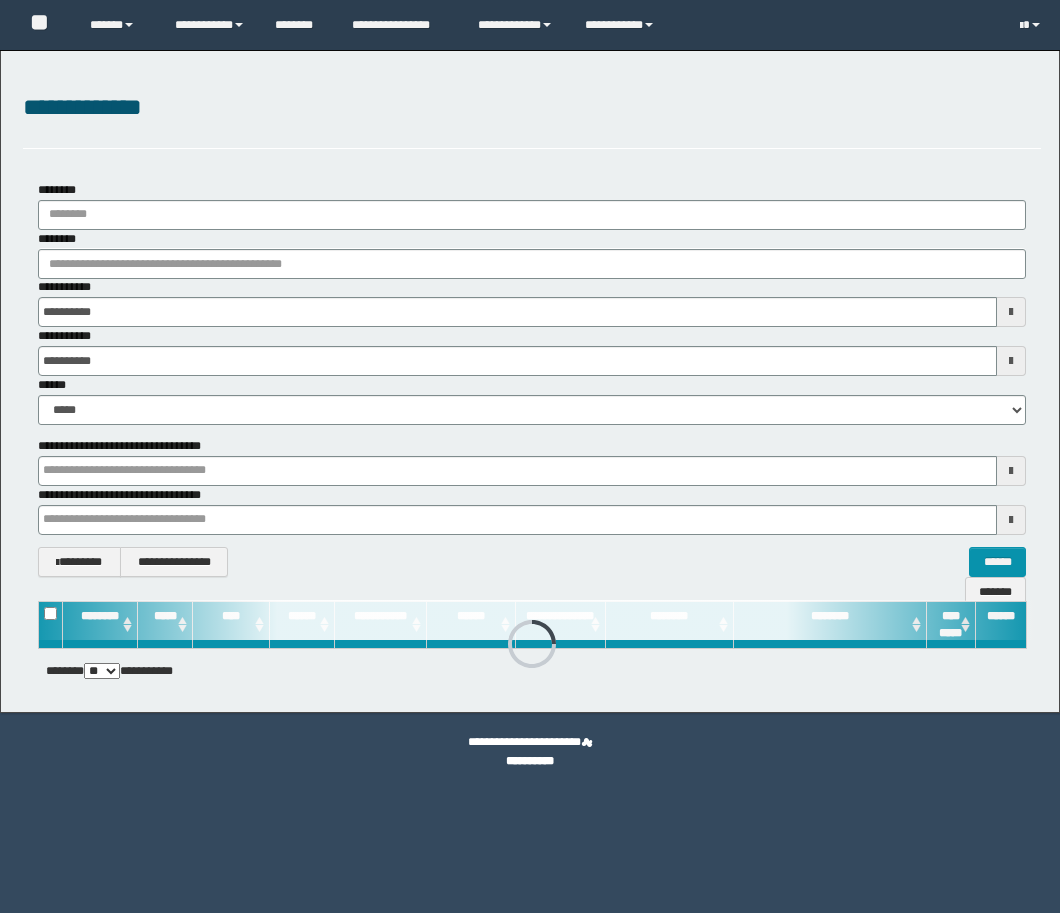 scroll, scrollTop: 0, scrollLeft: 0, axis: both 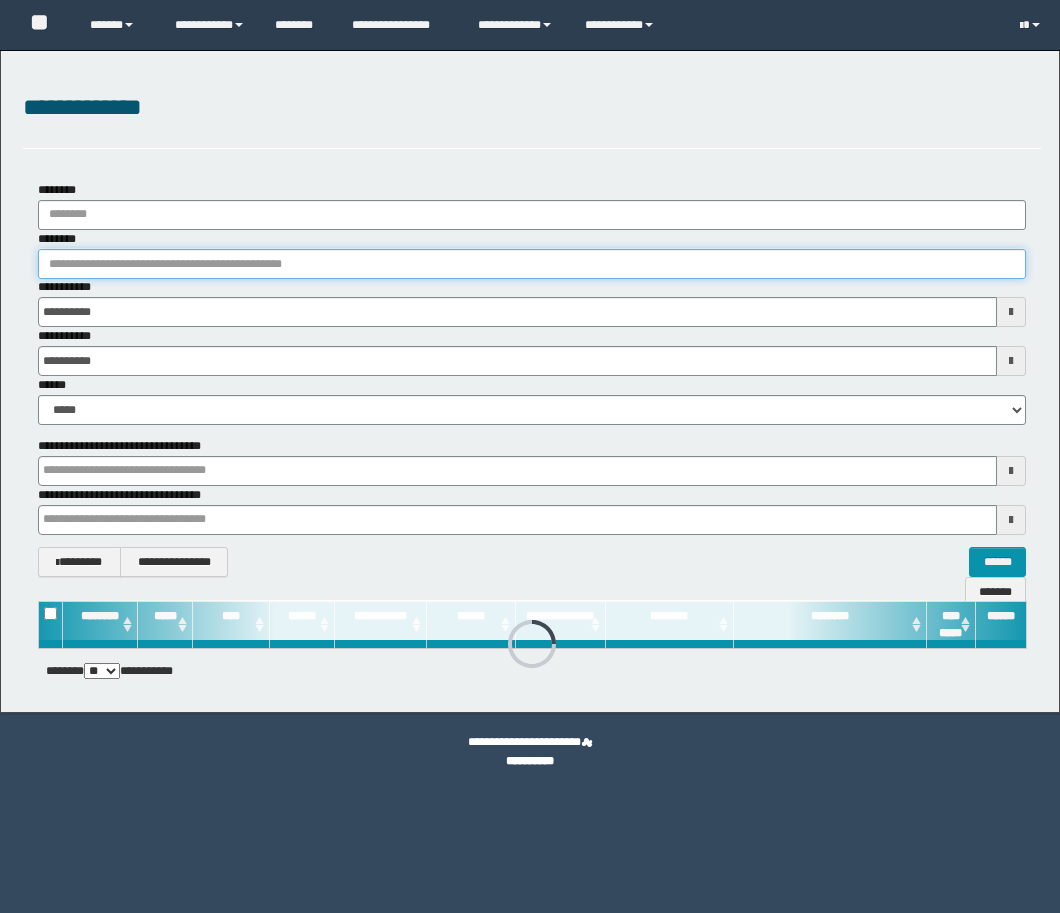click on "********" at bounding box center [532, 264] 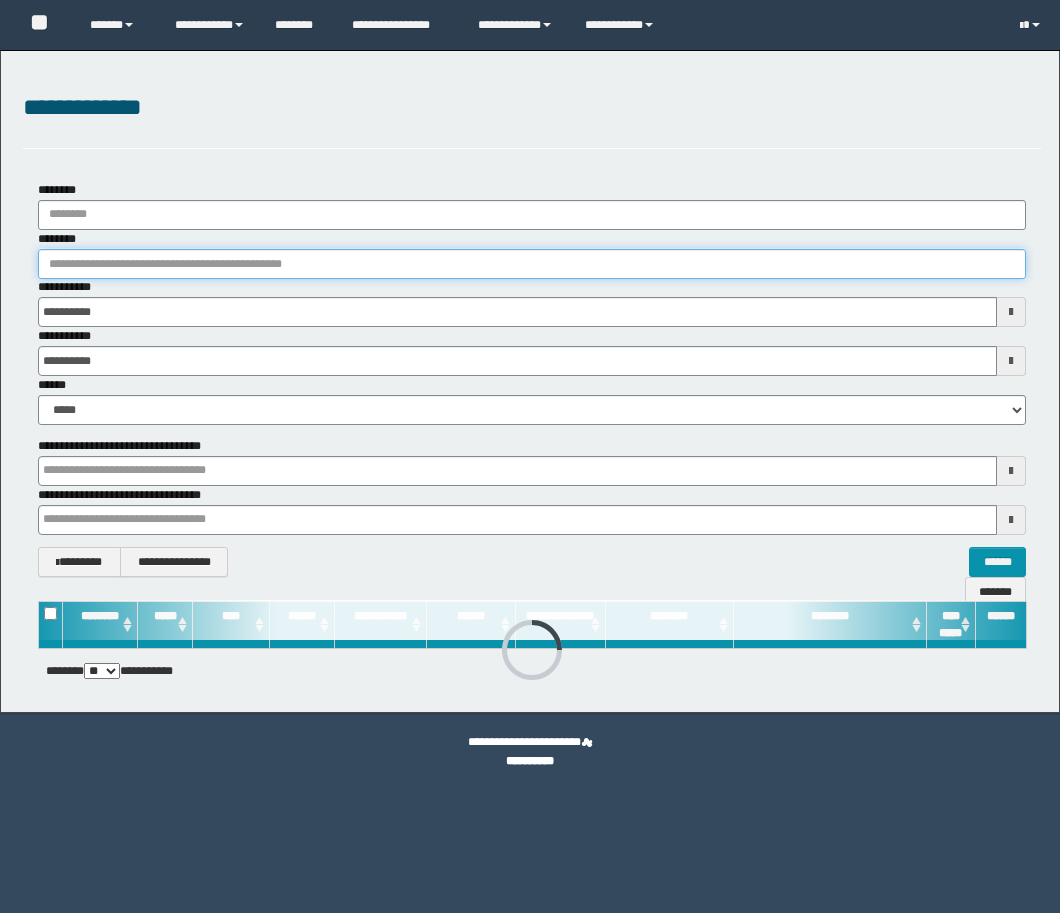 paste on "********" 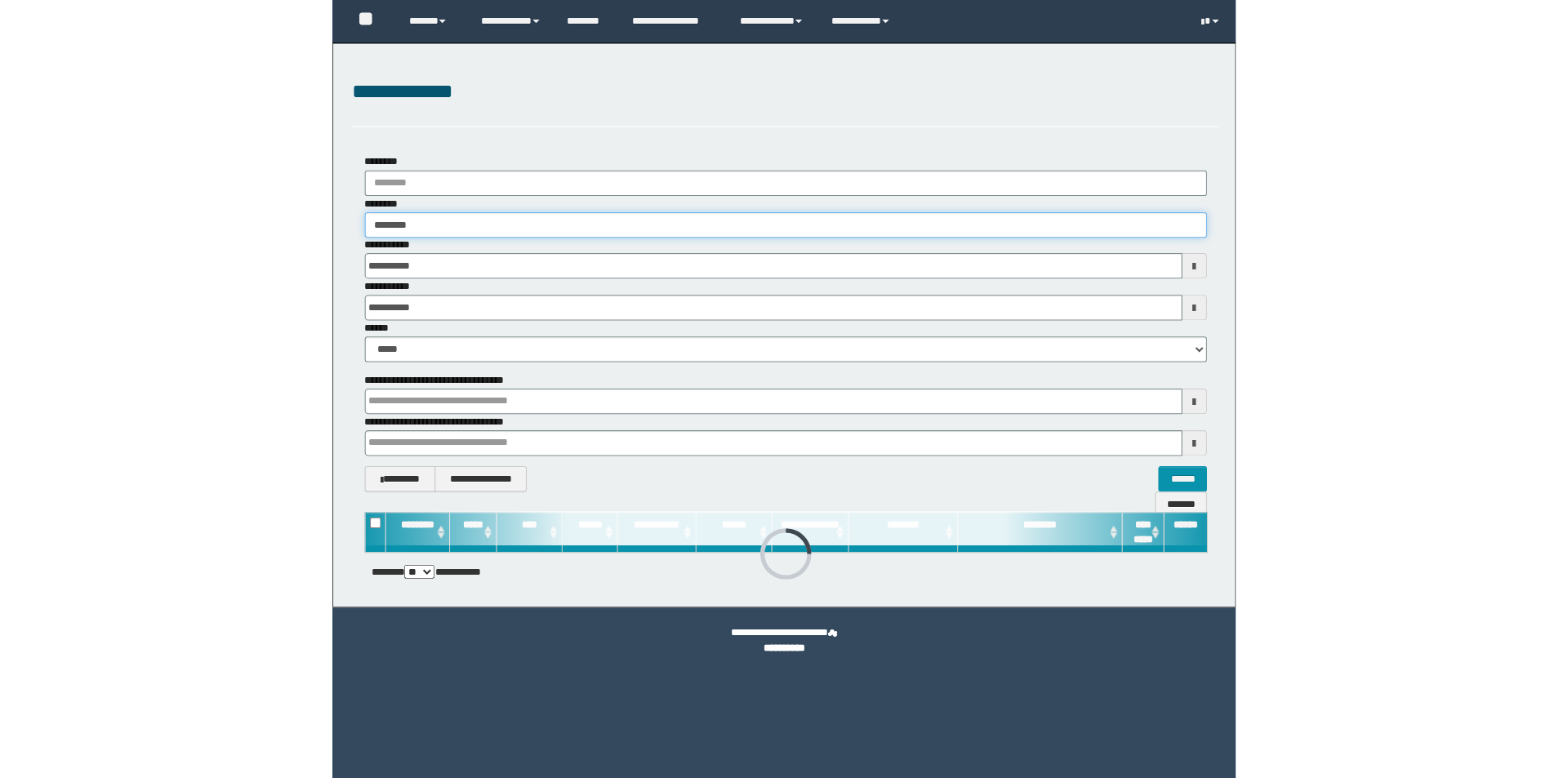 scroll, scrollTop: 0, scrollLeft: 0, axis: both 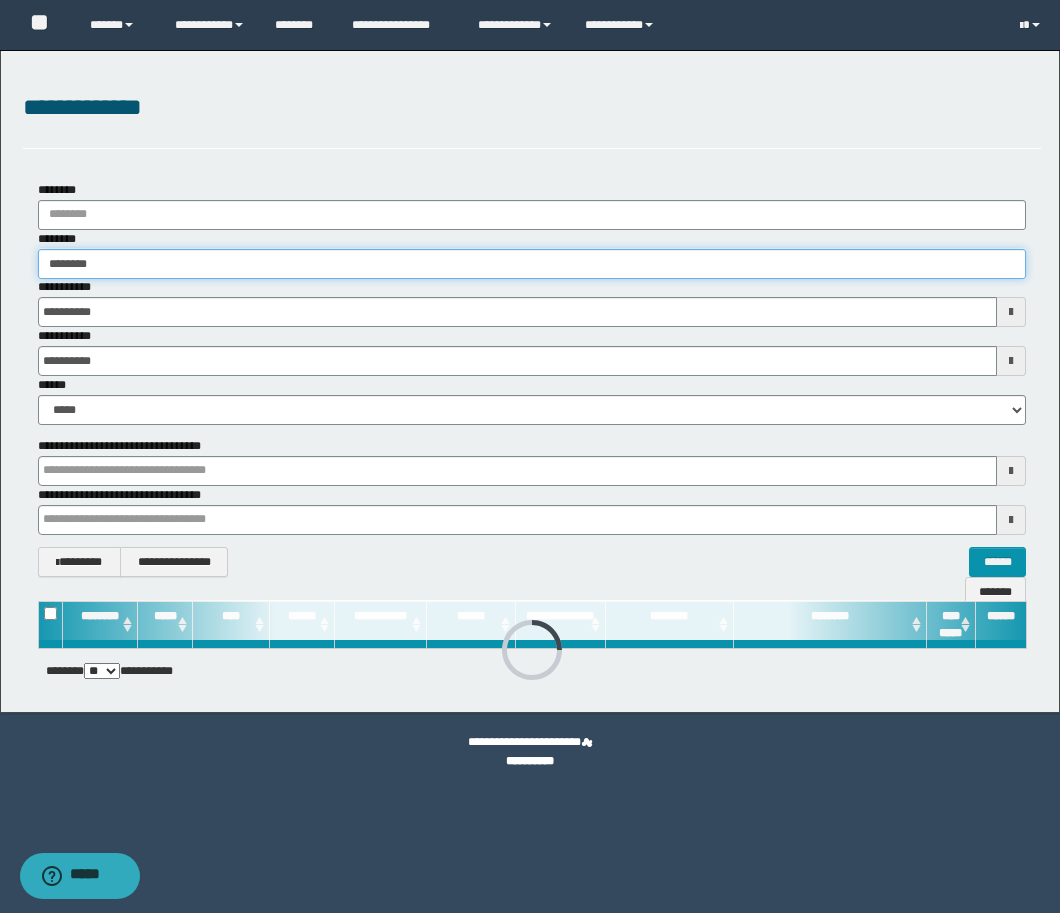 type on "********" 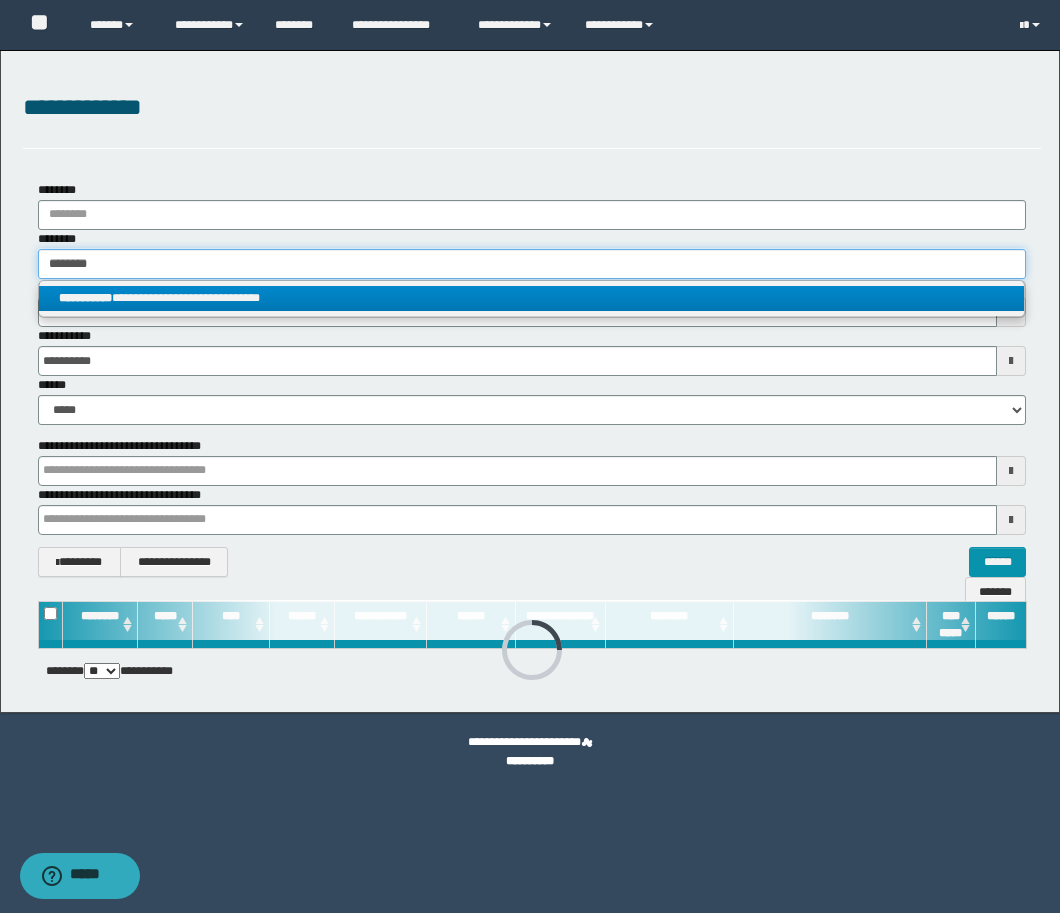 type on "********" 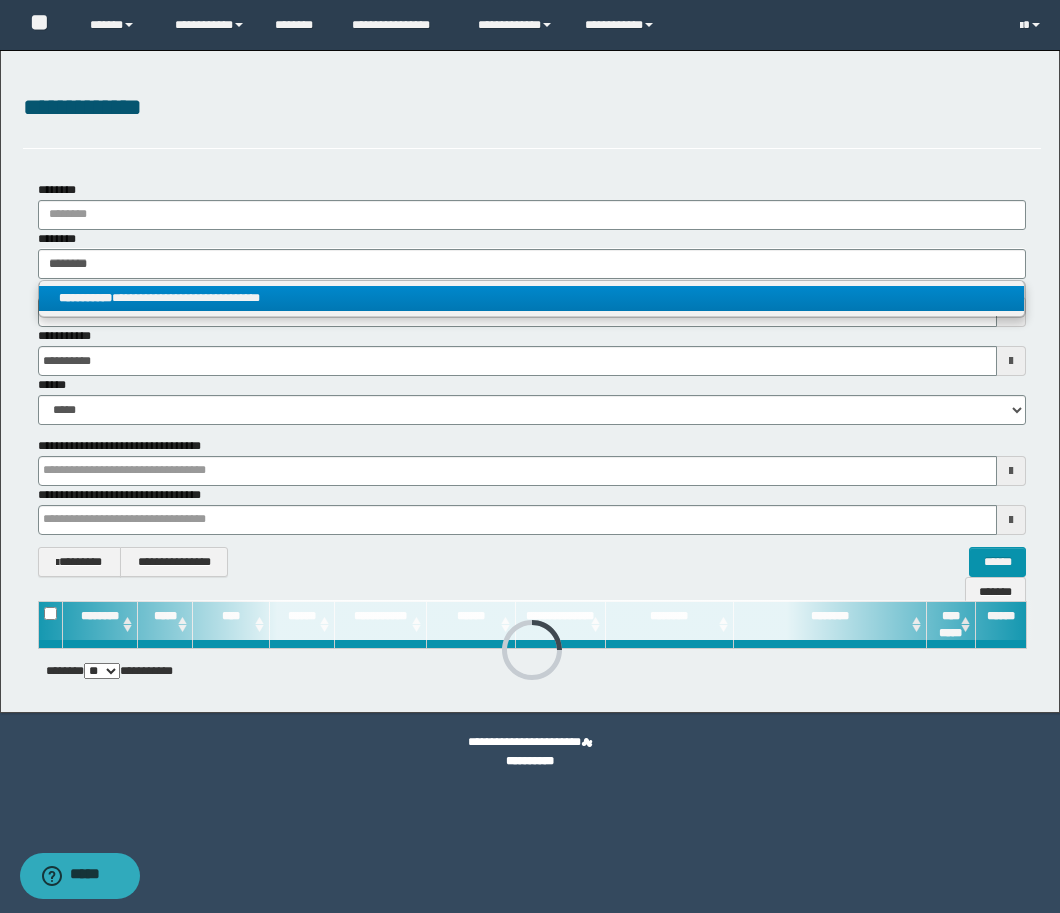 click on "**********" at bounding box center (531, 298) 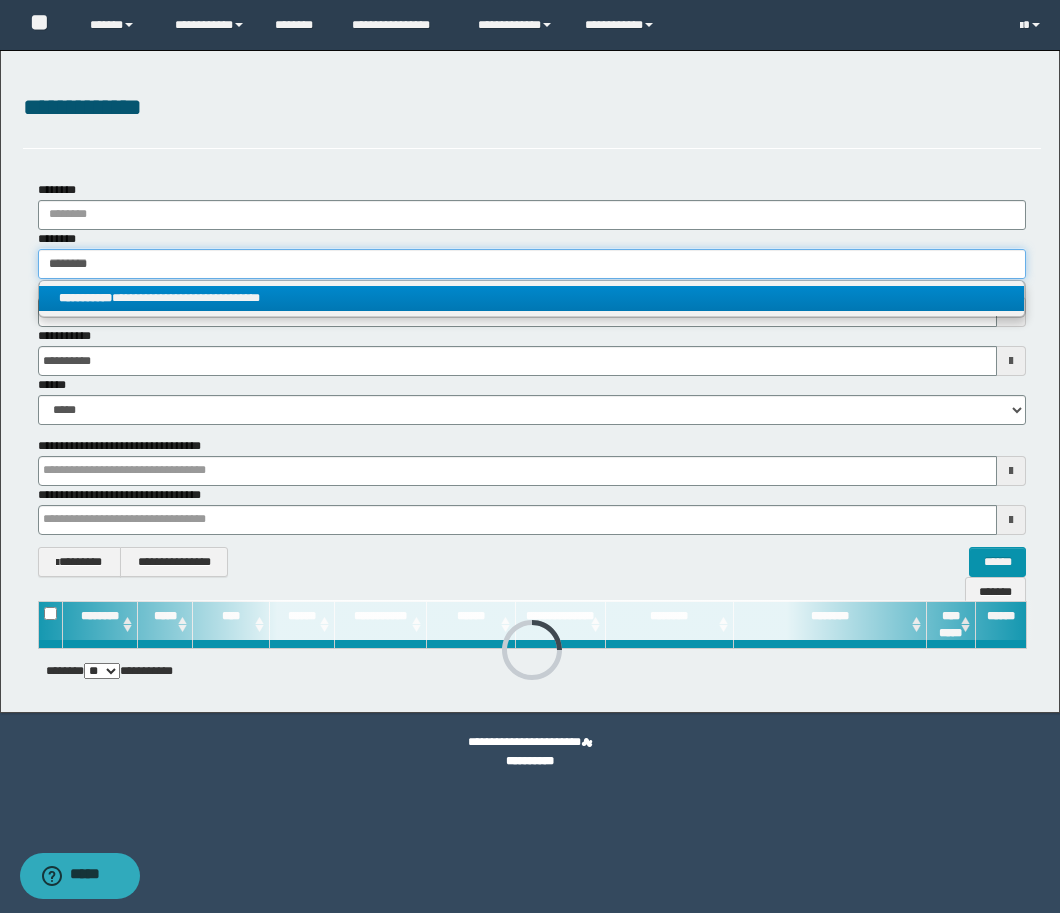 type 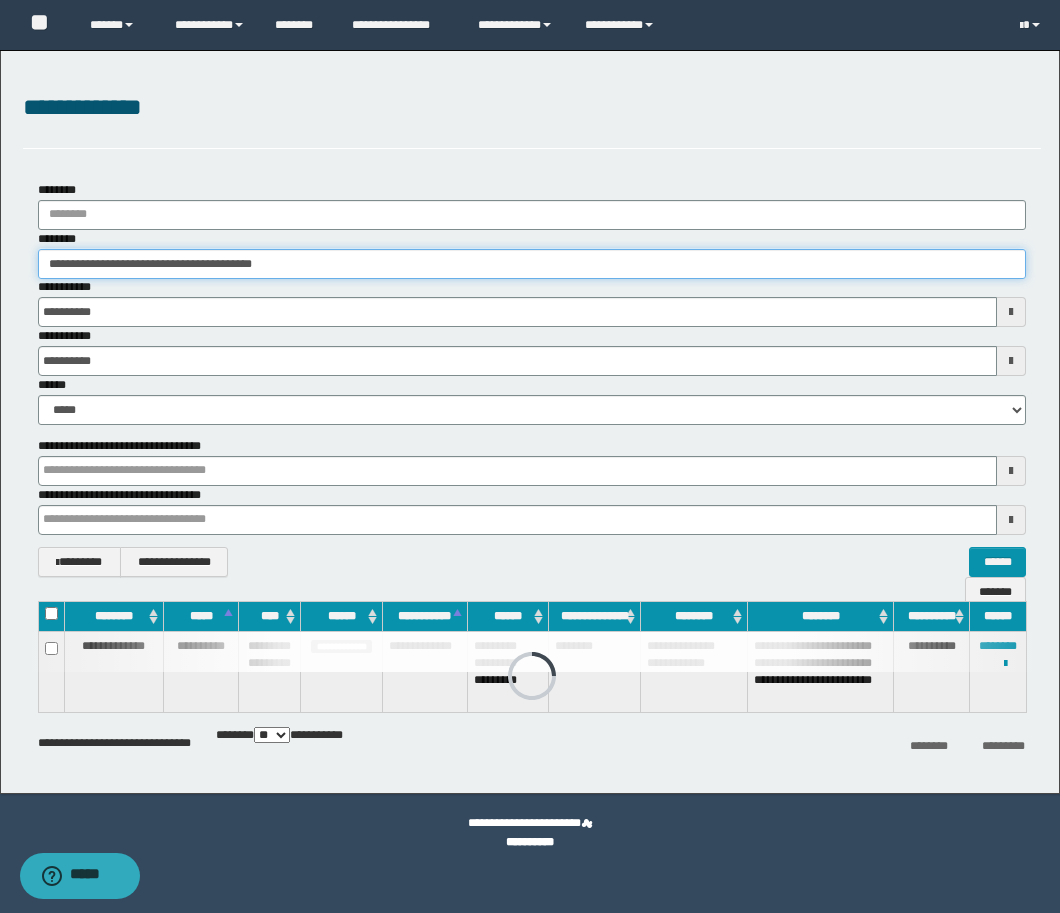 drag, startPoint x: 363, startPoint y: 252, endPoint x: -36, endPoint y: 262, distance: 399.1253 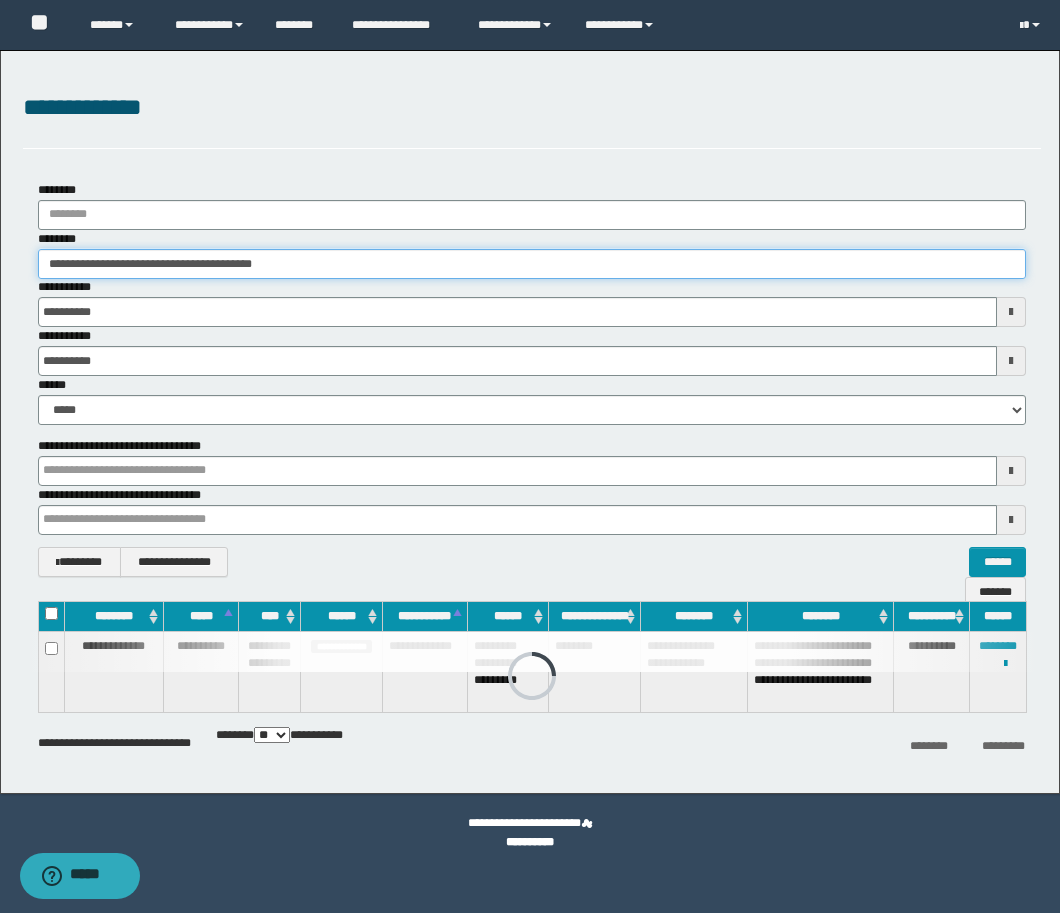 paste 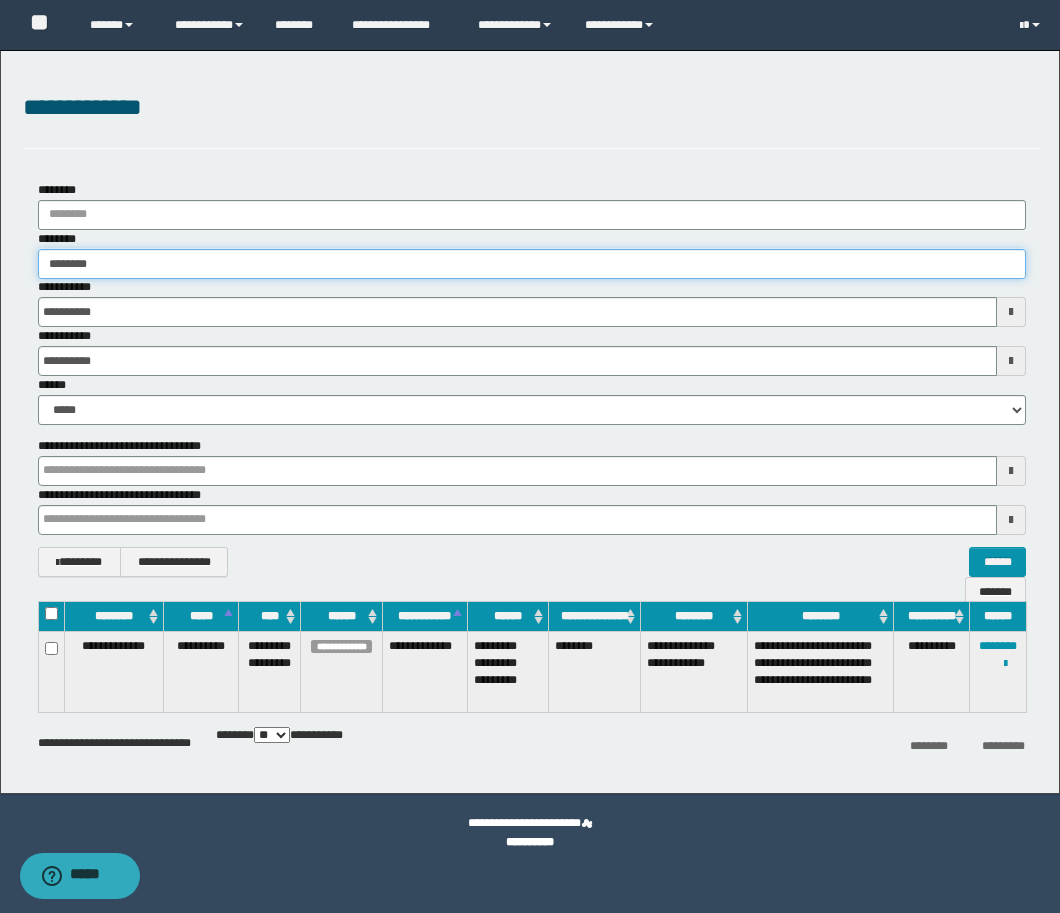type on "********" 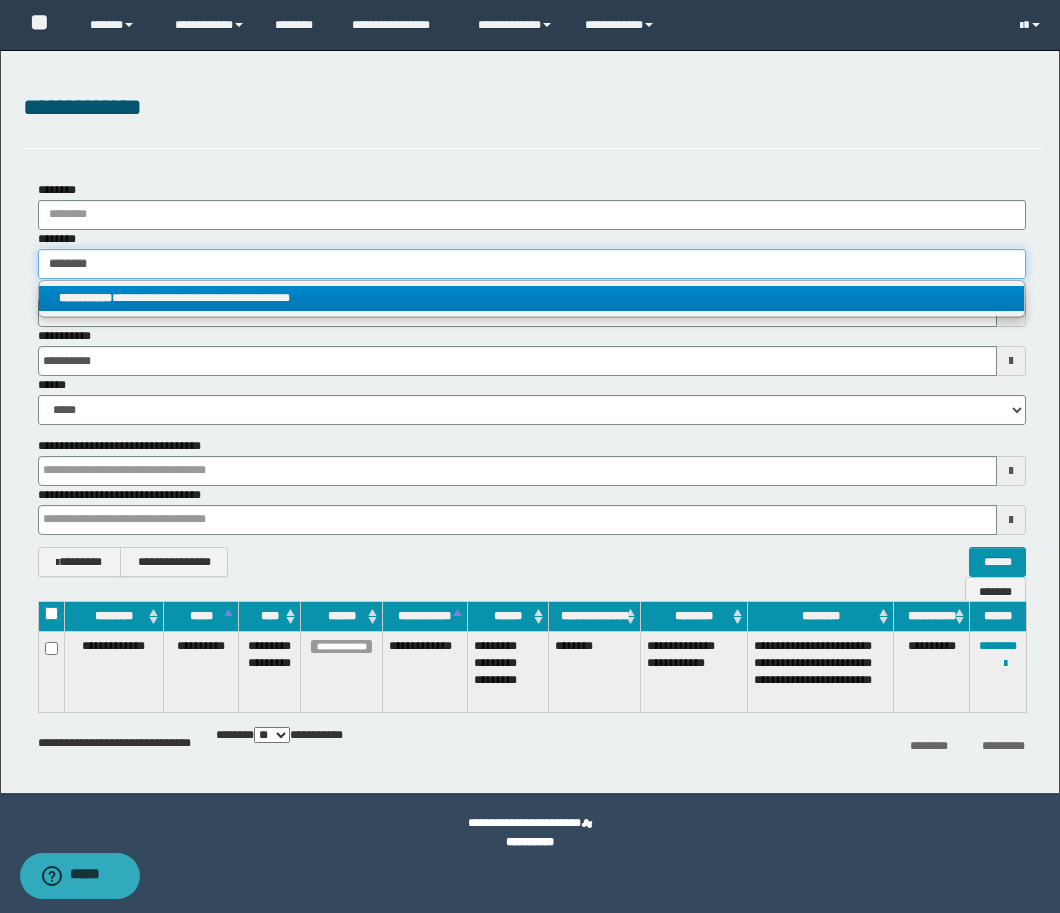 type on "********" 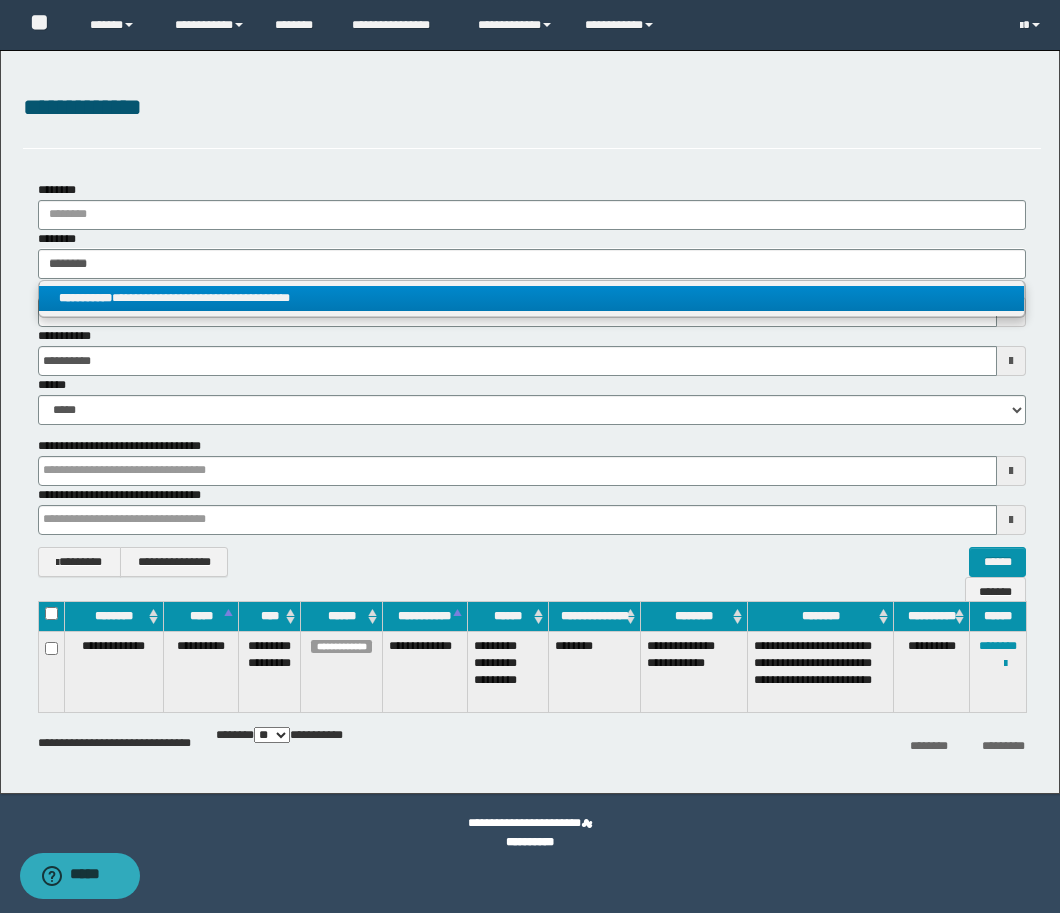 click on "**********" at bounding box center (531, 298) 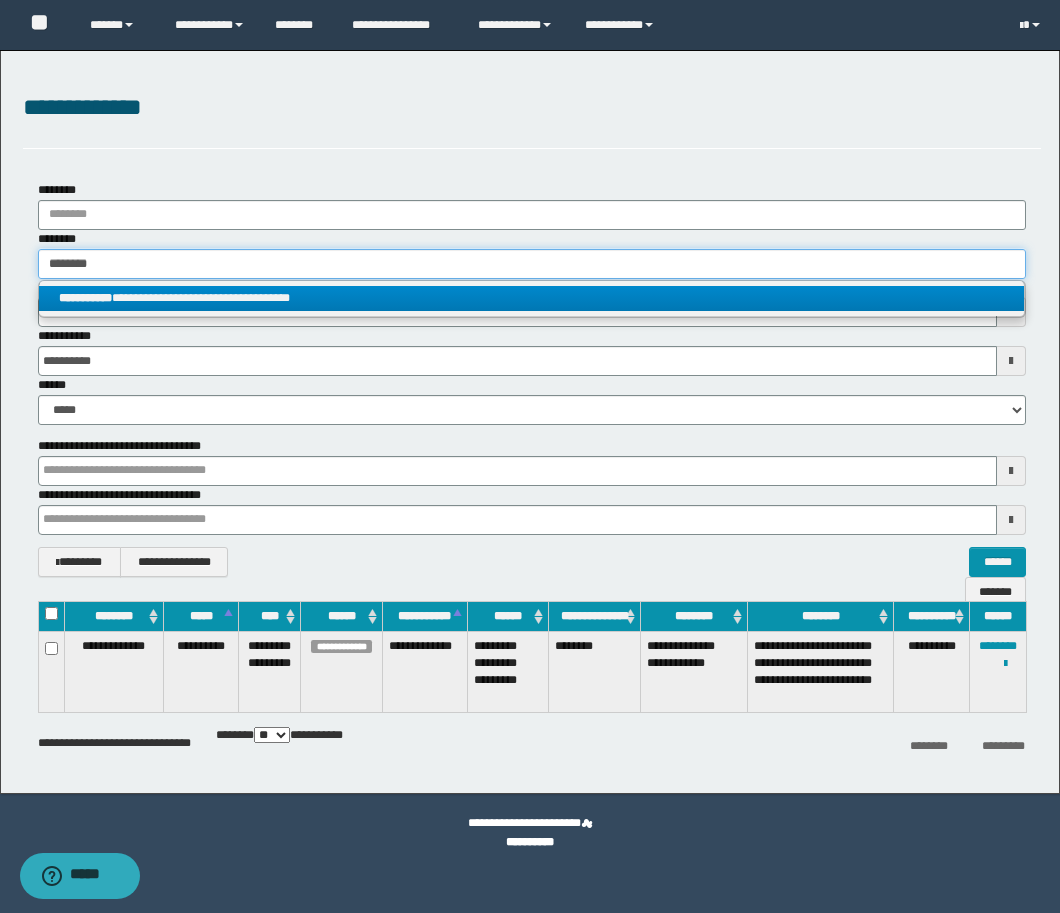 type 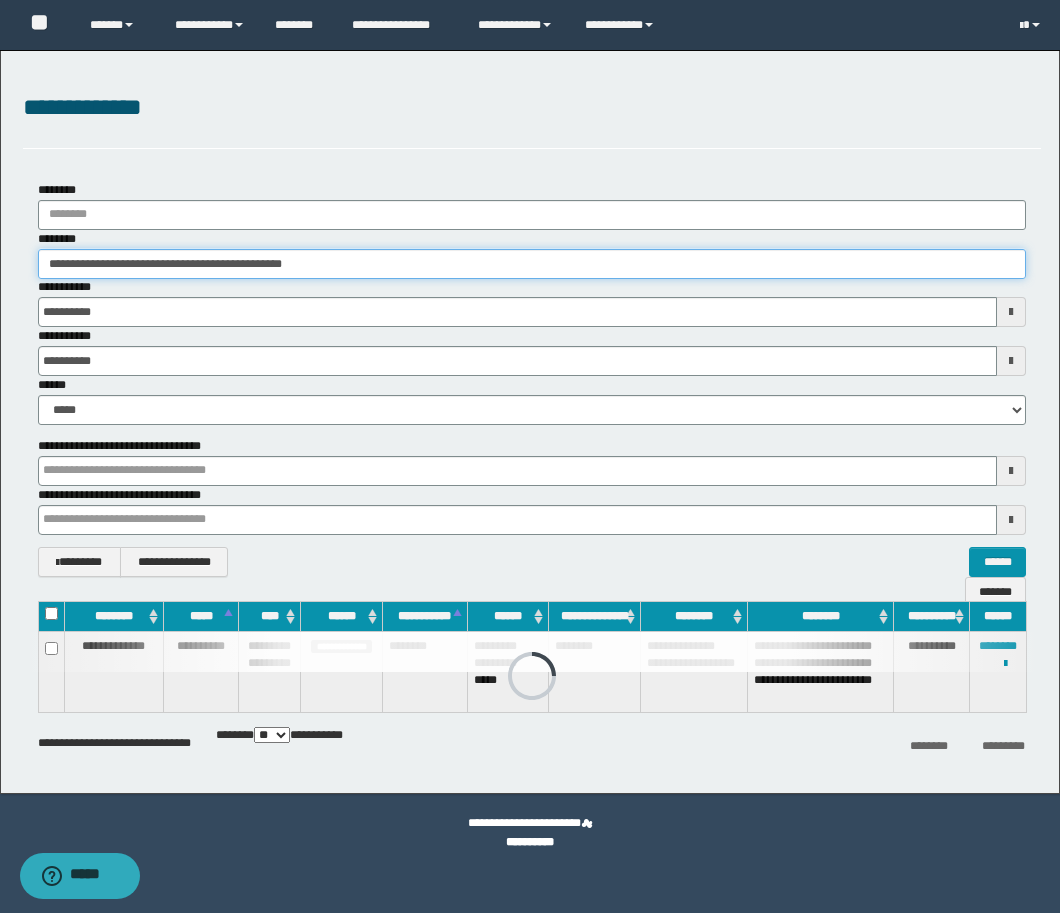 drag, startPoint x: 372, startPoint y: 257, endPoint x: 160, endPoint y: 275, distance: 212.76277 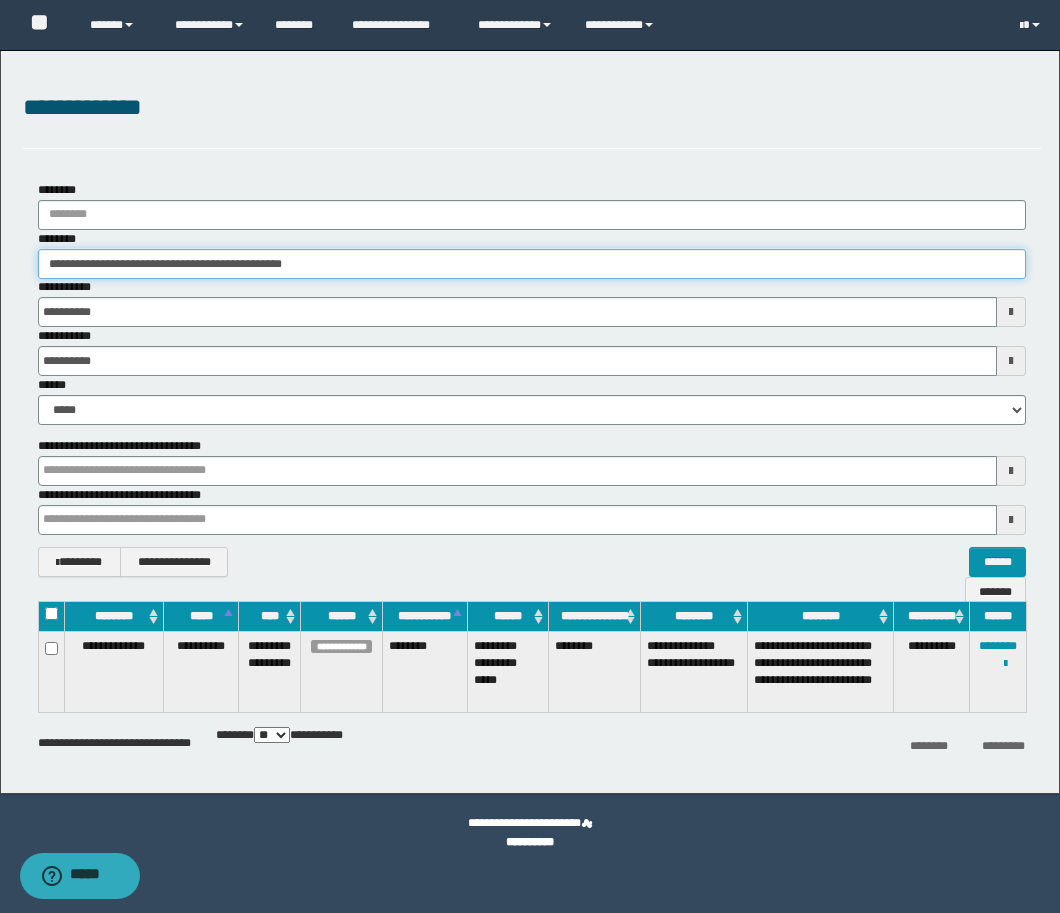 paste 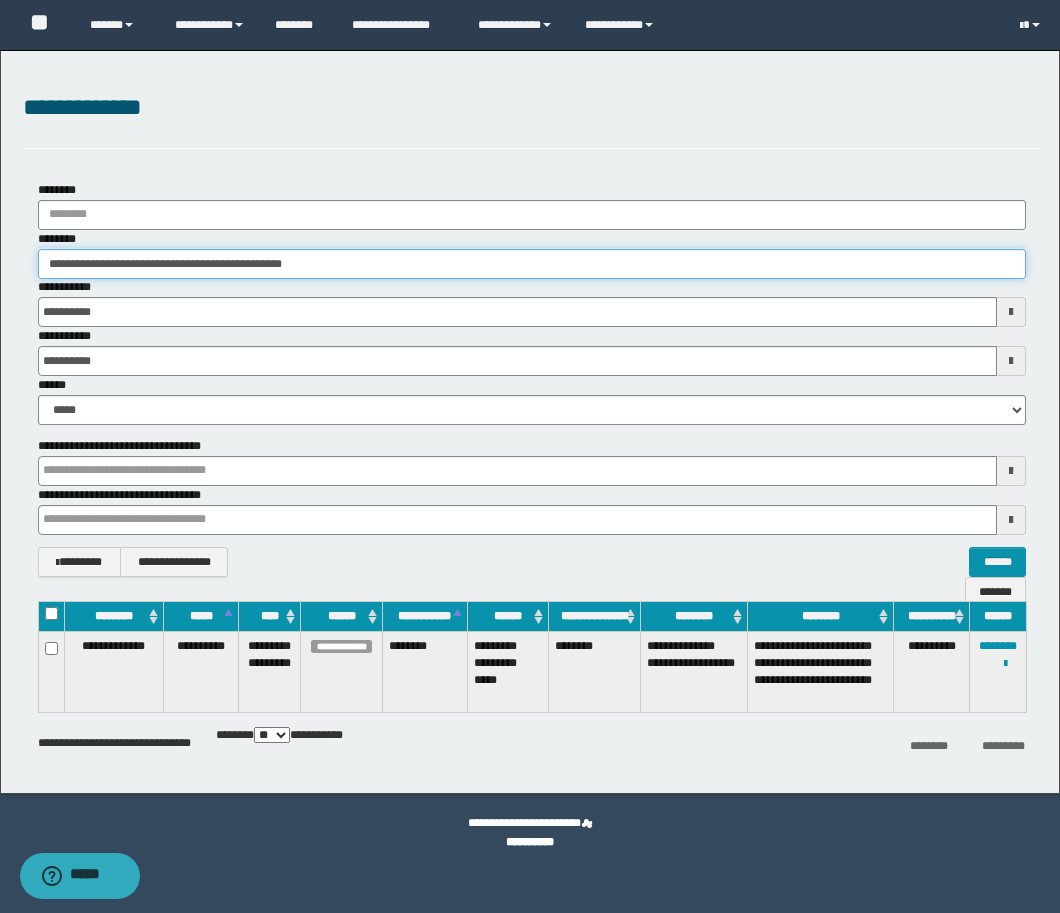 type on "**********" 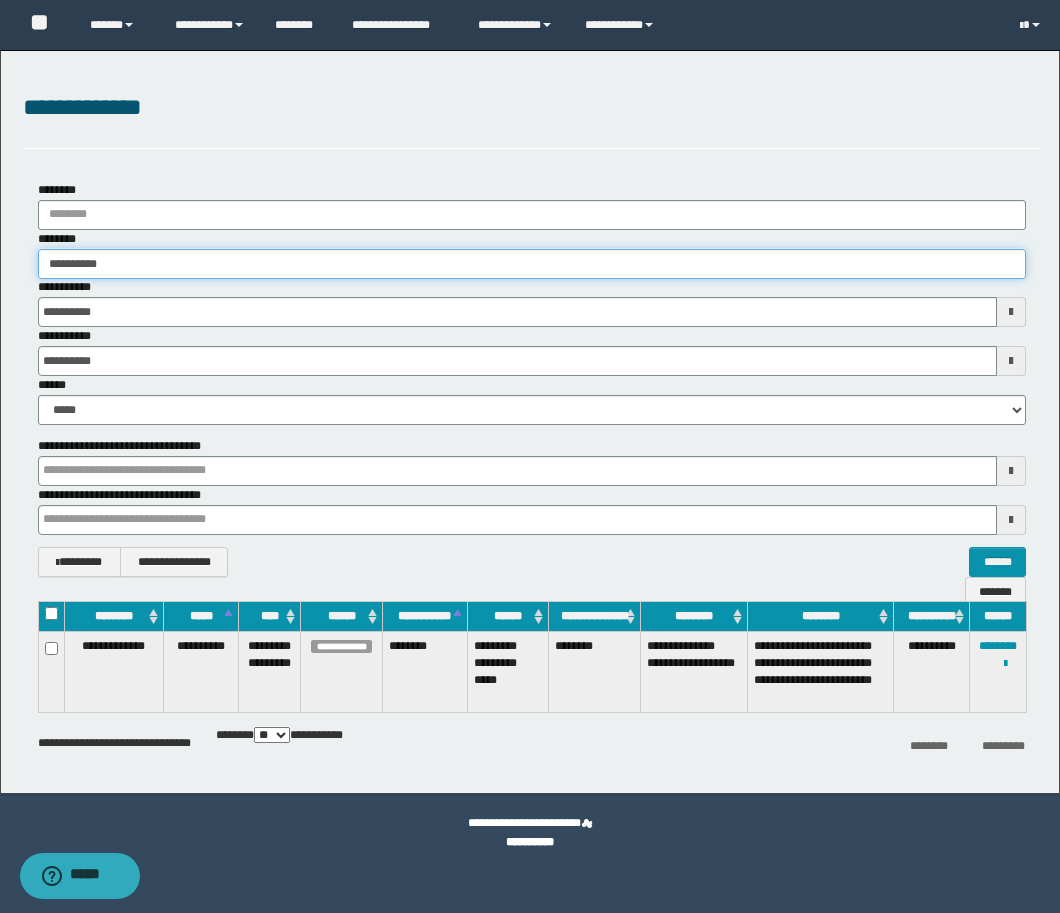 type on "**********" 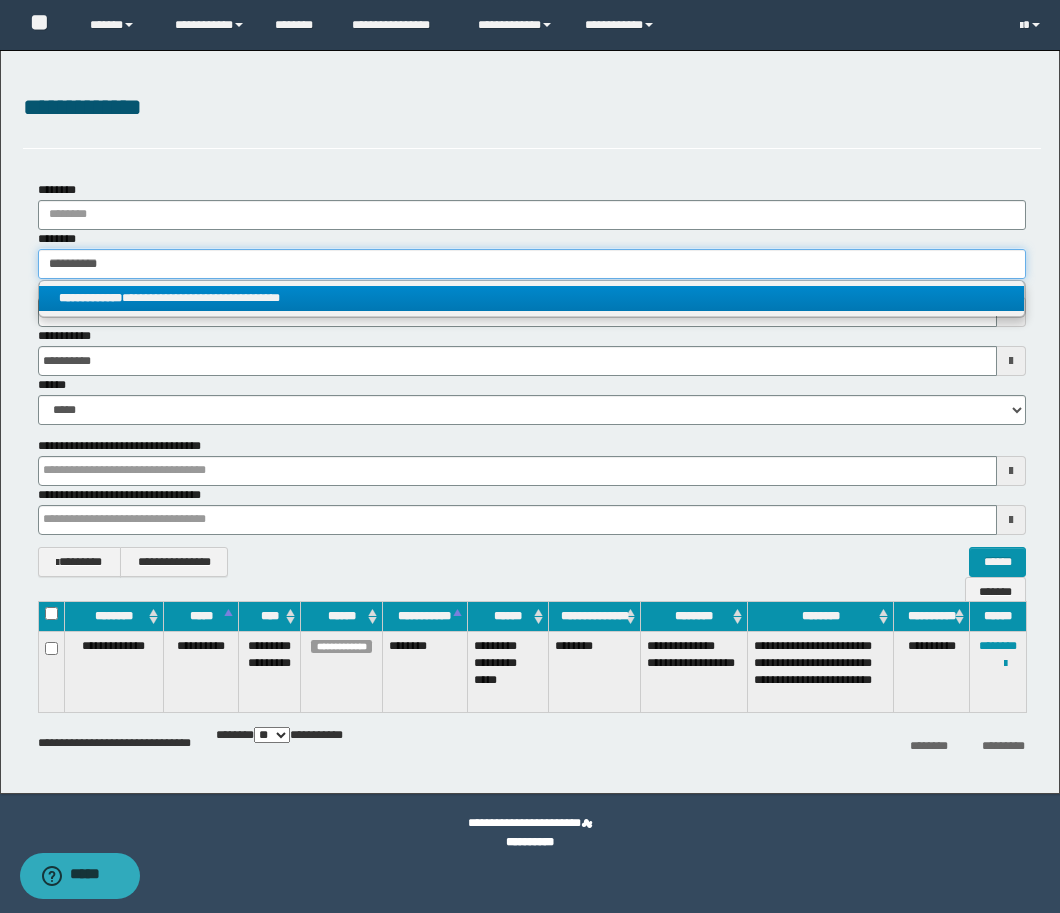 type on "**********" 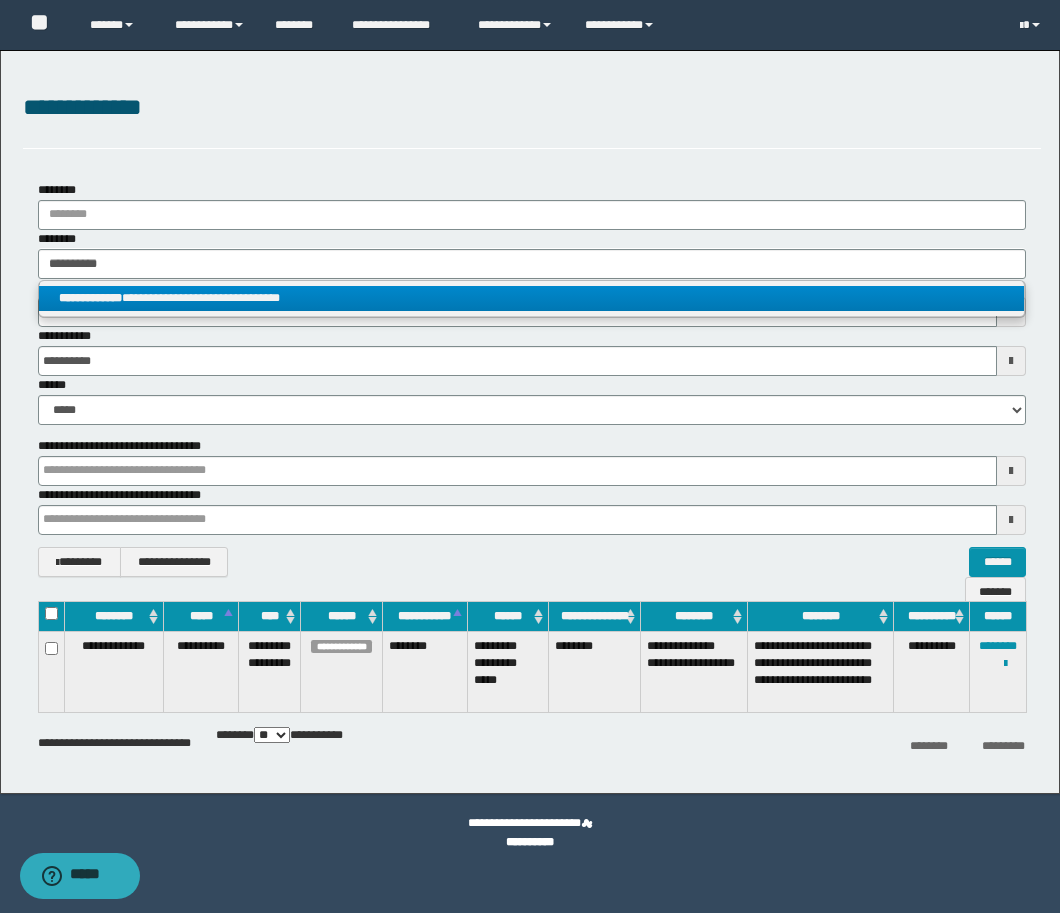 click on "**********" at bounding box center [531, 298] 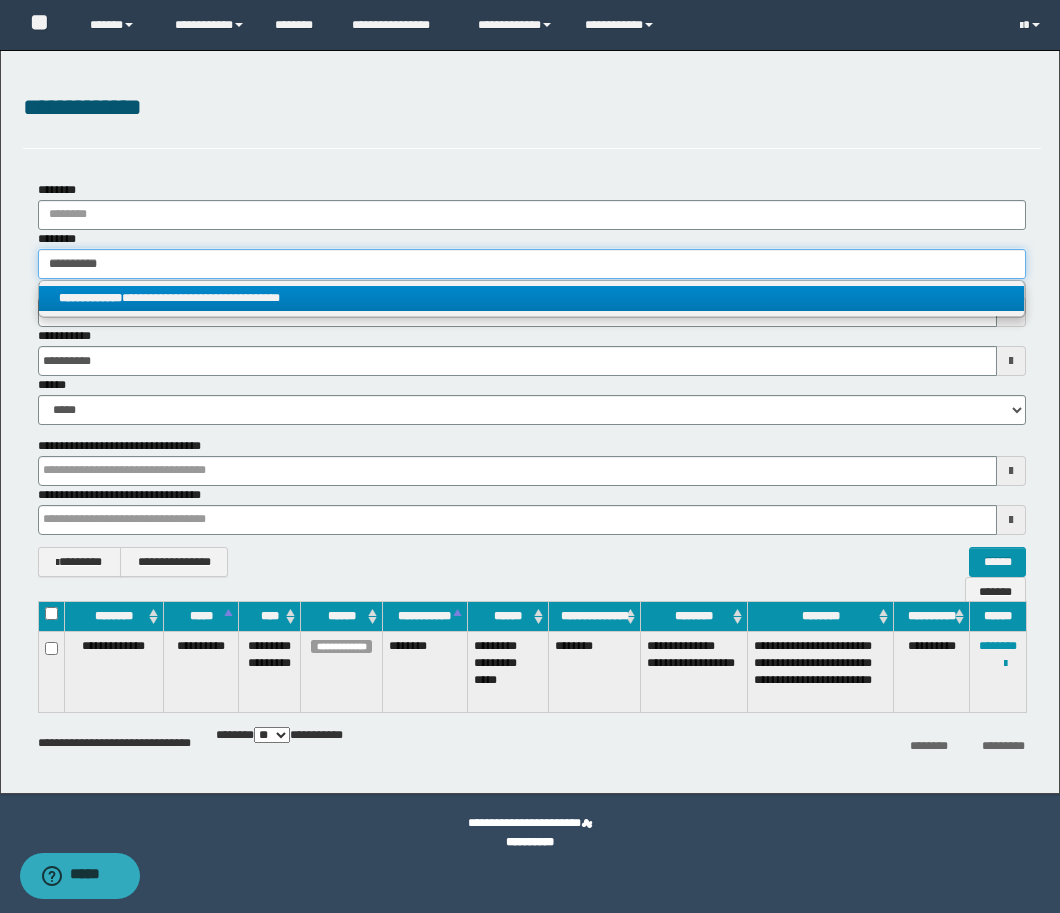 type 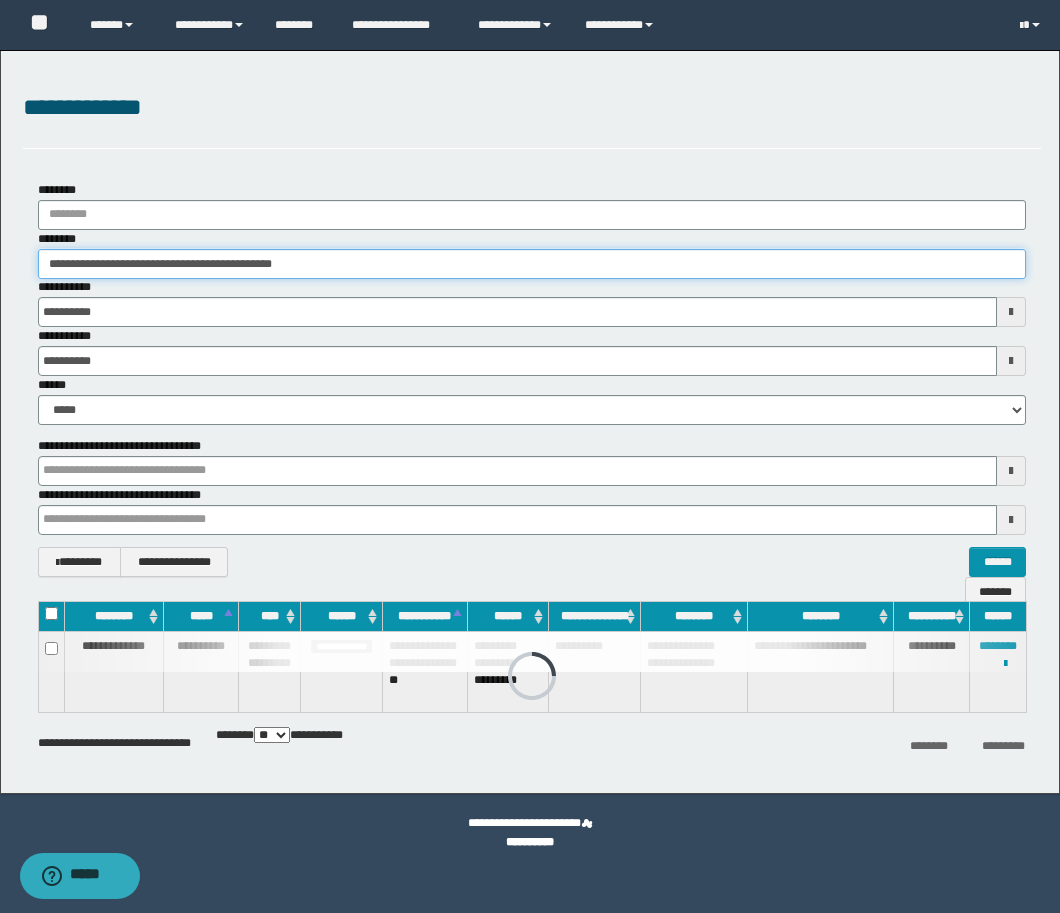 drag, startPoint x: 375, startPoint y: 265, endPoint x: 109, endPoint y: 256, distance: 266.15222 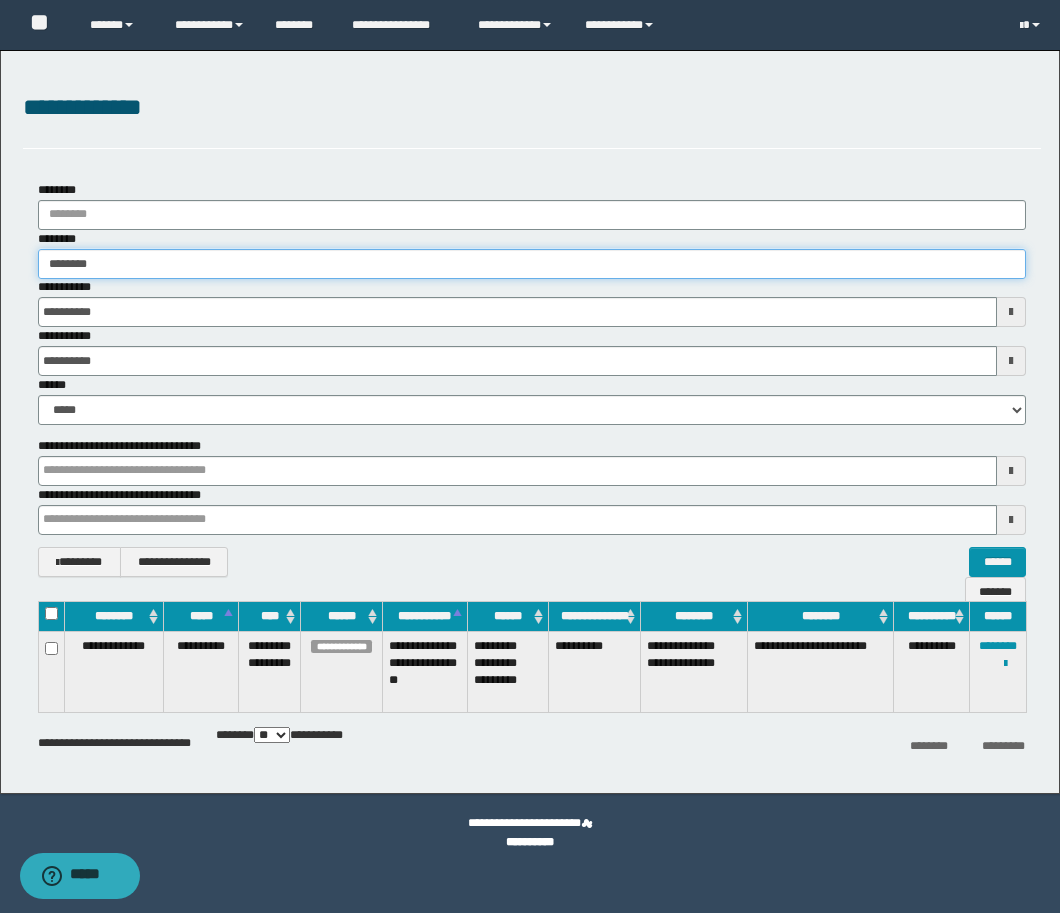 type on "********" 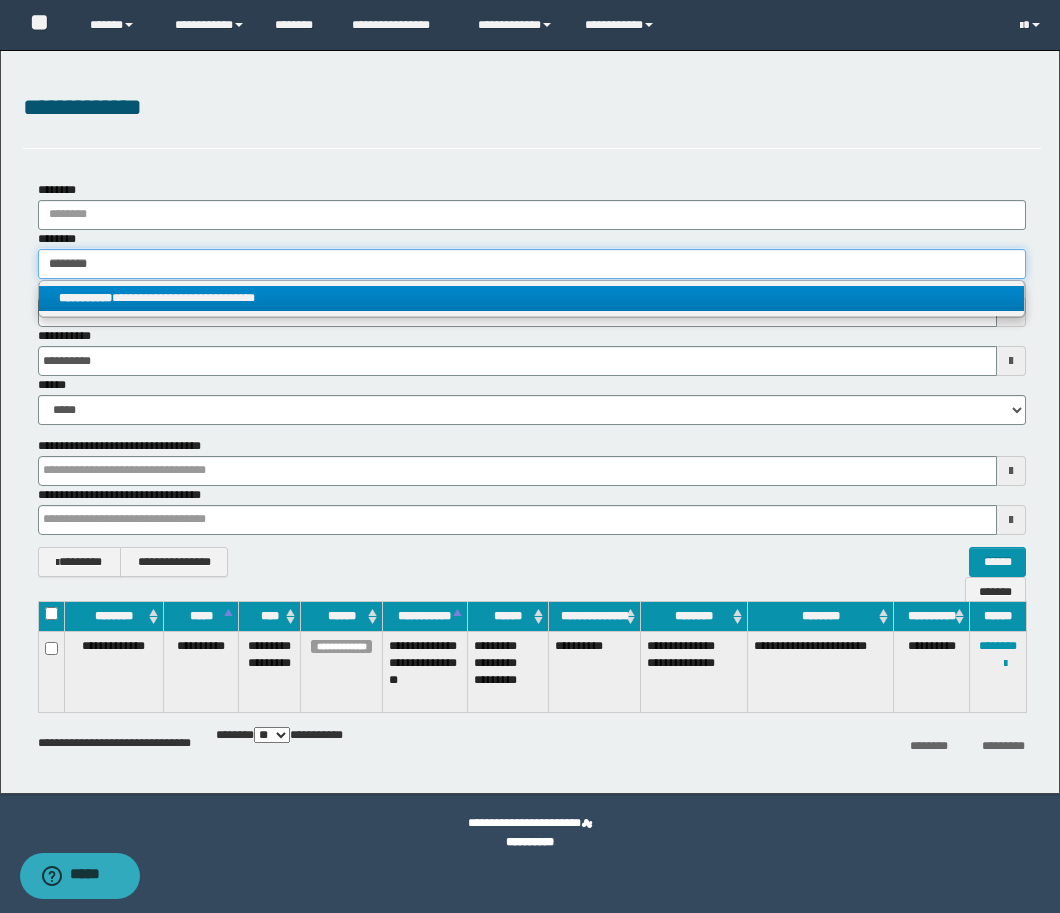 type on "********" 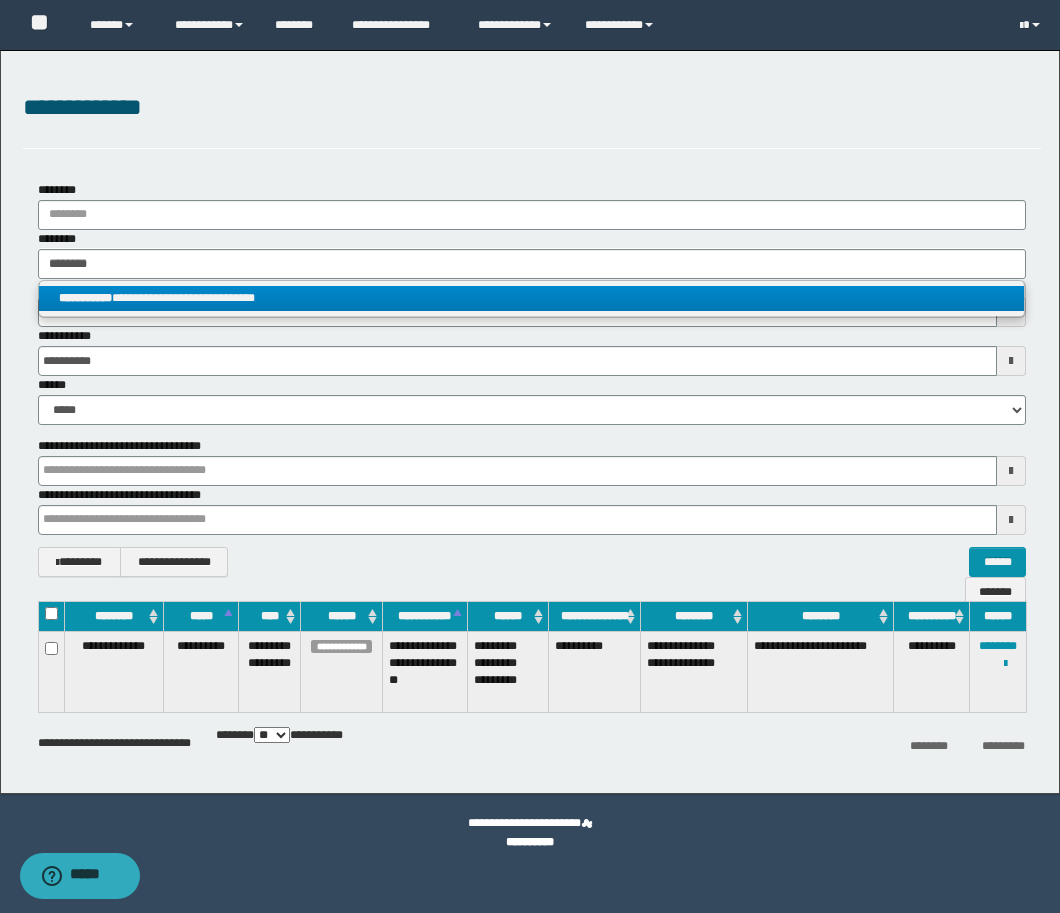 click on "**********" at bounding box center (531, 298) 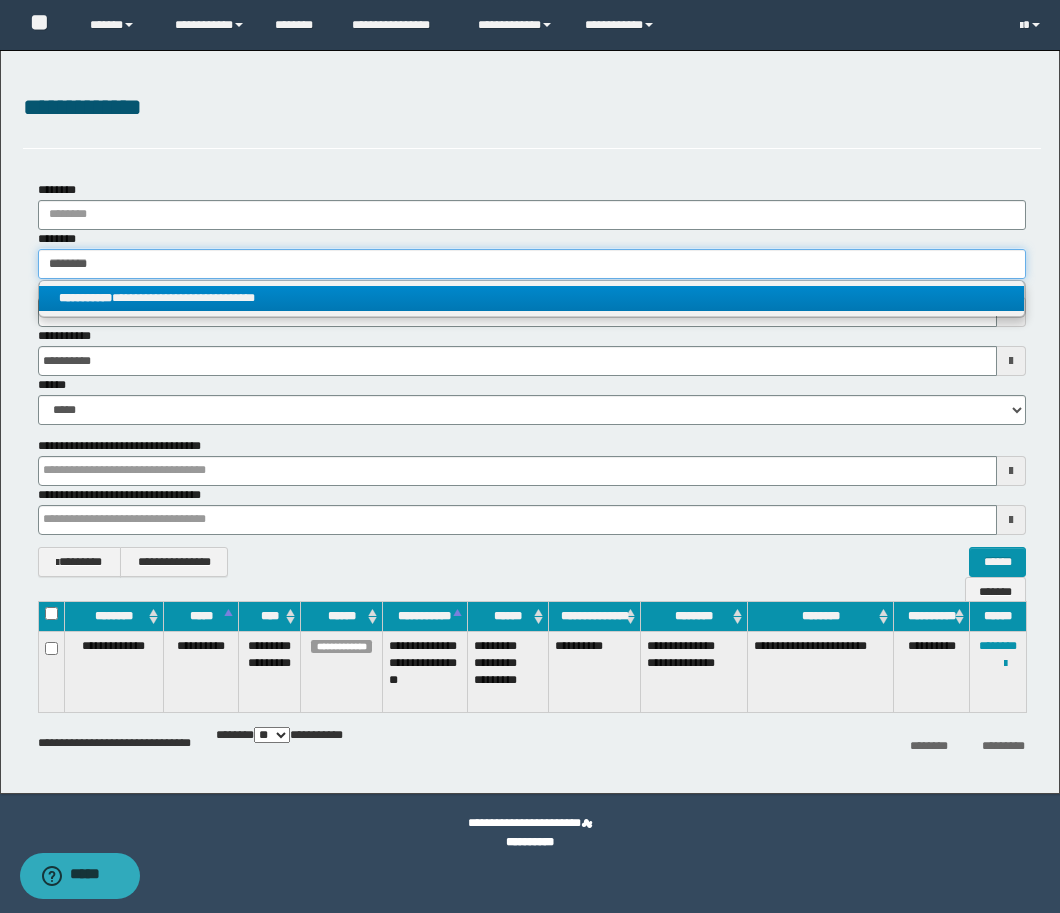 type 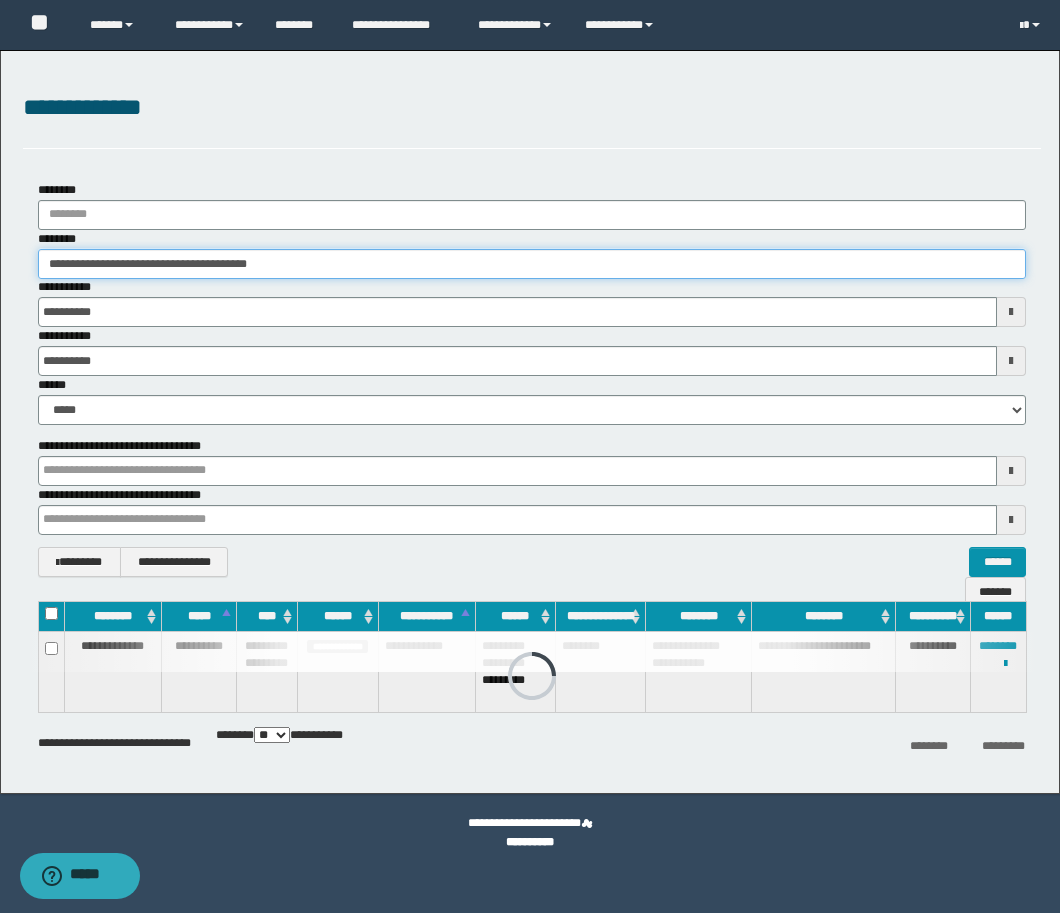 drag, startPoint x: 340, startPoint y: 261, endPoint x: -94, endPoint y: 276, distance: 434.25912 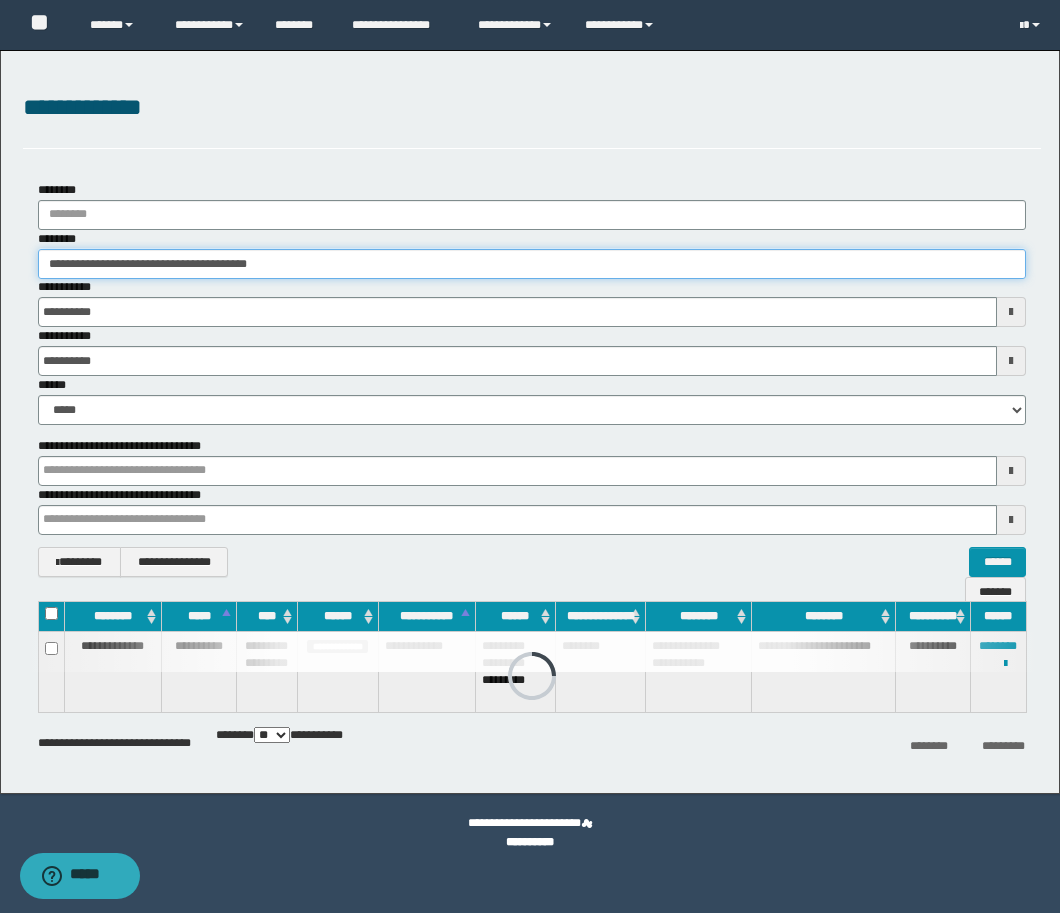 paste 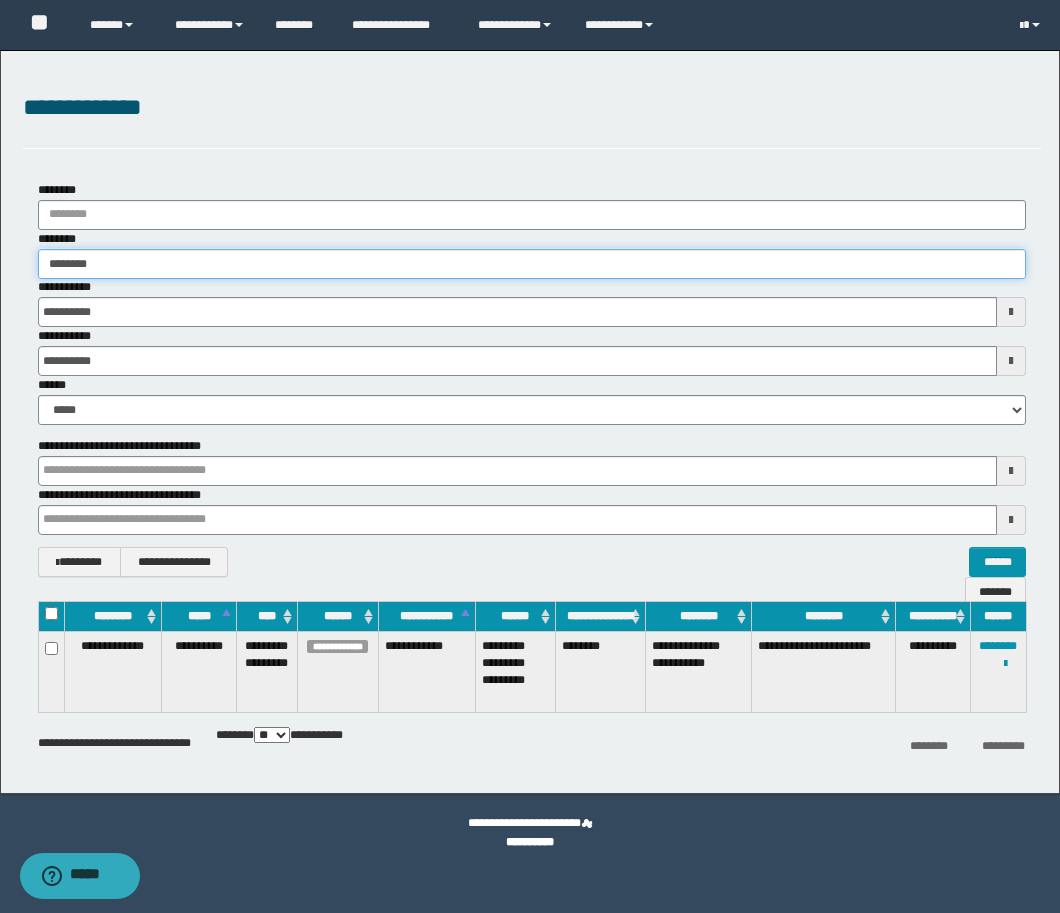 type on "********" 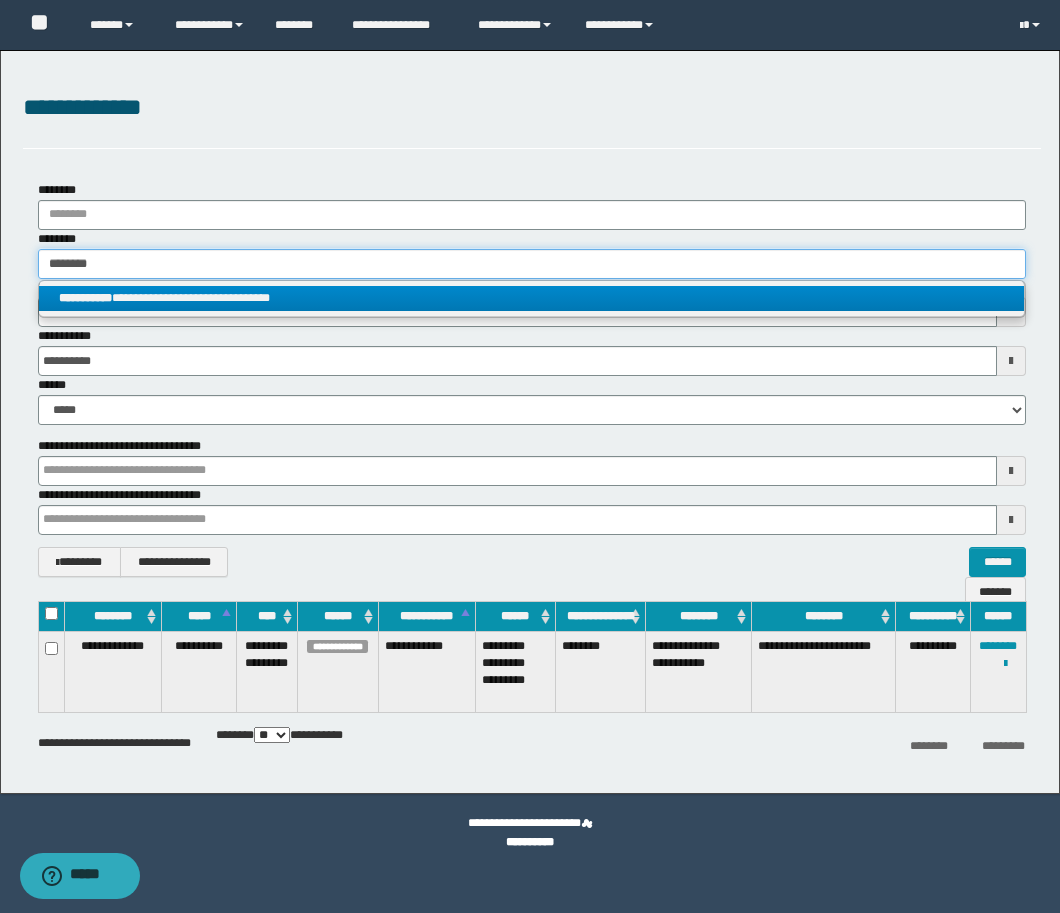type on "********" 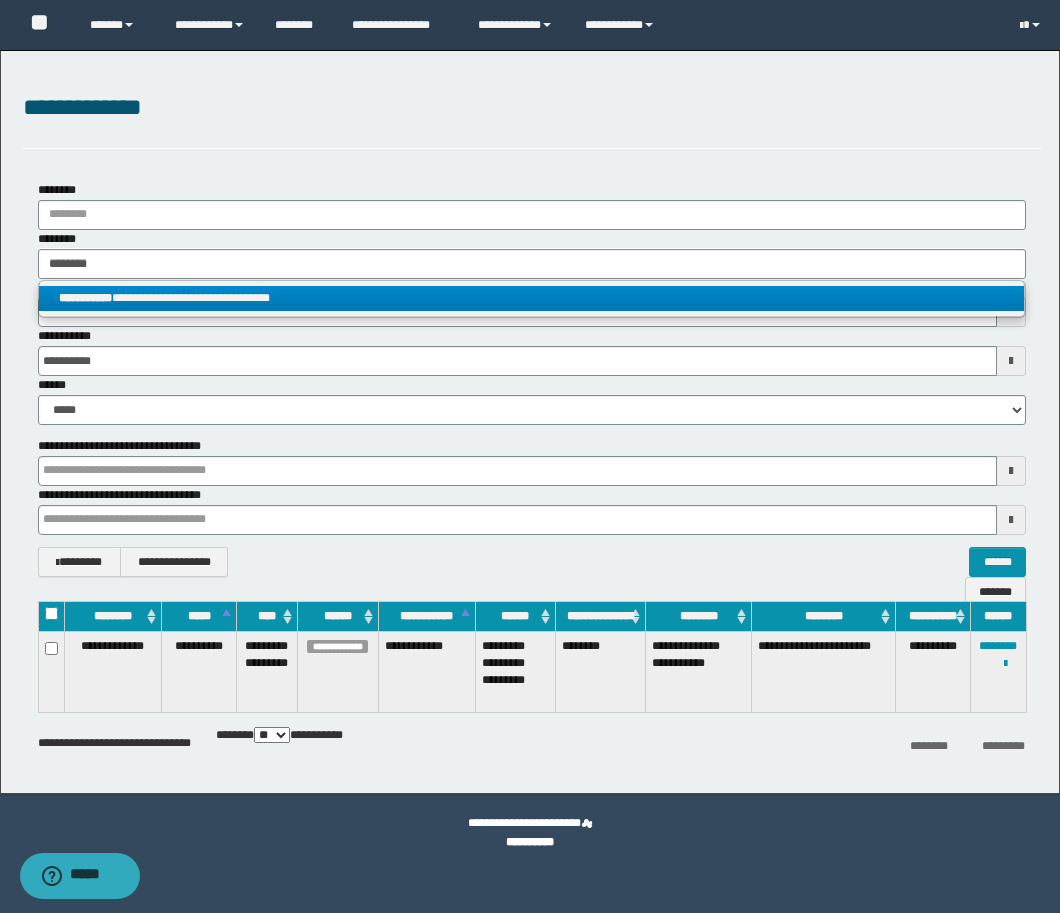 click on "**********" at bounding box center (531, 298) 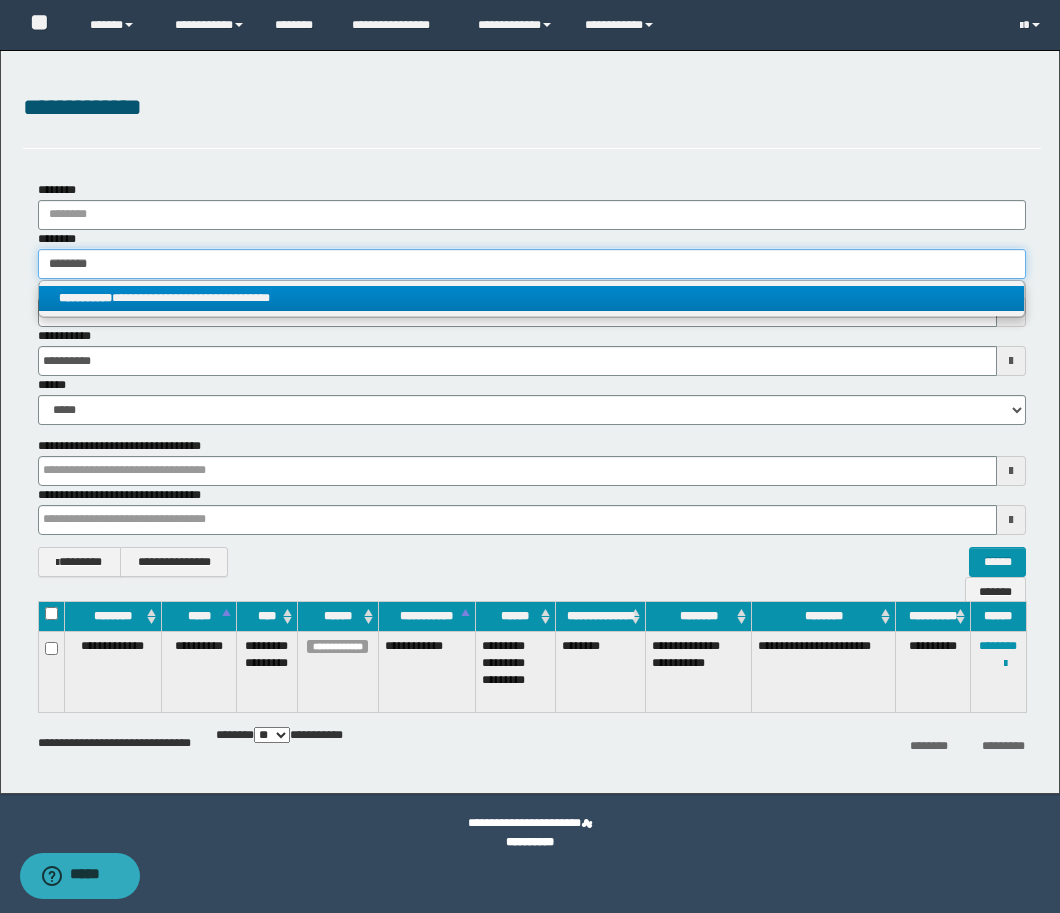 type 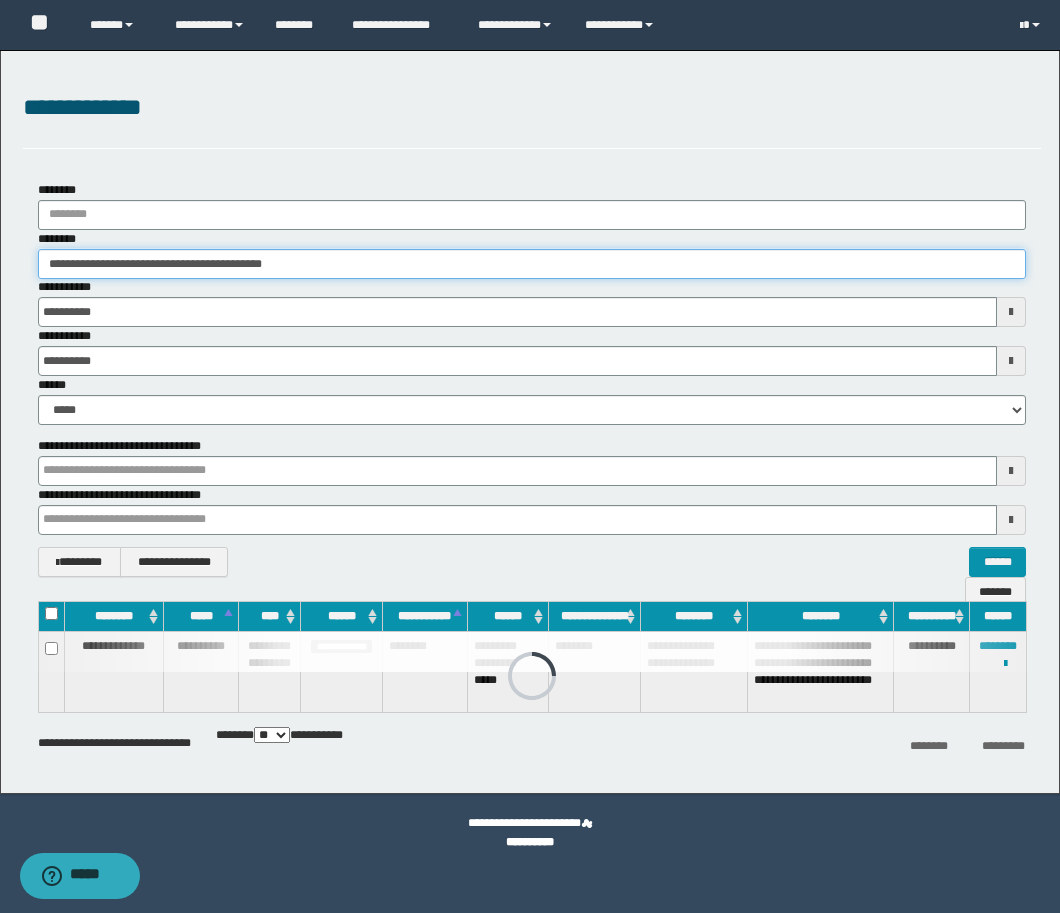 drag, startPoint x: 337, startPoint y: 272, endPoint x: -93, endPoint y: 270, distance: 430.00464 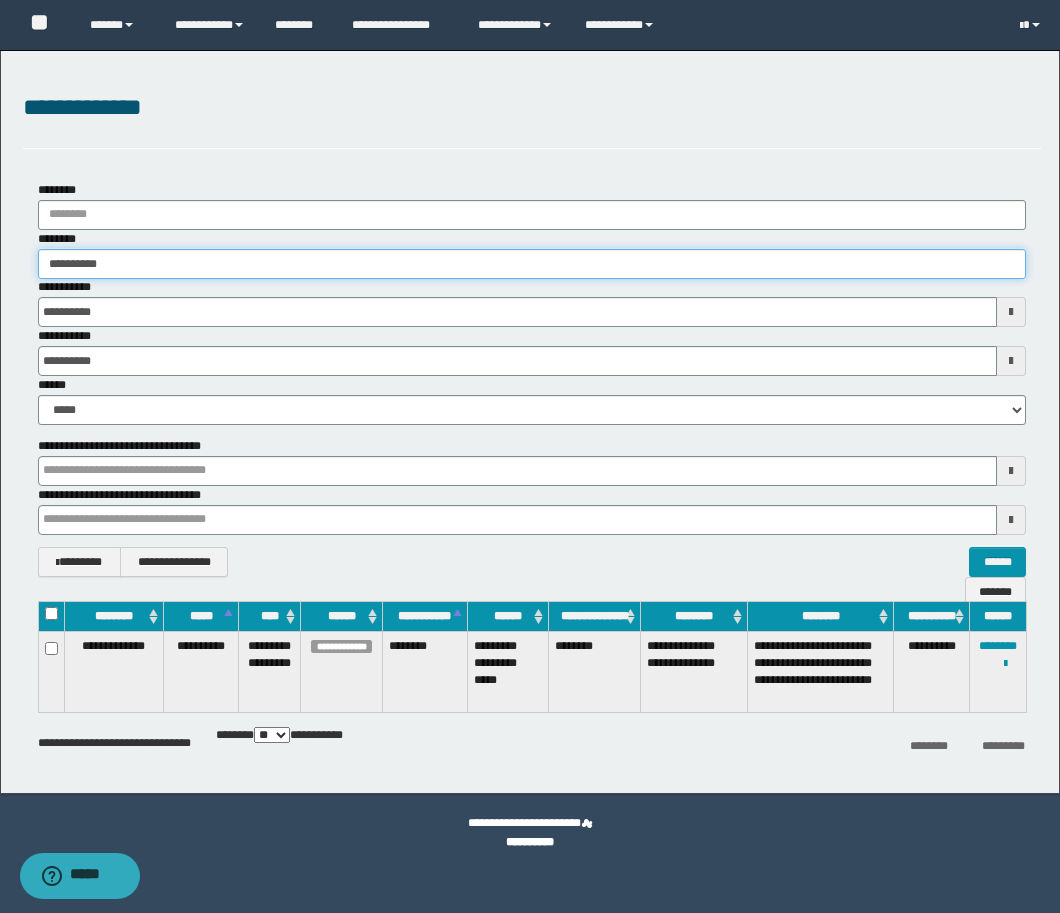 type on "**********" 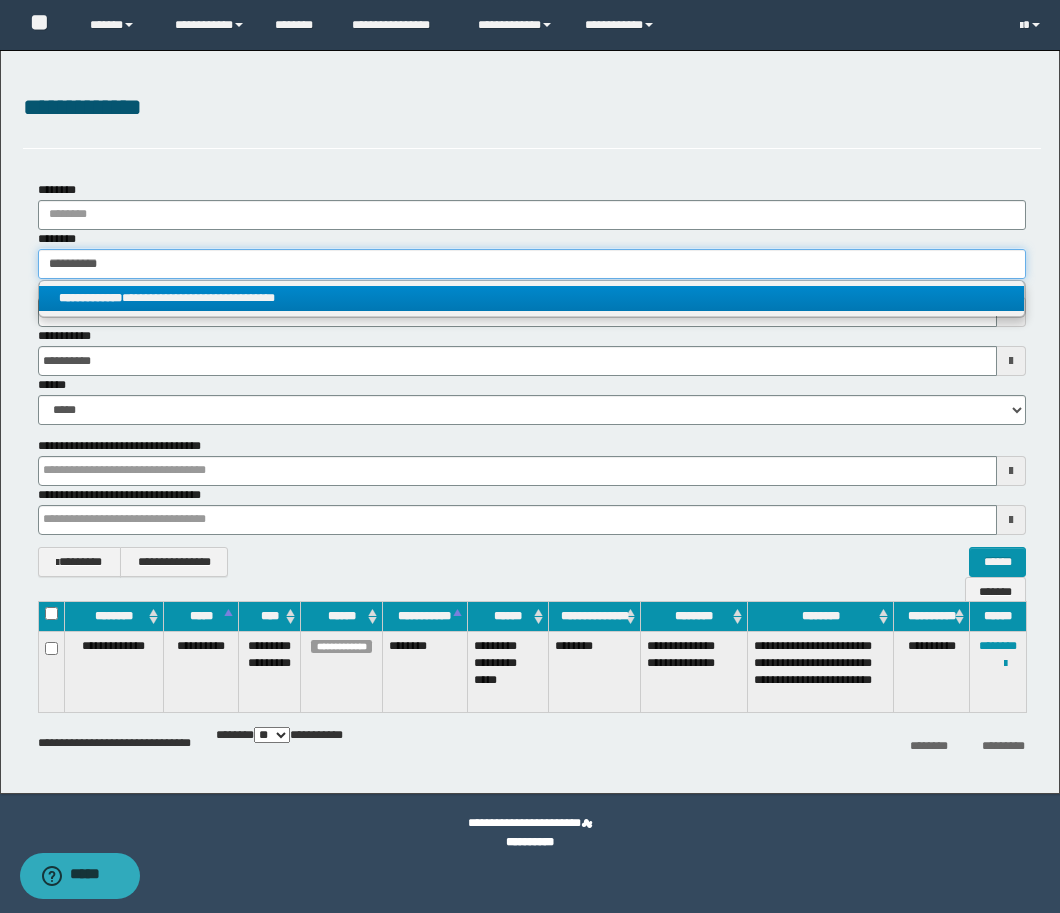 type on "**********" 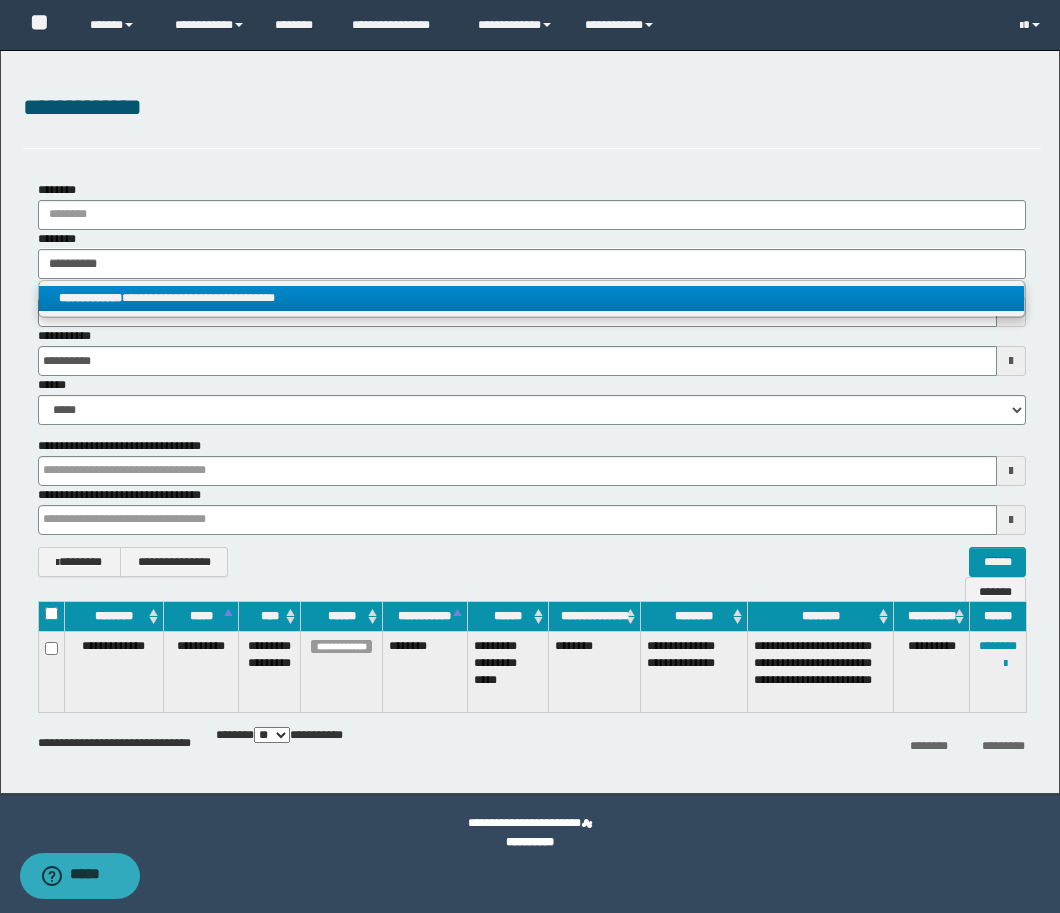 click on "**********" at bounding box center (531, 298) 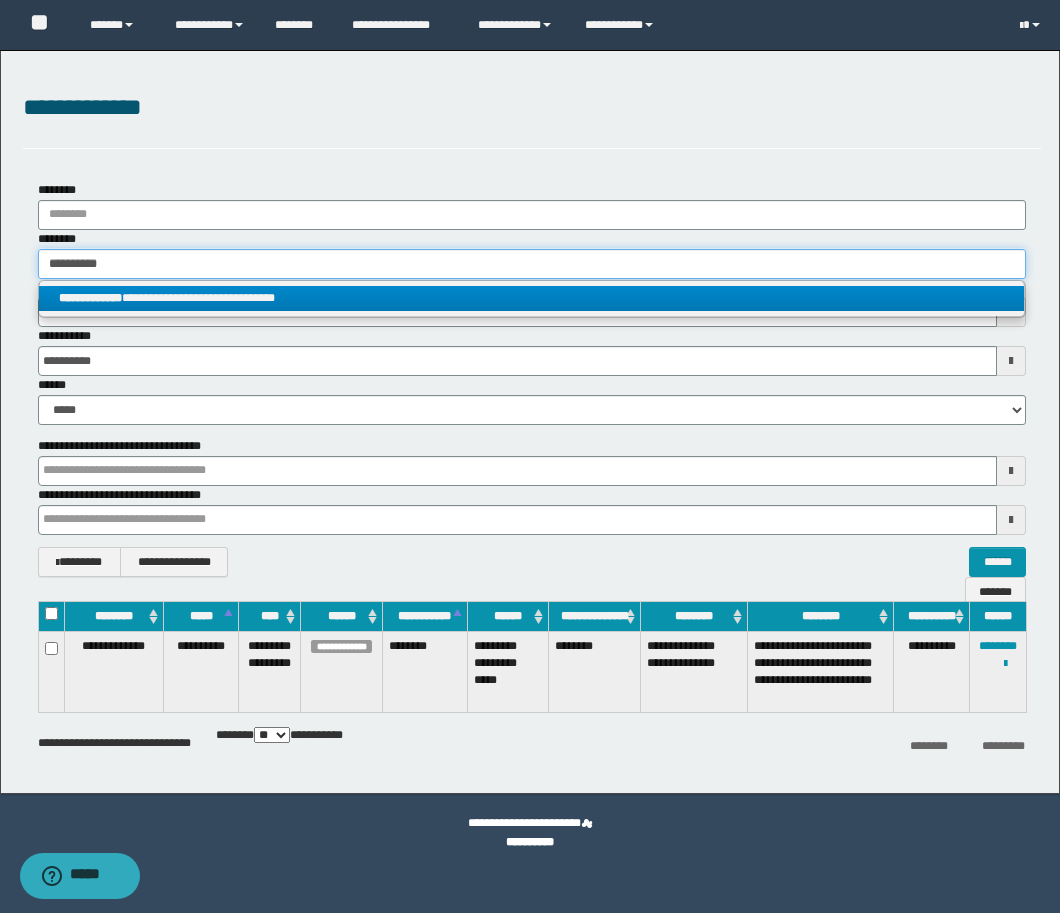 type 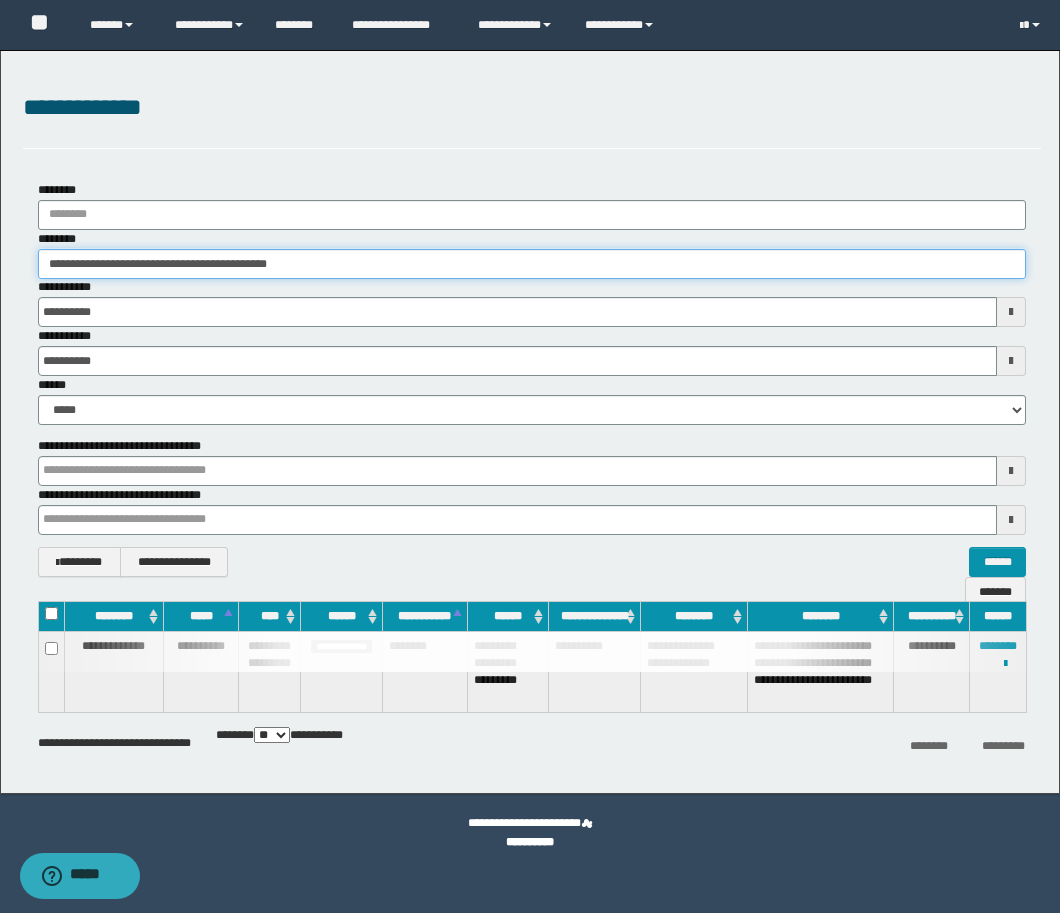 click on "**********" at bounding box center (532, 264) 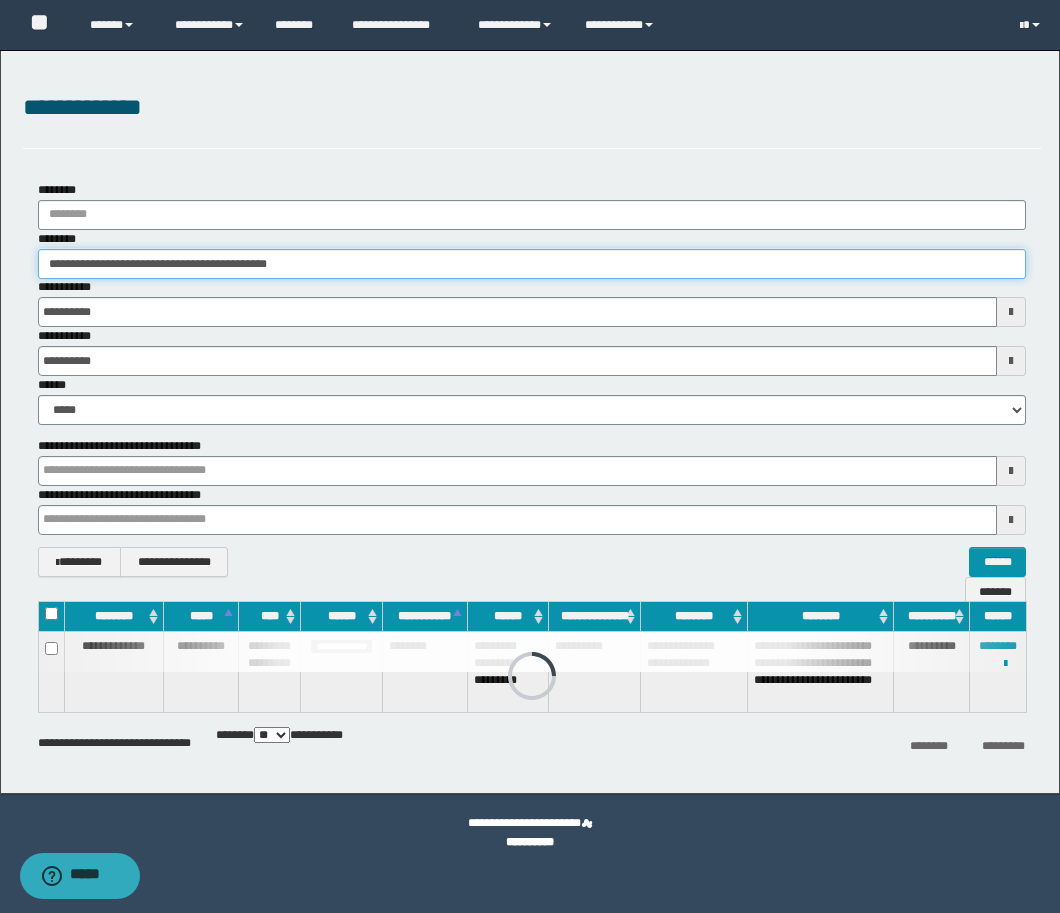 drag, startPoint x: 371, startPoint y: 261, endPoint x: 183, endPoint y: 247, distance: 188.52055 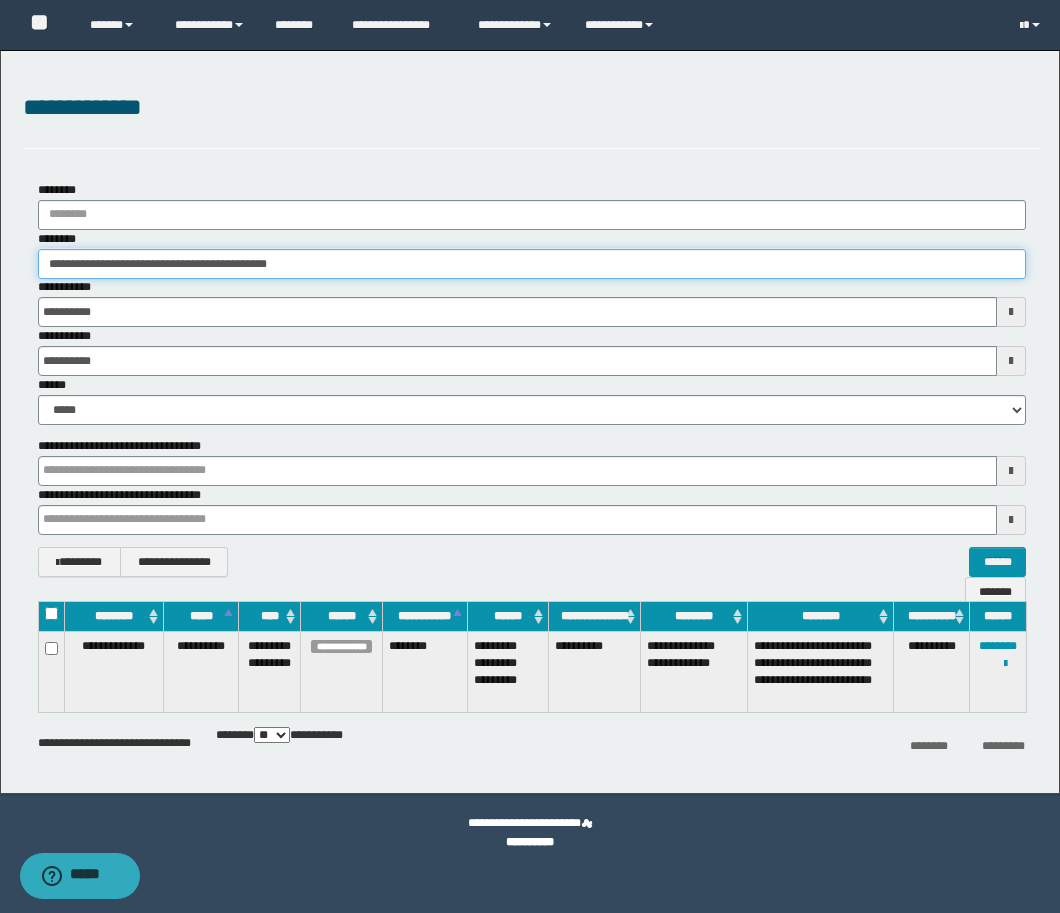 paste 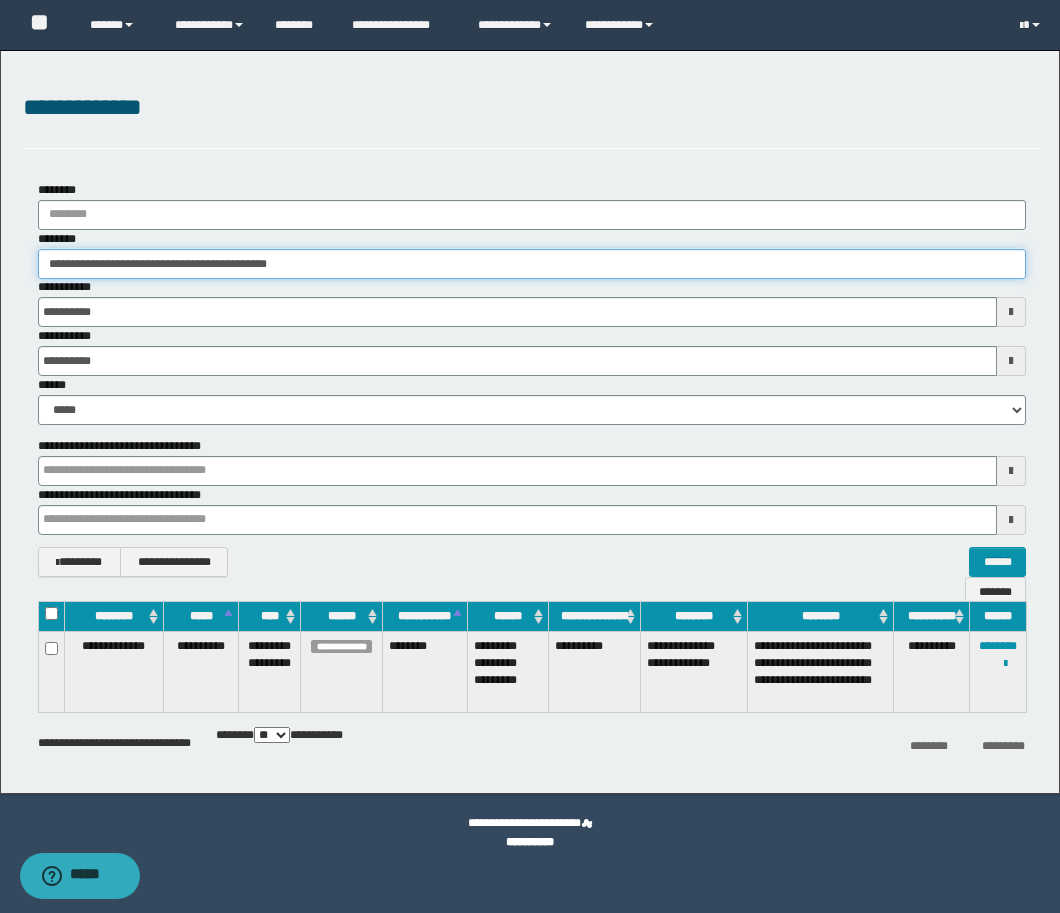 type on "********" 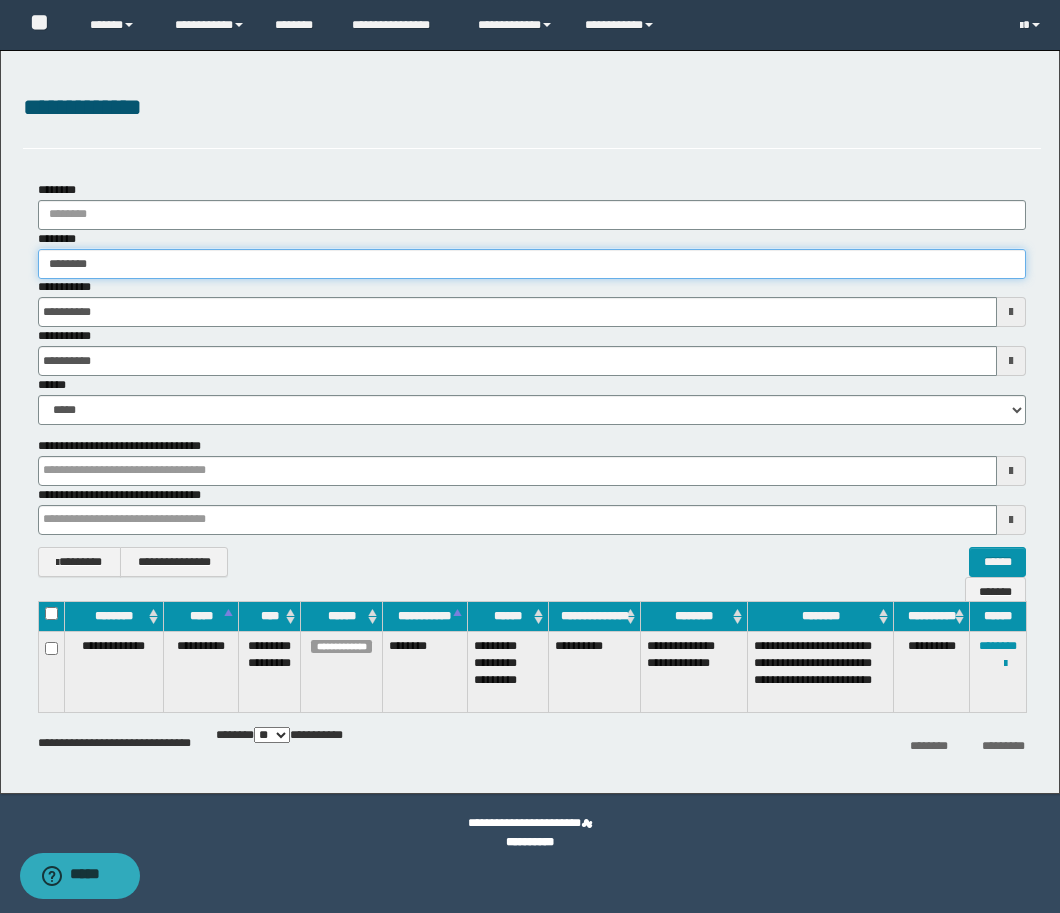 type on "********" 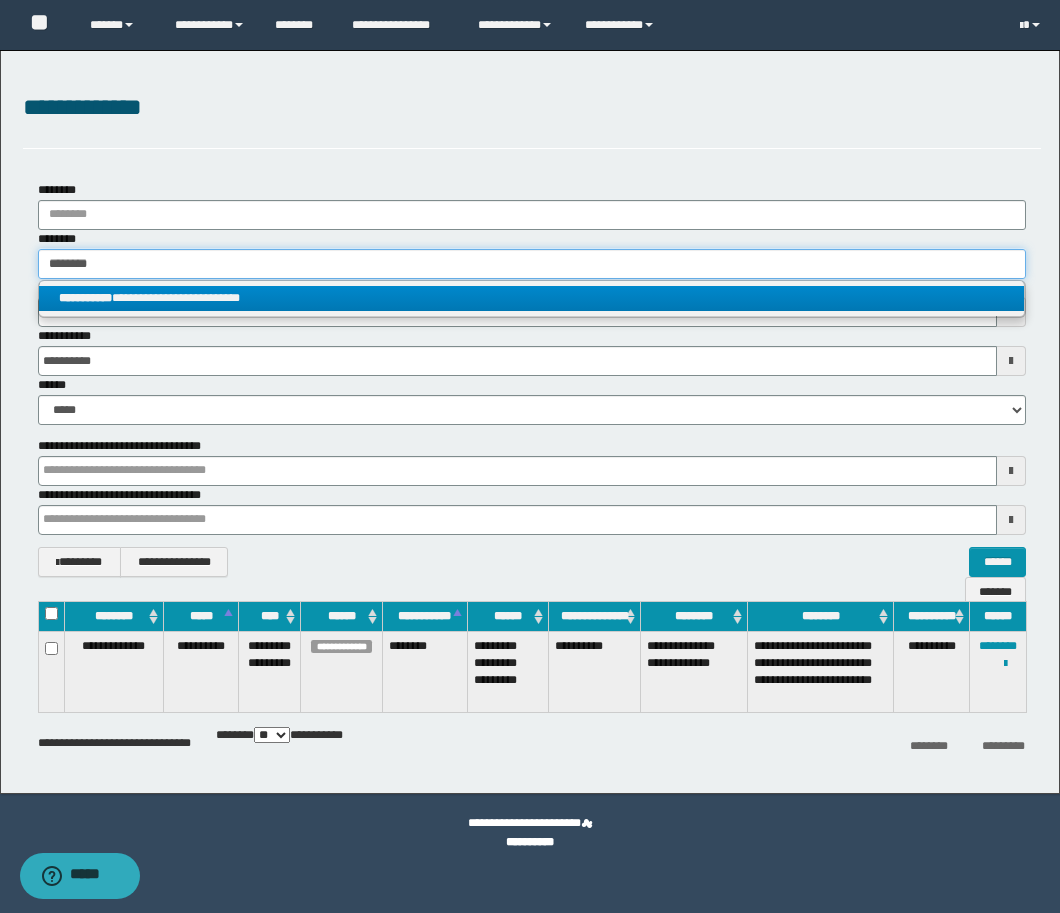type on "********" 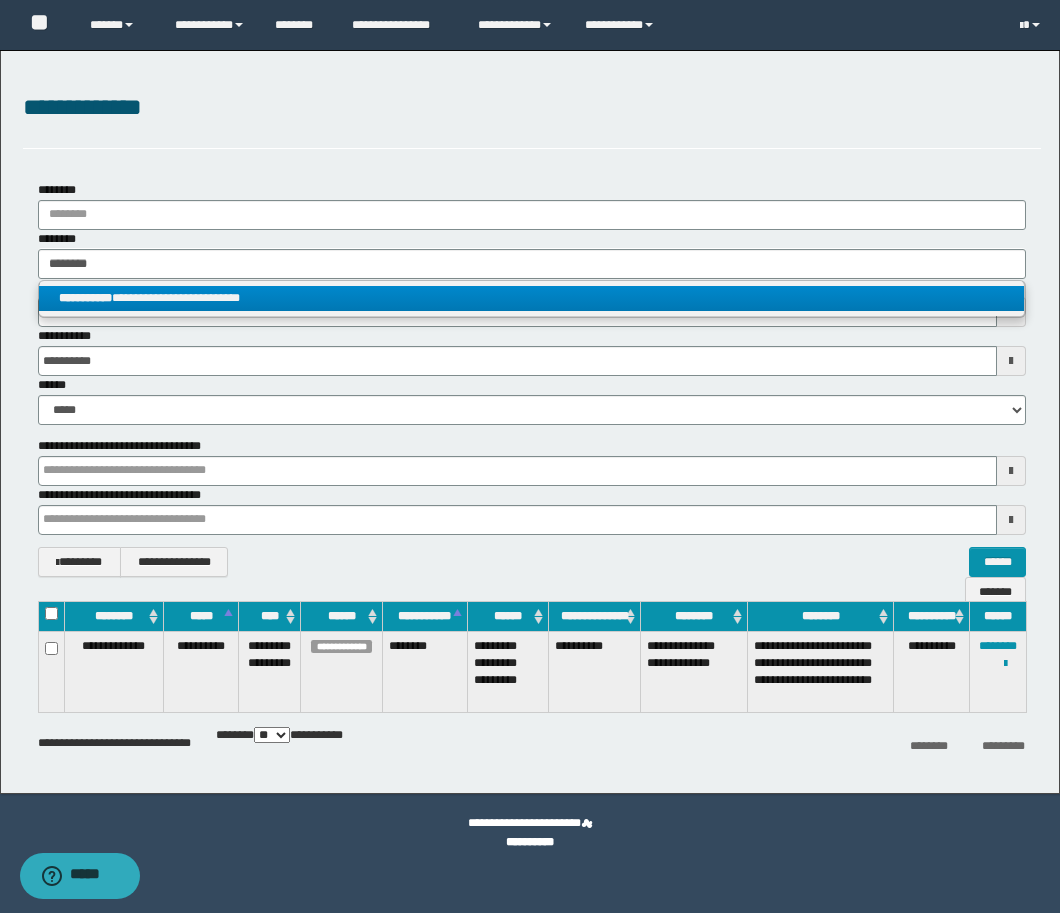 click on "**********" at bounding box center (531, 298) 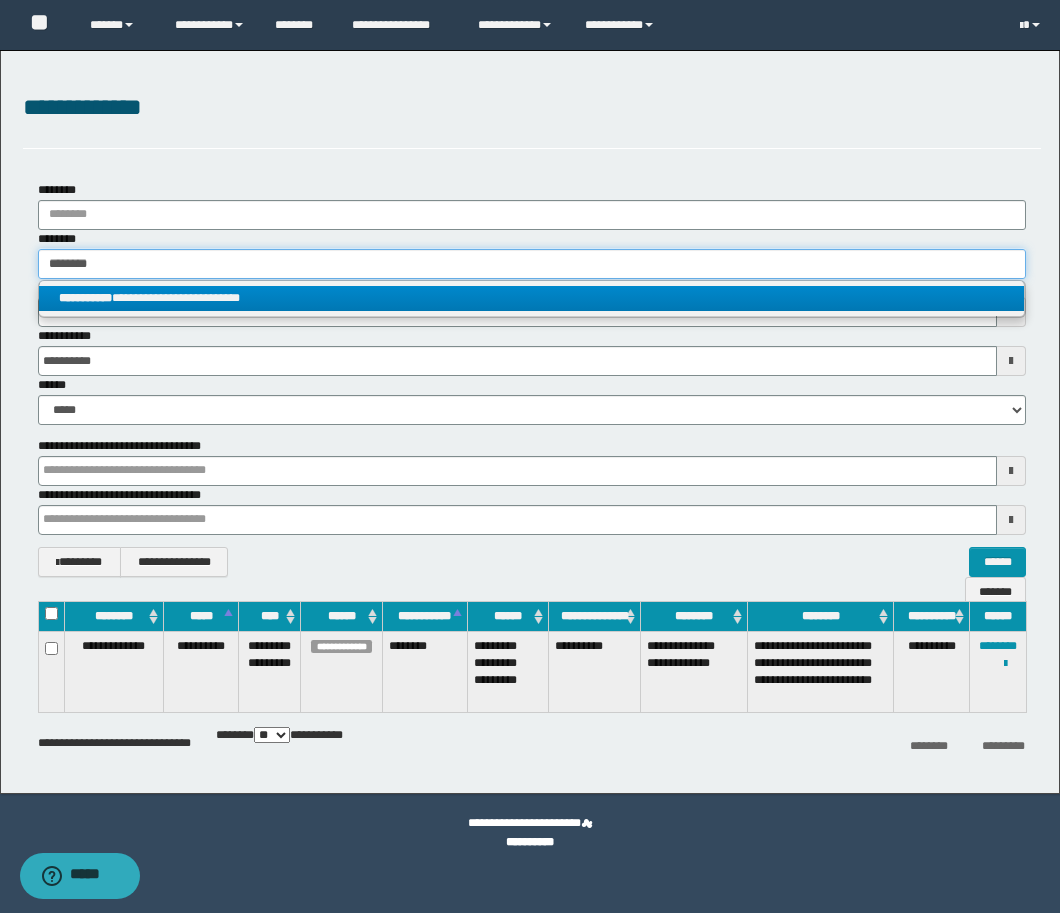 type 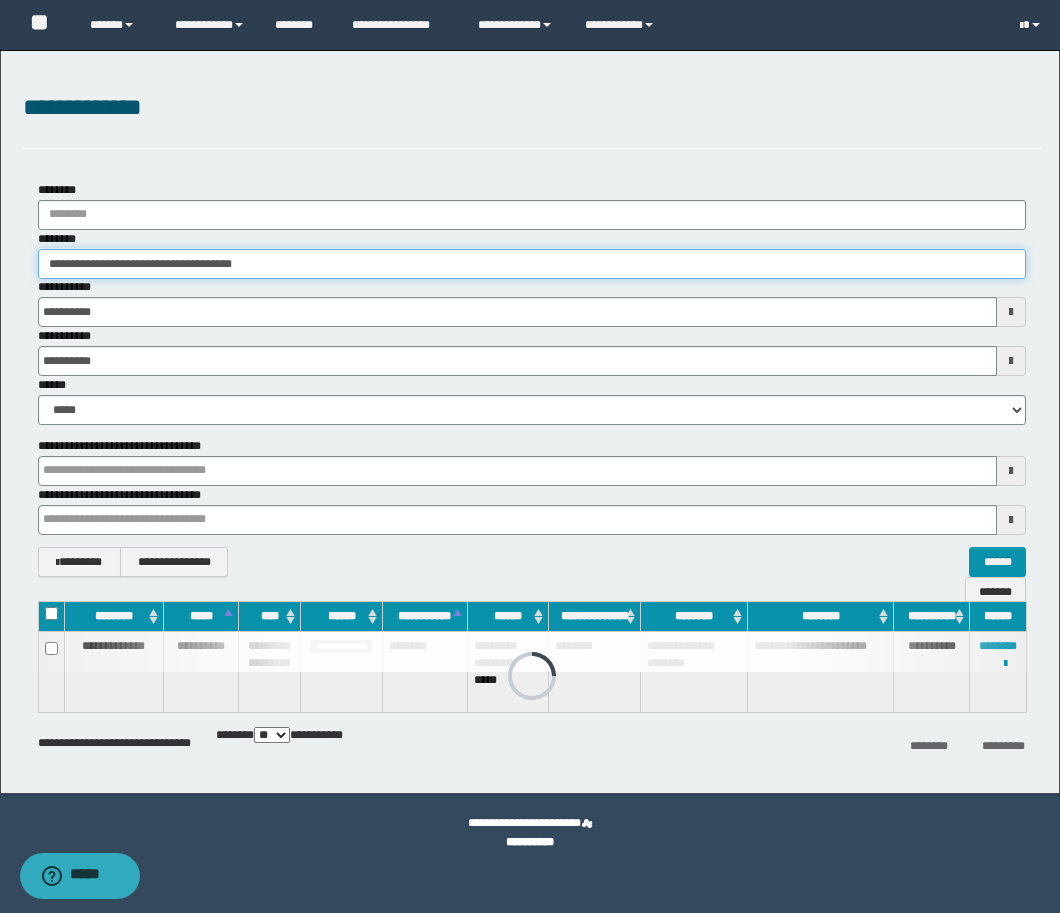 click on "**********" at bounding box center (532, 264) 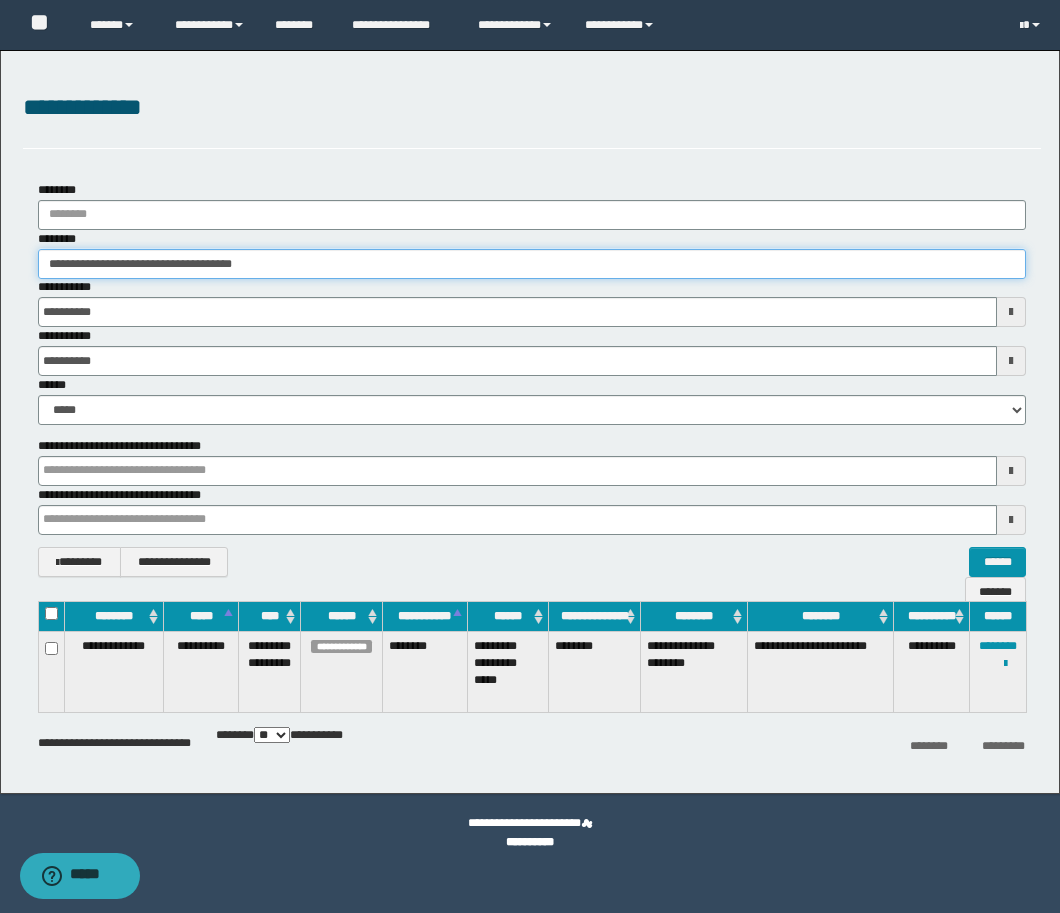 drag, startPoint x: 326, startPoint y: 265, endPoint x: -9, endPoint y: 267, distance: 335.00598 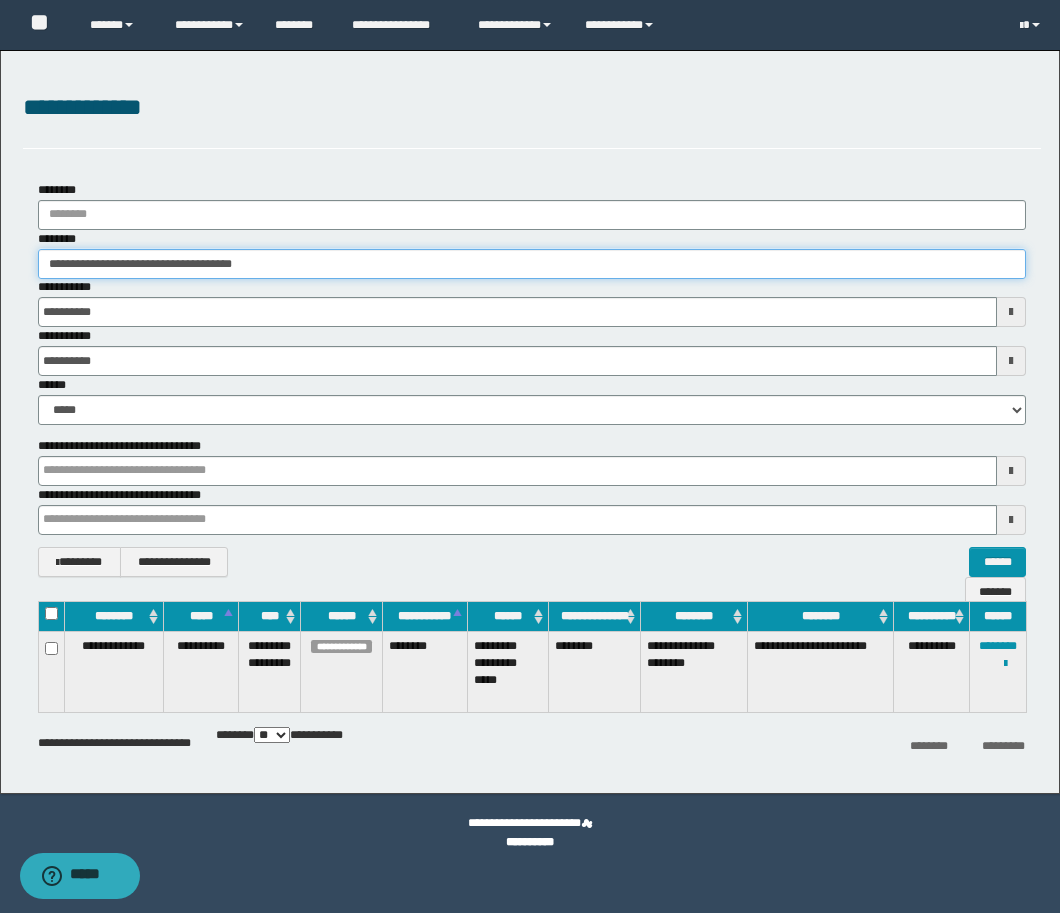 click on "**********" at bounding box center [530, 456] 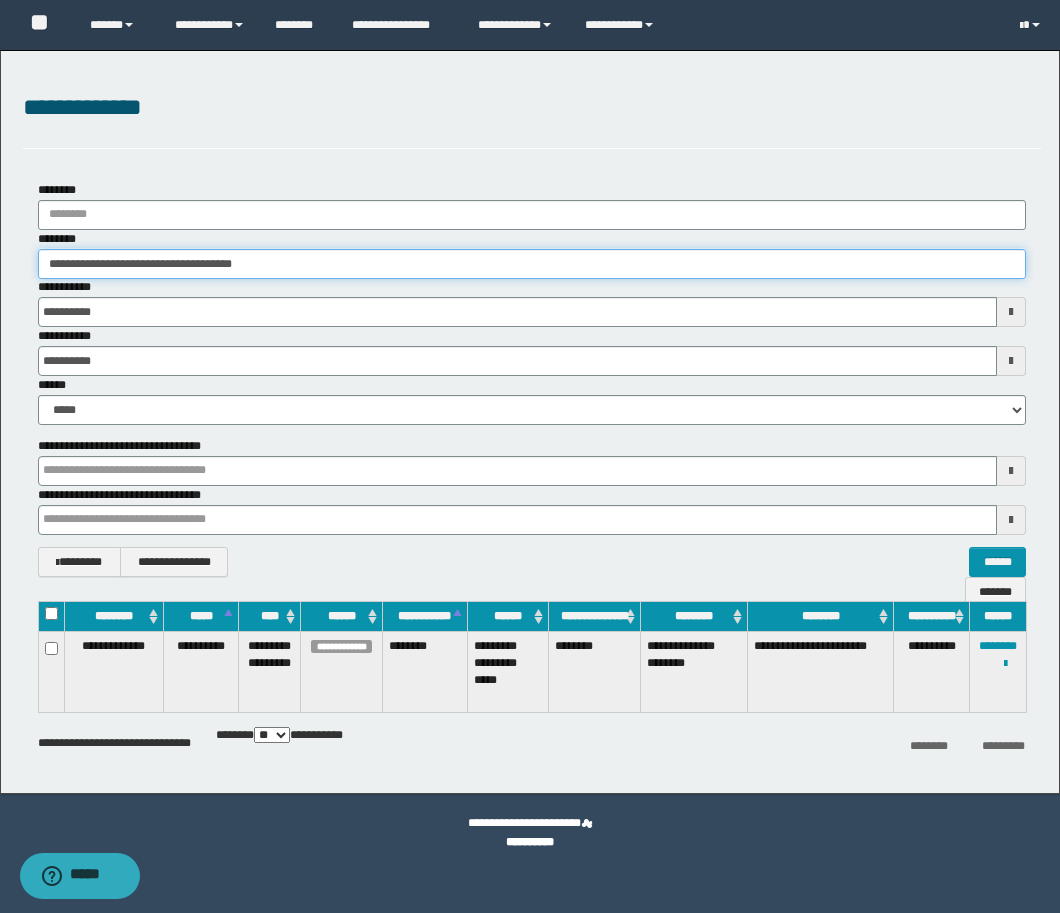 paste 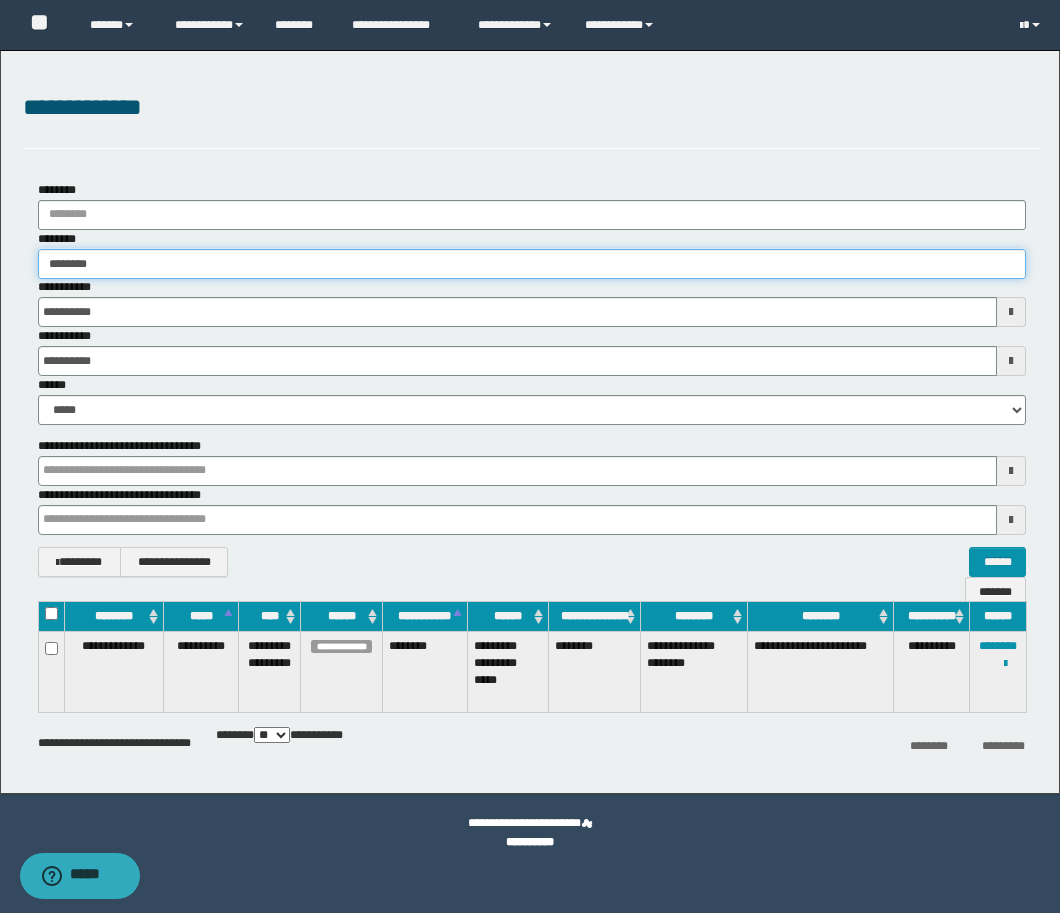 type on "********" 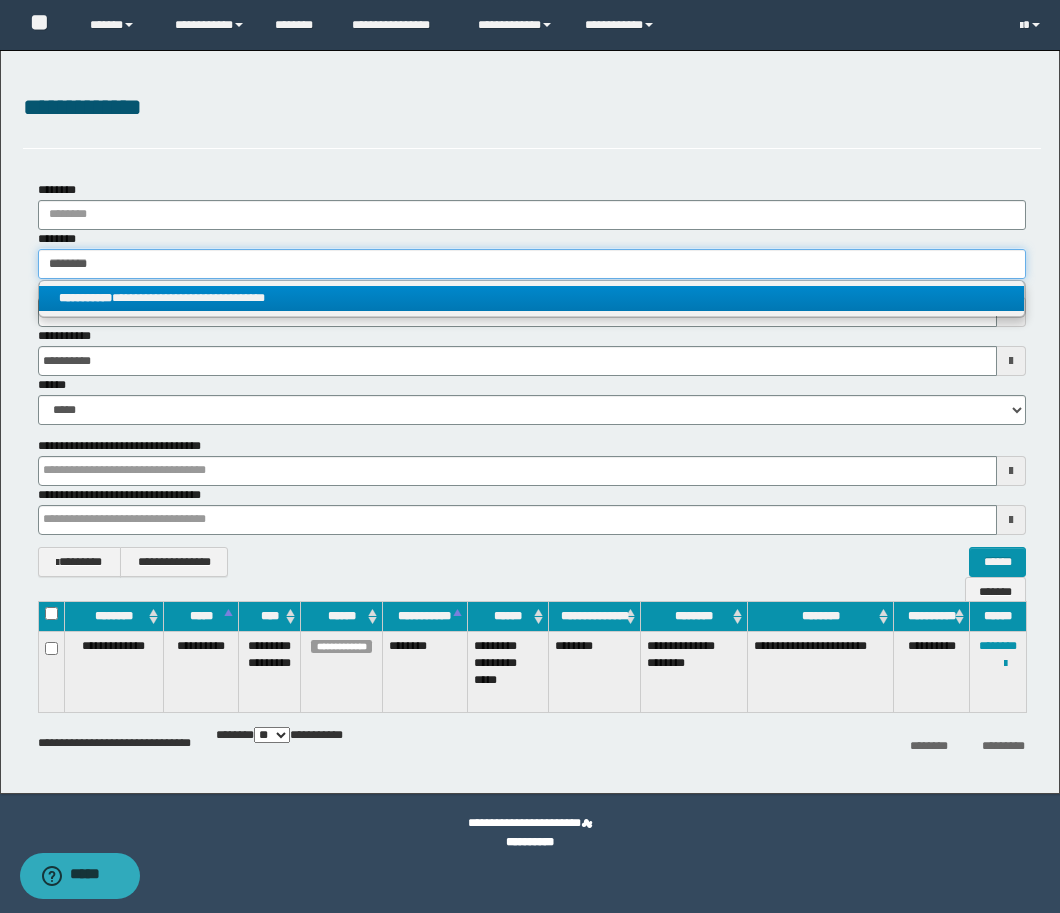 type on "********" 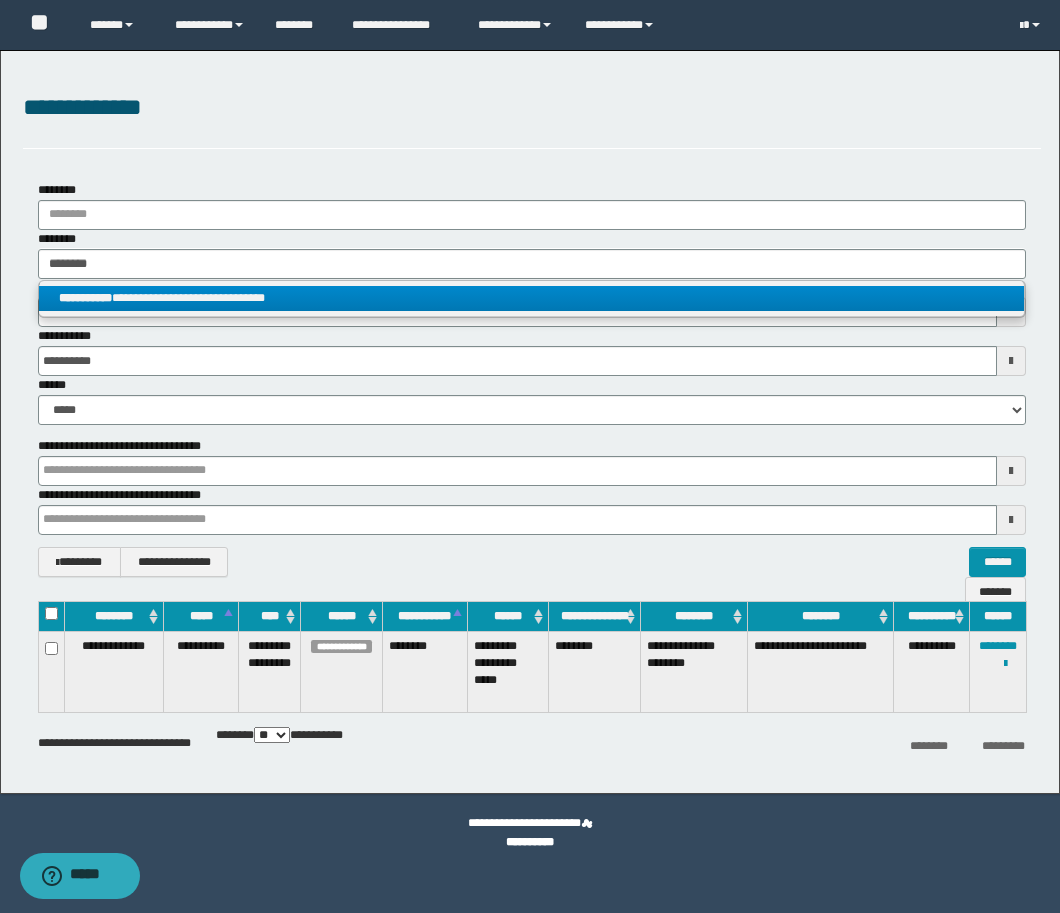 click on "**********" at bounding box center [531, 298] 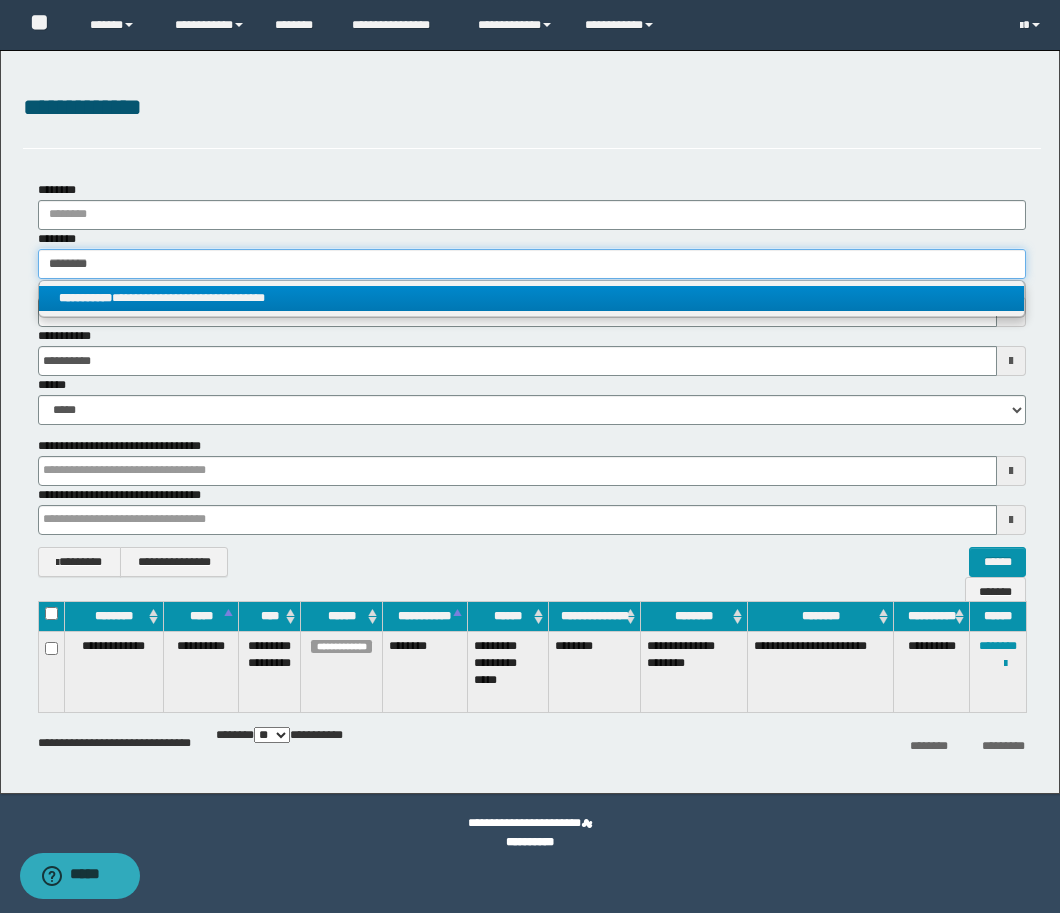 type 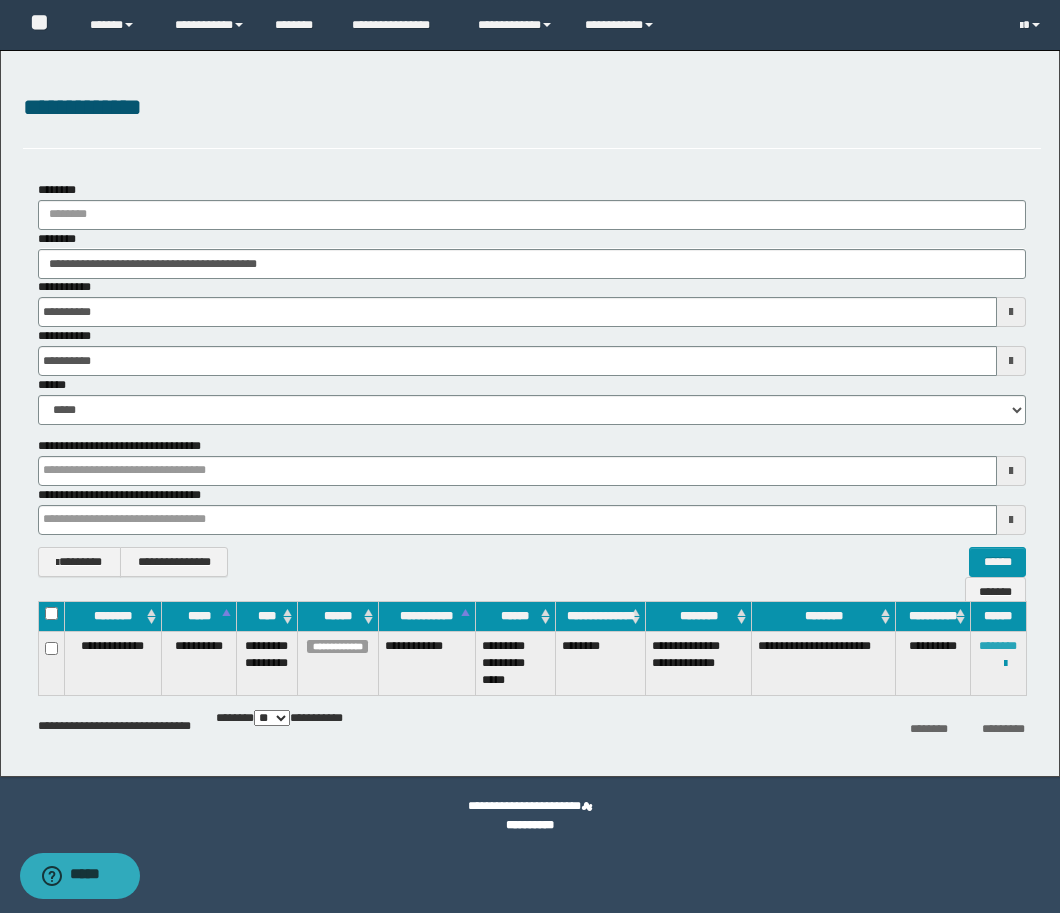 click on "********" at bounding box center [998, 646] 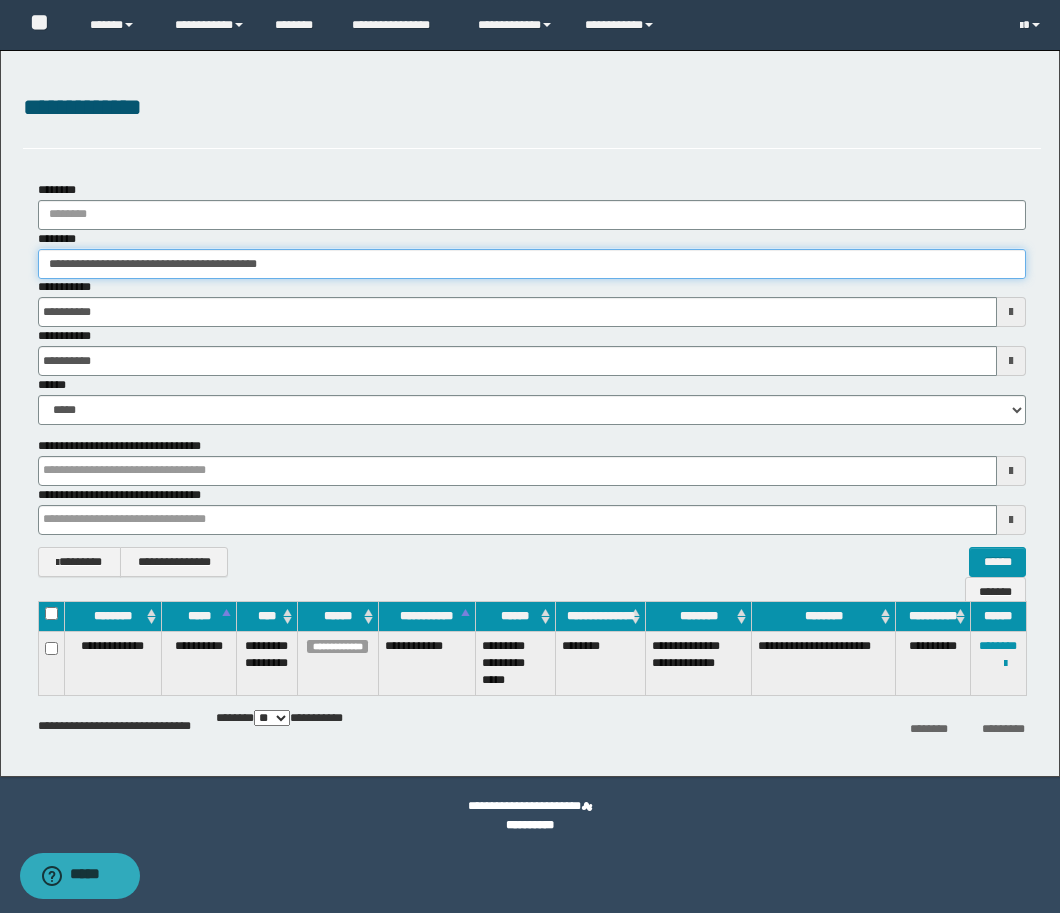 drag, startPoint x: 342, startPoint y: 266, endPoint x: 67, endPoint y: 269, distance: 275.01636 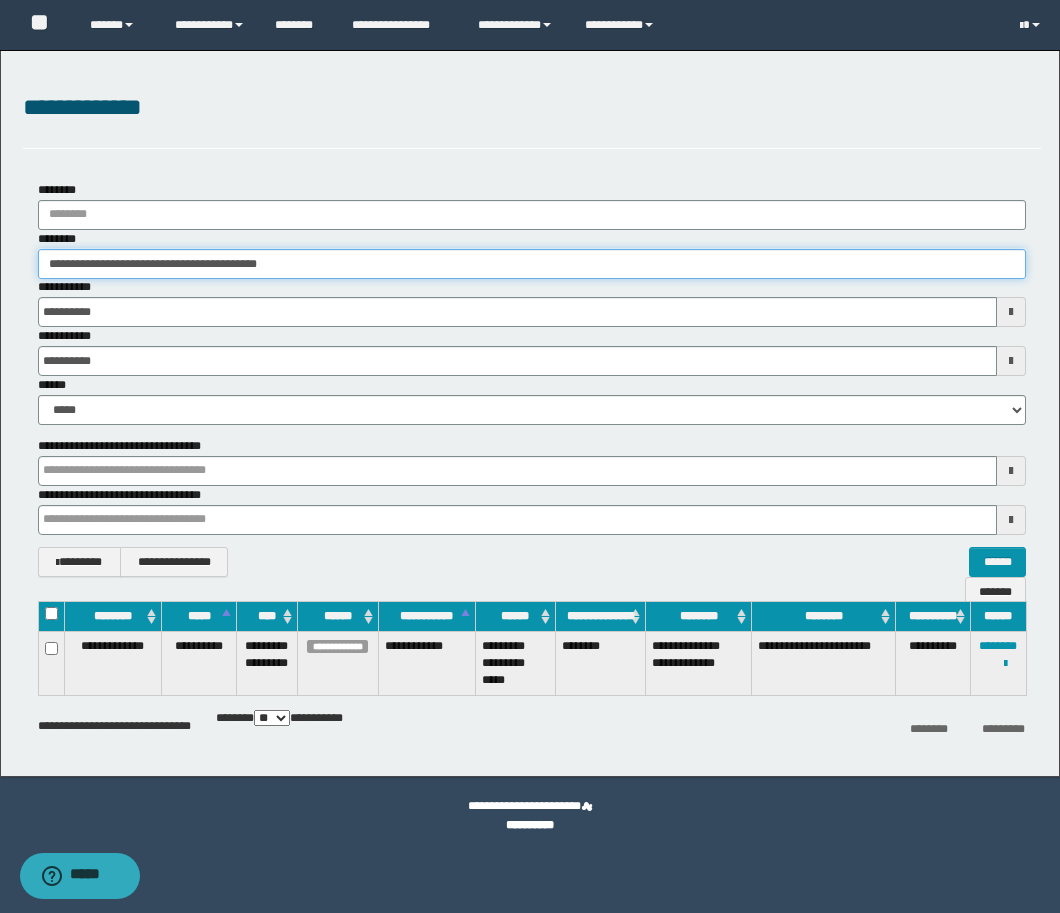 click on "**********" at bounding box center (532, 264) 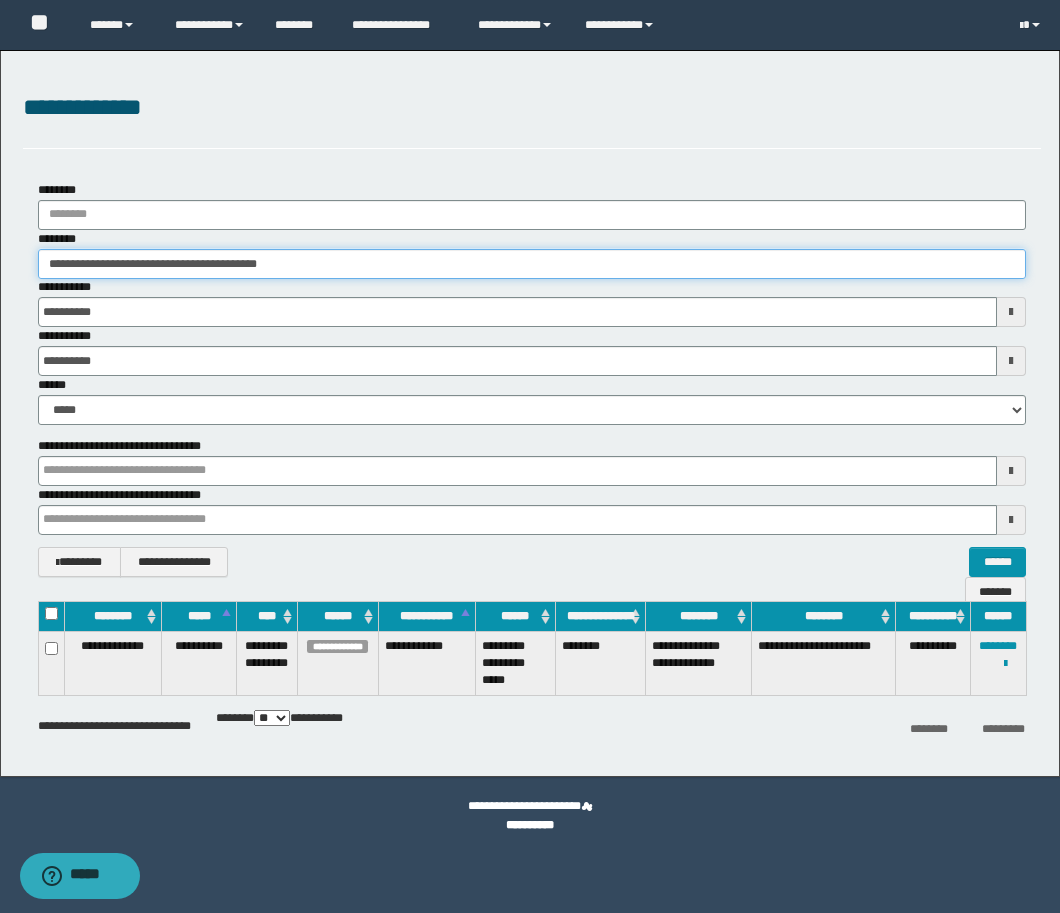 drag, startPoint x: 333, startPoint y: 258, endPoint x: -10, endPoint y: 237, distance: 343.64224 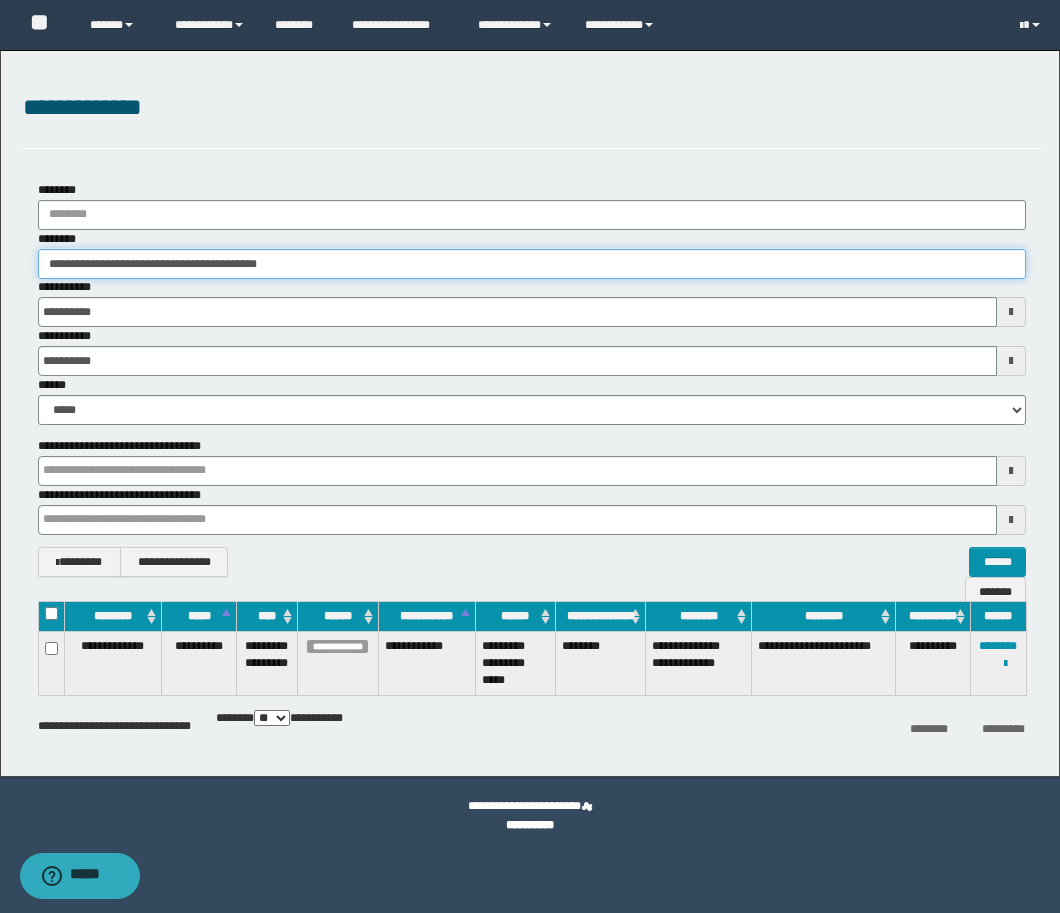 paste 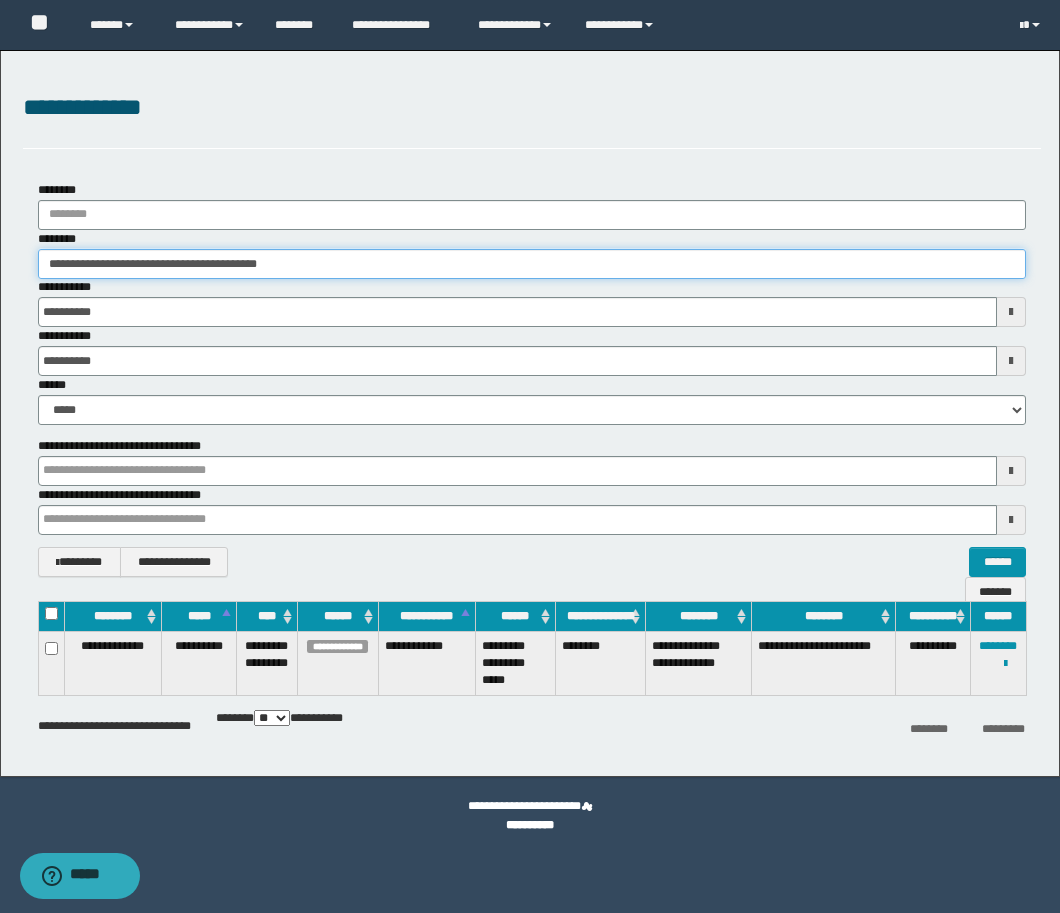 type on "********" 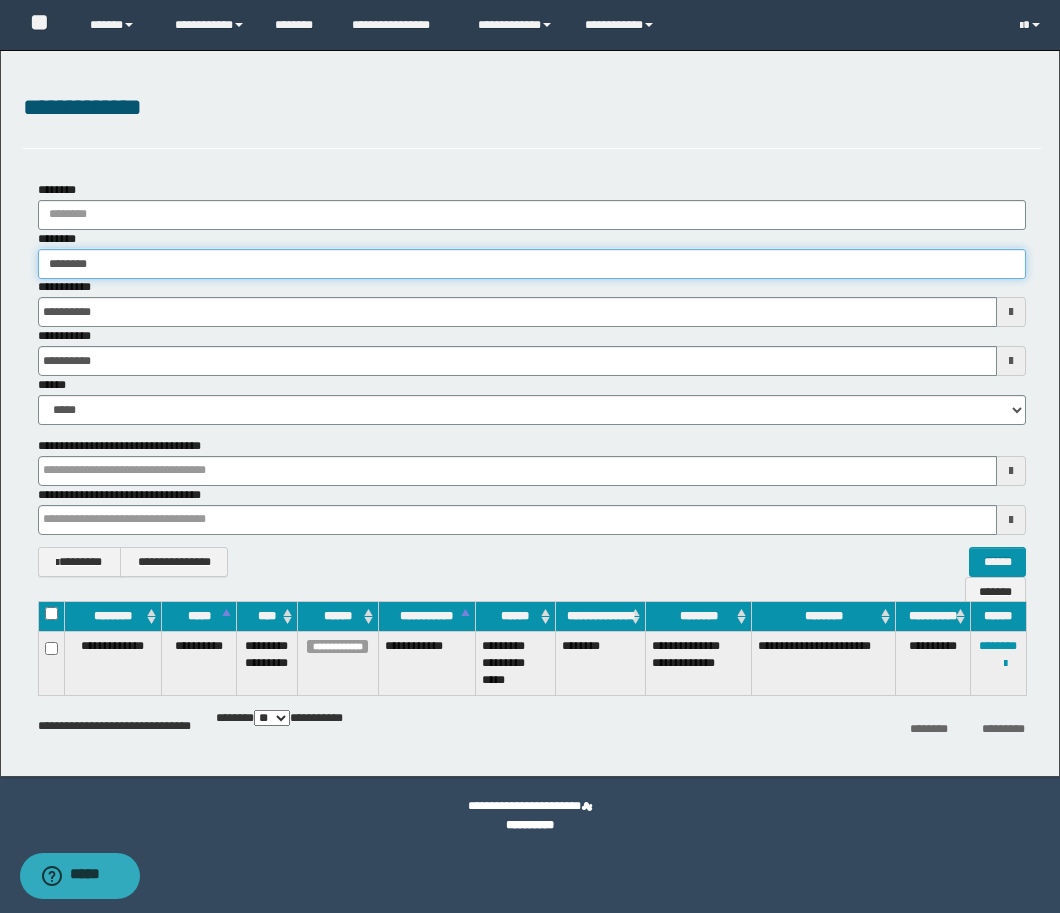 type on "********" 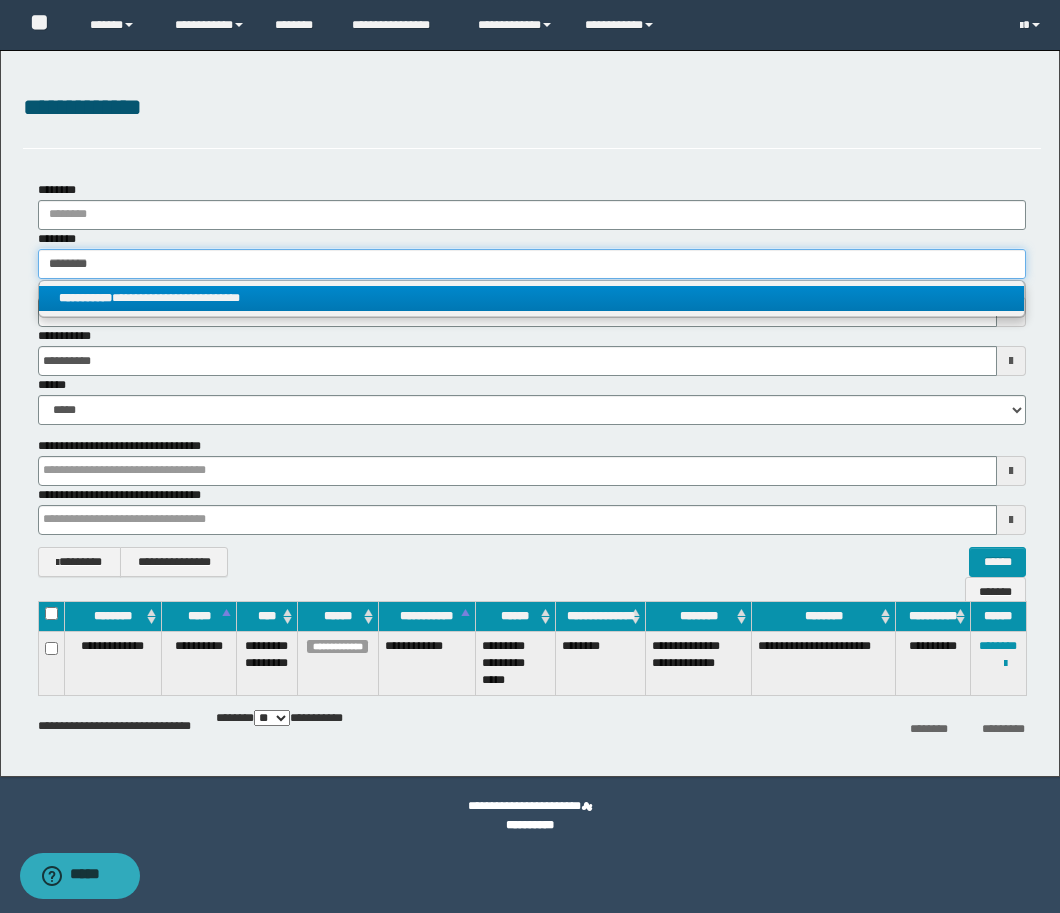 type on "********" 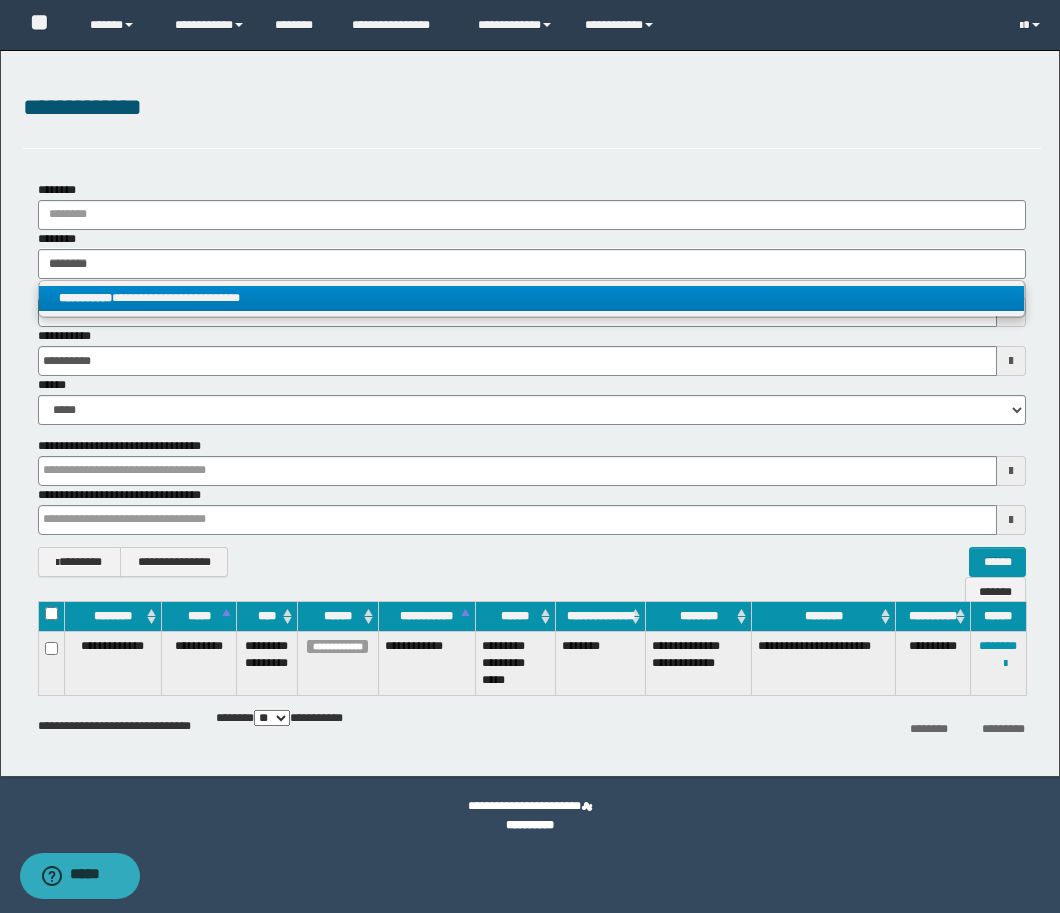 click on "**********" at bounding box center [531, 298] 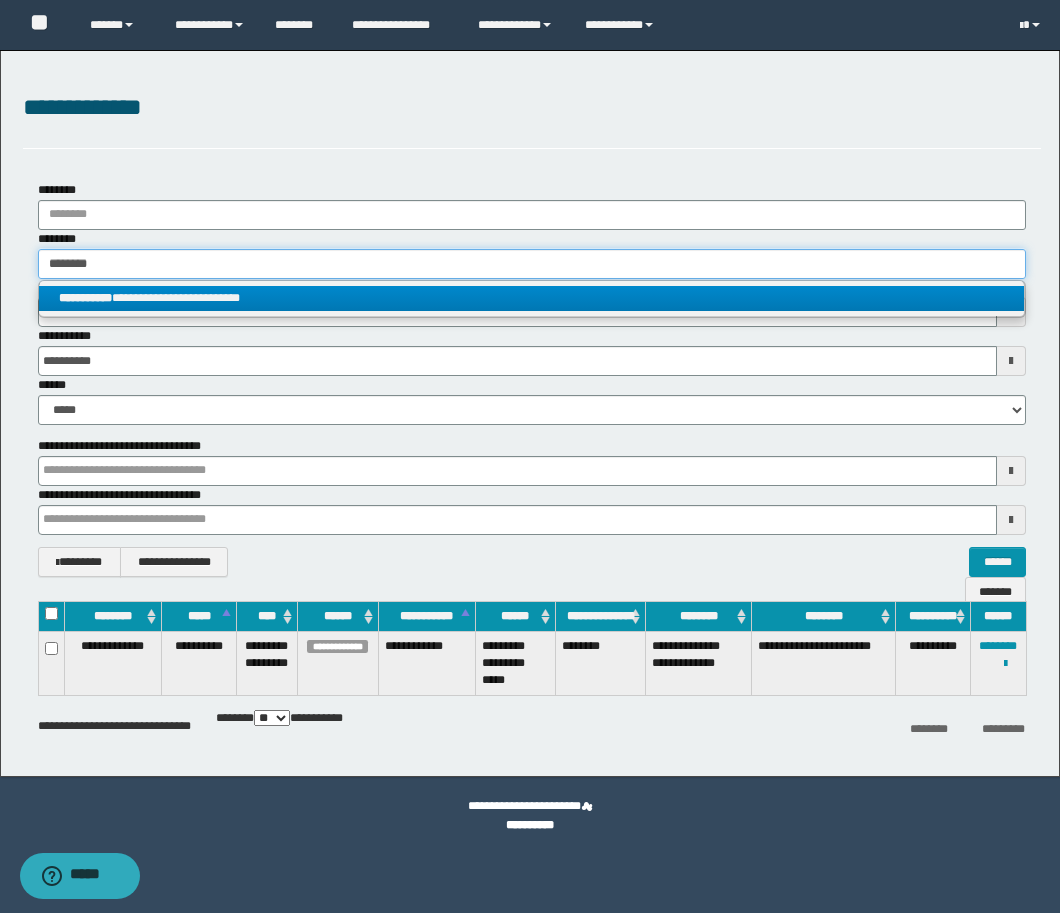 type 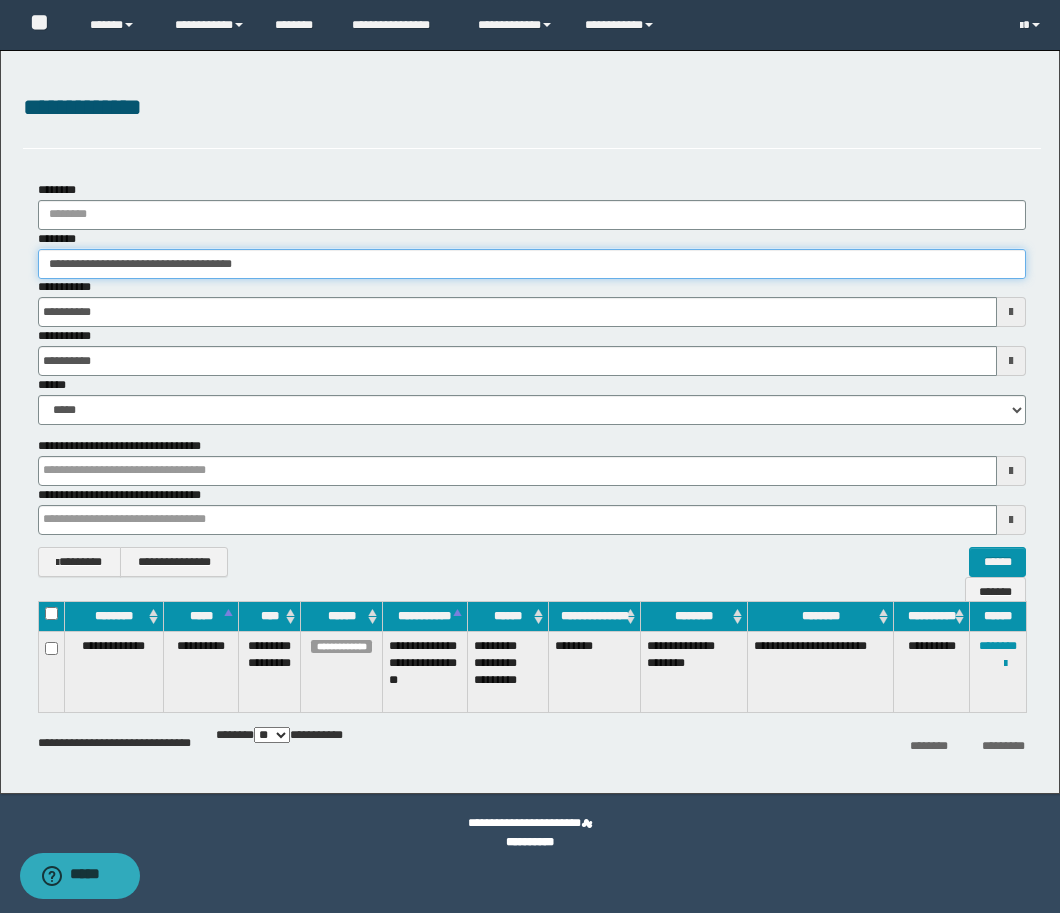 drag, startPoint x: 312, startPoint y: 270, endPoint x: 67, endPoint y: 268, distance: 245.00816 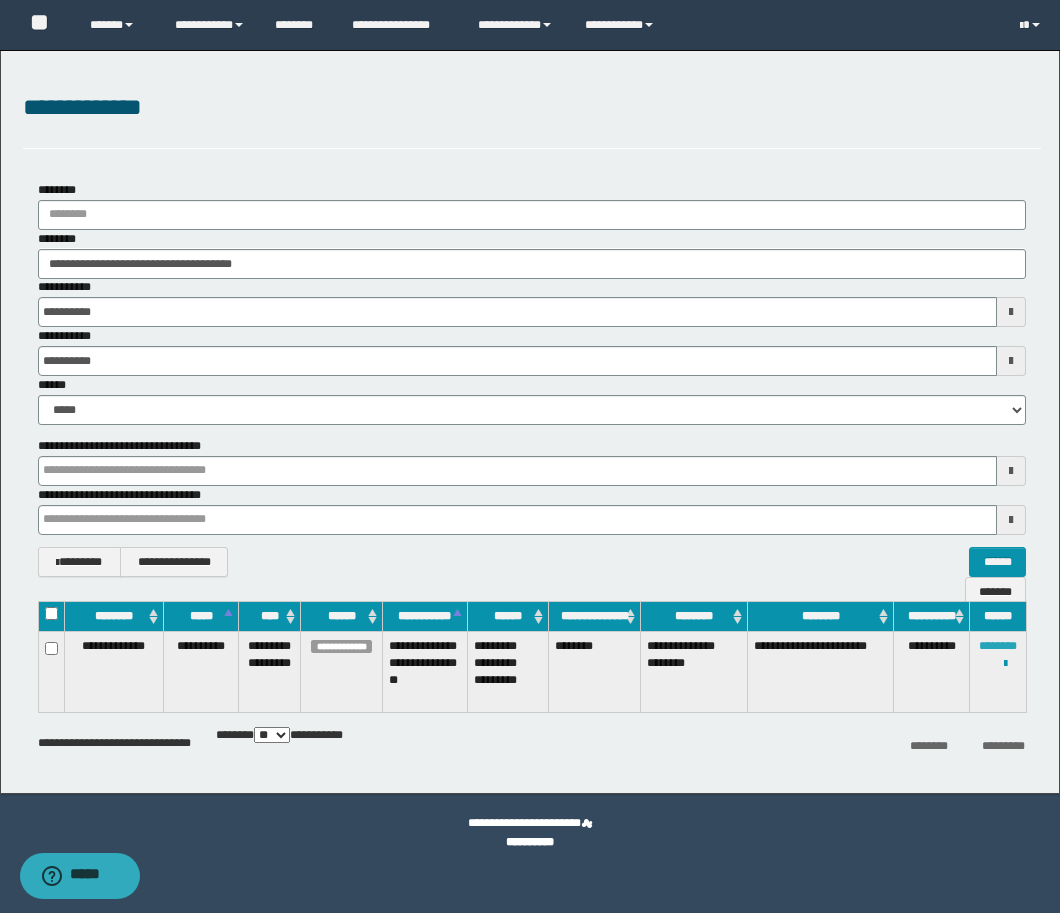 click on "********" at bounding box center (998, 646) 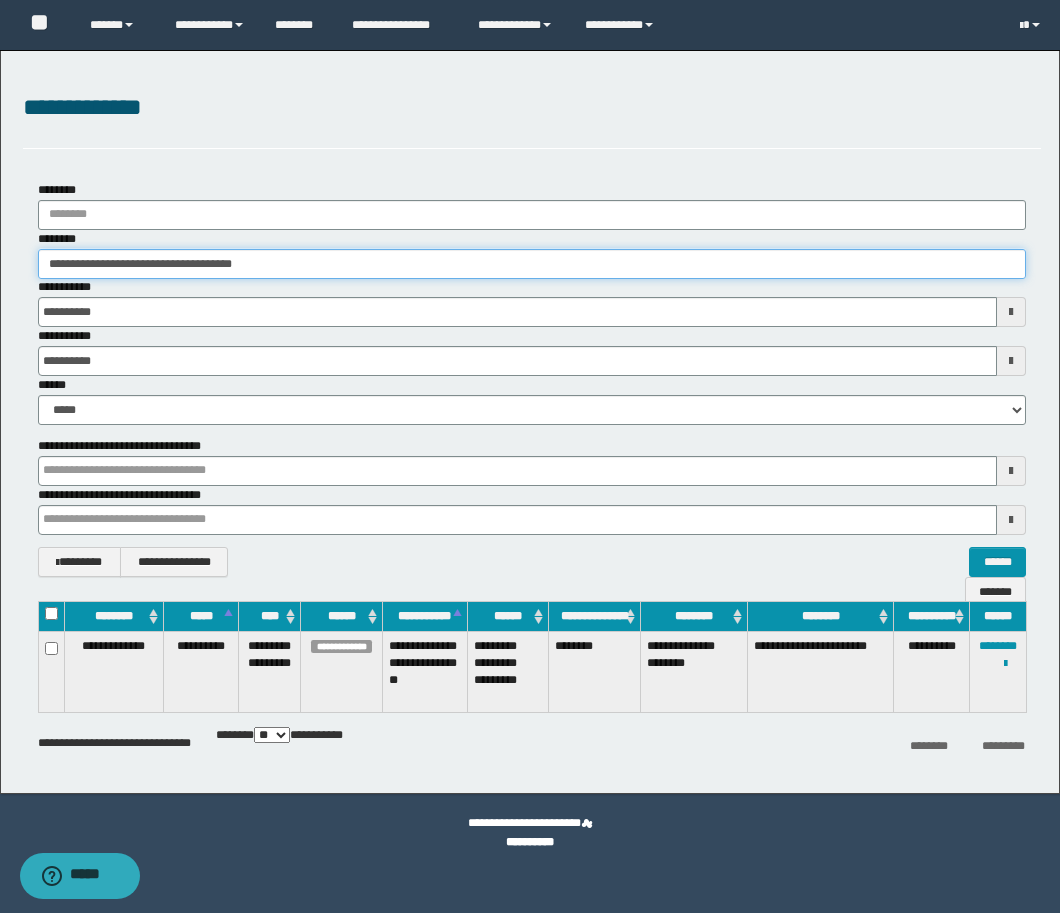 click on "**********" at bounding box center (532, 264) 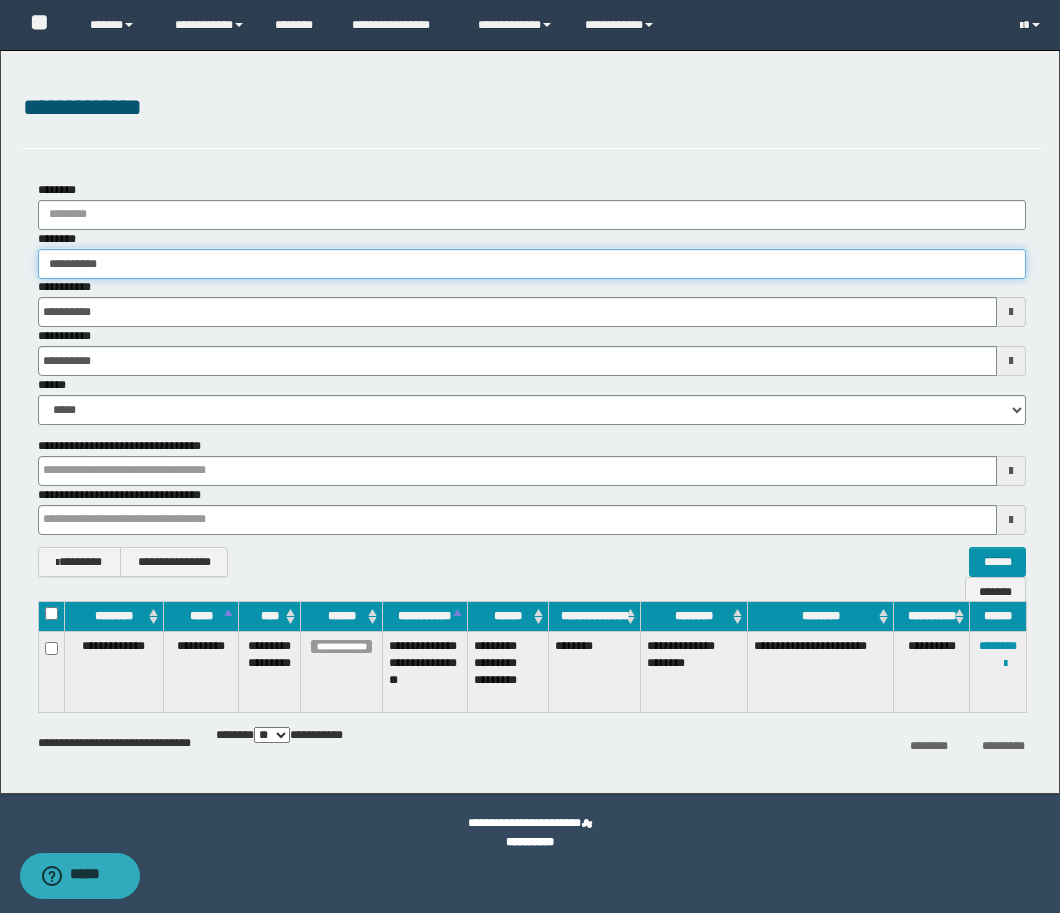 type on "**********" 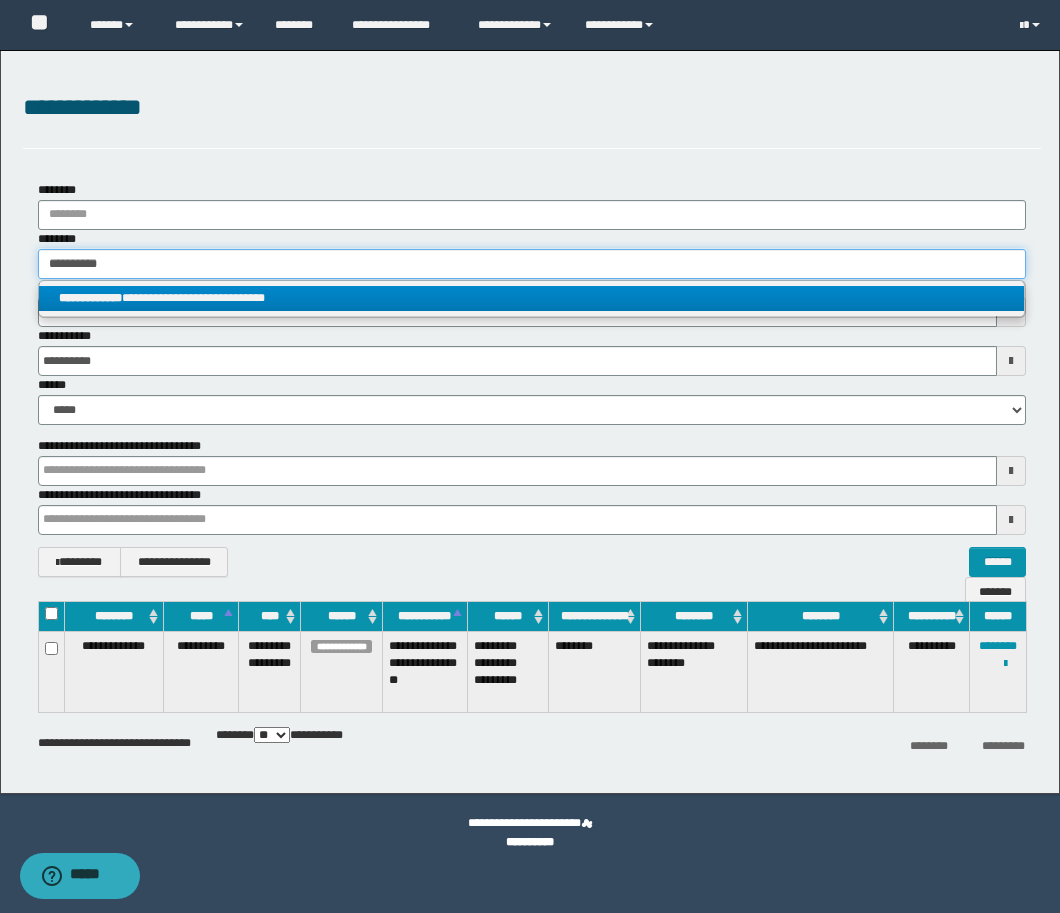 type on "**********" 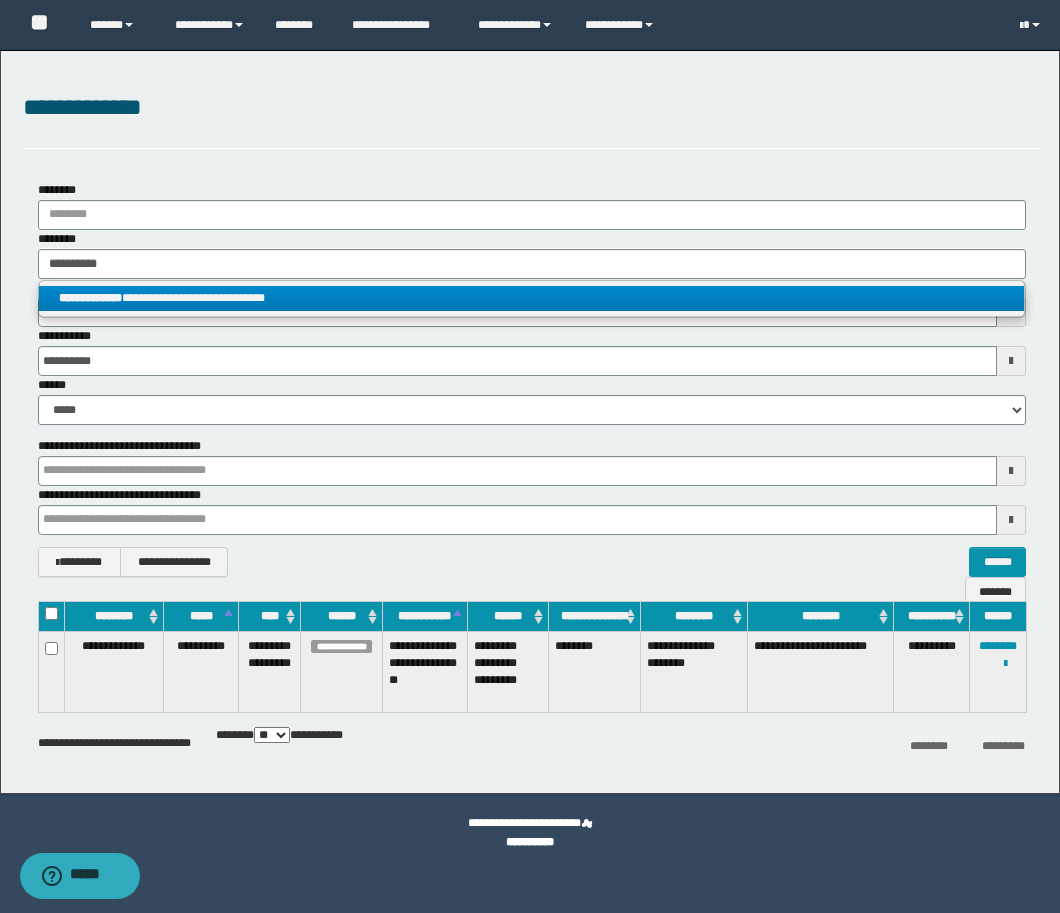 click on "**********" at bounding box center (531, 298) 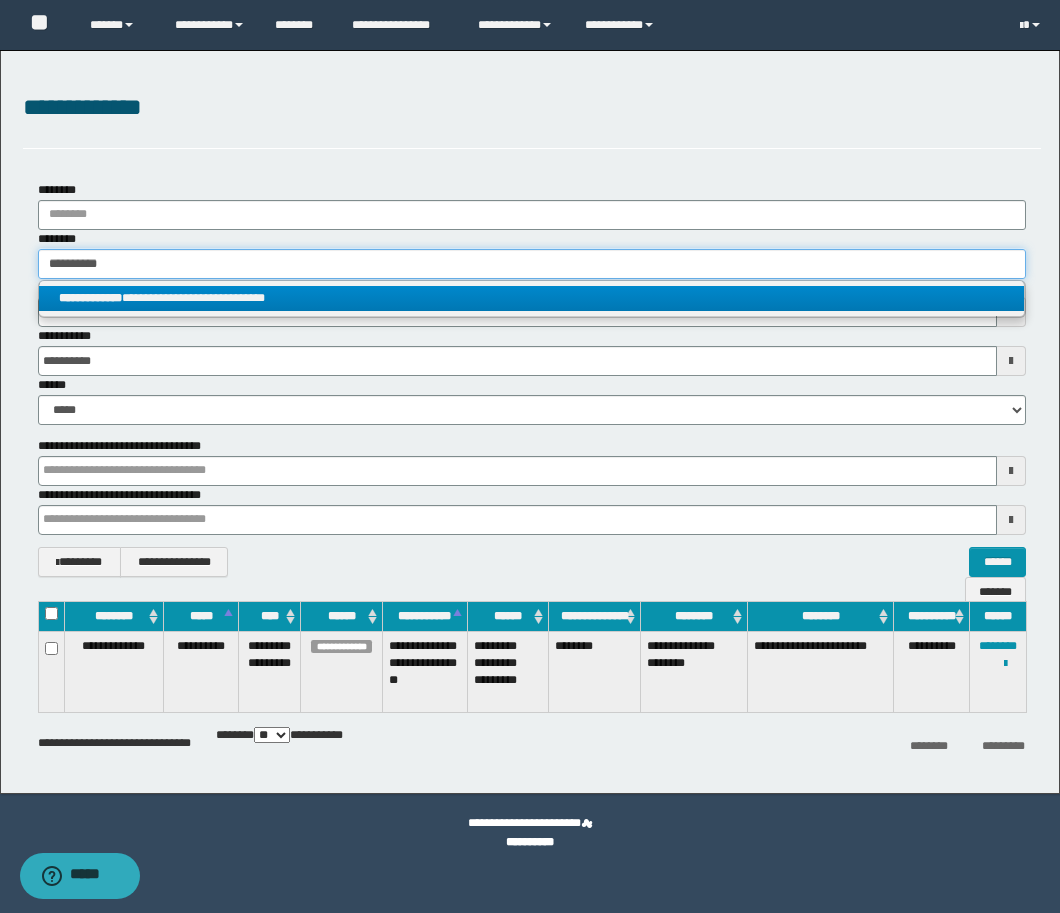 type 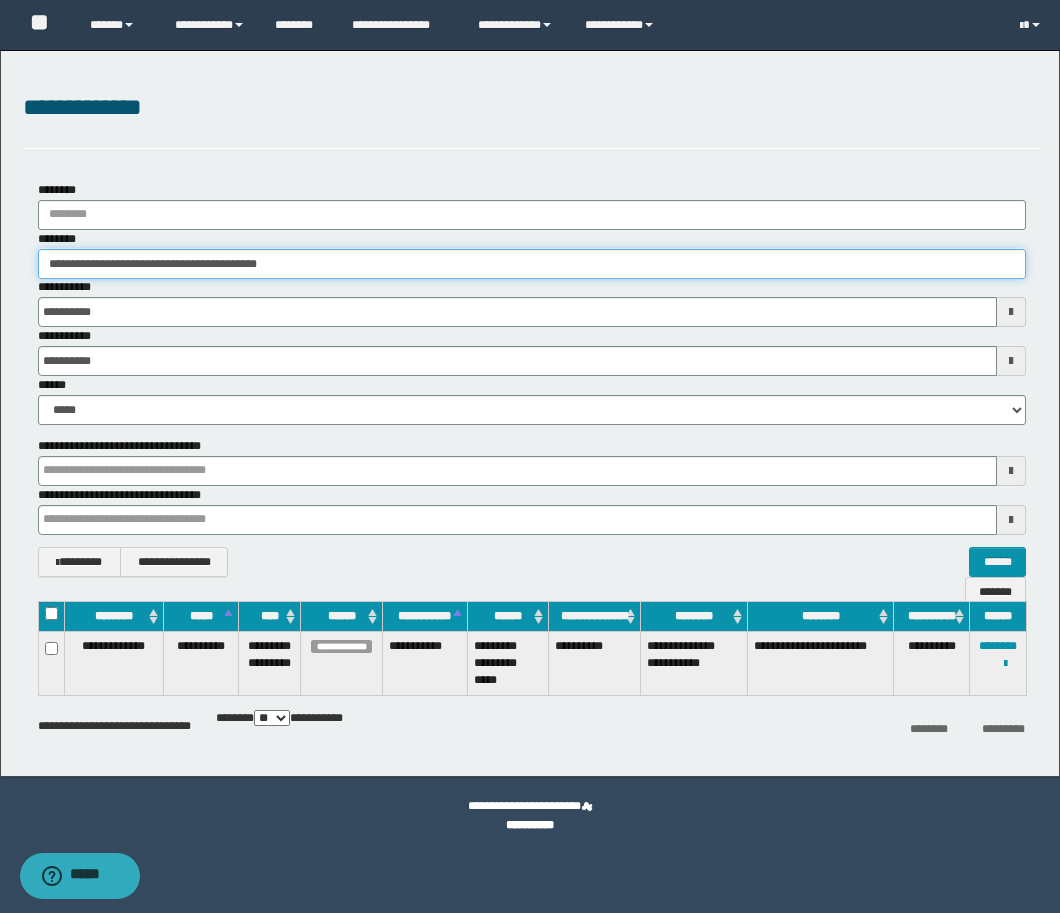 drag, startPoint x: 325, startPoint y: 264, endPoint x: 68, endPoint y: 267, distance: 257.01752 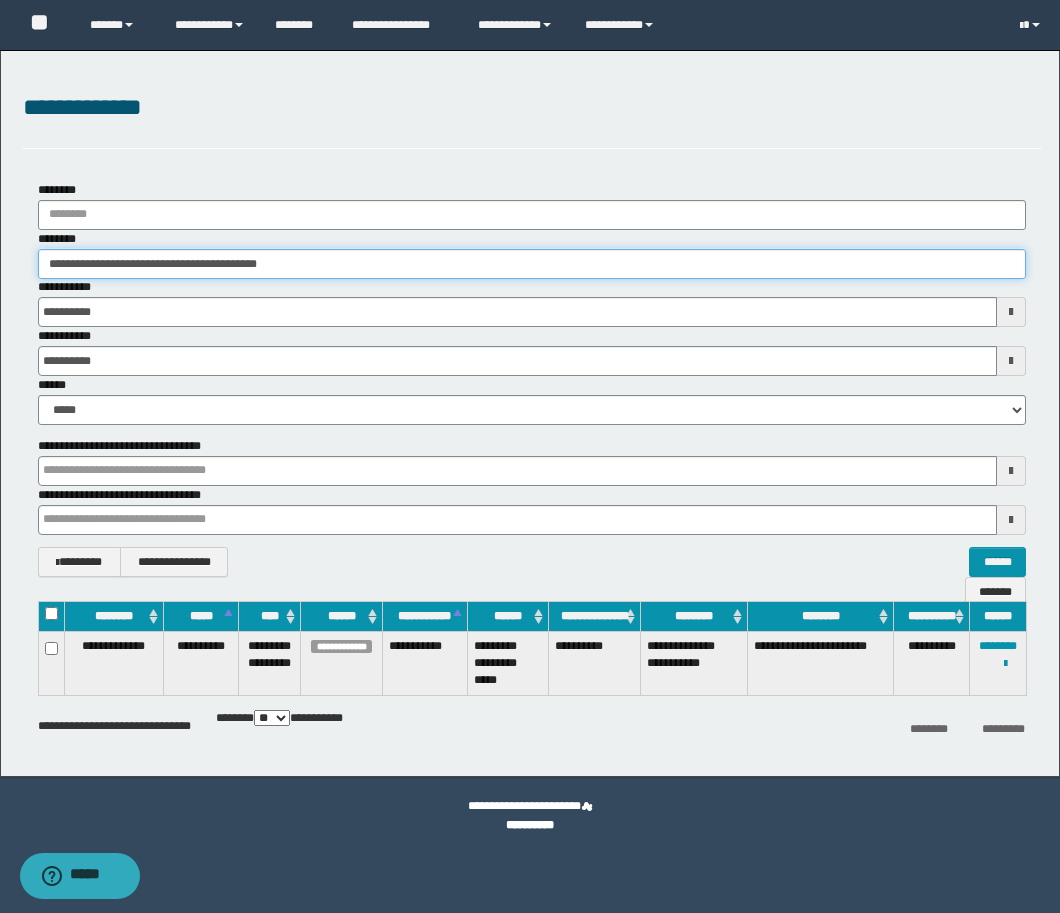 click on "**********" at bounding box center [532, 264] 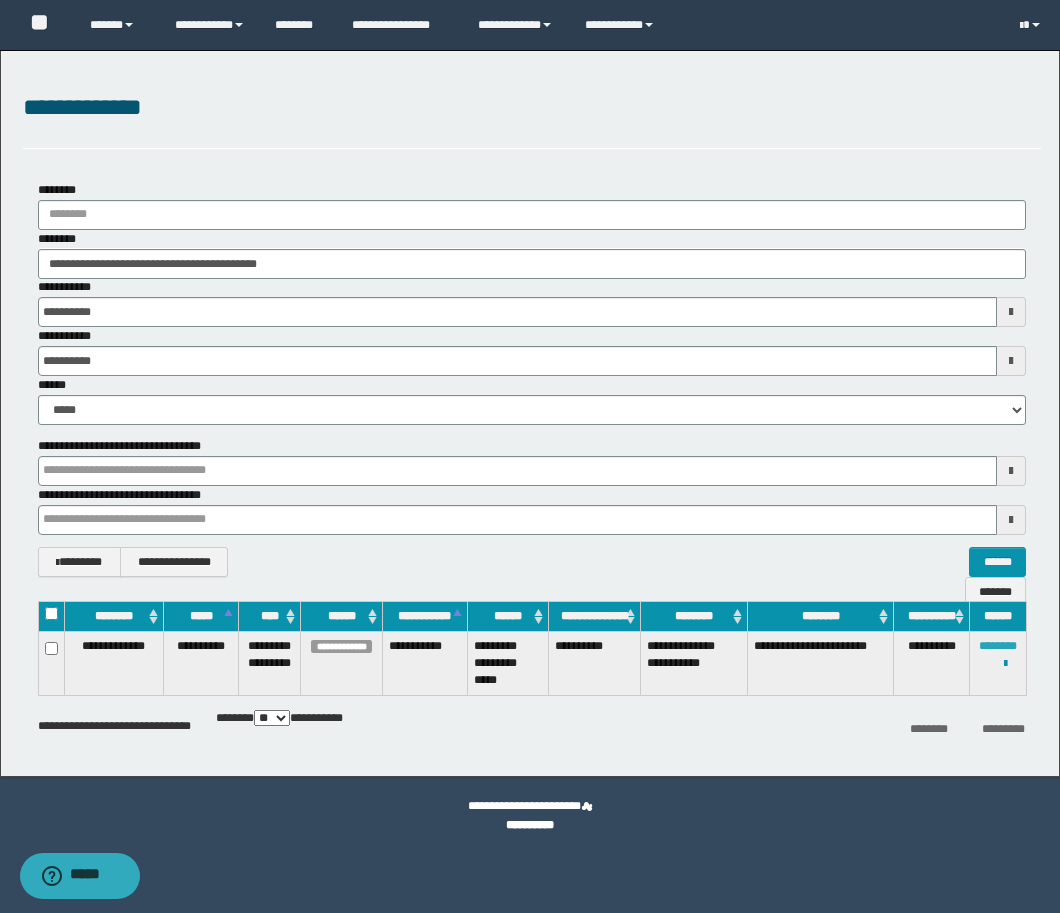 click on "********" at bounding box center [998, 646] 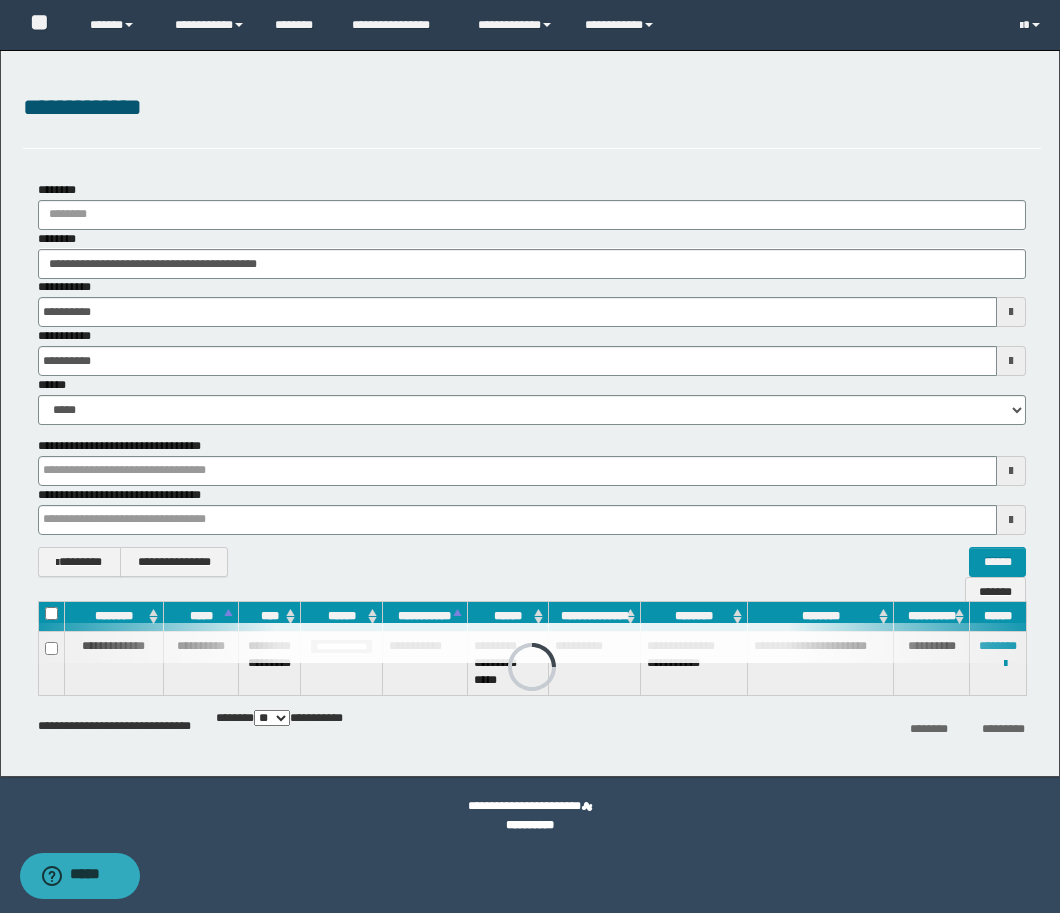 click at bounding box center (532, 643) 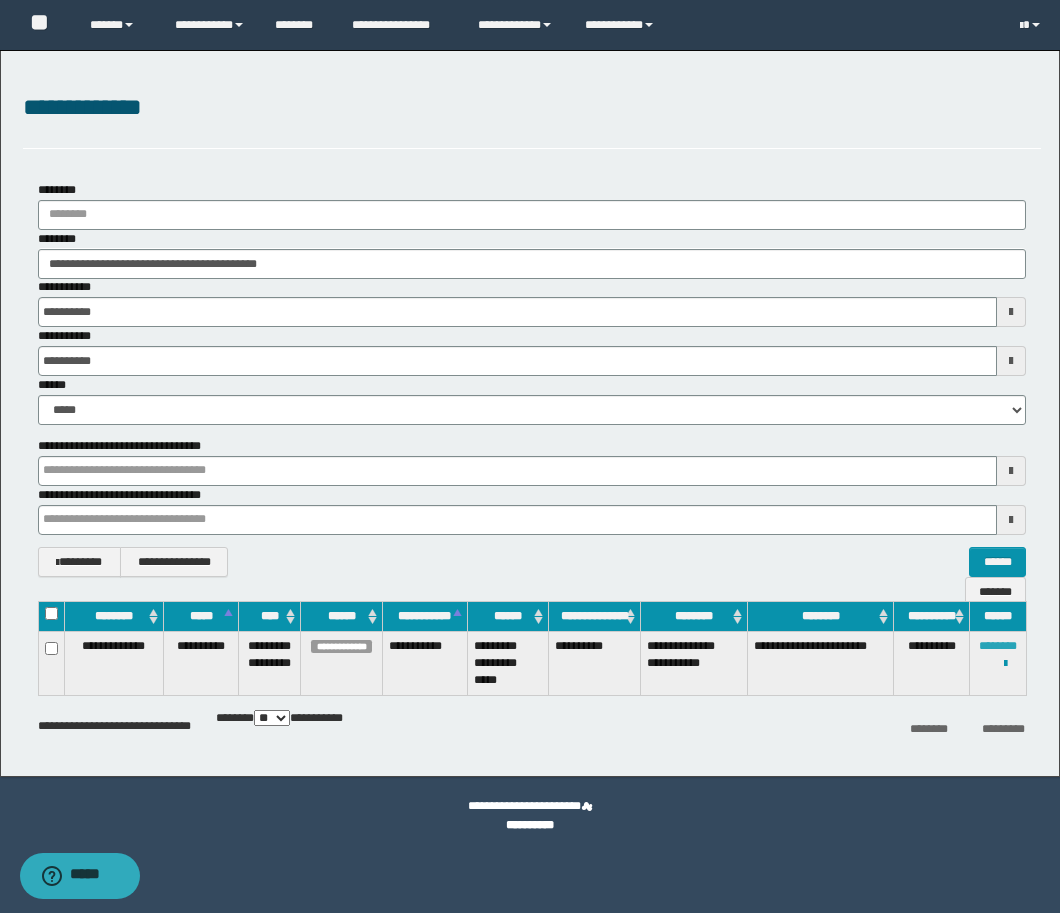 click on "********" at bounding box center [998, 646] 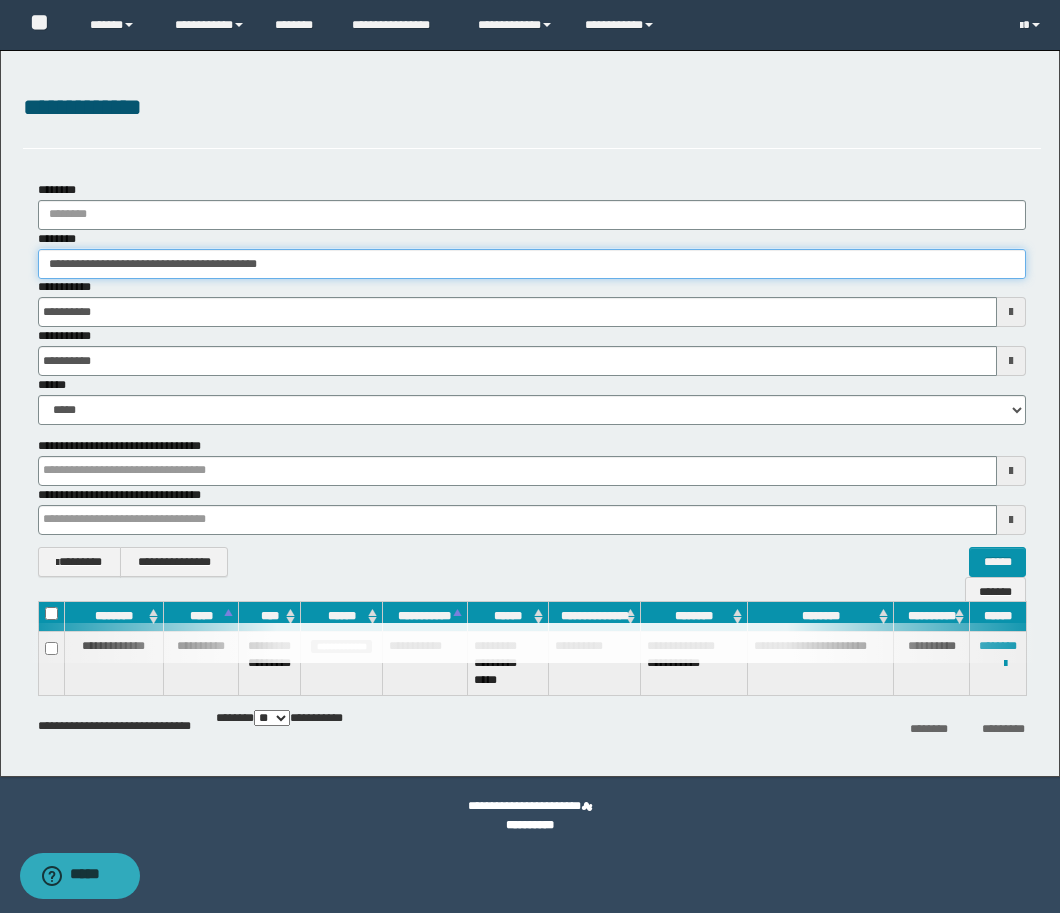 drag, startPoint x: 338, startPoint y: 261, endPoint x: 354, endPoint y: 269, distance: 17.888544 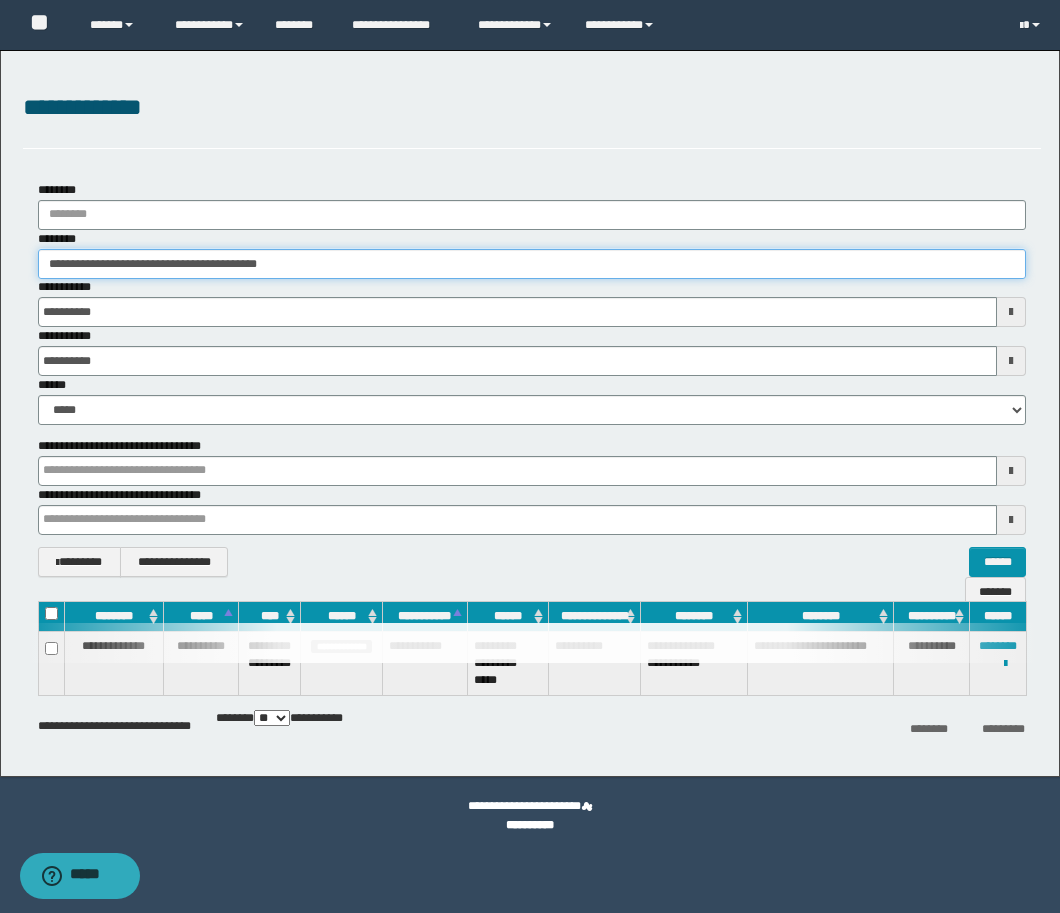 click on "**********" at bounding box center (532, 264) 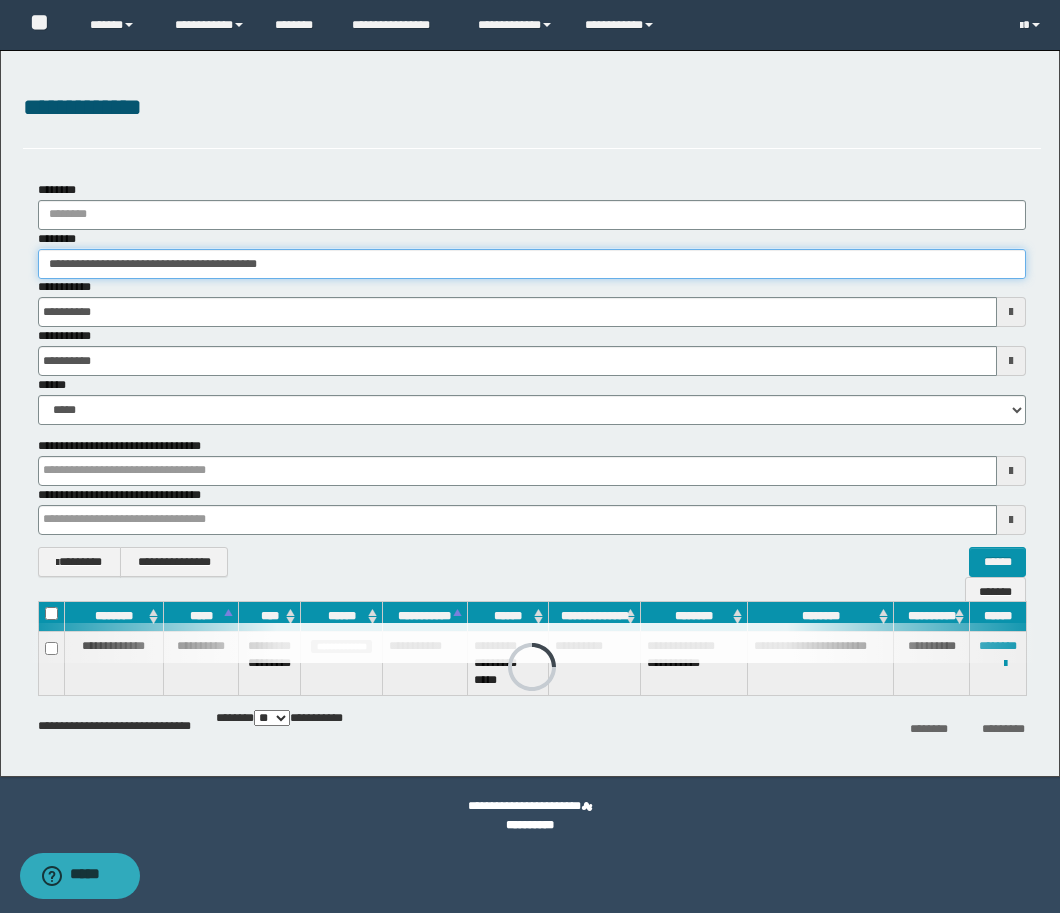 drag, startPoint x: 348, startPoint y: 270, endPoint x: 81, endPoint y: 280, distance: 267.1872 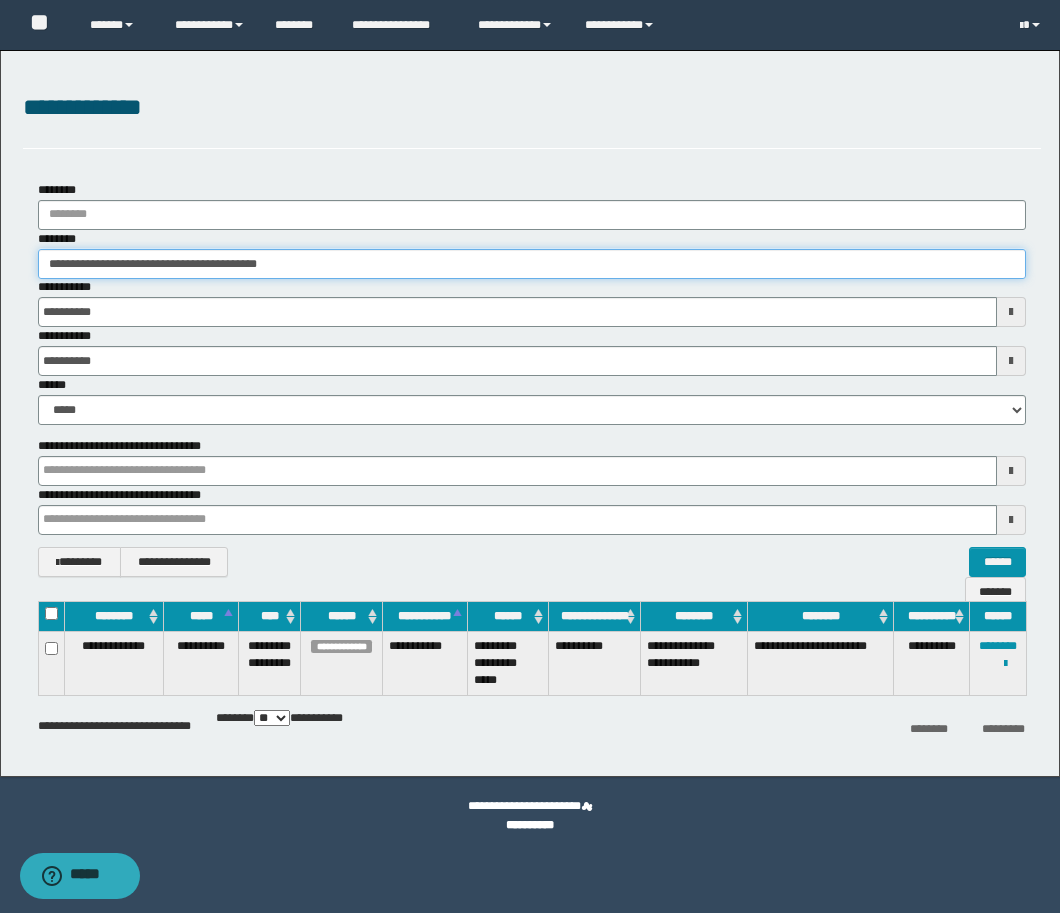 paste 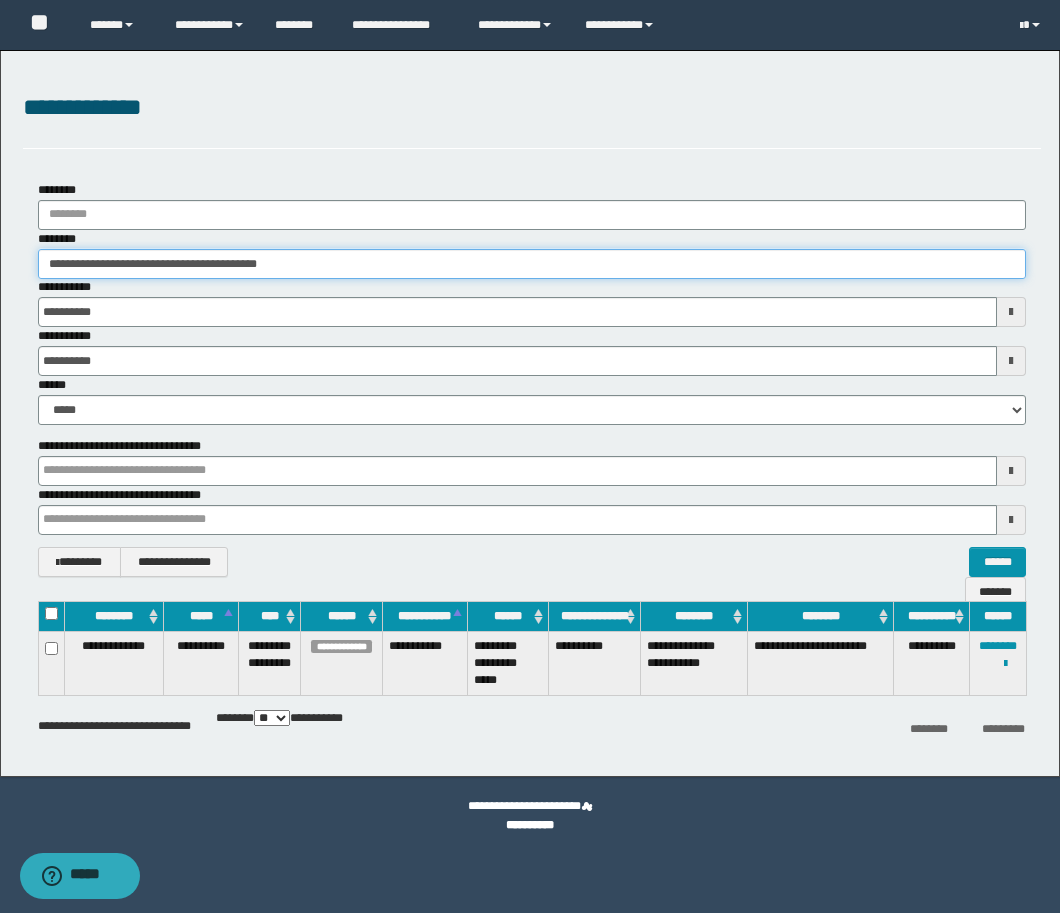 type on "********" 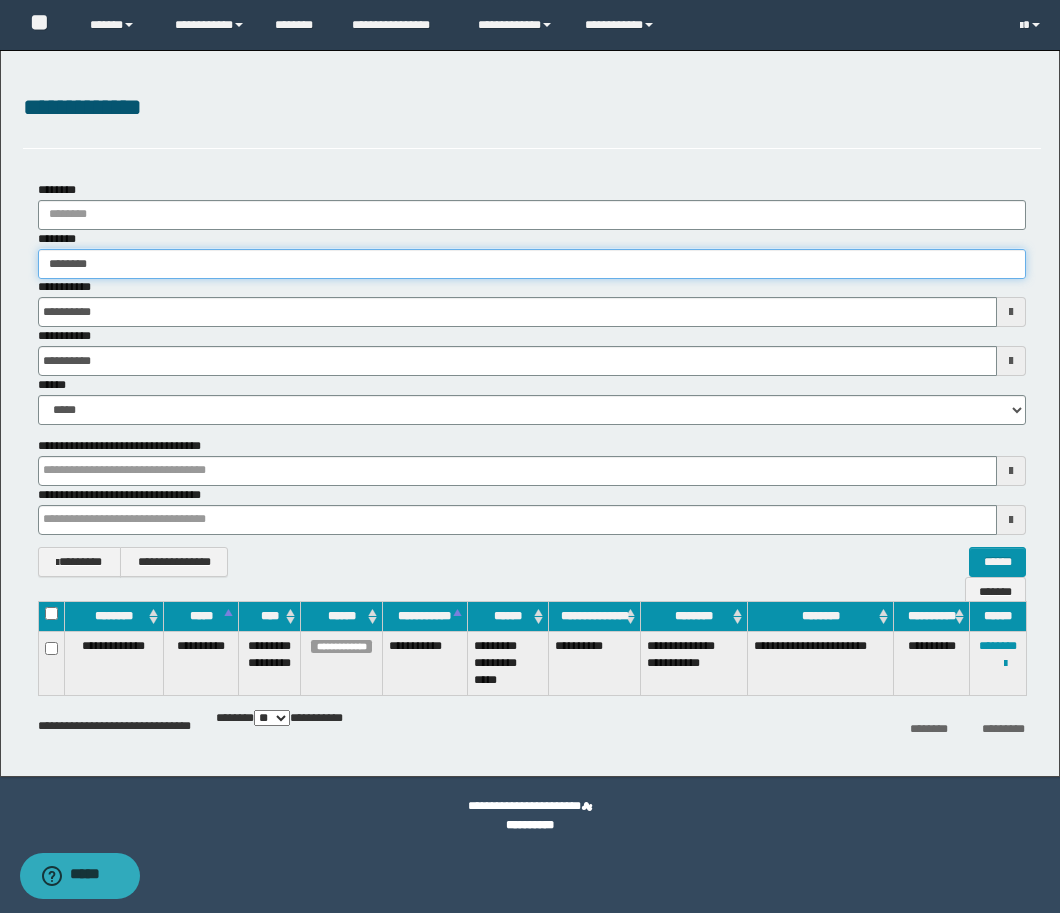 type on "********" 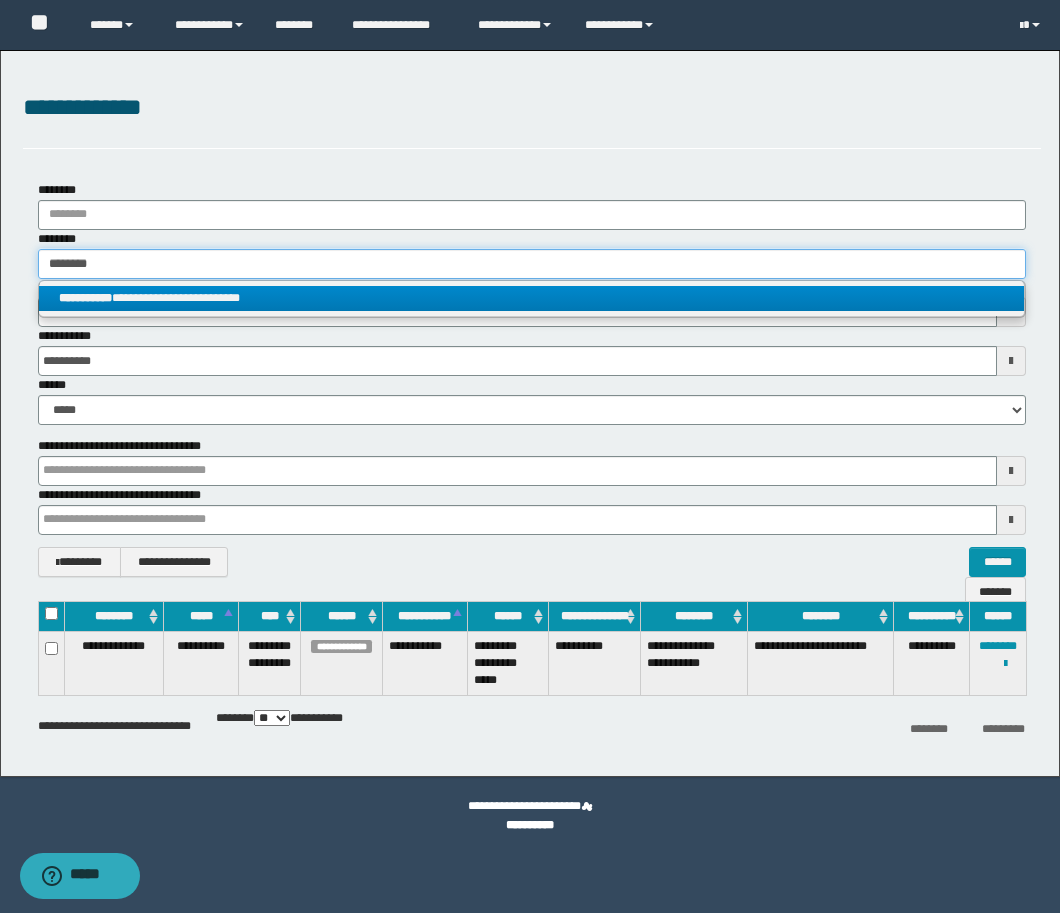 type on "********" 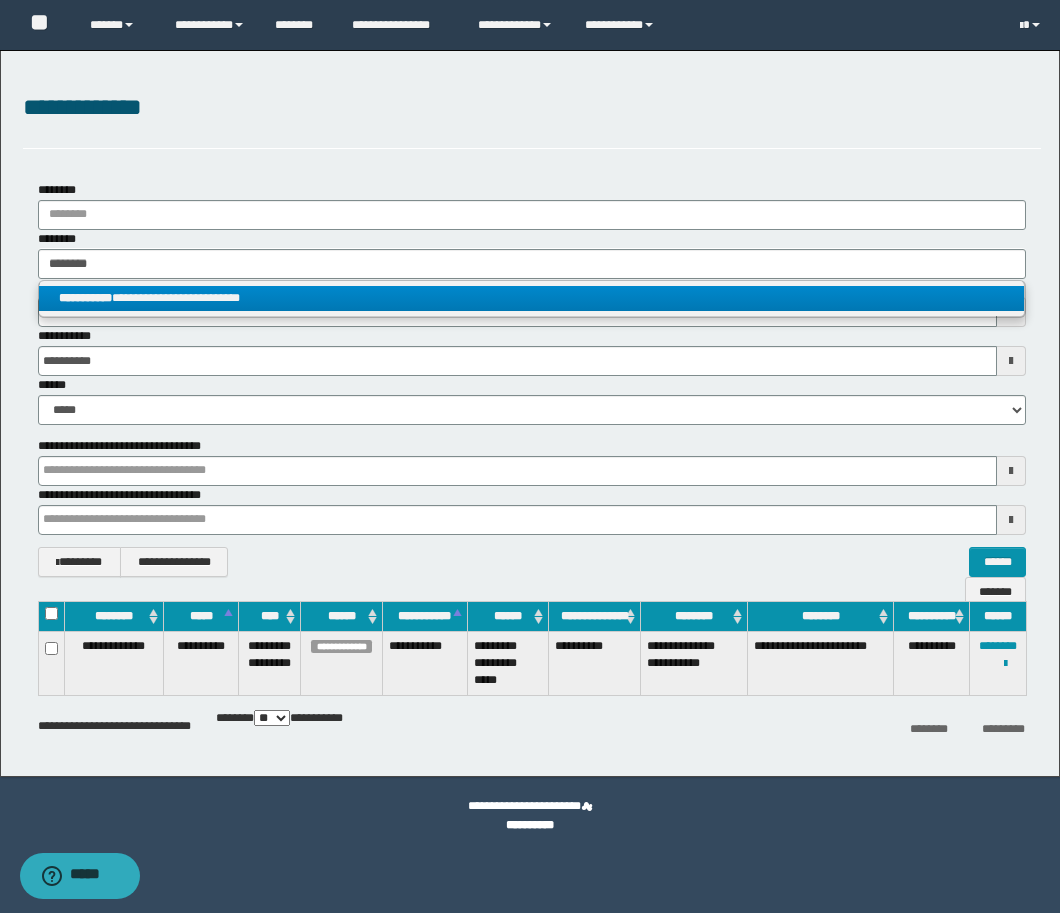 click on "**********" at bounding box center [531, 298] 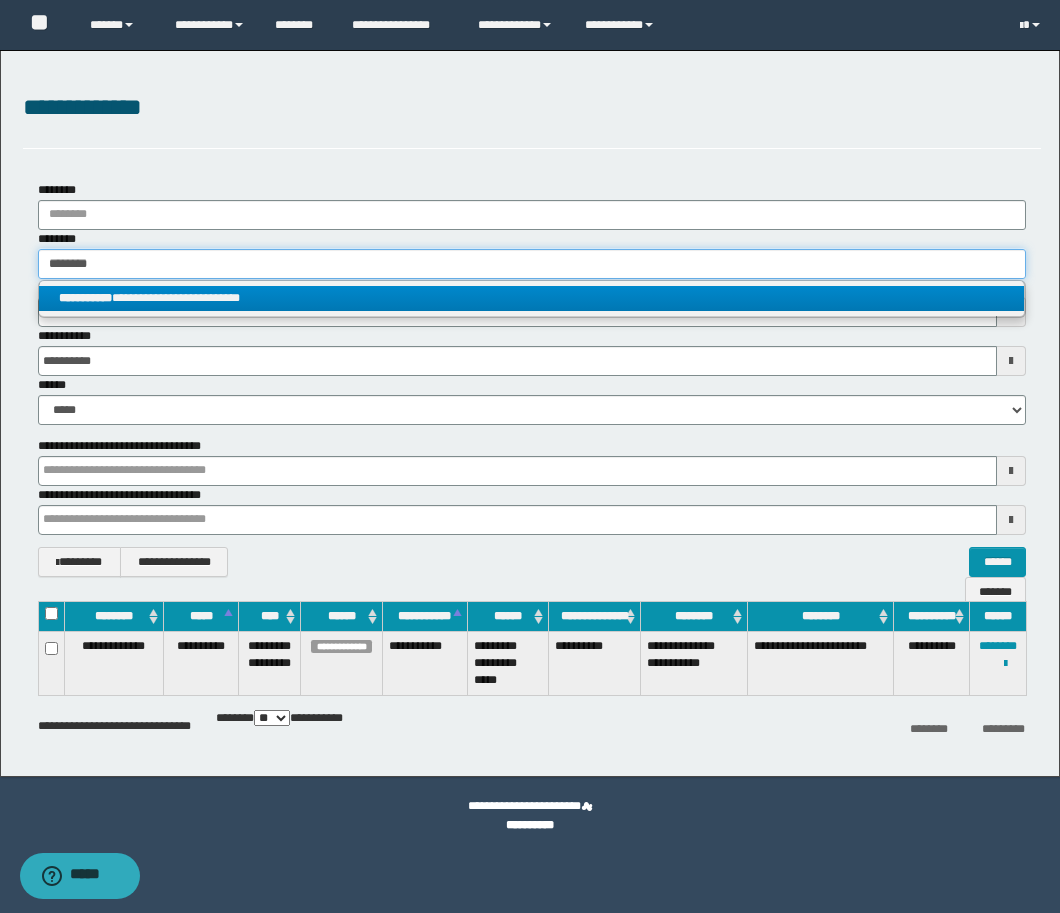 type 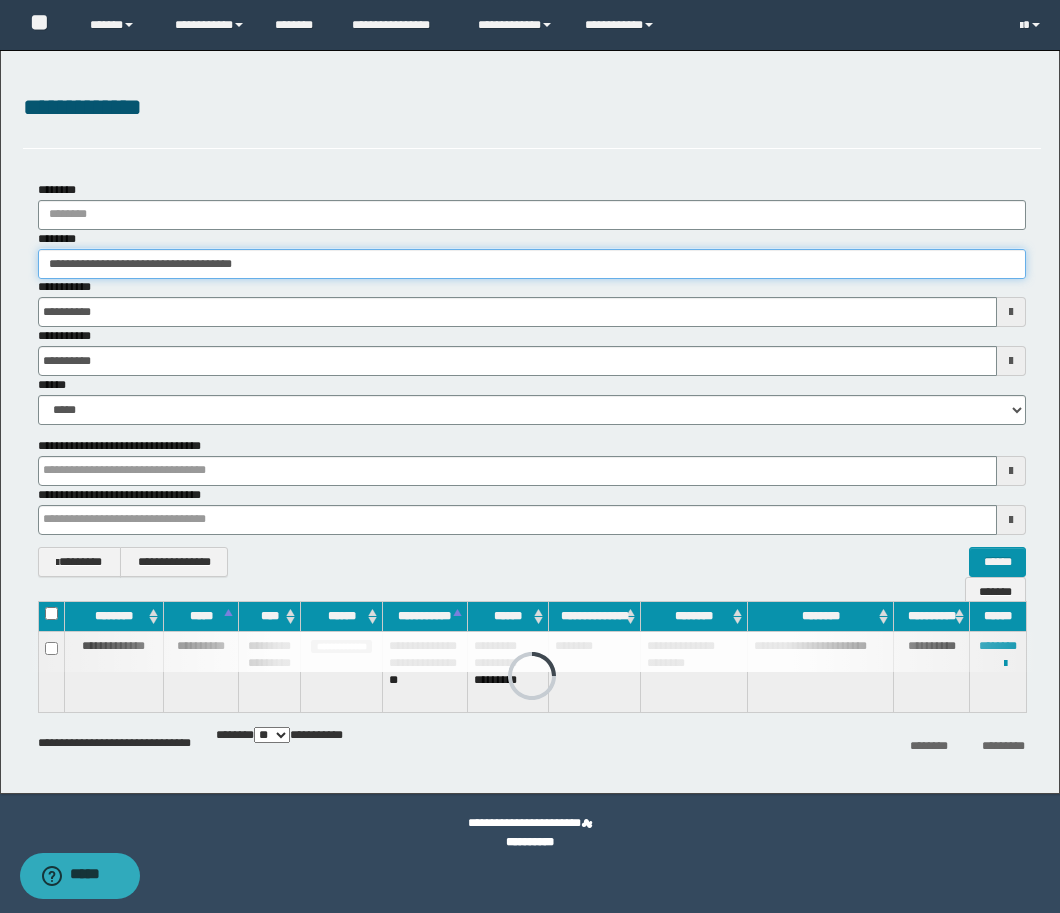 drag, startPoint x: 358, startPoint y: 262, endPoint x: -10, endPoint y: 262, distance: 368 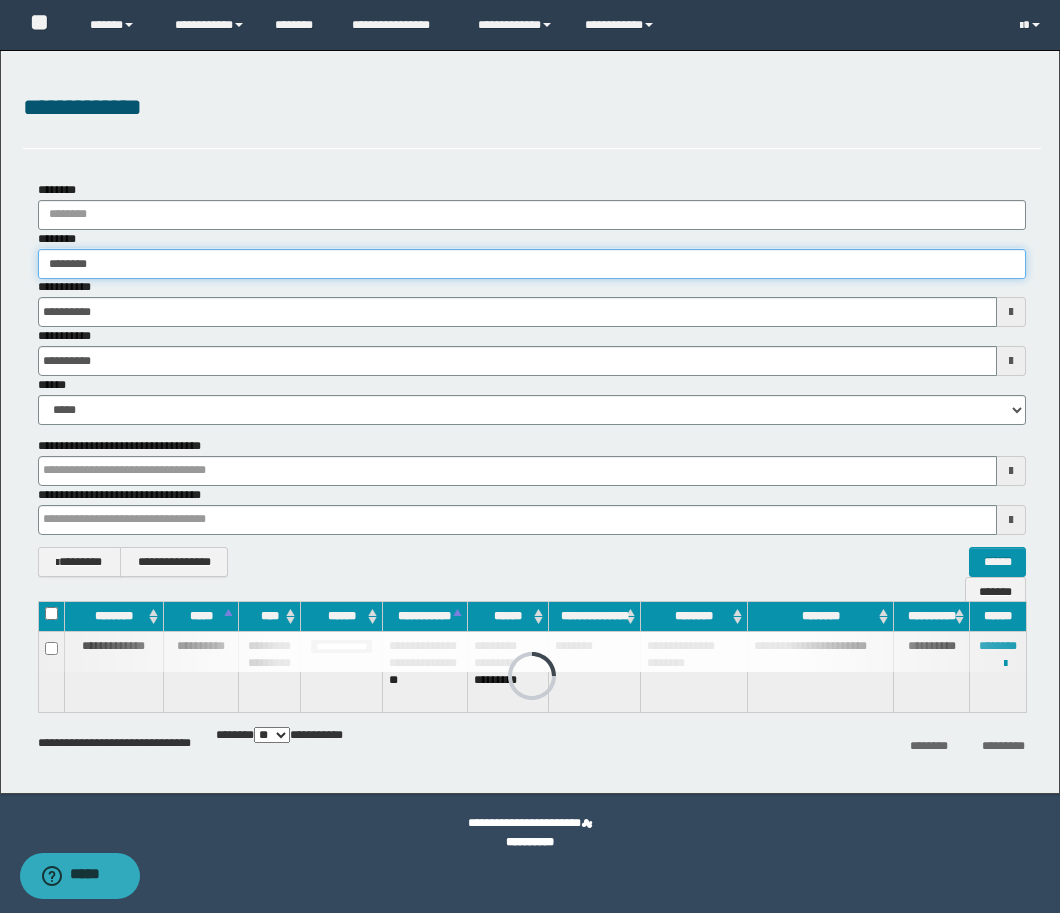 type on "********" 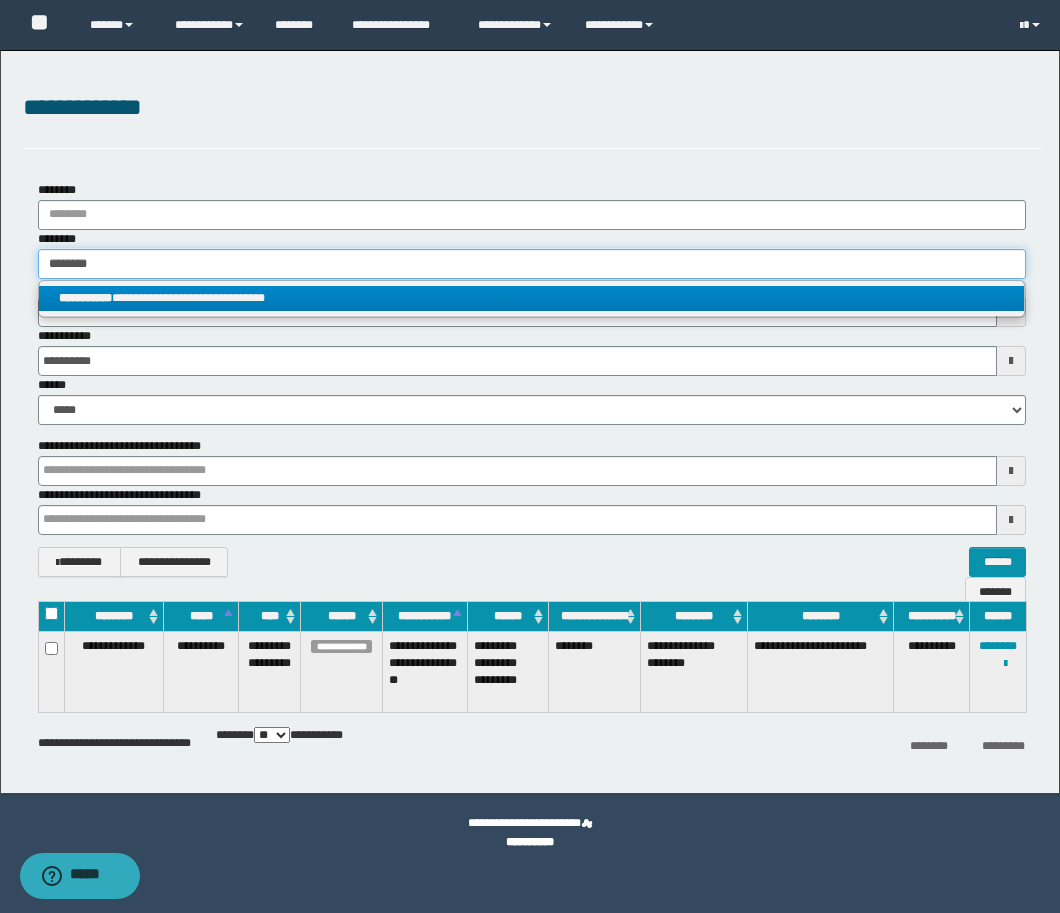 type on "********" 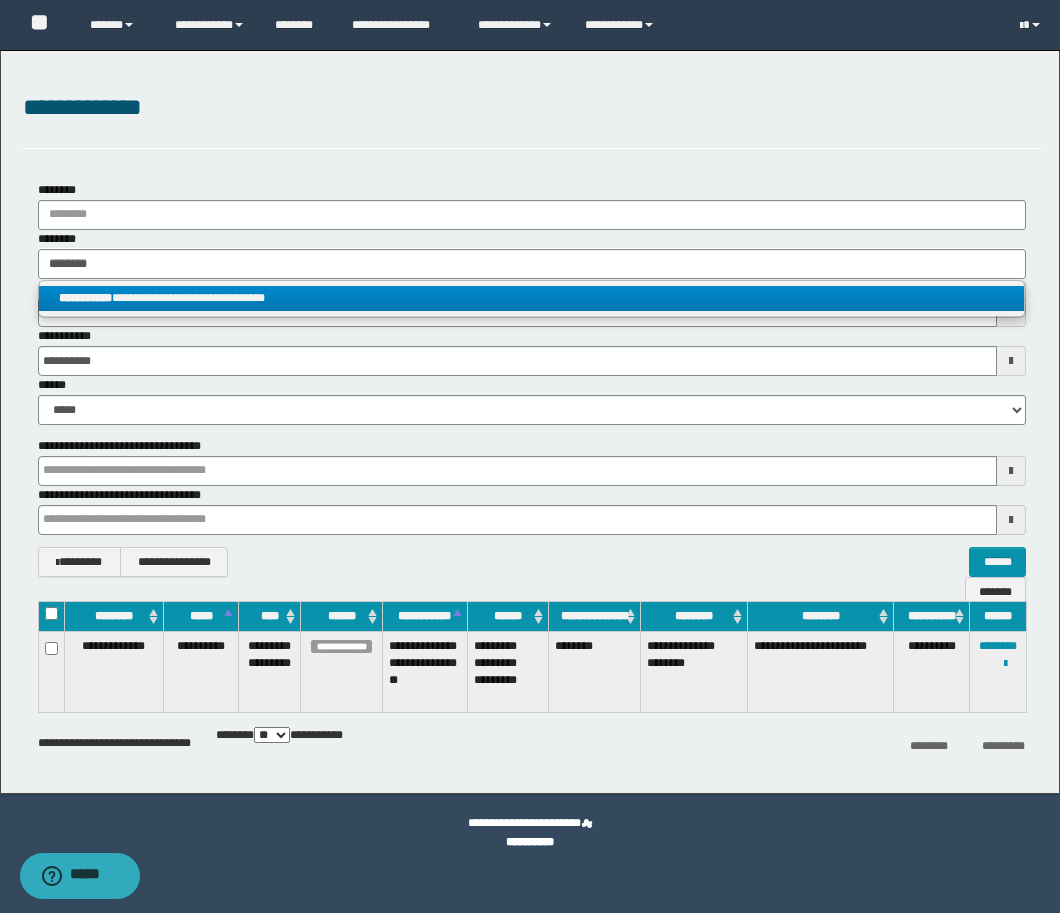 click on "**********" at bounding box center [531, 298] 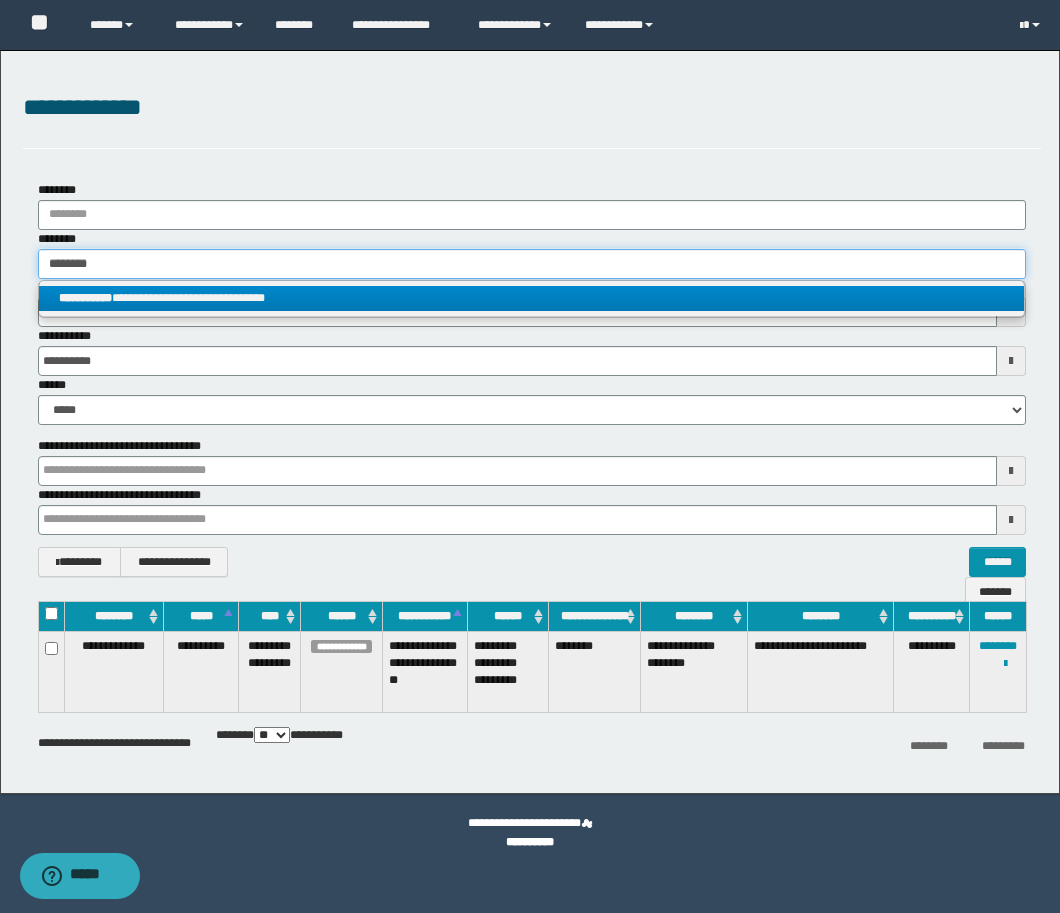 type 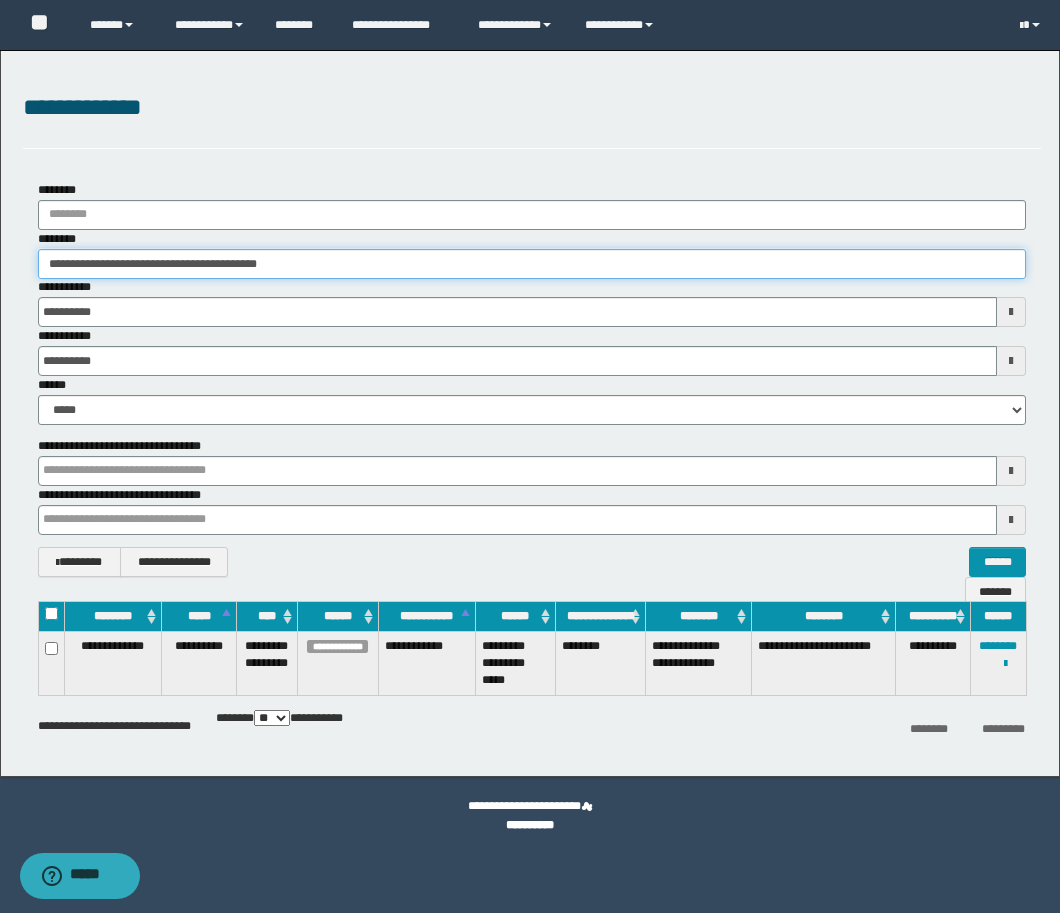 drag, startPoint x: 332, startPoint y: 260, endPoint x: -9, endPoint y: 260, distance: 341 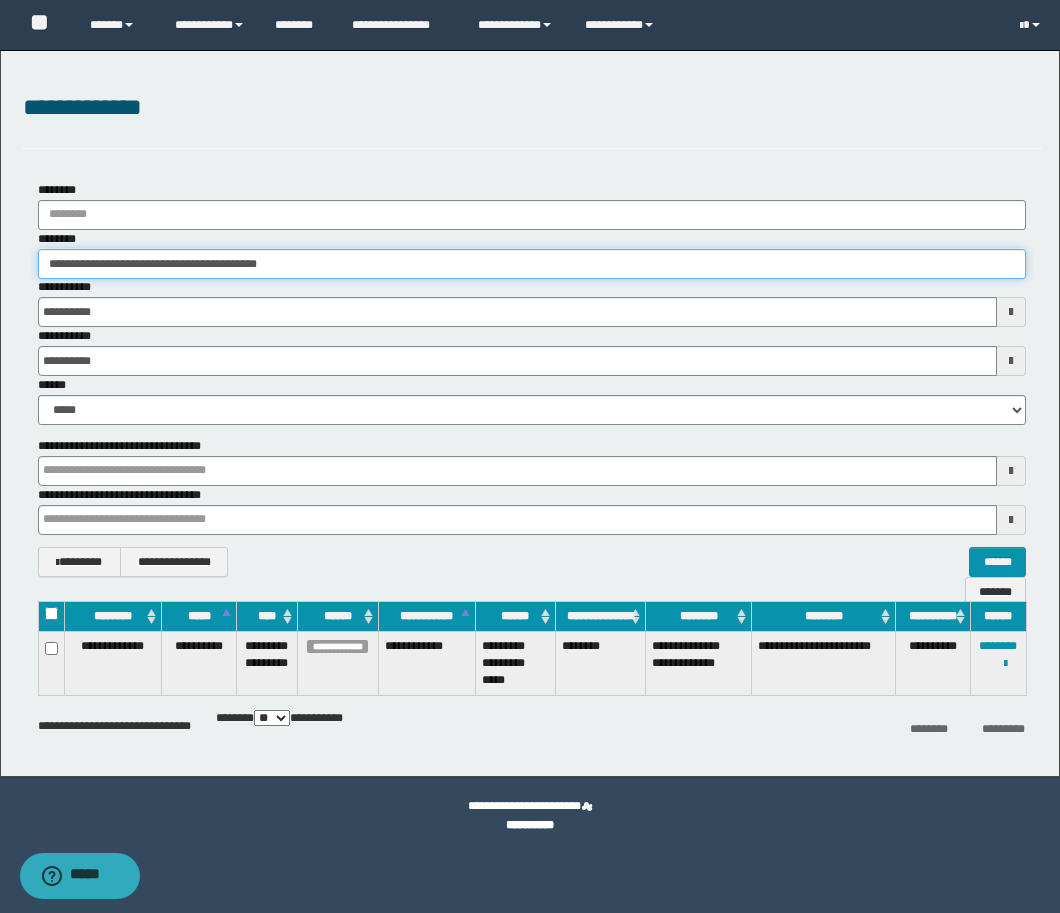 click on "**********" at bounding box center (530, 456) 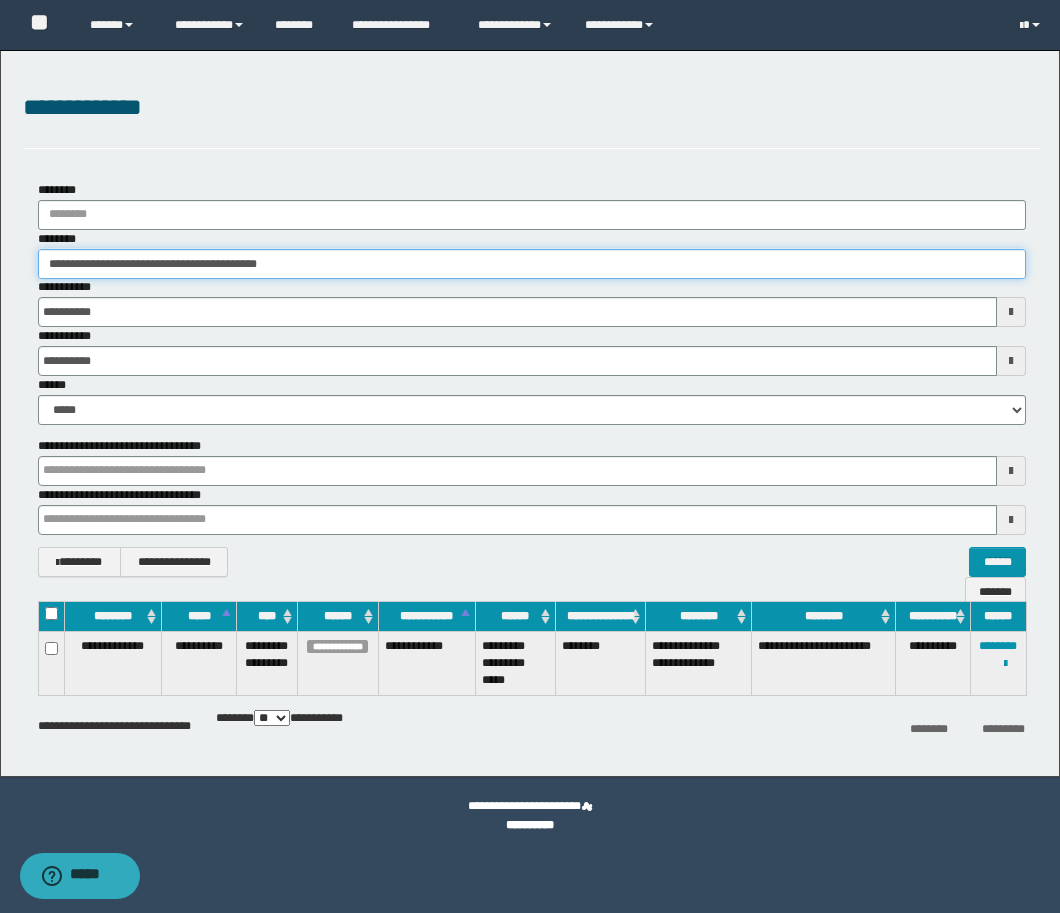 paste 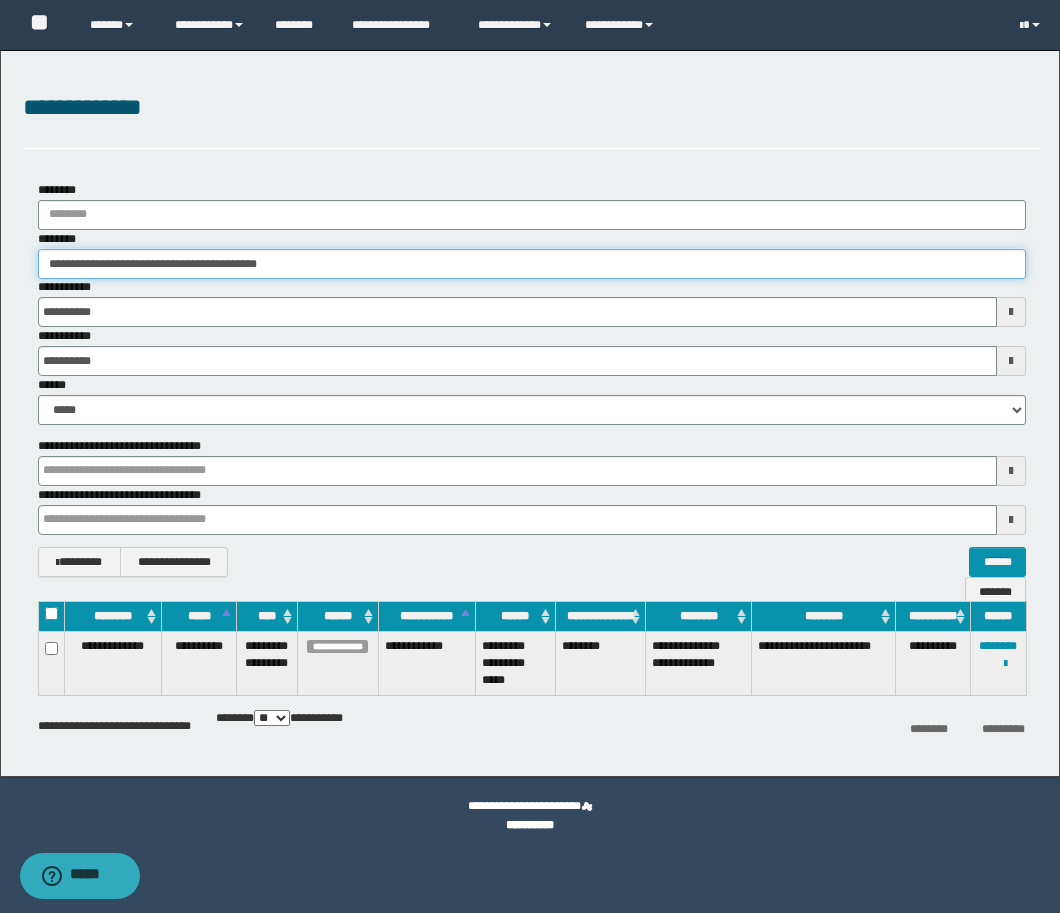 type on "**********" 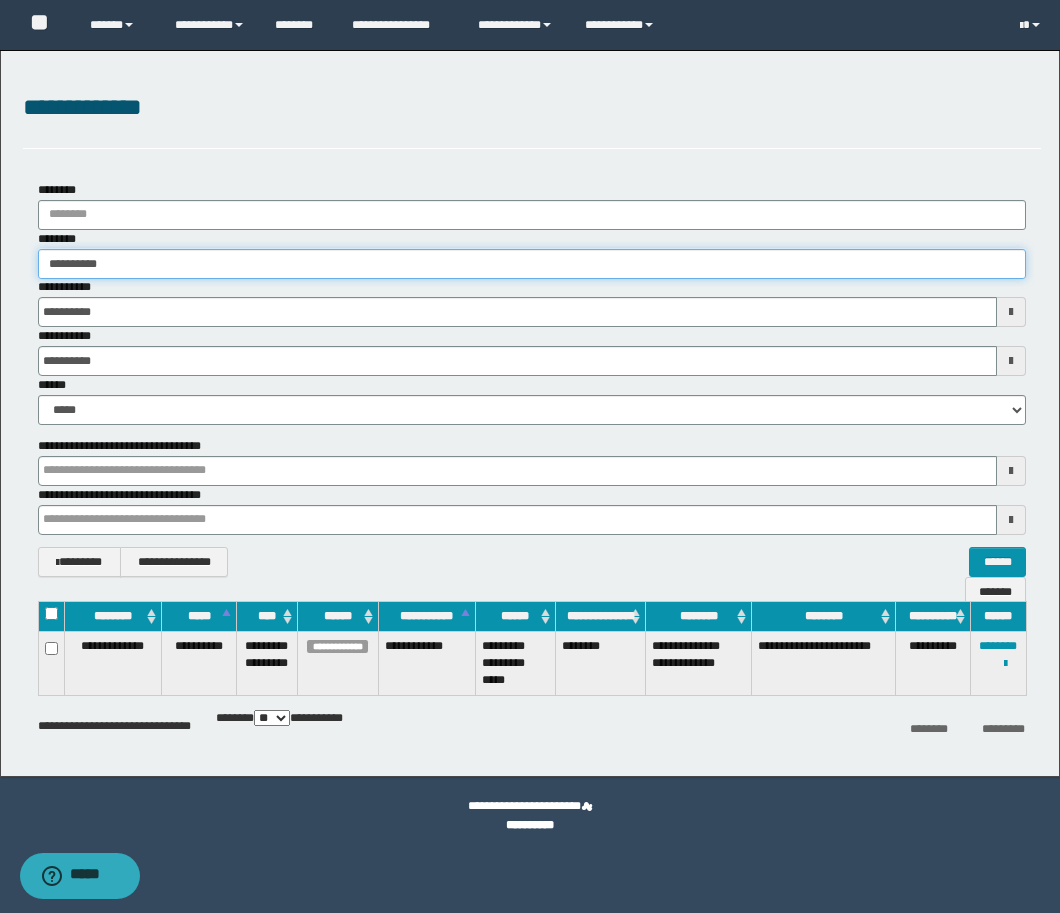 type on "**********" 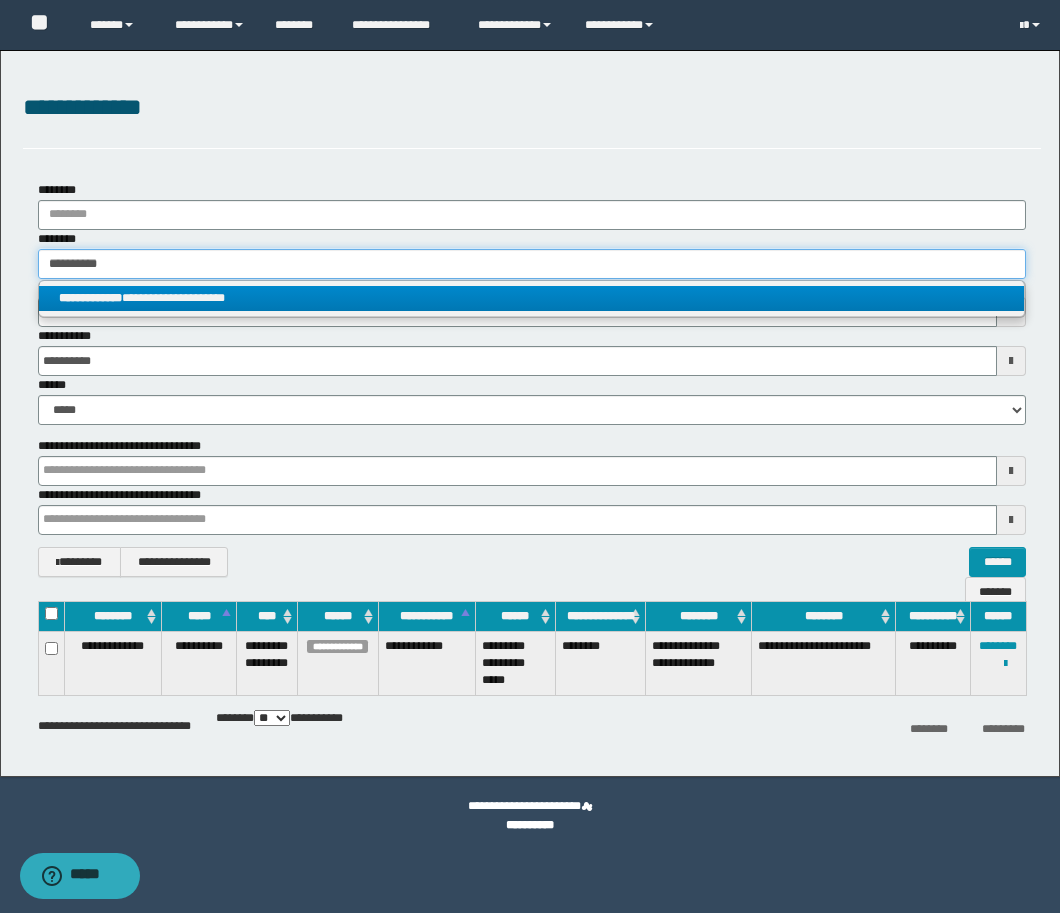 type on "**********" 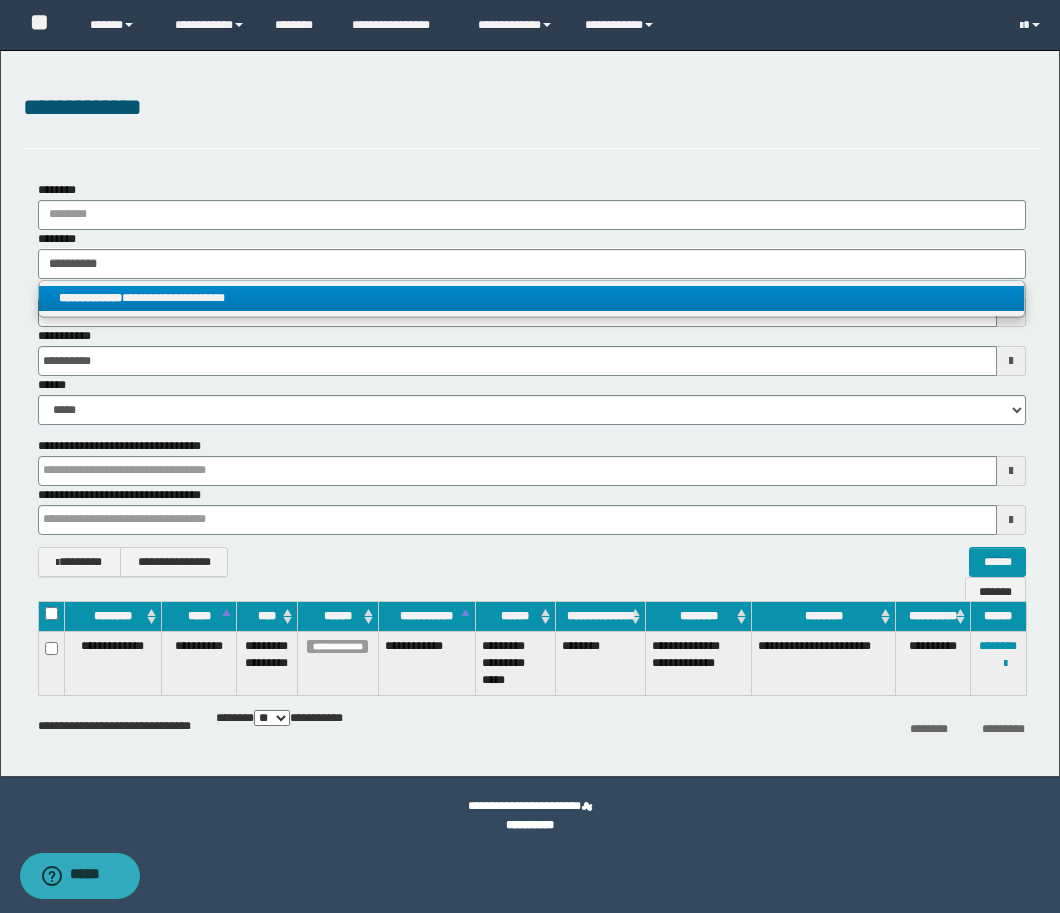 click on "**********" at bounding box center (531, 298) 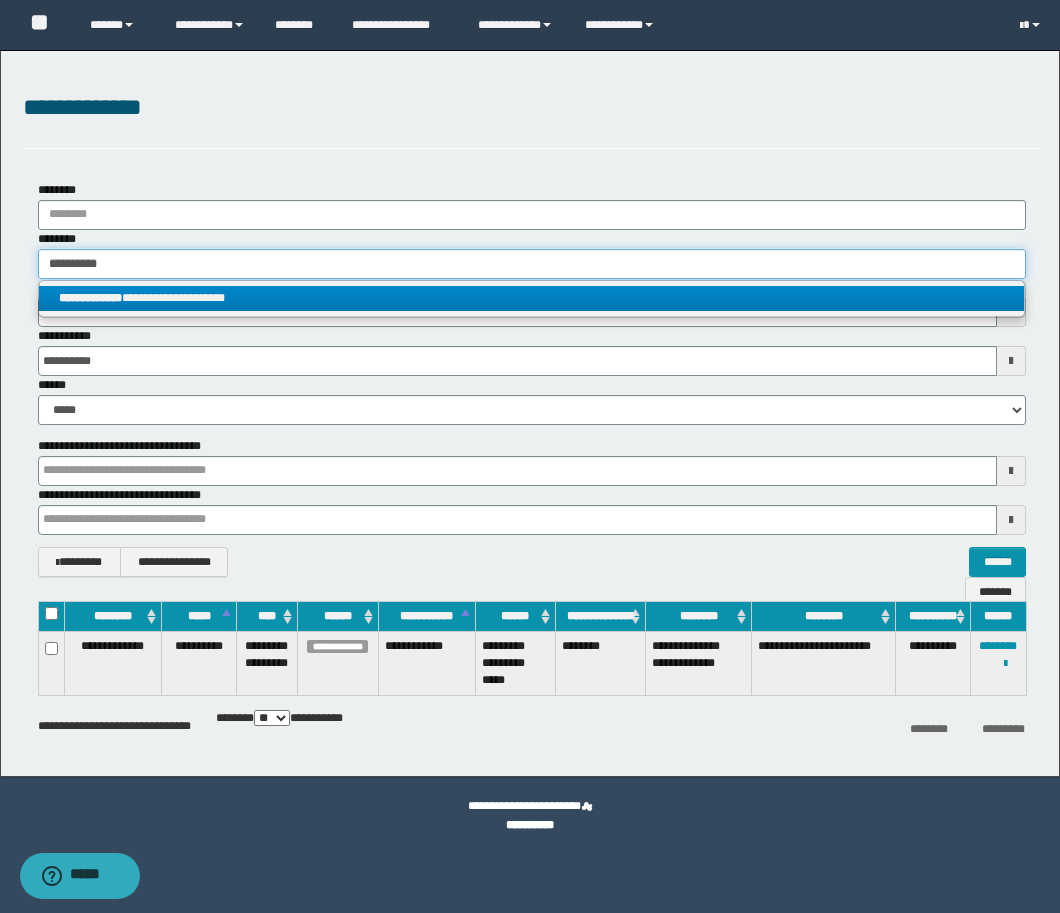 type 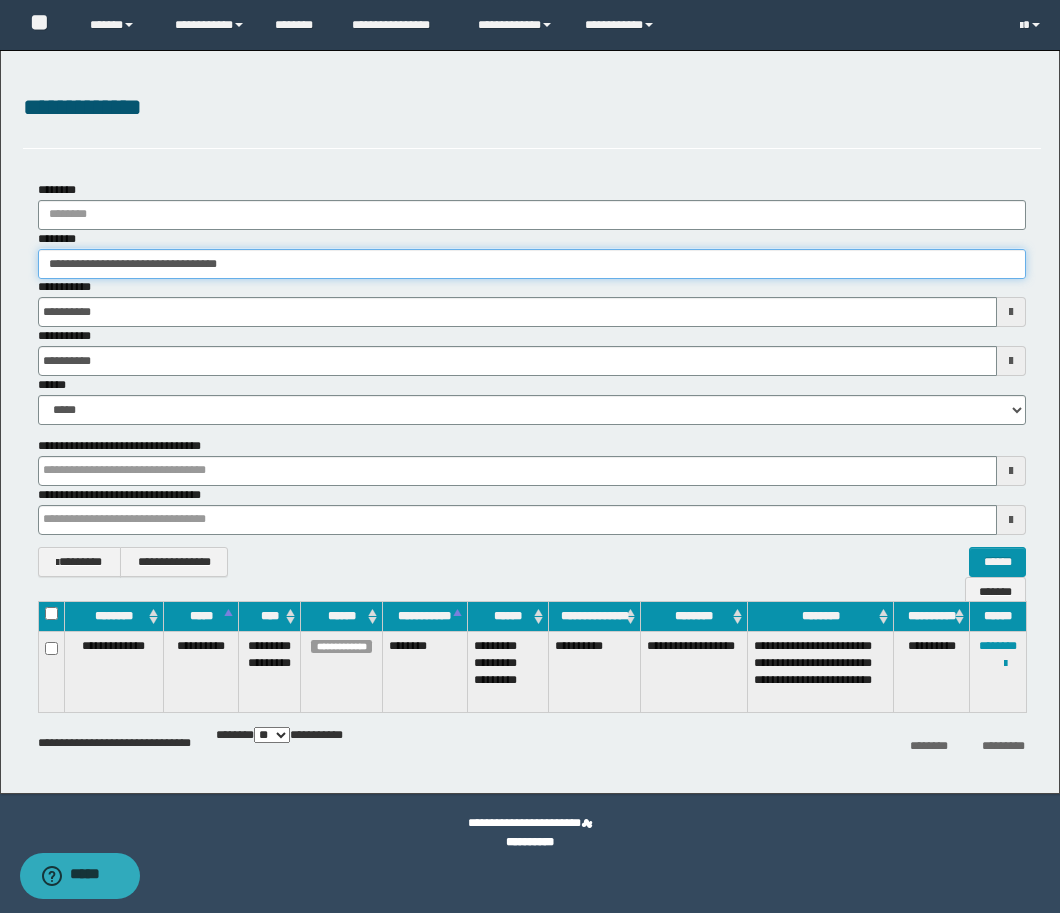 drag, startPoint x: 312, startPoint y: 267, endPoint x: 66, endPoint y: 265, distance: 246.00813 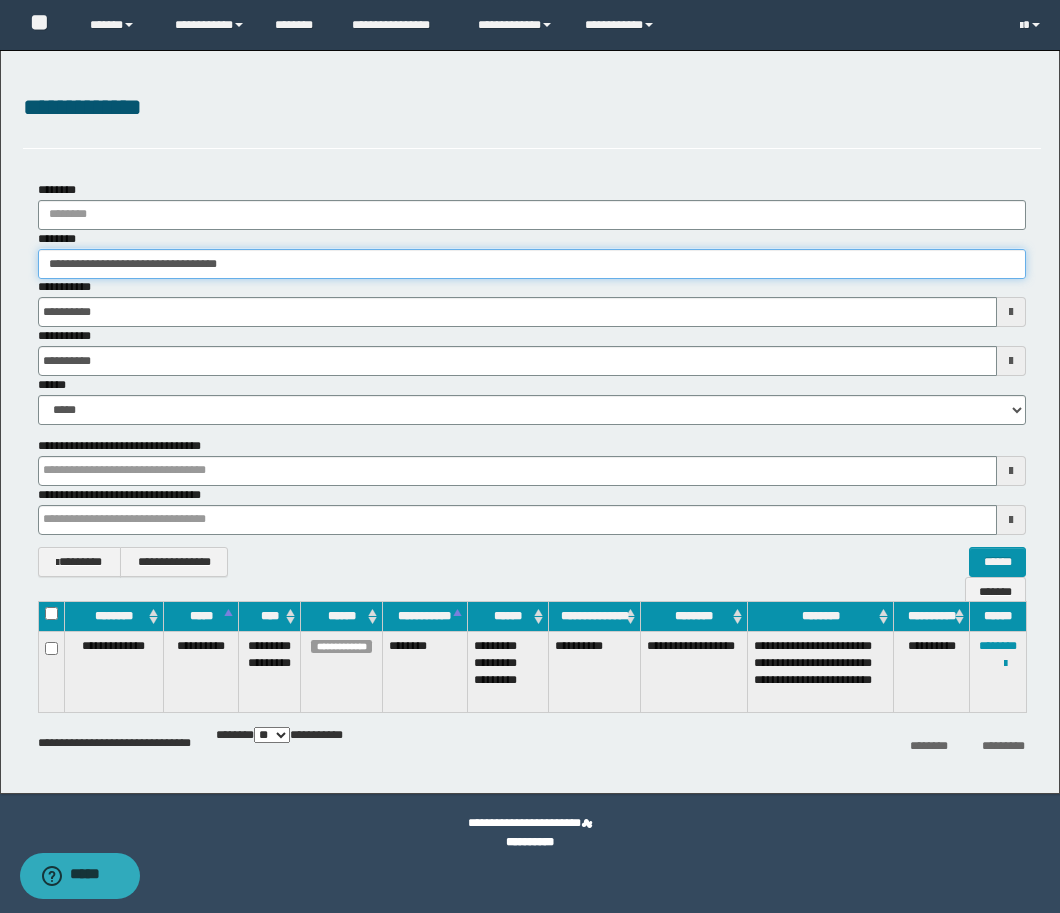 click on "**********" at bounding box center (532, 264) 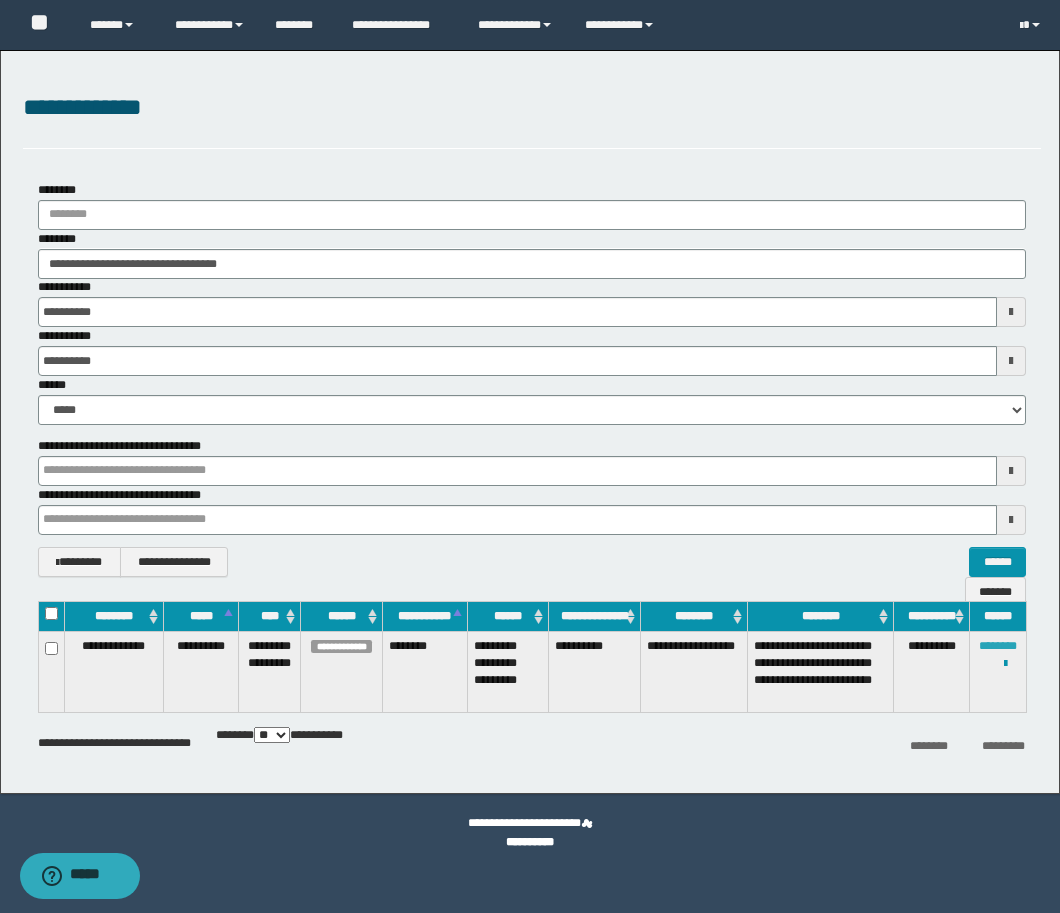 click on "********" at bounding box center [998, 646] 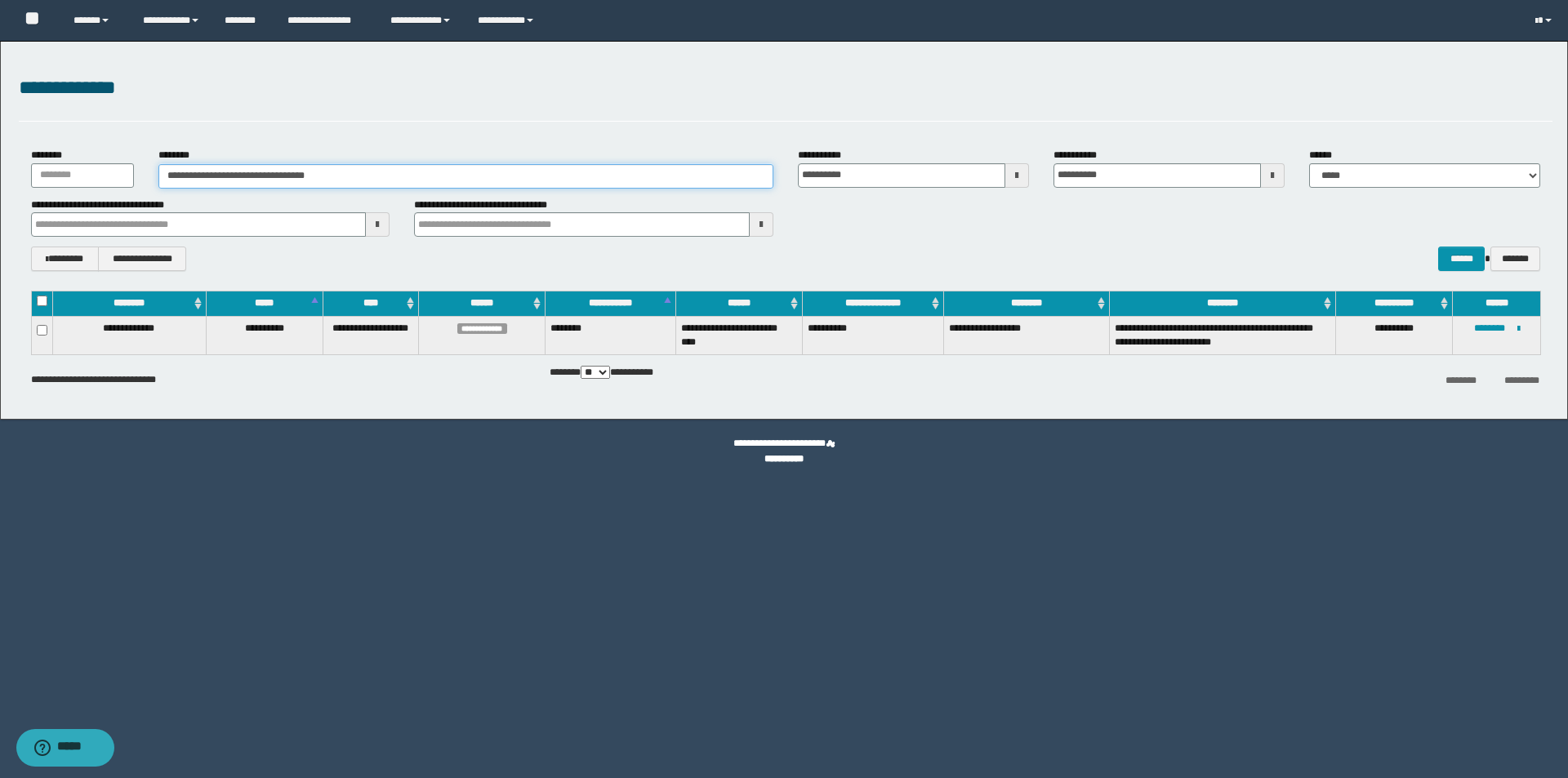 drag, startPoint x: 251, startPoint y: 176, endPoint x: 177, endPoint y: 171, distance: 74.16873 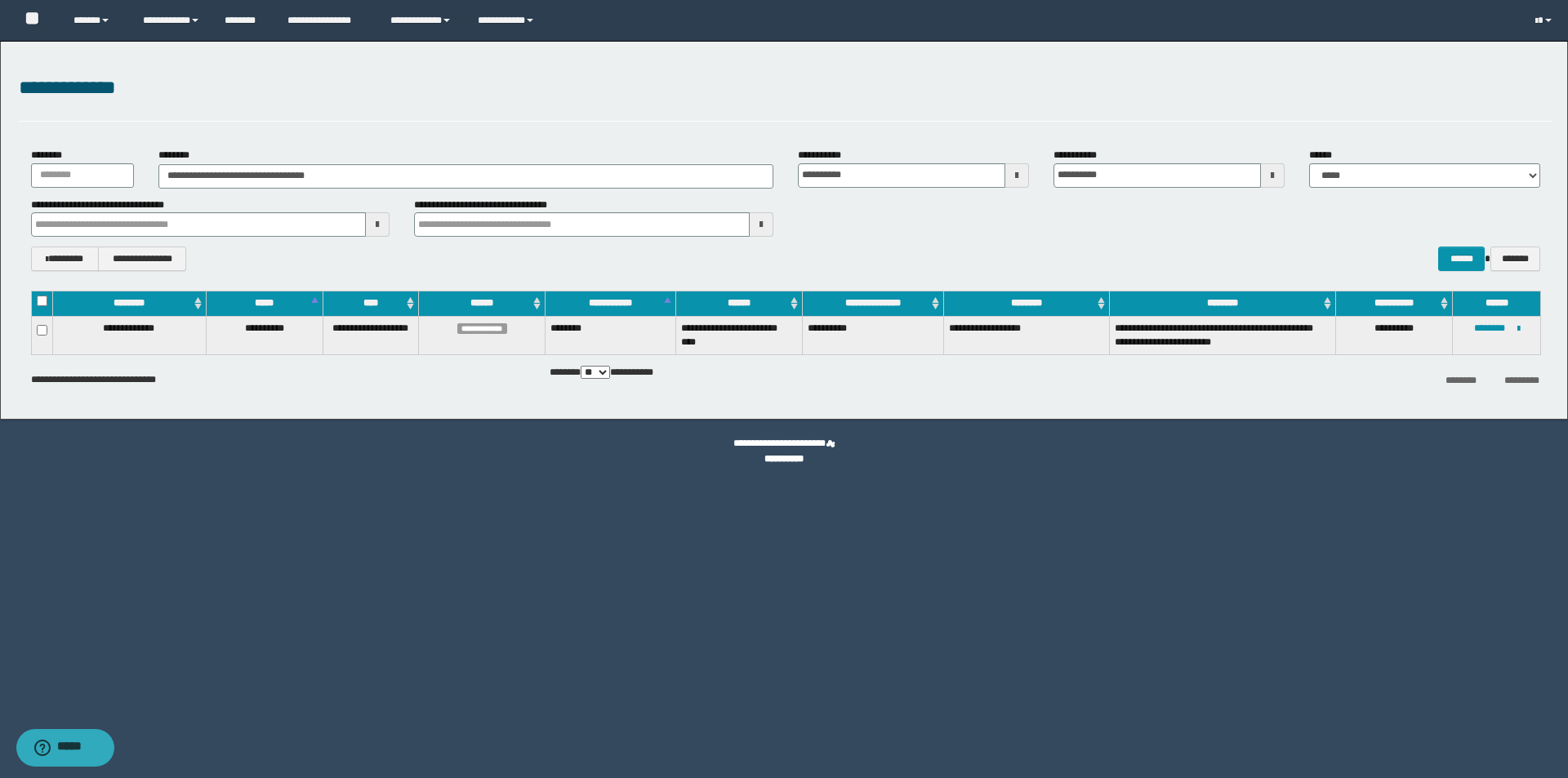 click on "**********" at bounding box center (466, 167) 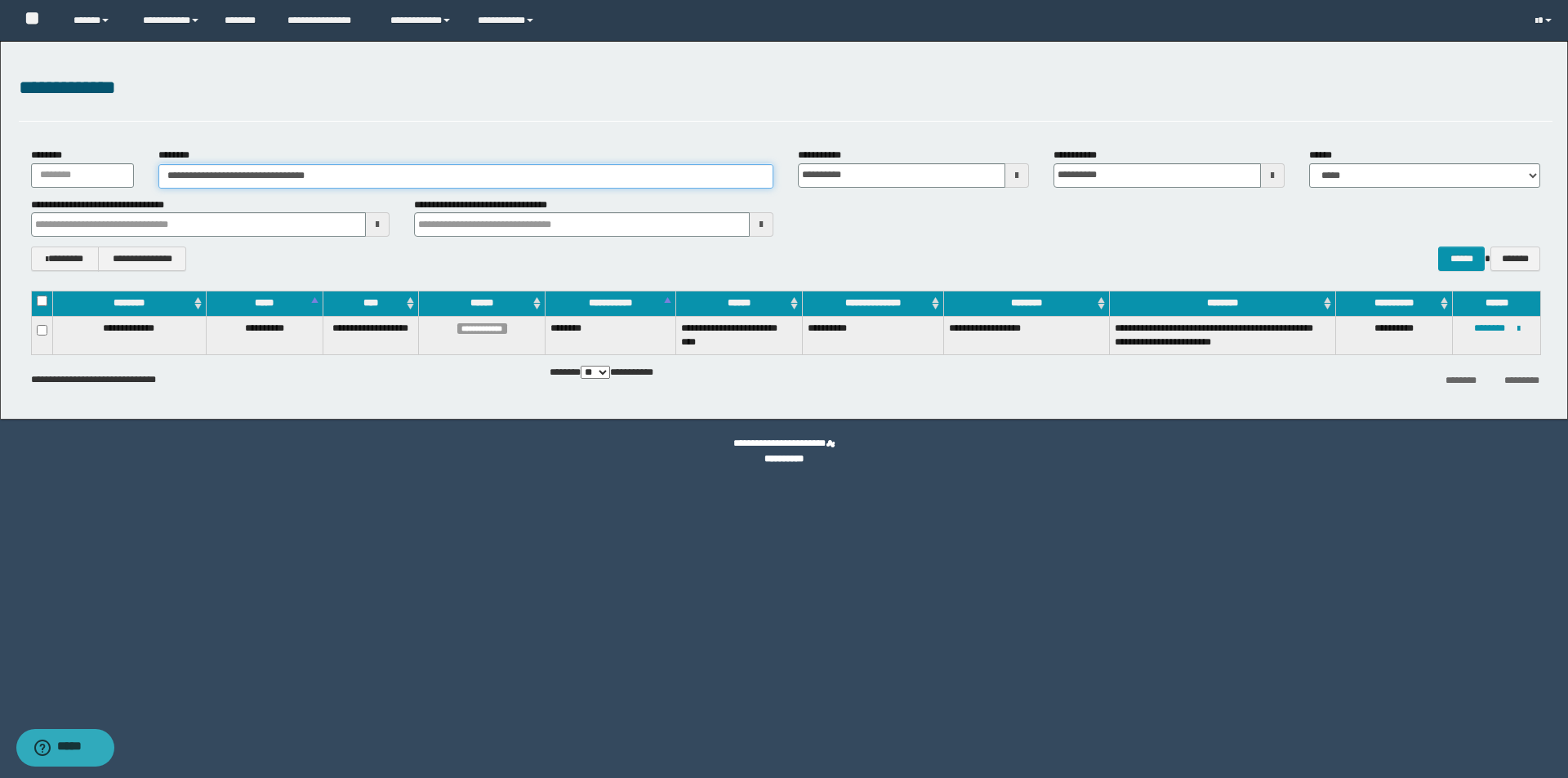 drag, startPoint x: 167, startPoint y: 173, endPoint x: 492, endPoint y: 178, distance: 325.03846 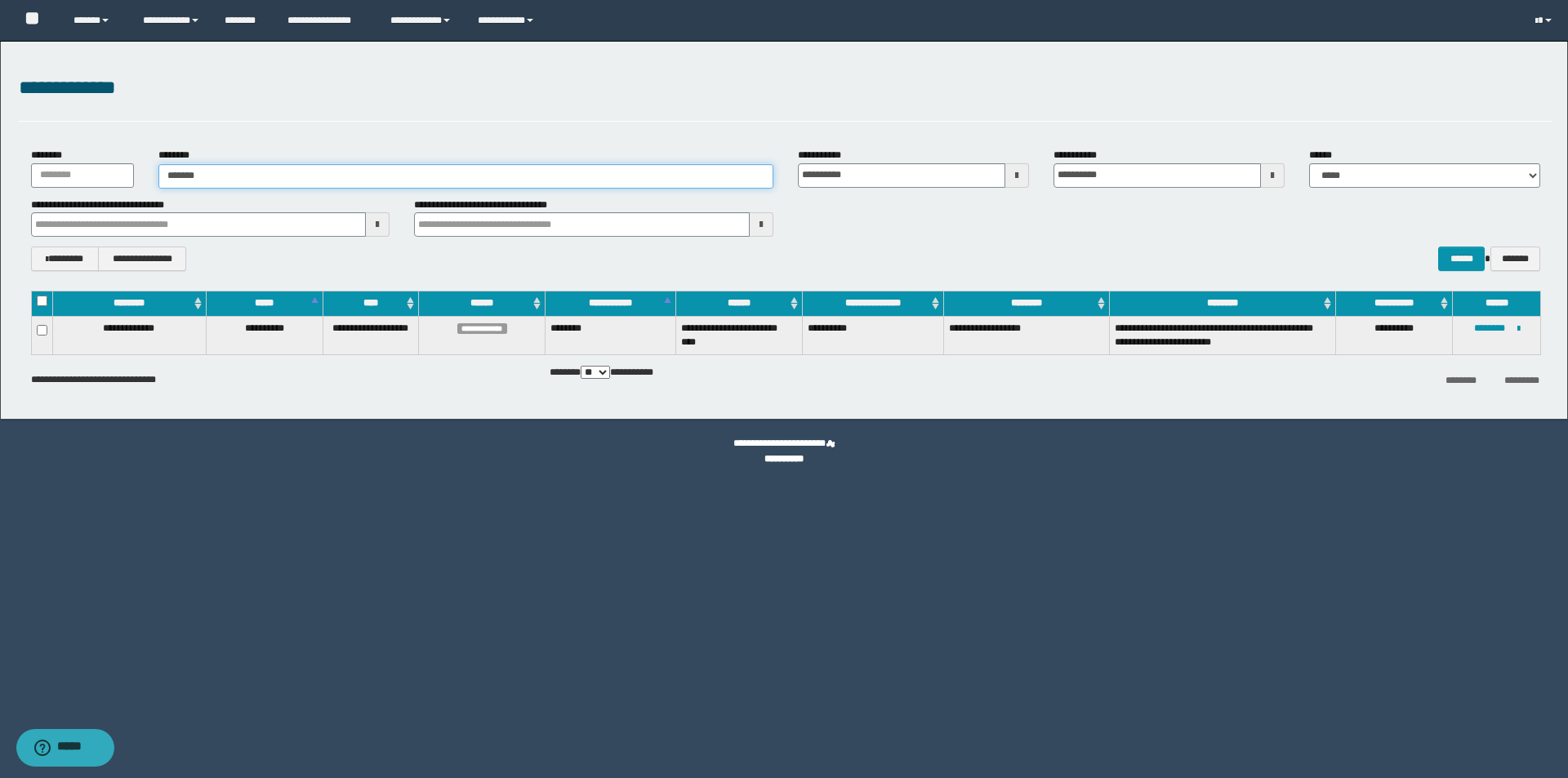 type on "*******" 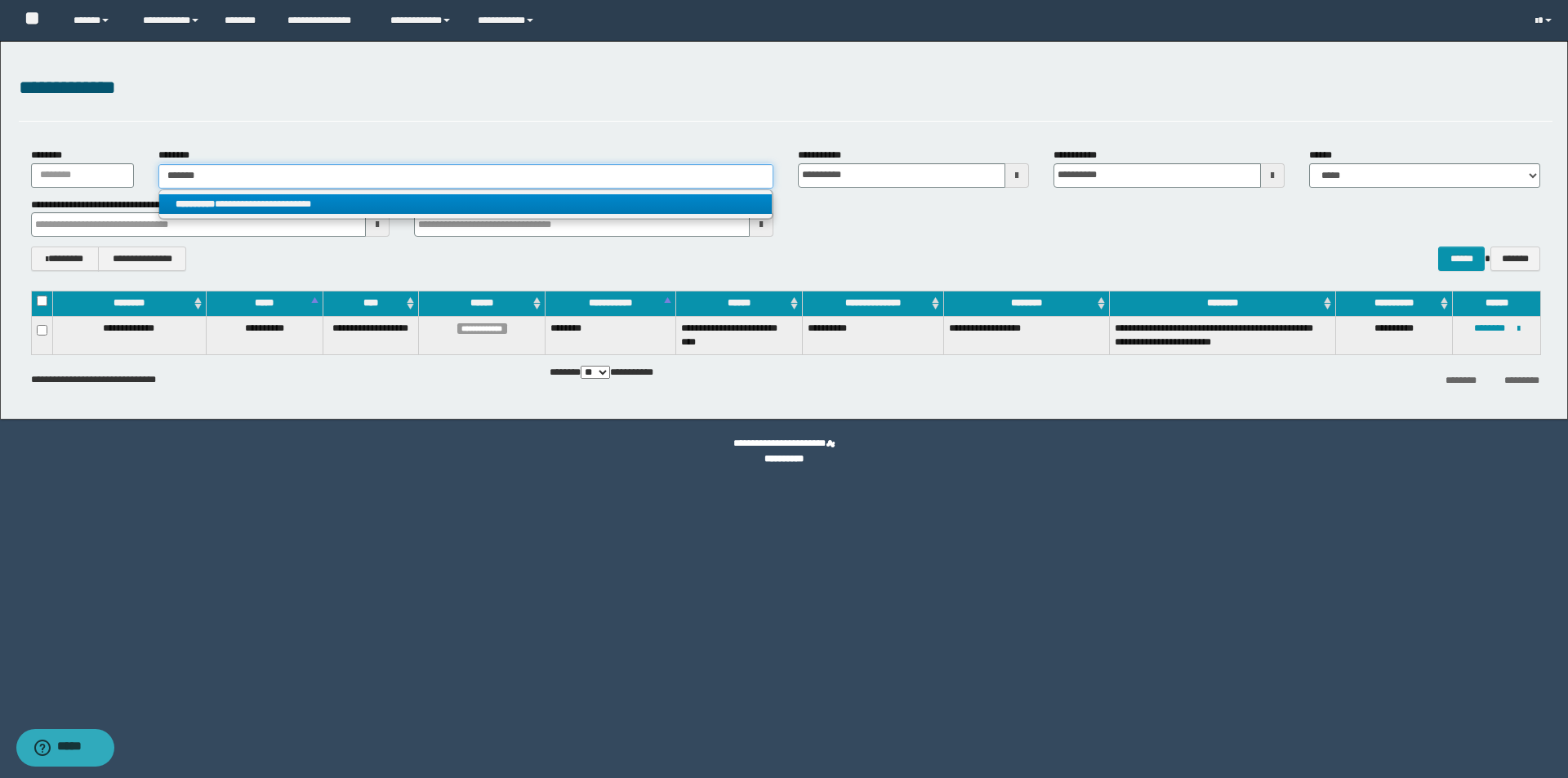 type on "*******" 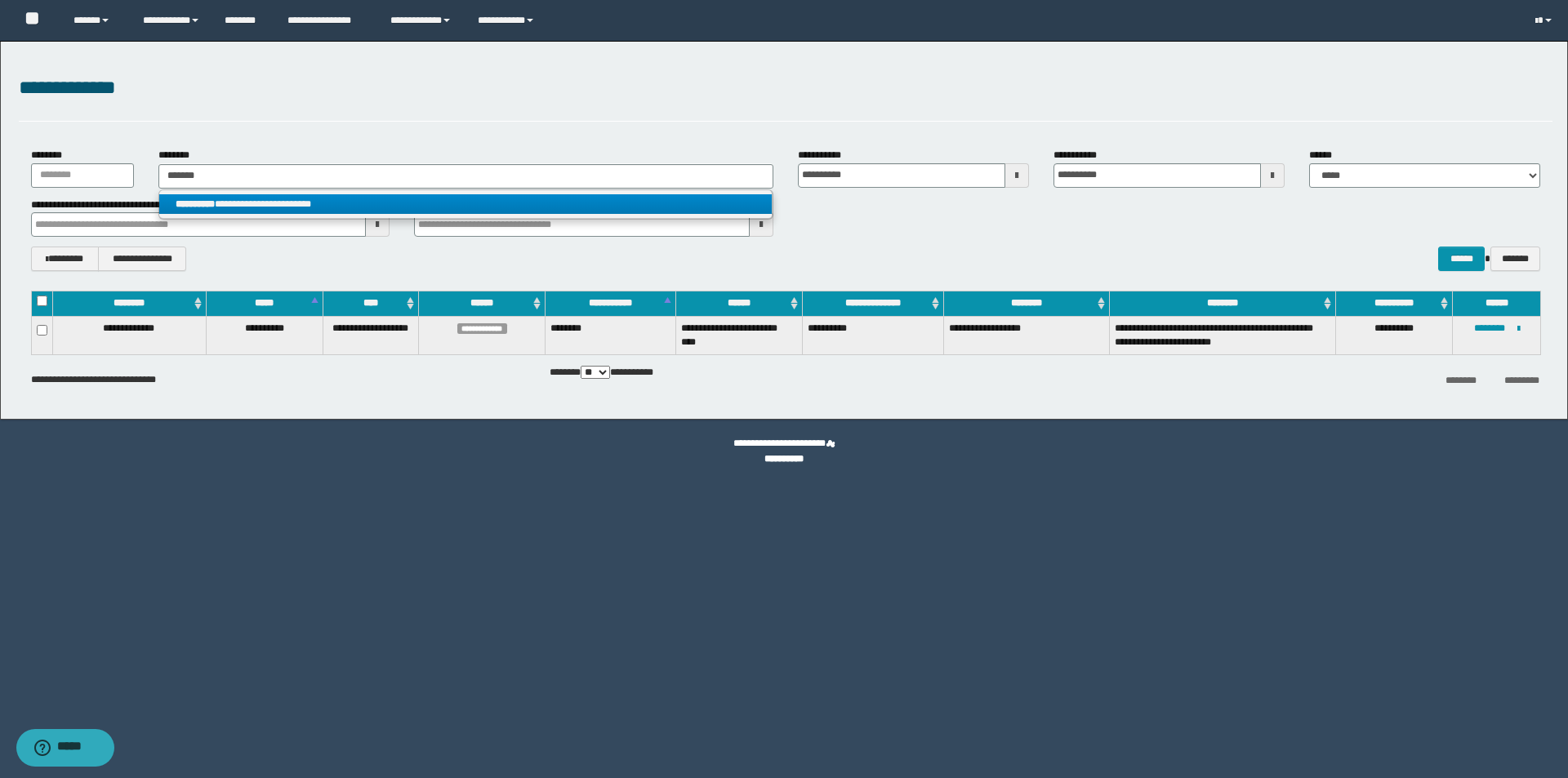 click on "**********" at bounding box center [466, 204] 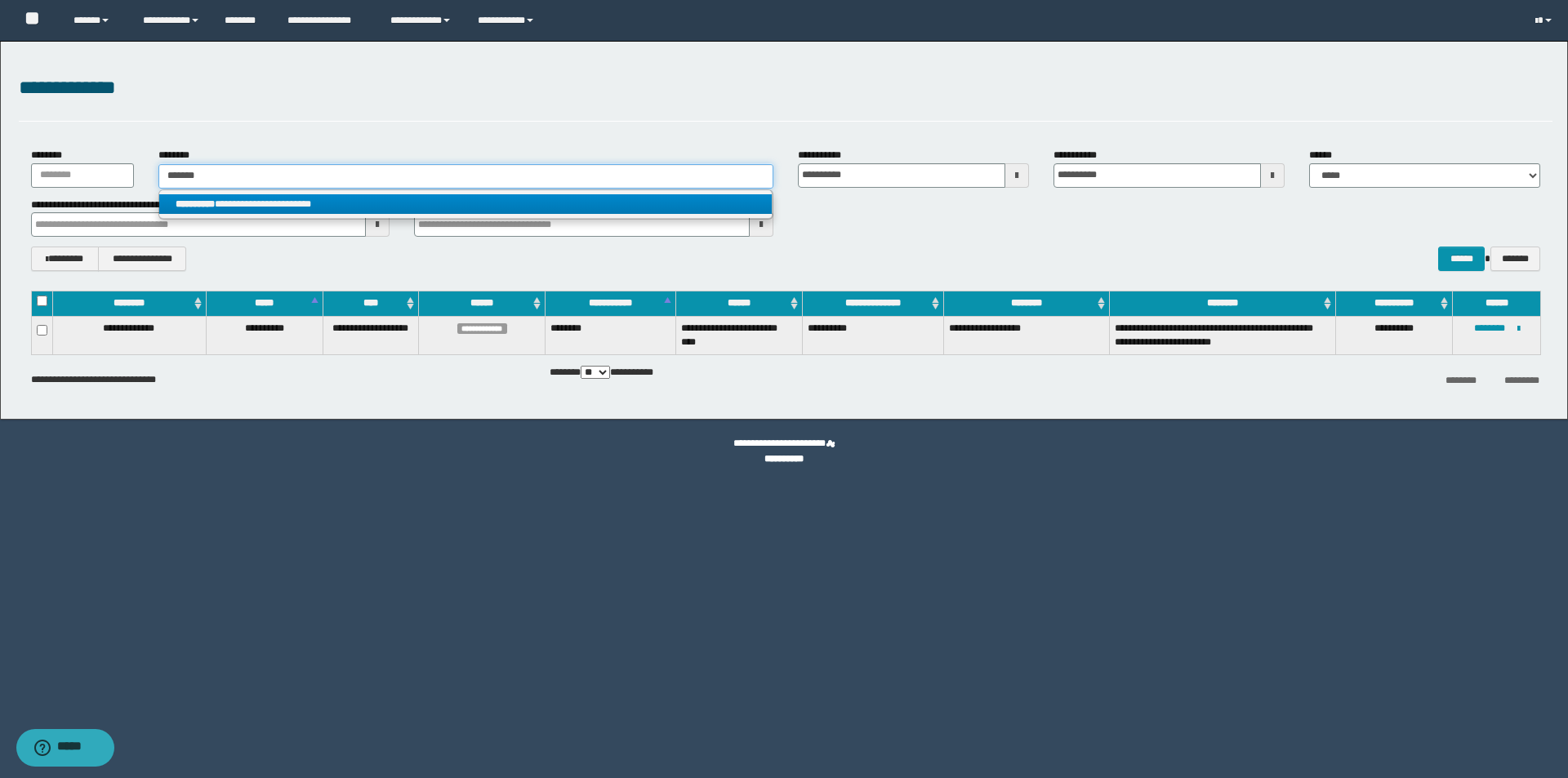 type 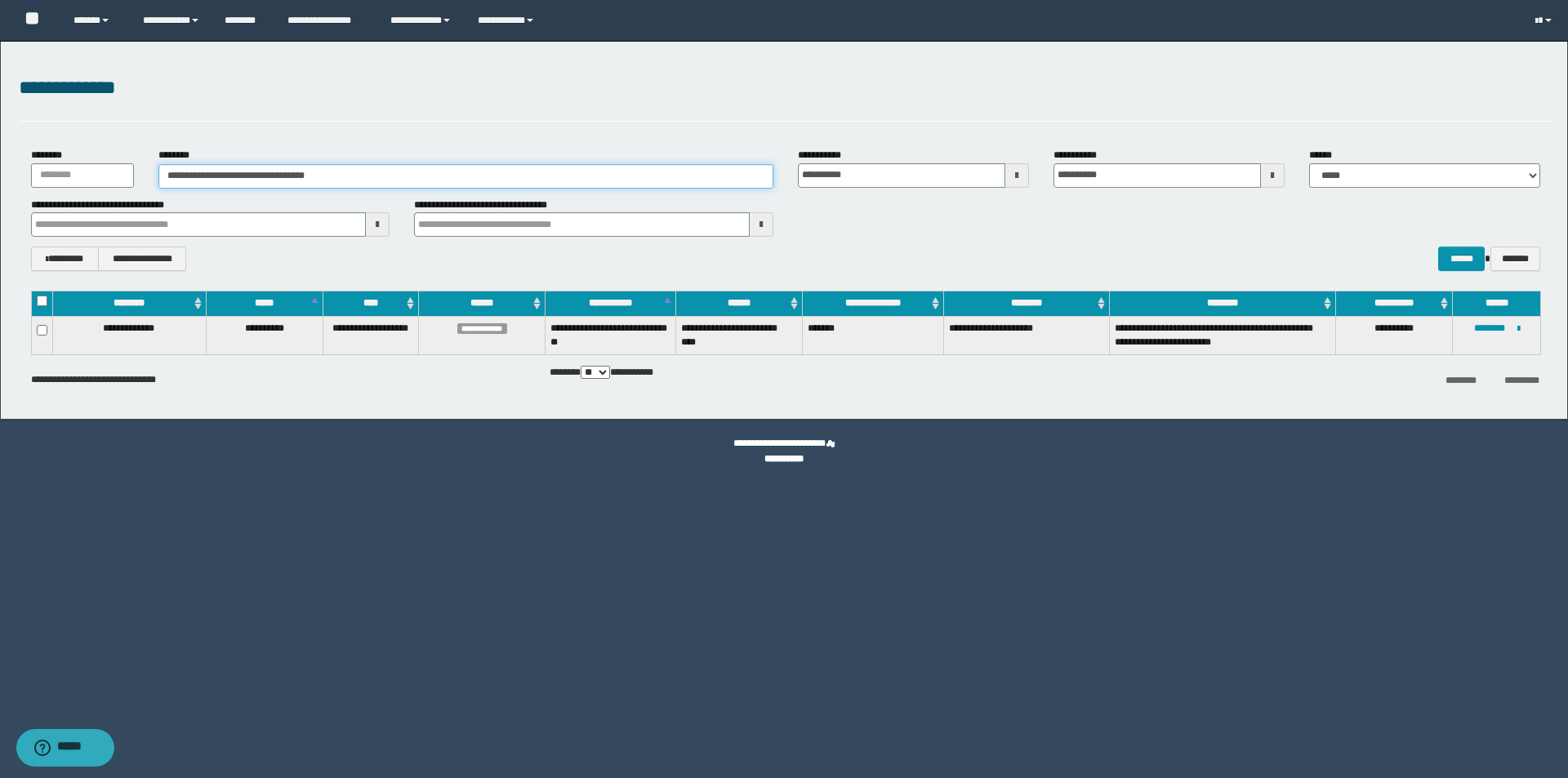 drag, startPoint x: 363, startPoint y: 176, endPoint x: 448, endPoint y: 450, distance: 286.88151 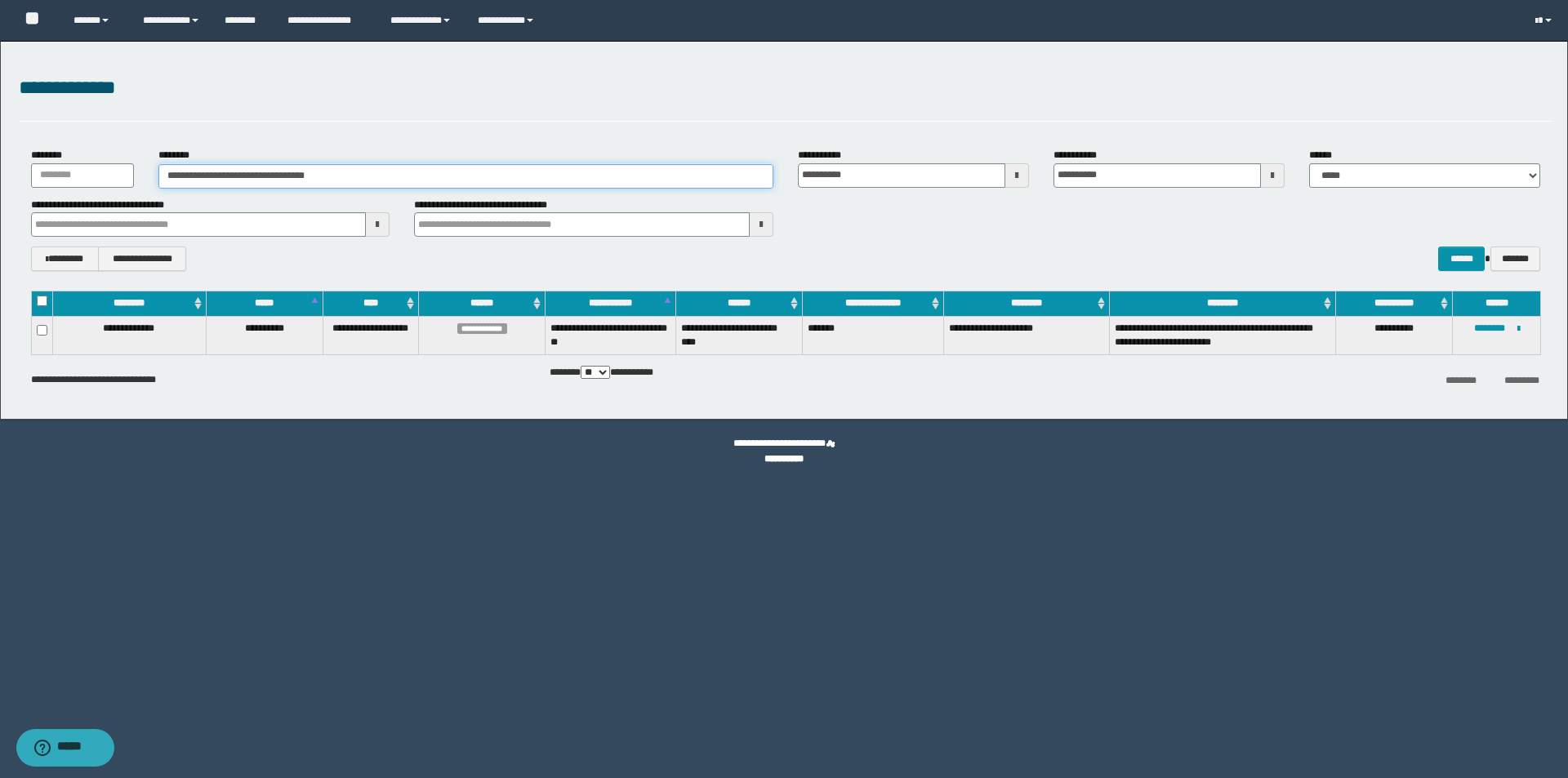 click on "**********" at bounding box center [466, 176] 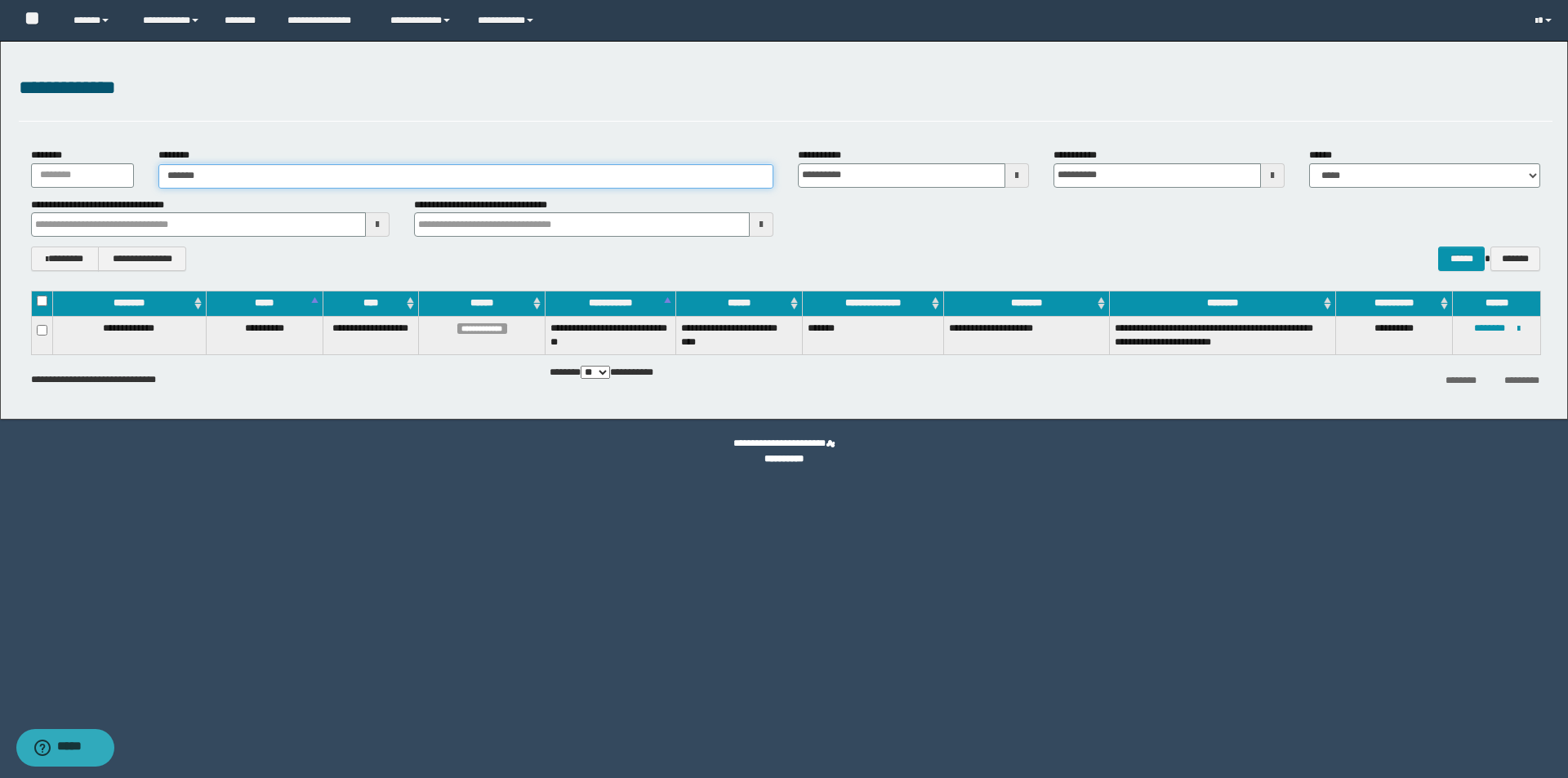 type on "*******" 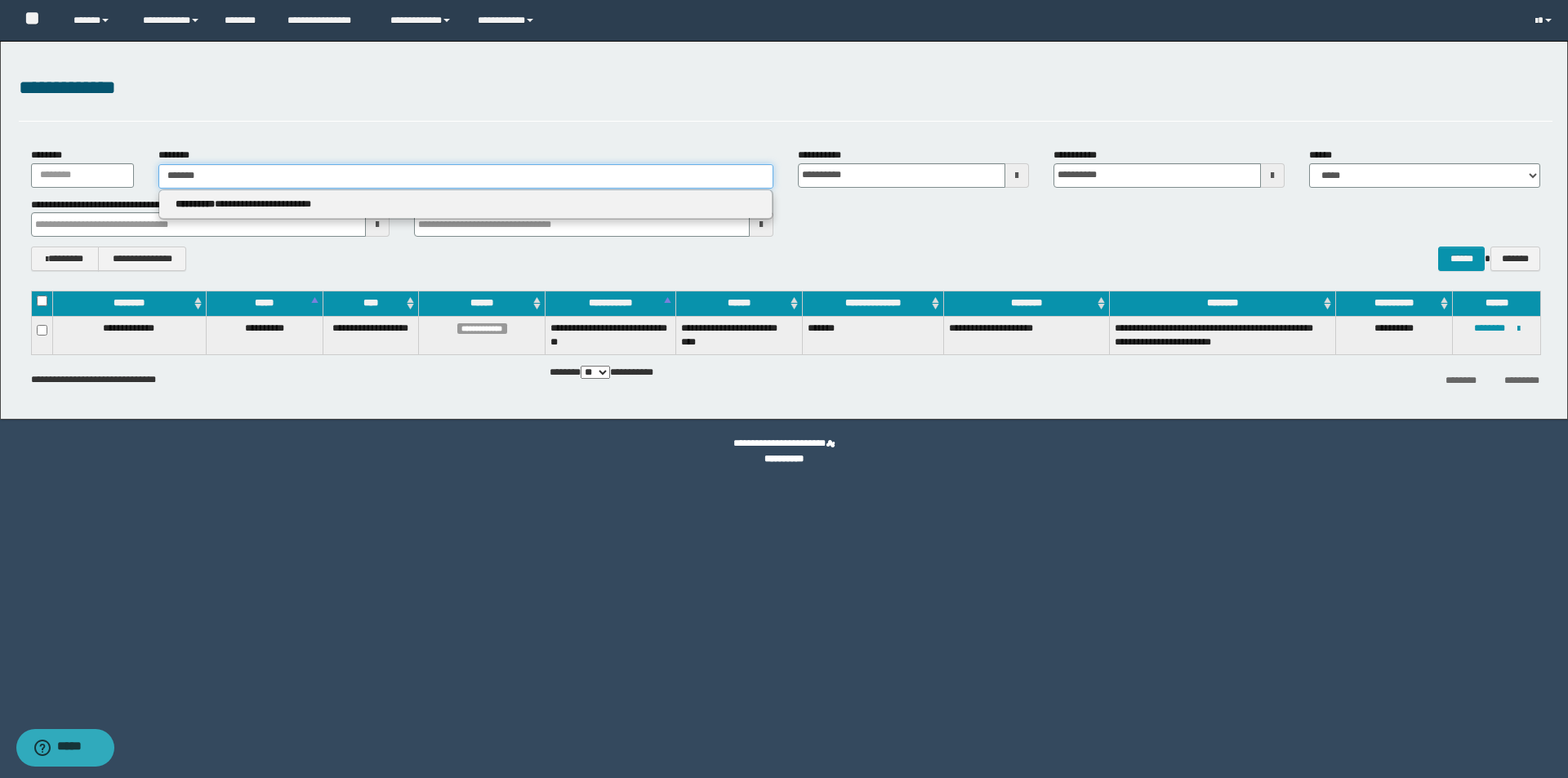 type on "*******" 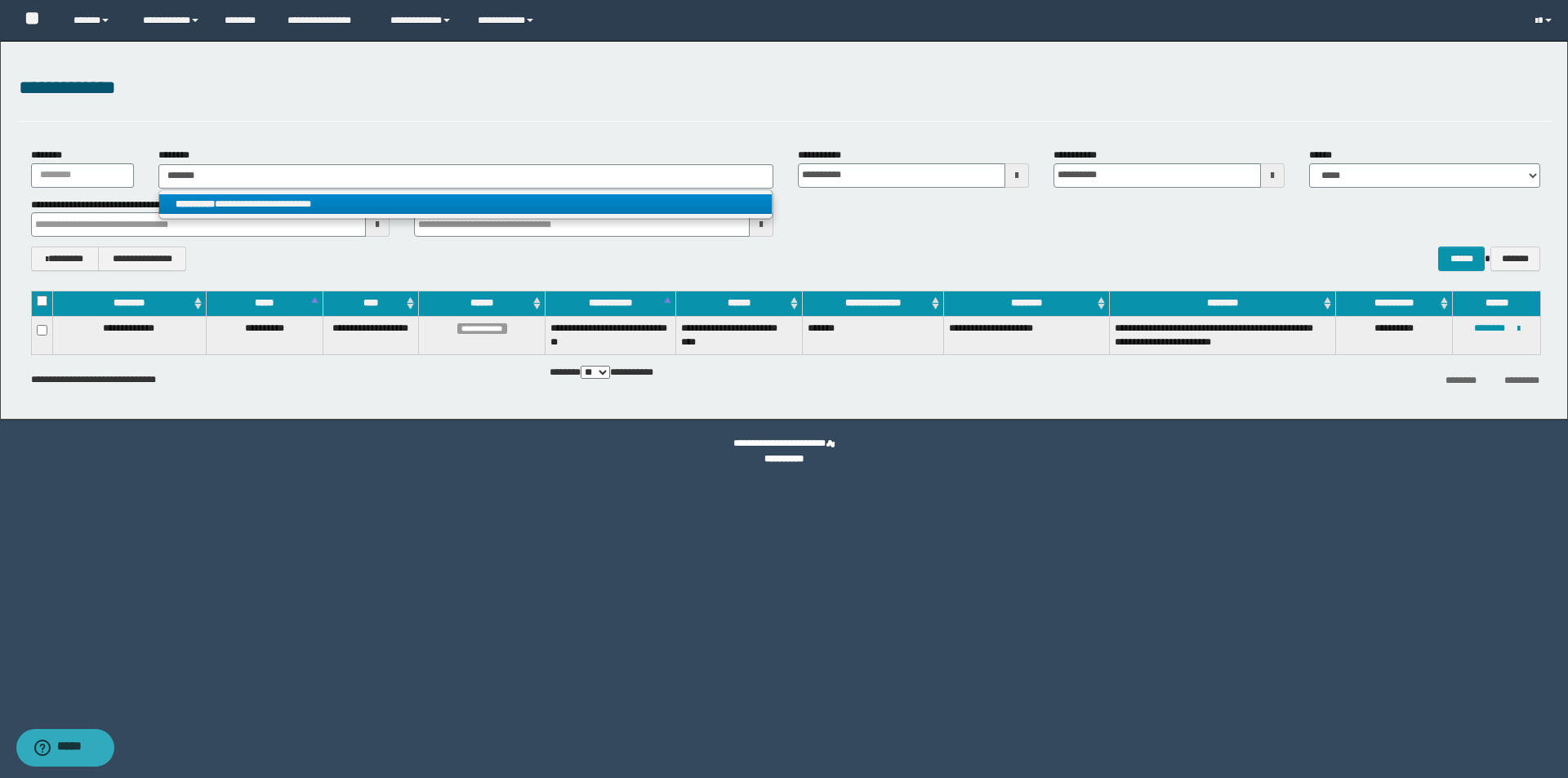 click on "**********" at bounding box center [466, 204] 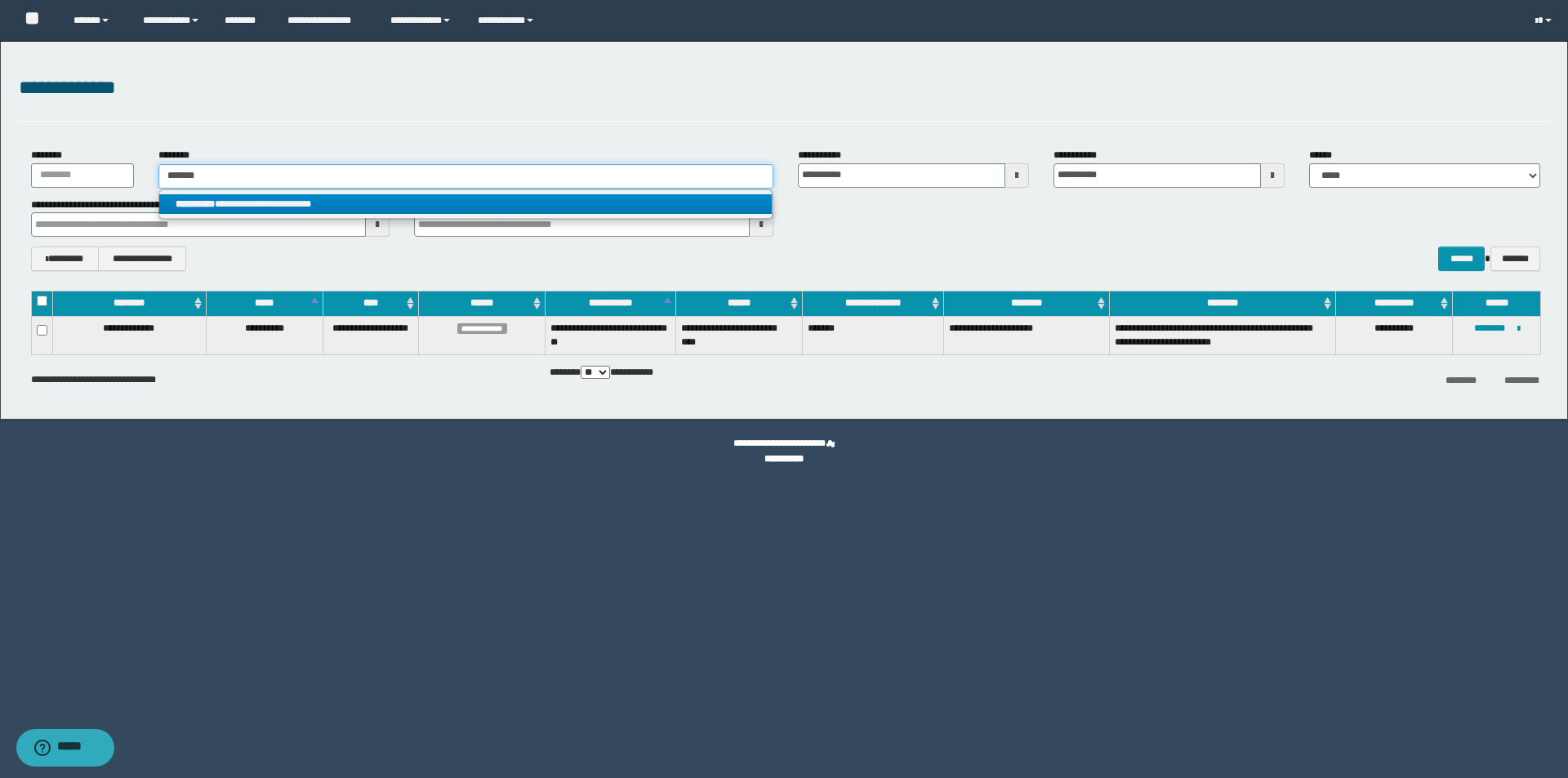 type 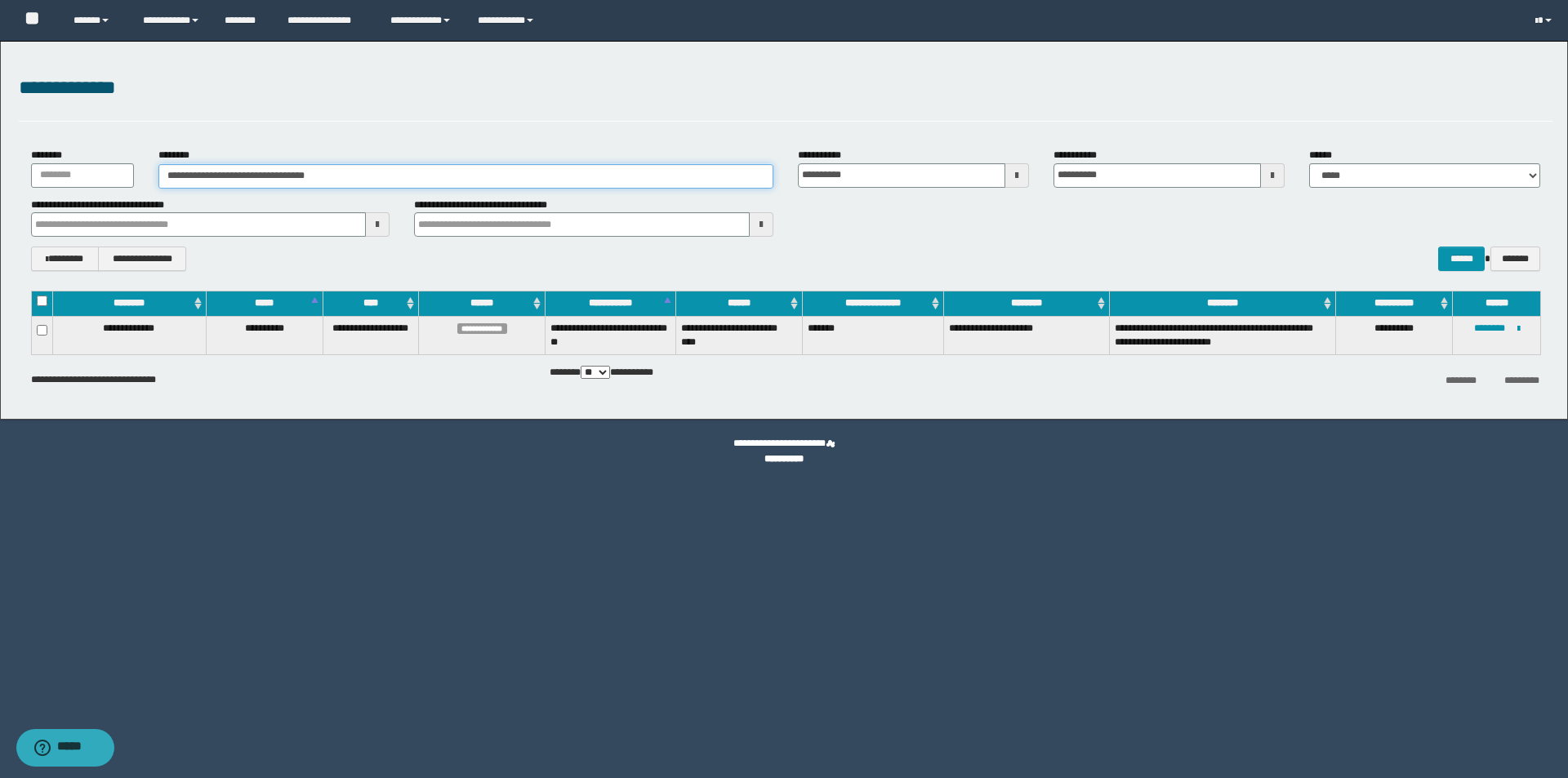 drag, startPoint x: 354, startPoint y: 176, endPoint x: 181, endPoint y: 179, distance: 173.02601 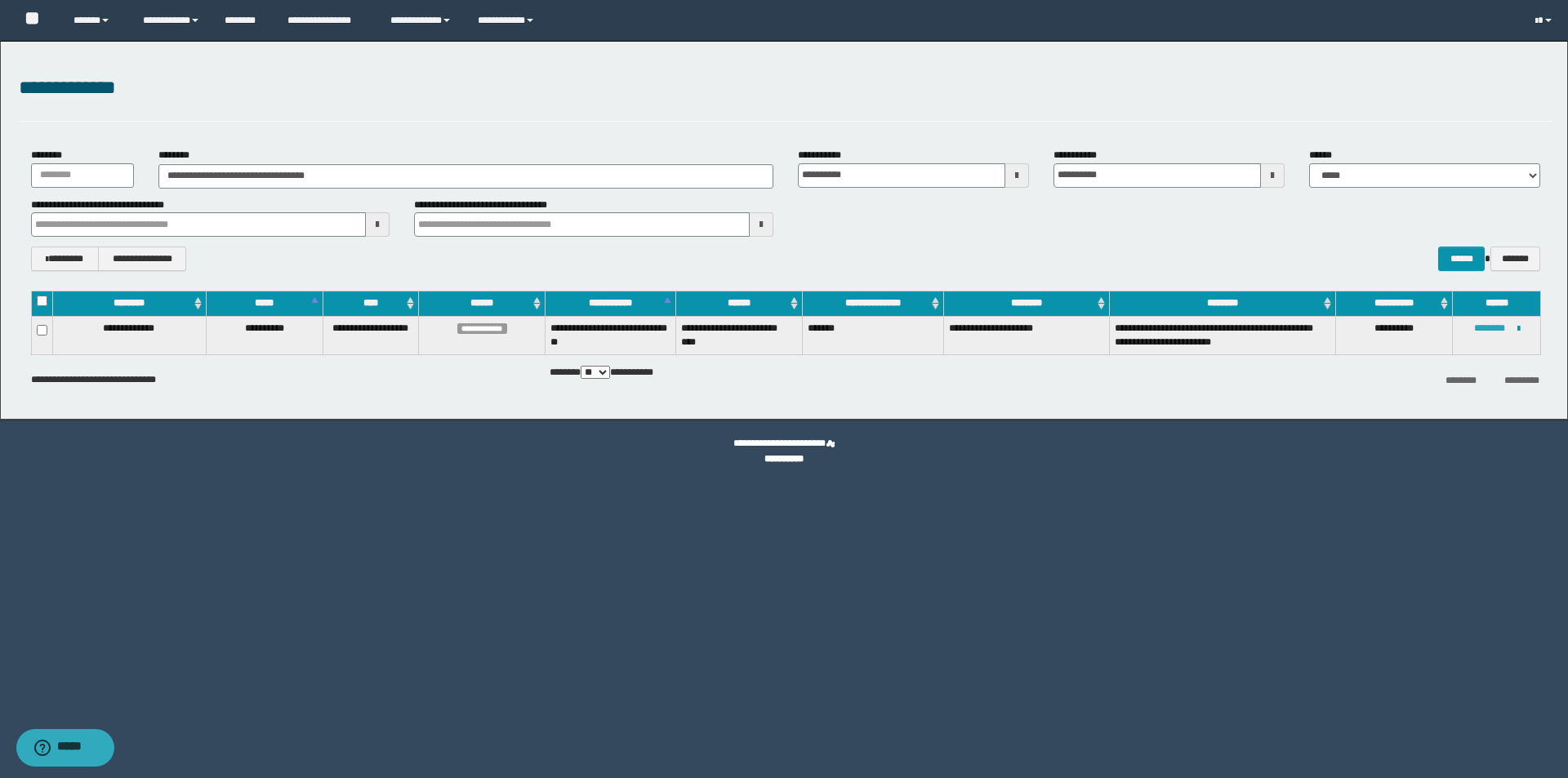 click on "********" at bounding box center (1490, 328) 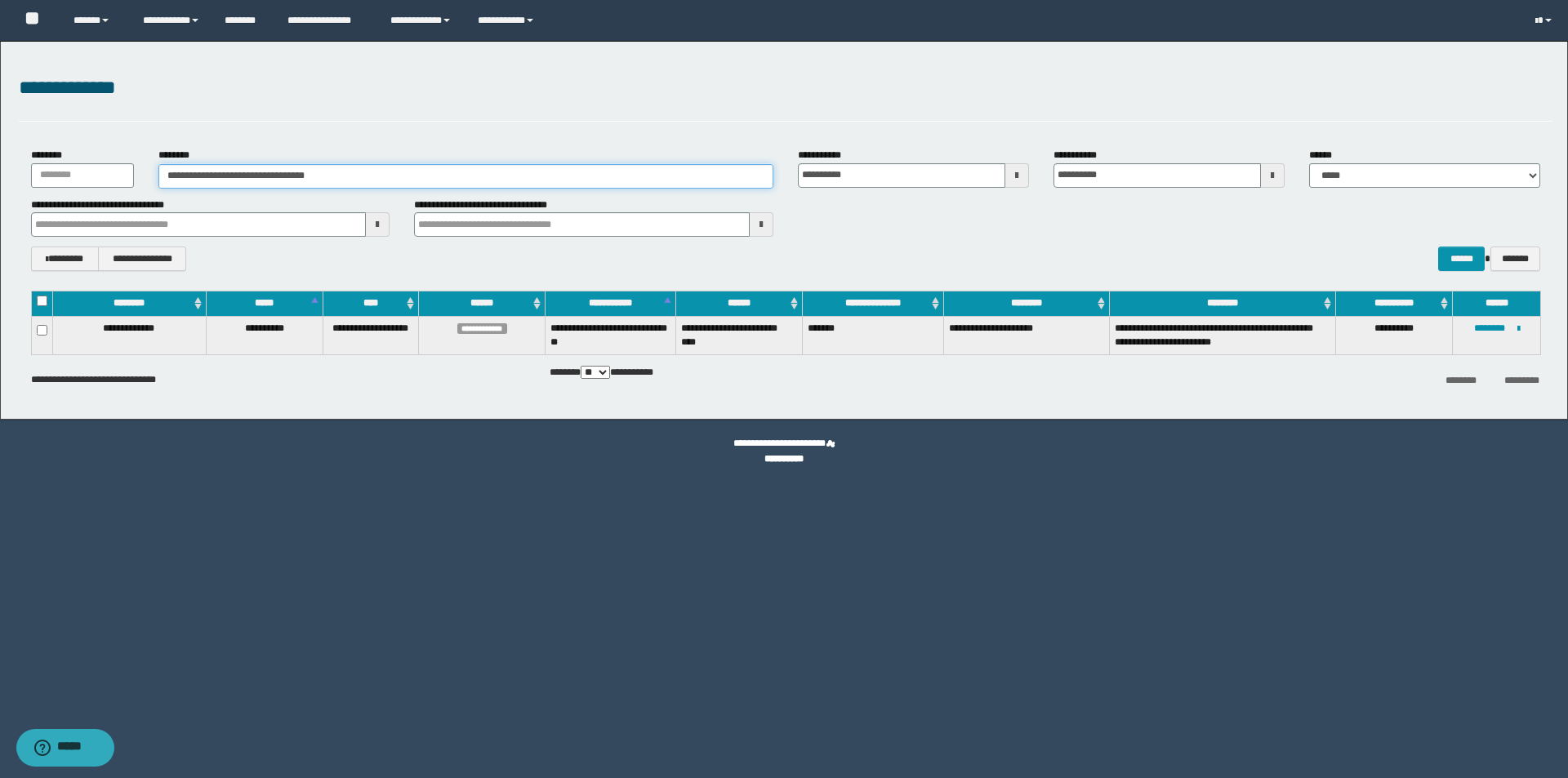 click on "**********" at bounding box center (466, 176) 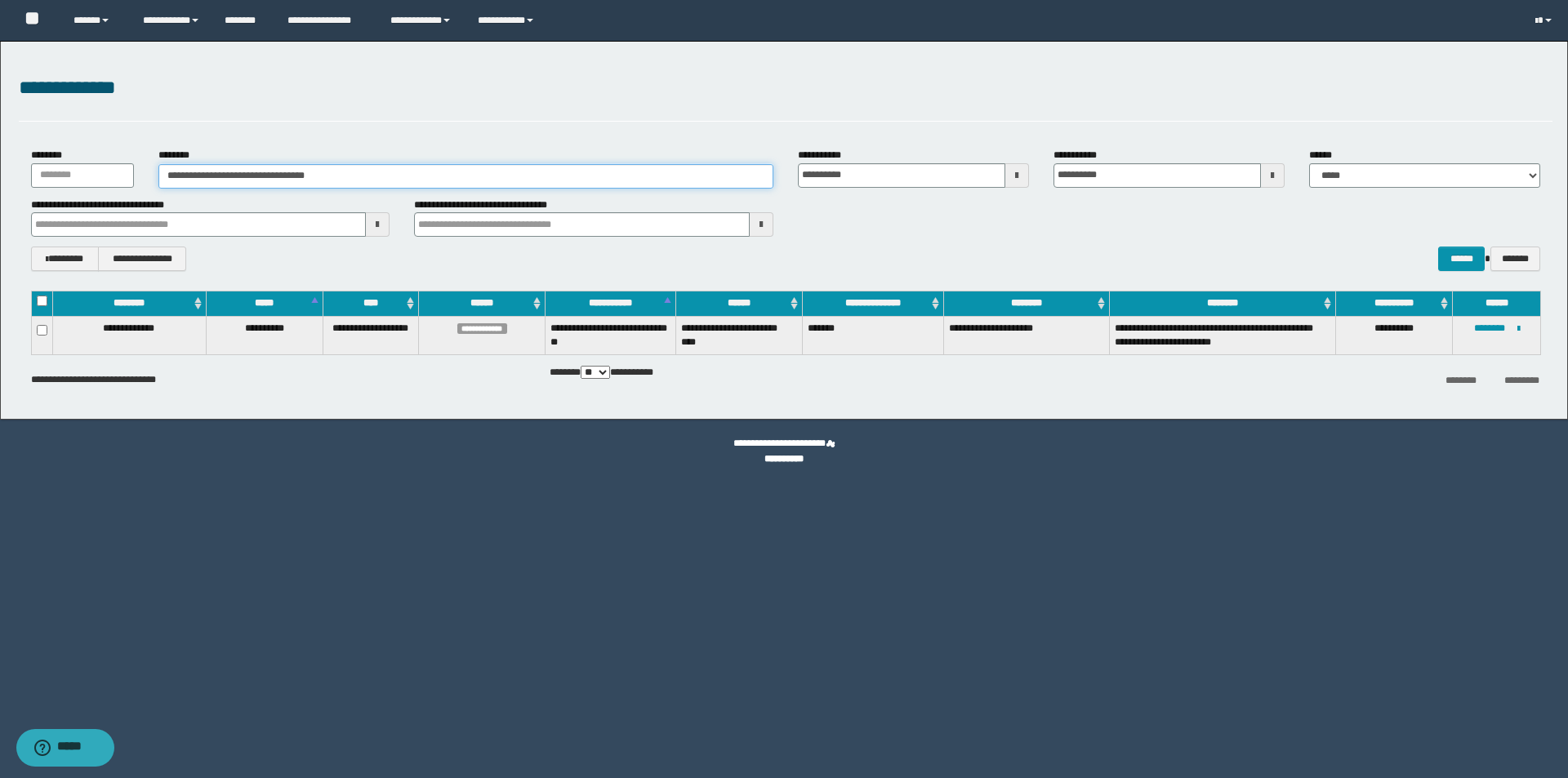drag, startPoint x: 367, startPoint y: 172, endPoint x: 203, endPoint y: 198, distance: 166.04819 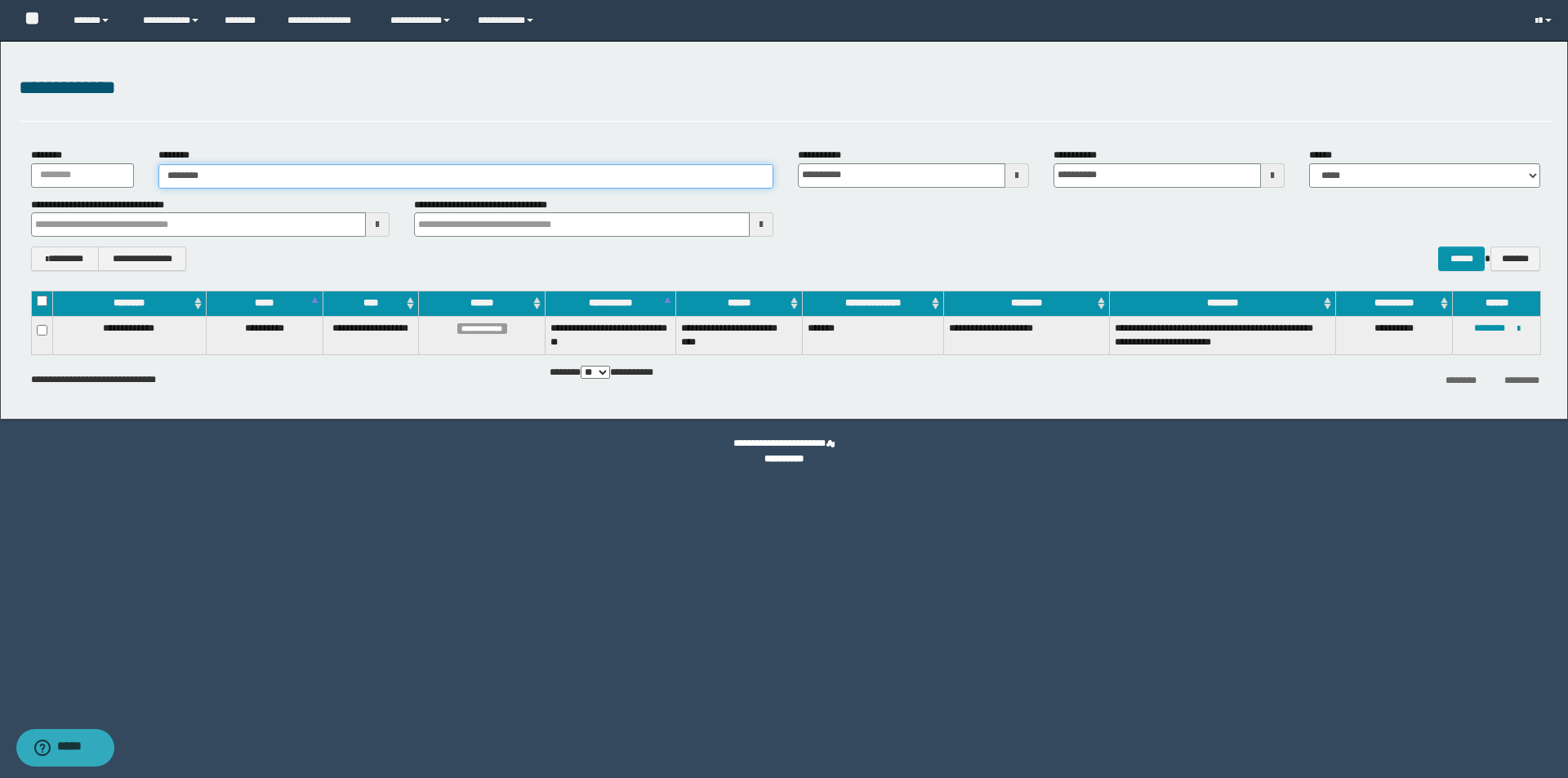 type on "********" 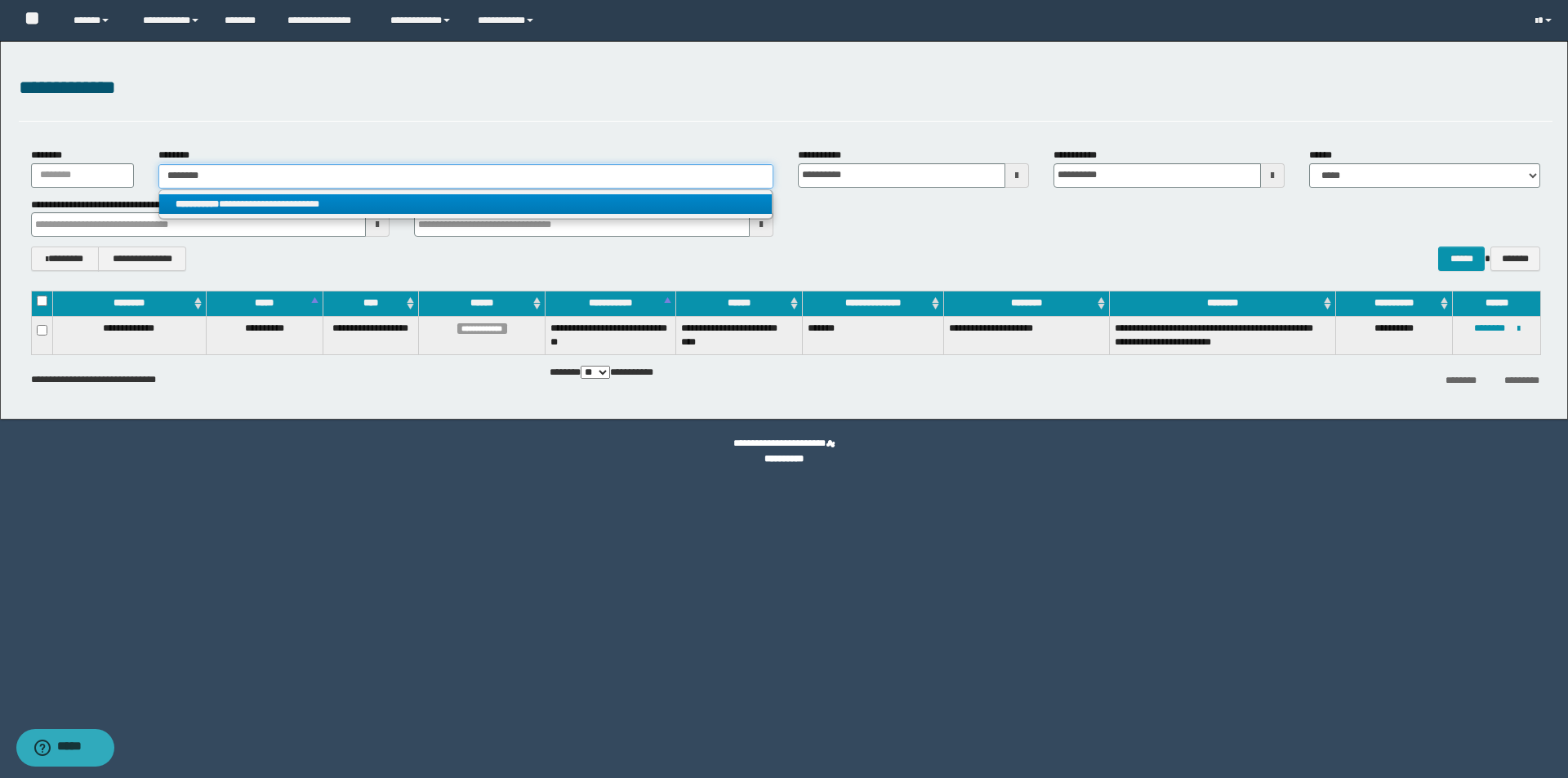 type on "********" 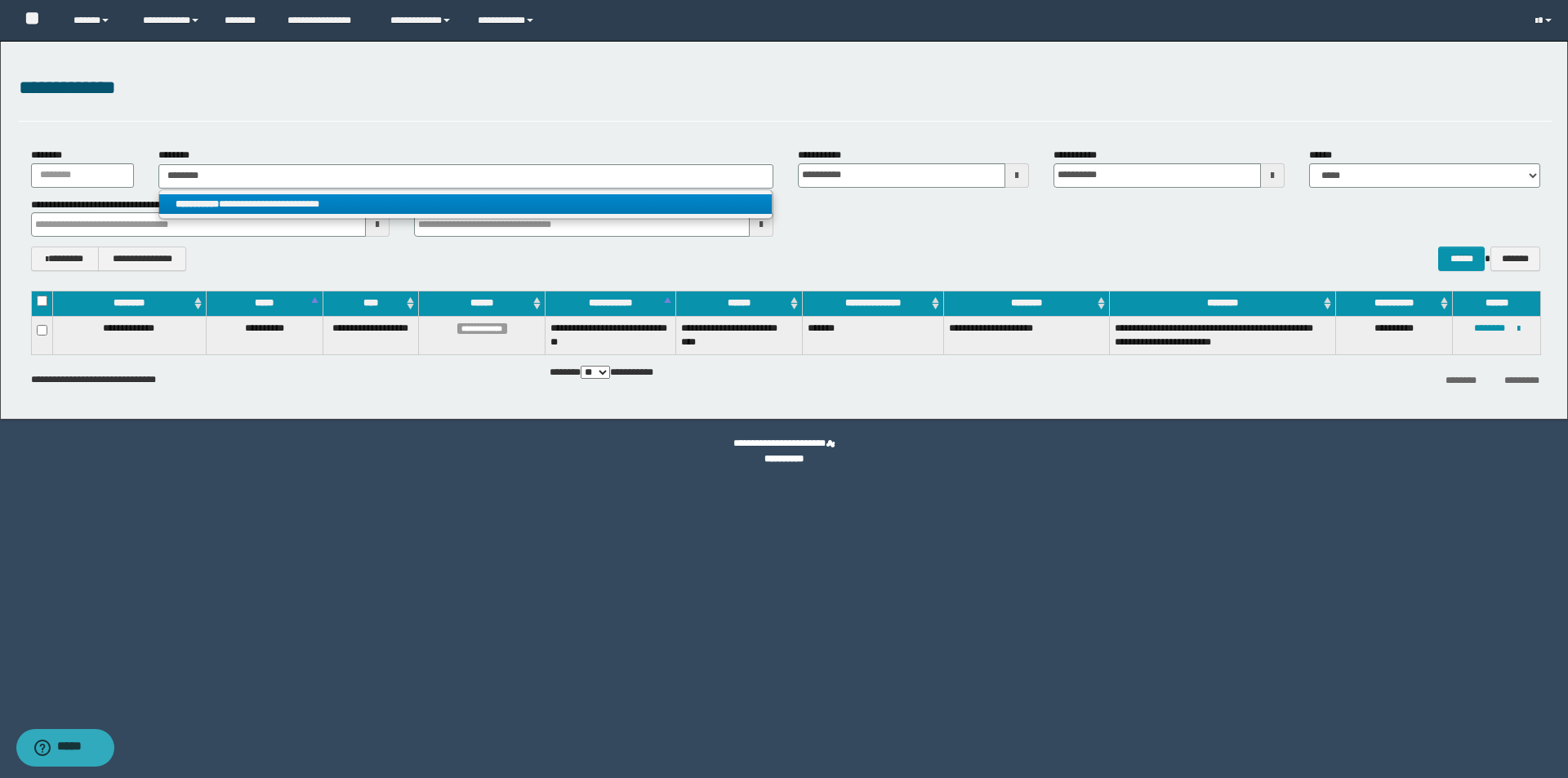 drag, startPoint x: 265, startPoint y: 204, endPoint x: 283, endPoint y: 204, distance: 18 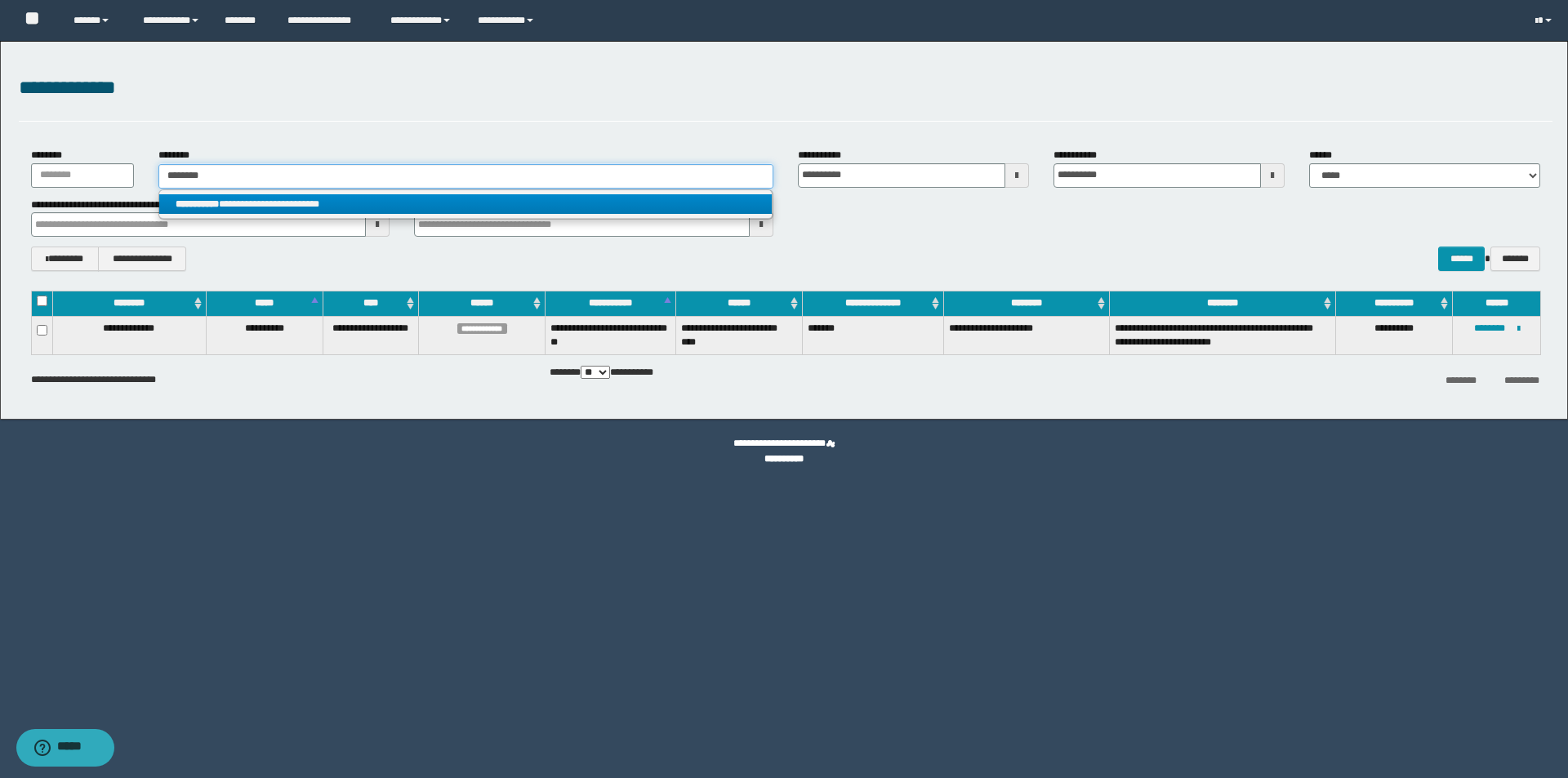 type 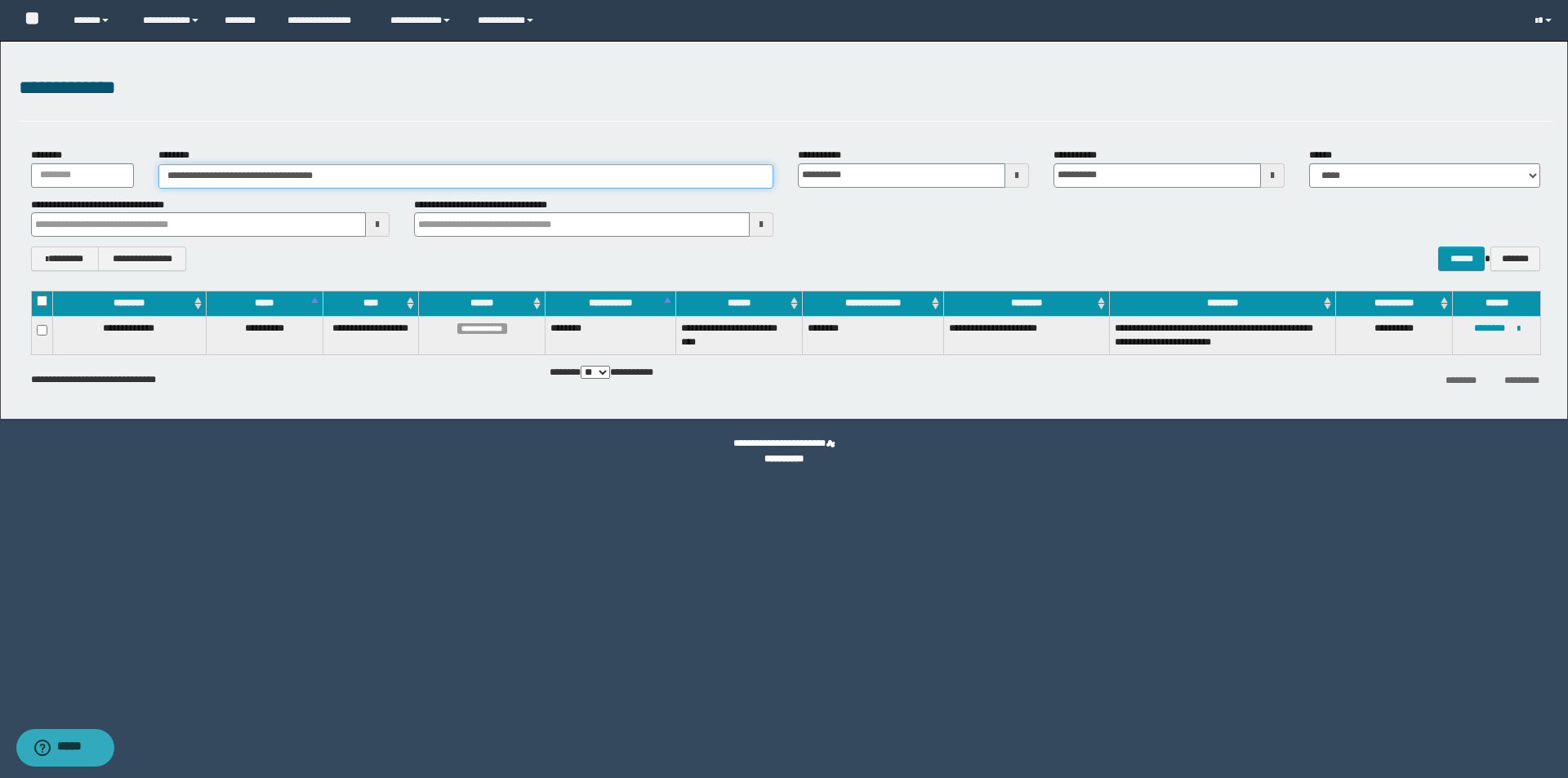 drag, startPoint x: 401, startPoint y: 174, endPoint x: 182, endPoint y: 176, distance: 219.00913 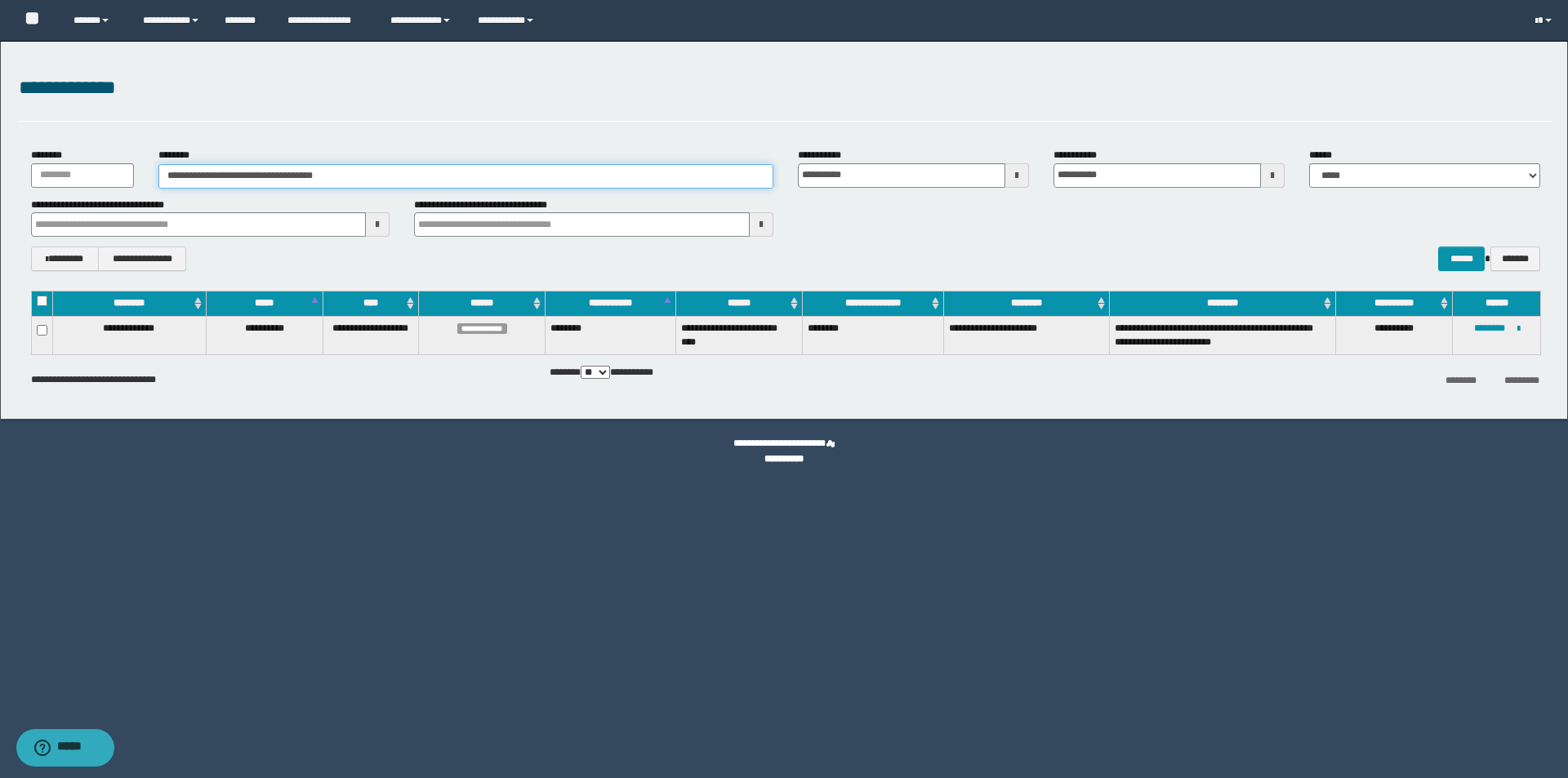 click on "**********" at bounding box center [466, 176] 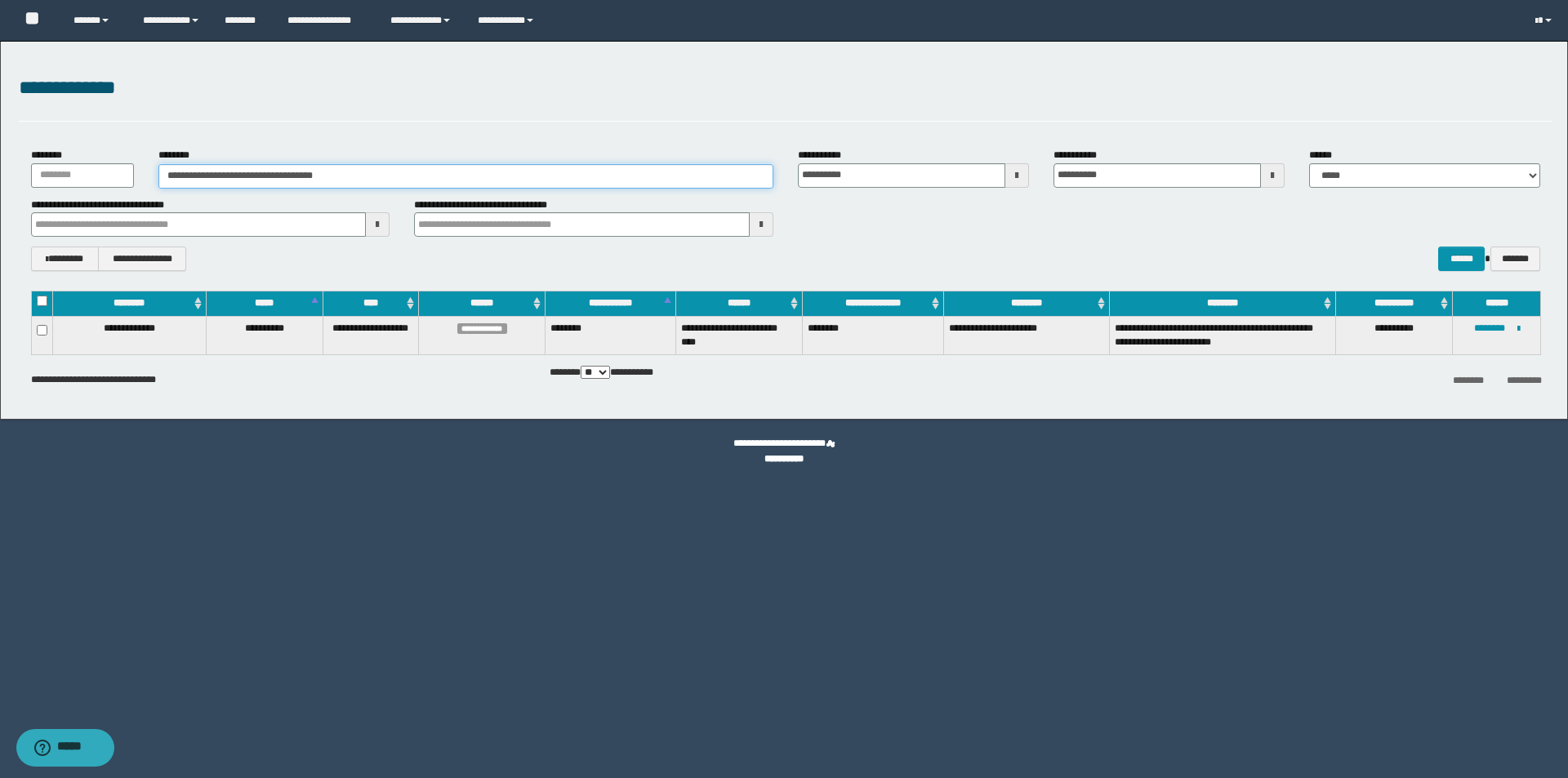 click on "**********" at bounding box center (466, 176) 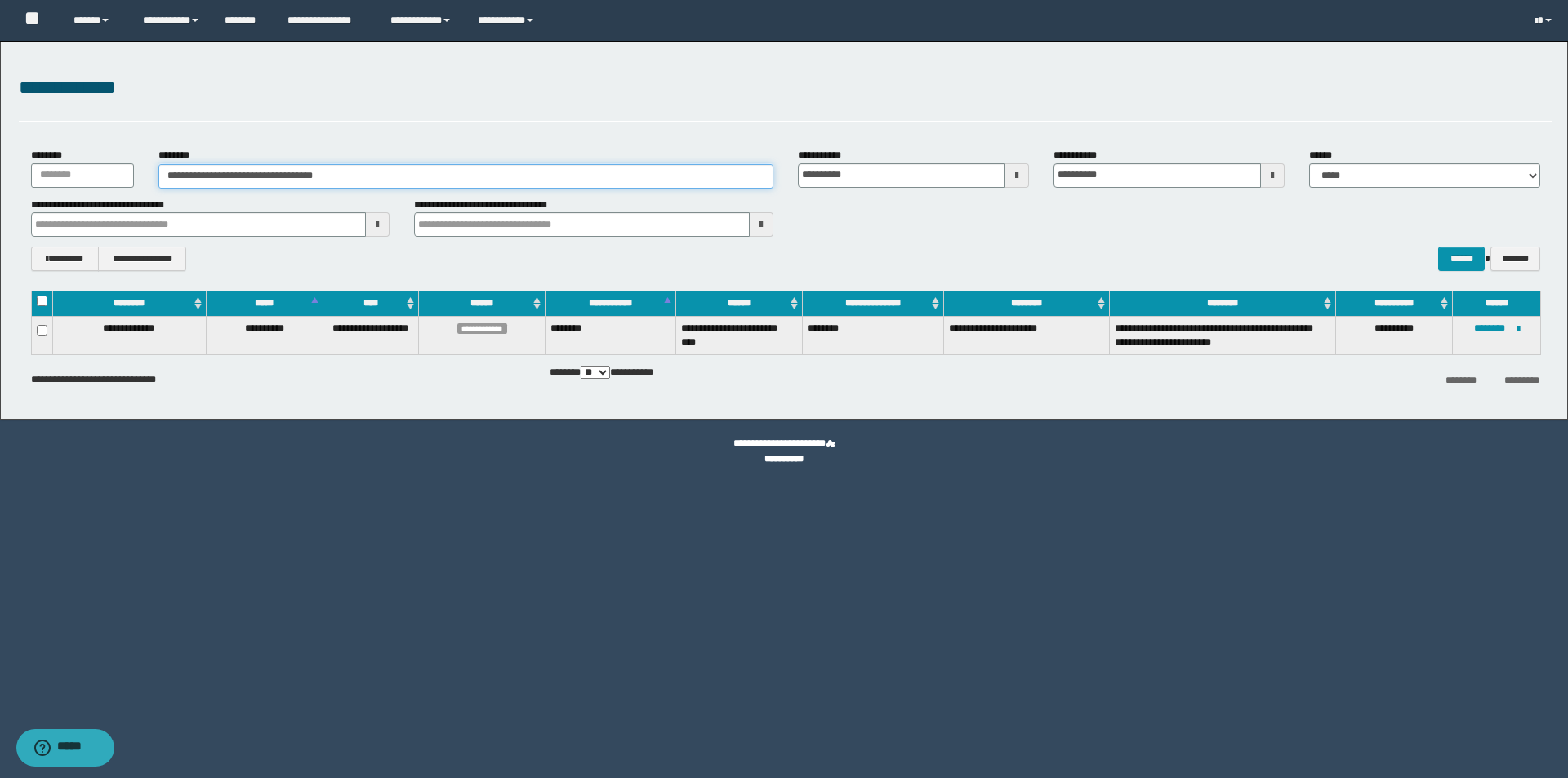 drag, startPoint x: 390, startPoint y: 175, endPoint x: 0, endPoint y: 196, distance: 390.565 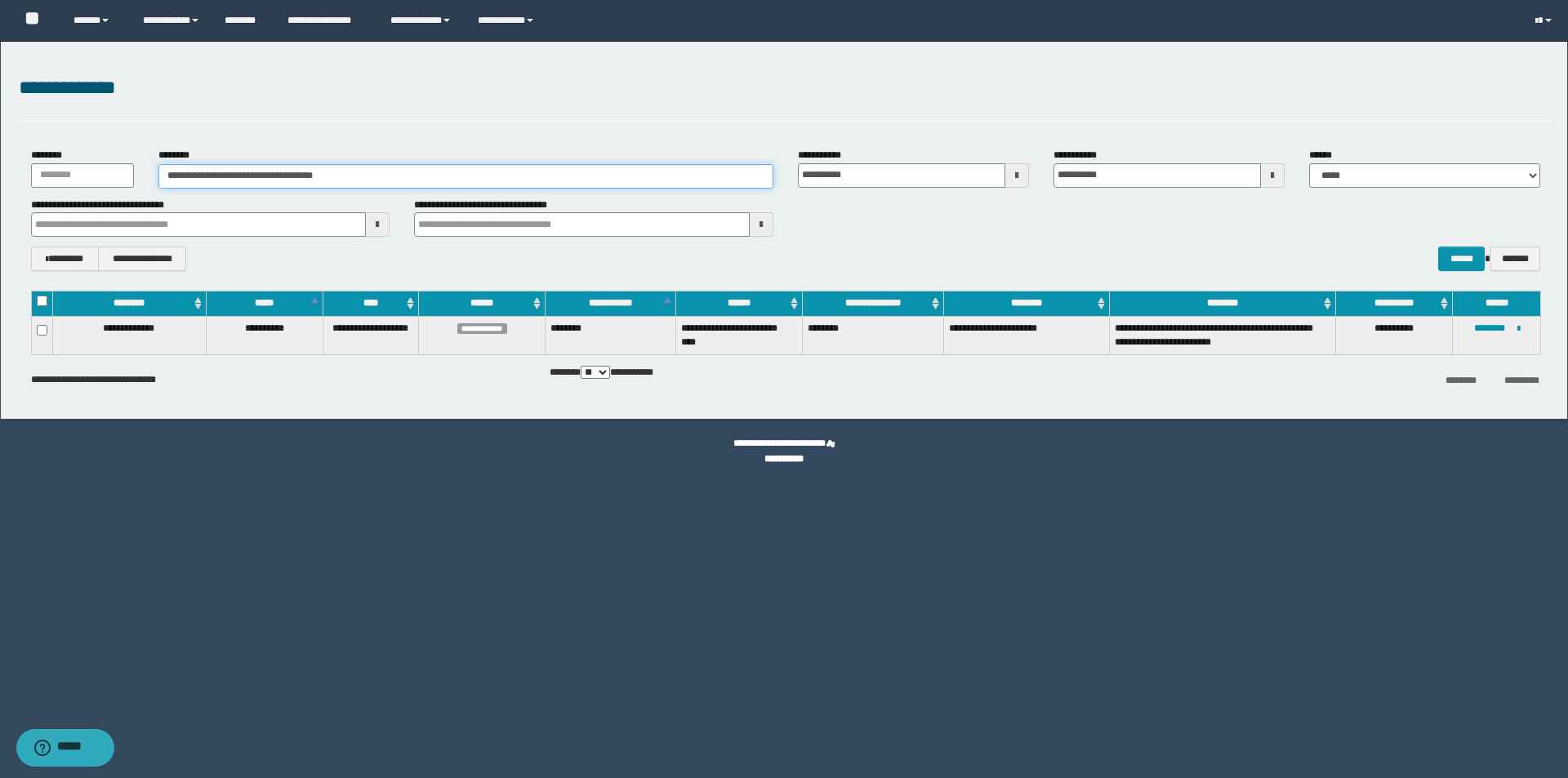 paste 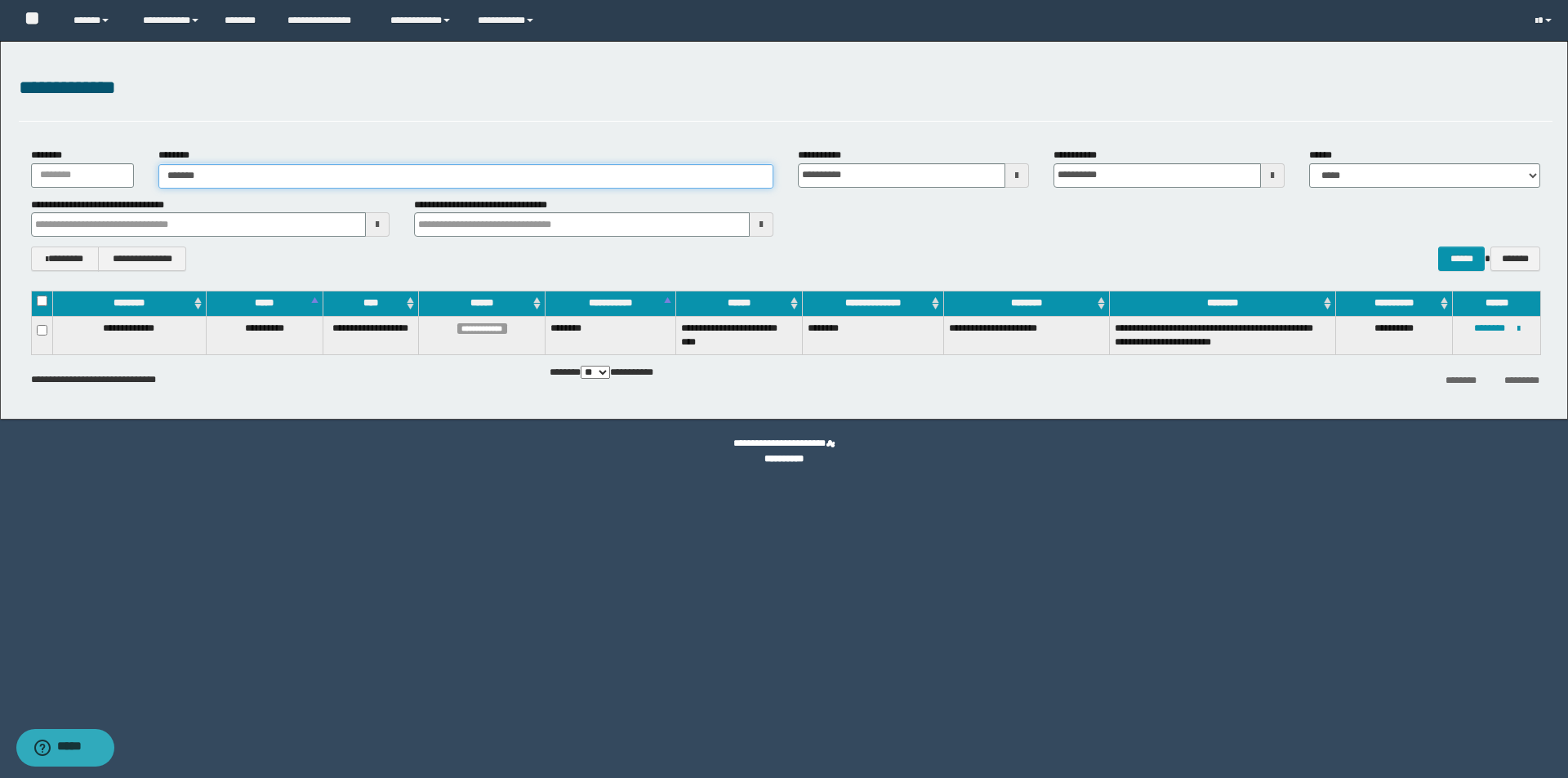 type on "*******" 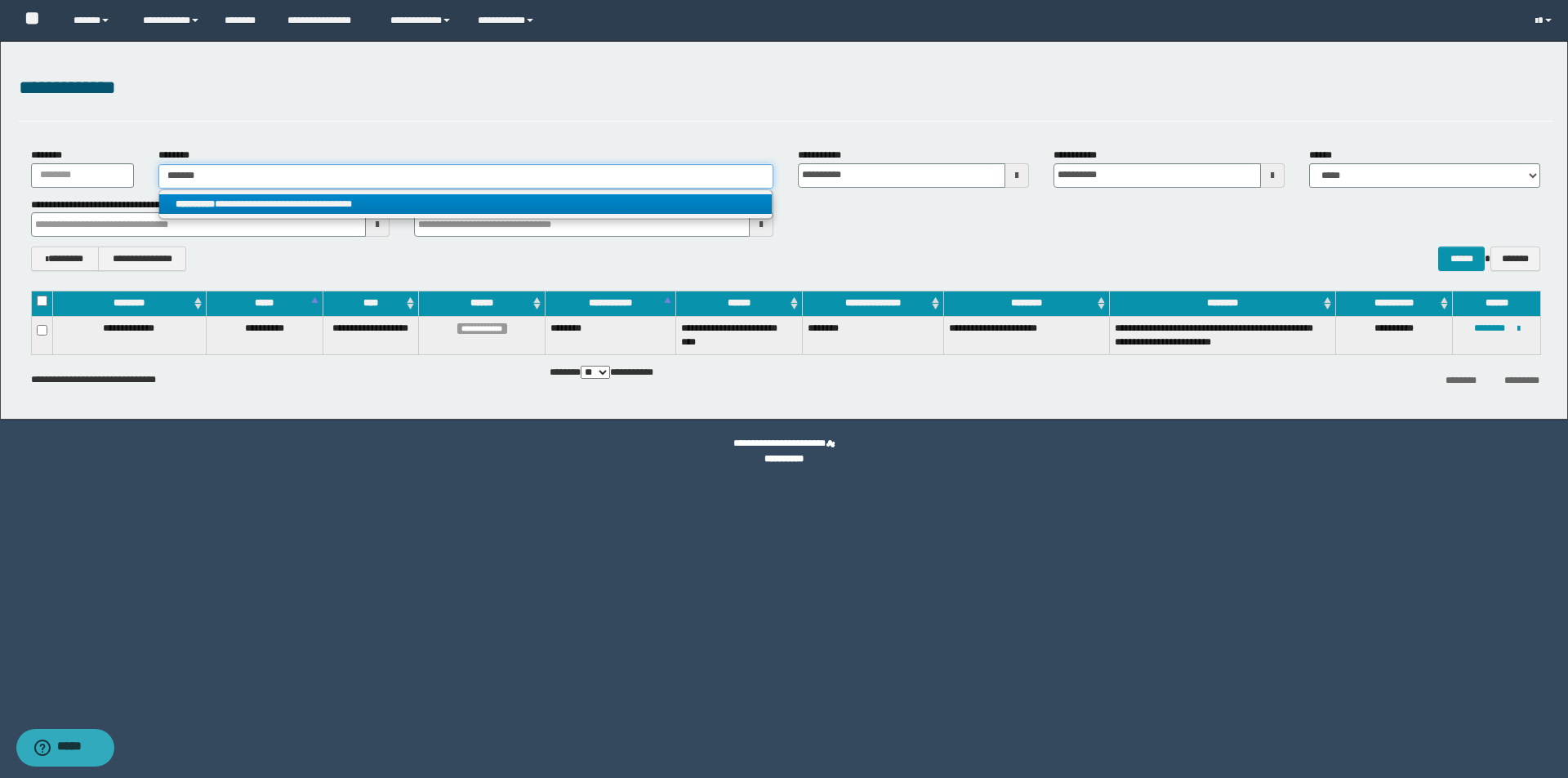 type on "*******" 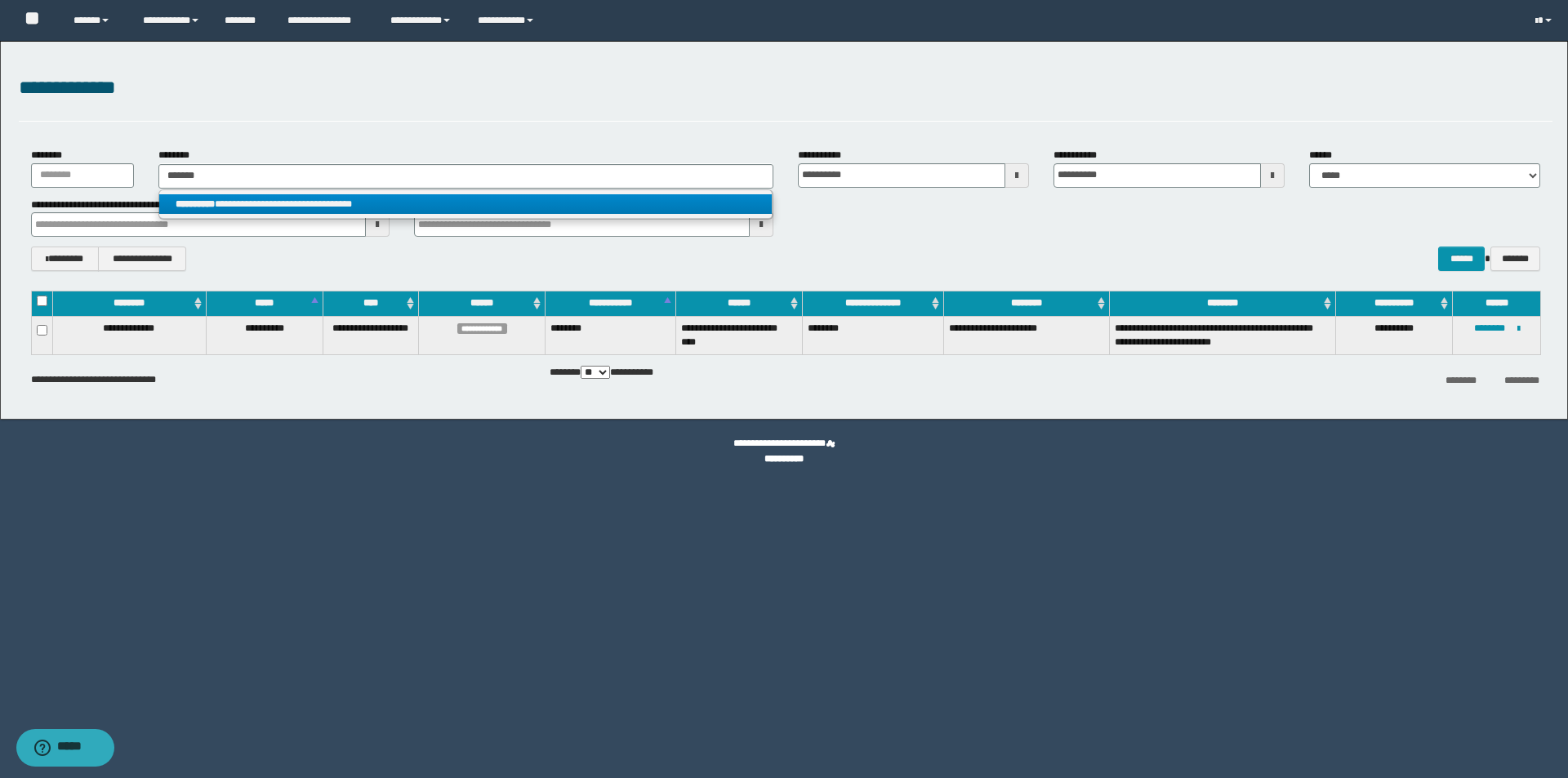 click on "**********" at bounding box center (466, 204) 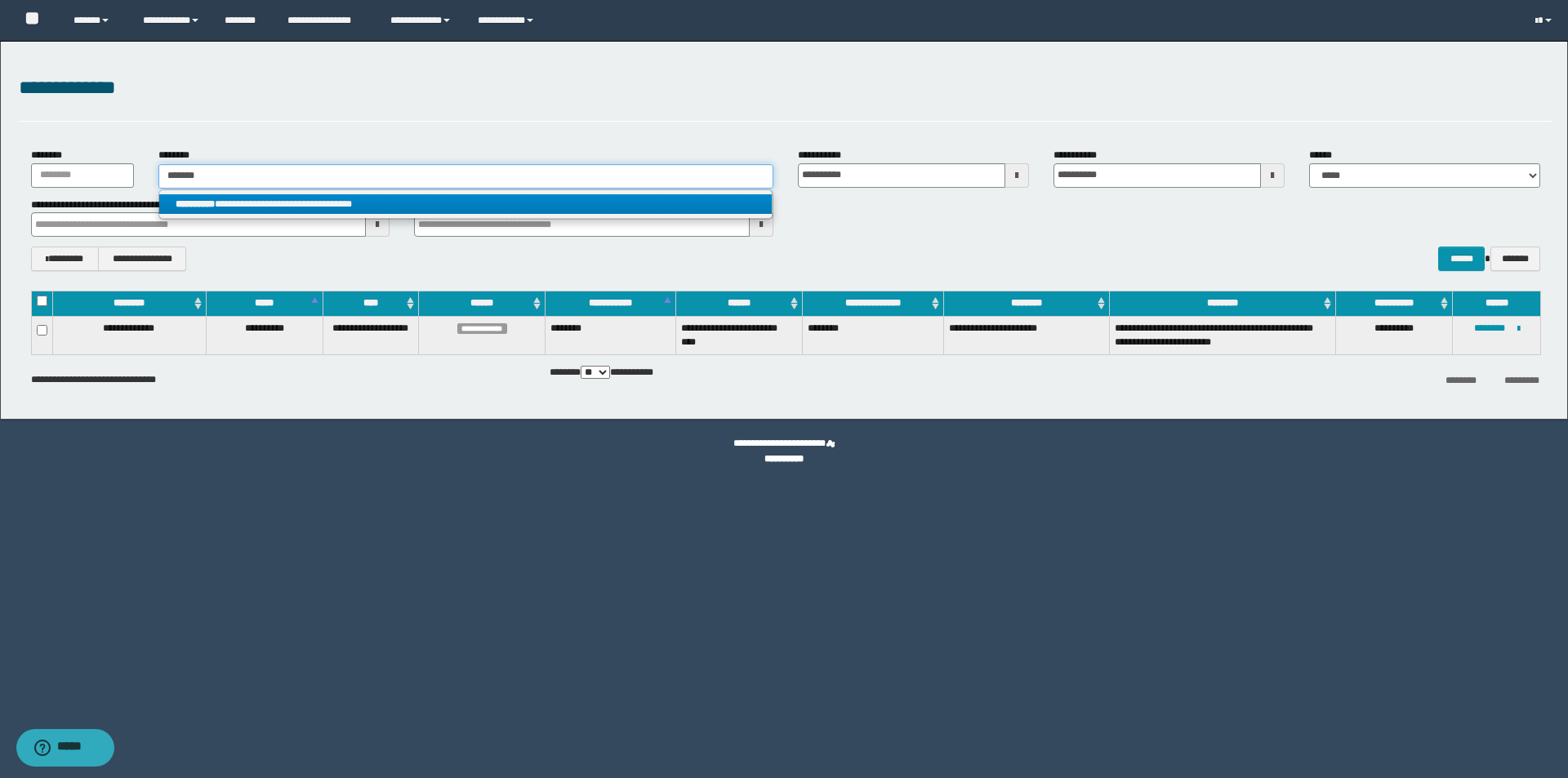 type 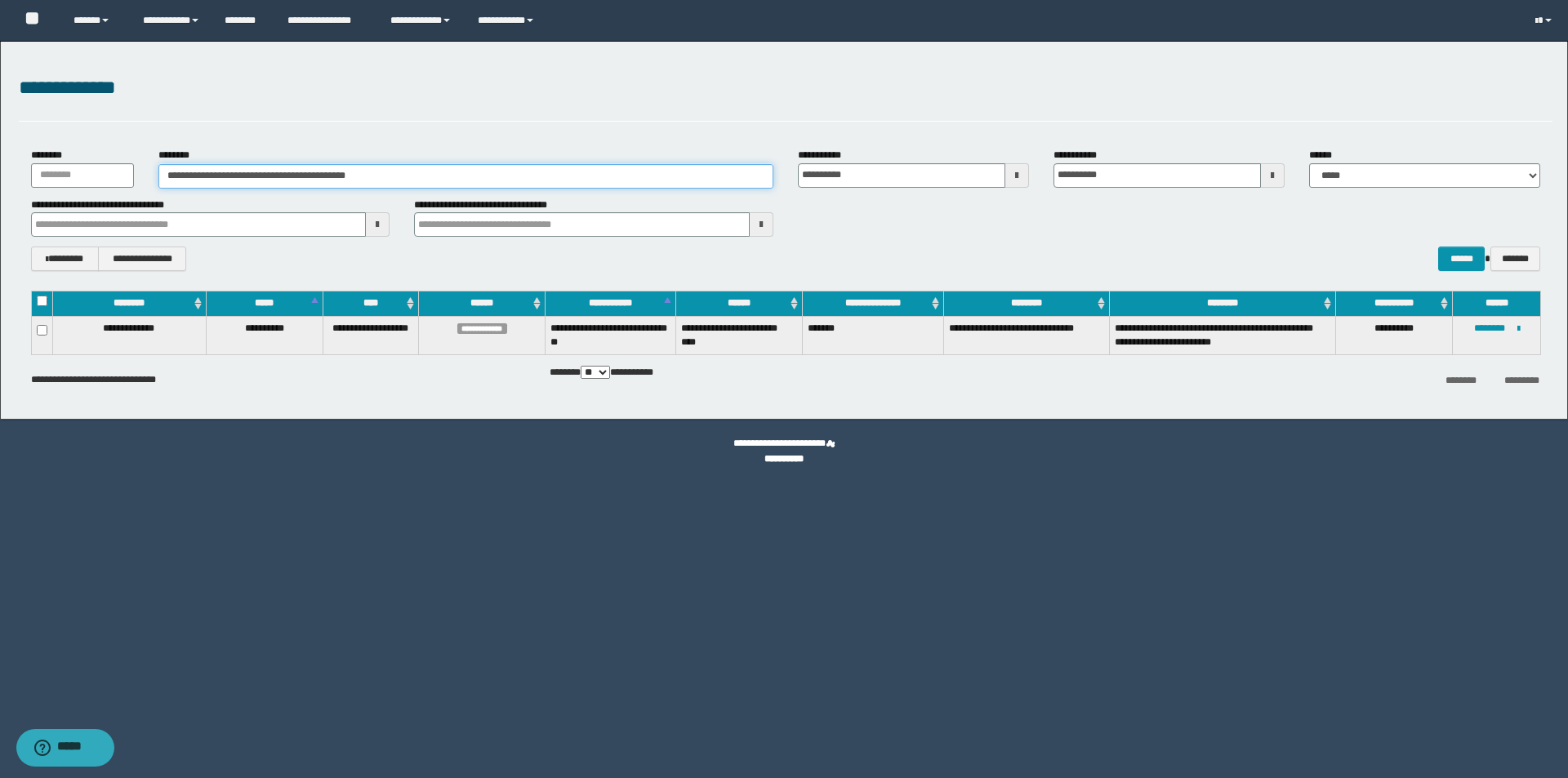 drag, startPoint x: 419, startPoint y: 177, endPoint x: 184, endPoint y: 176, distance: 235.00213 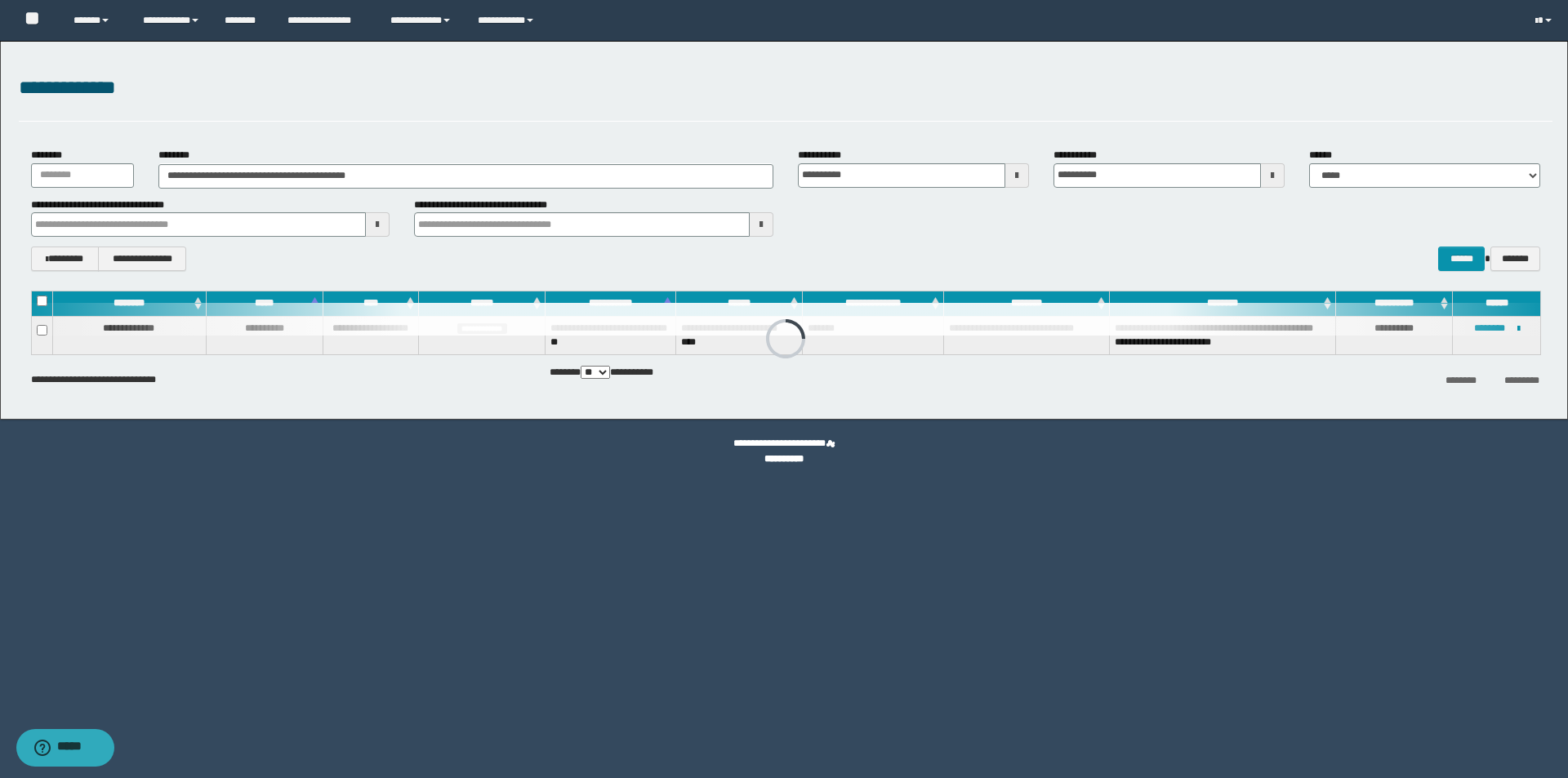 click on "**********" at bounding box center [786, 259] 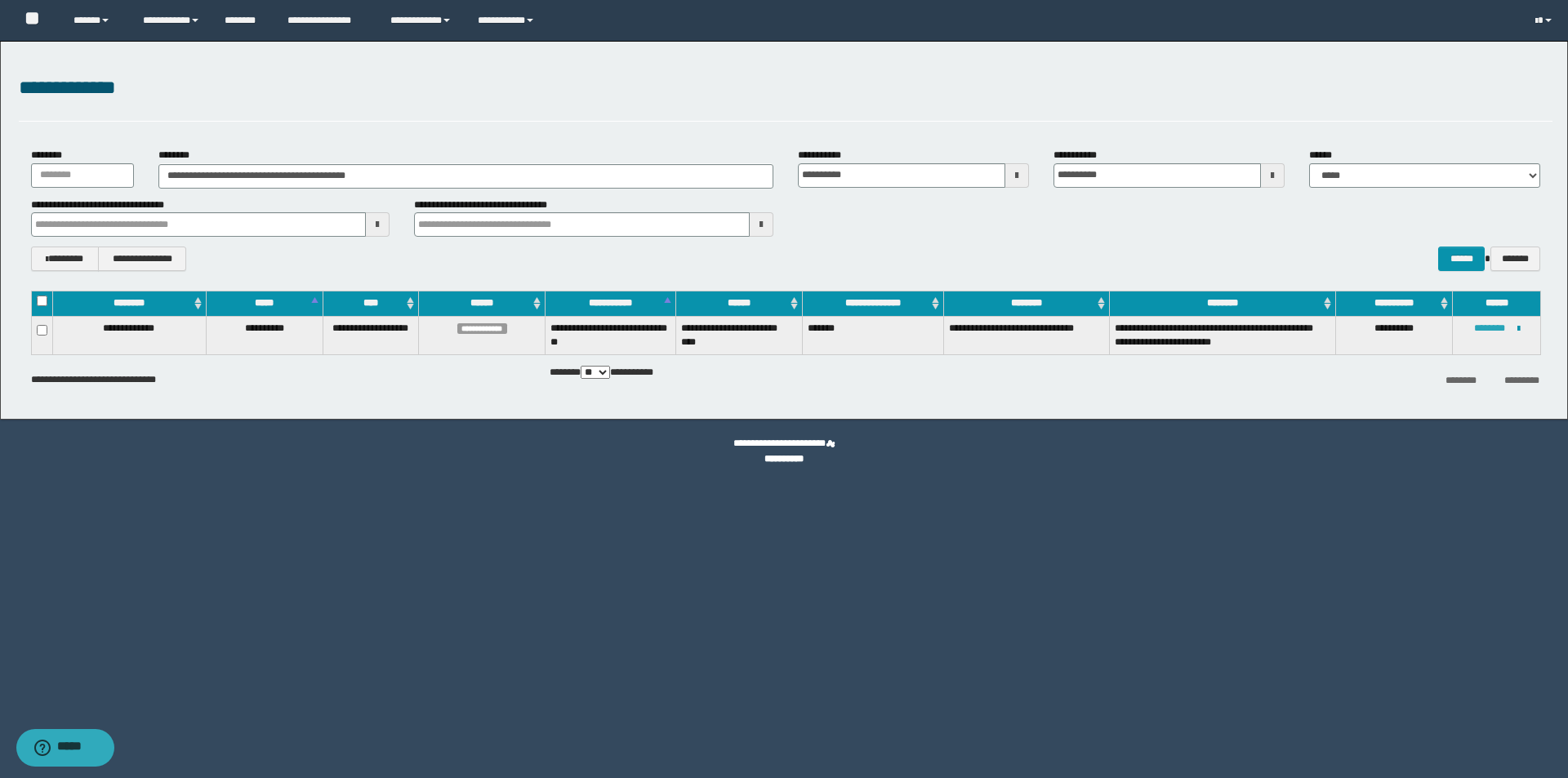 click on "********" at bounding box center [1490, 328] 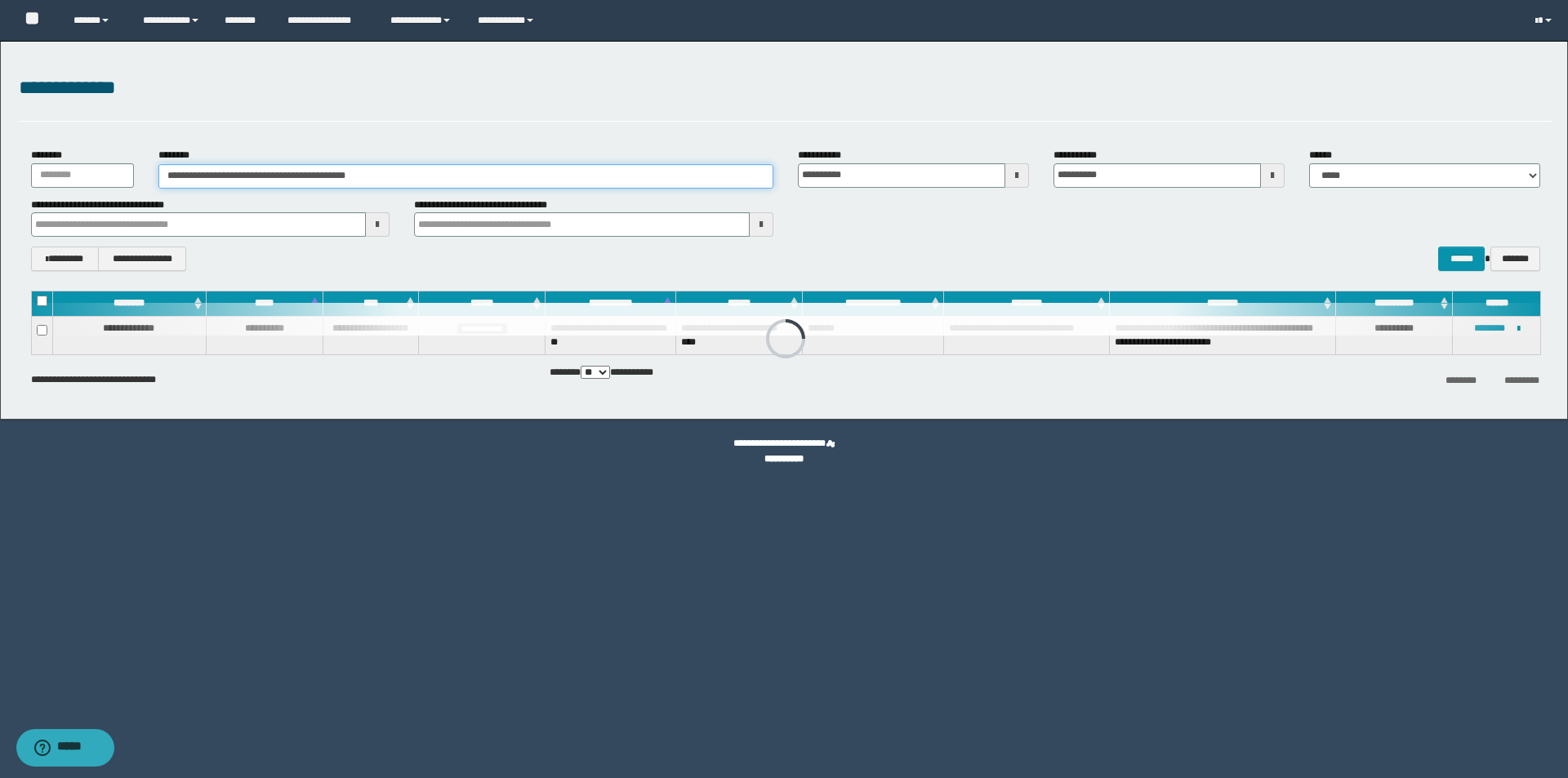 click on "**********" at bounding box center (466, 176) 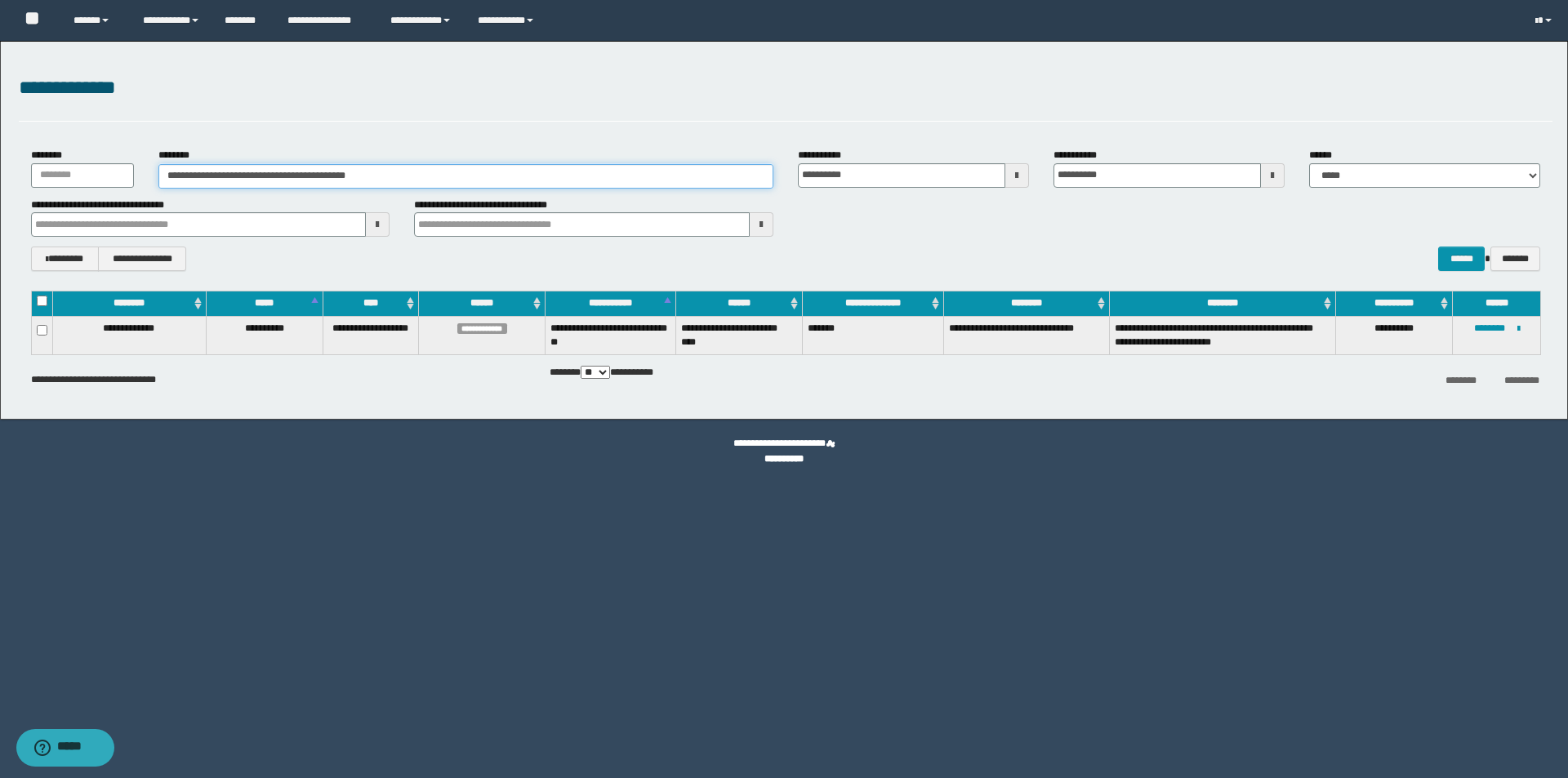 drag, startPoint x: 414, startPoint y: 176, endPoint x: 0, endPoint y: 163, distance: 414.20406 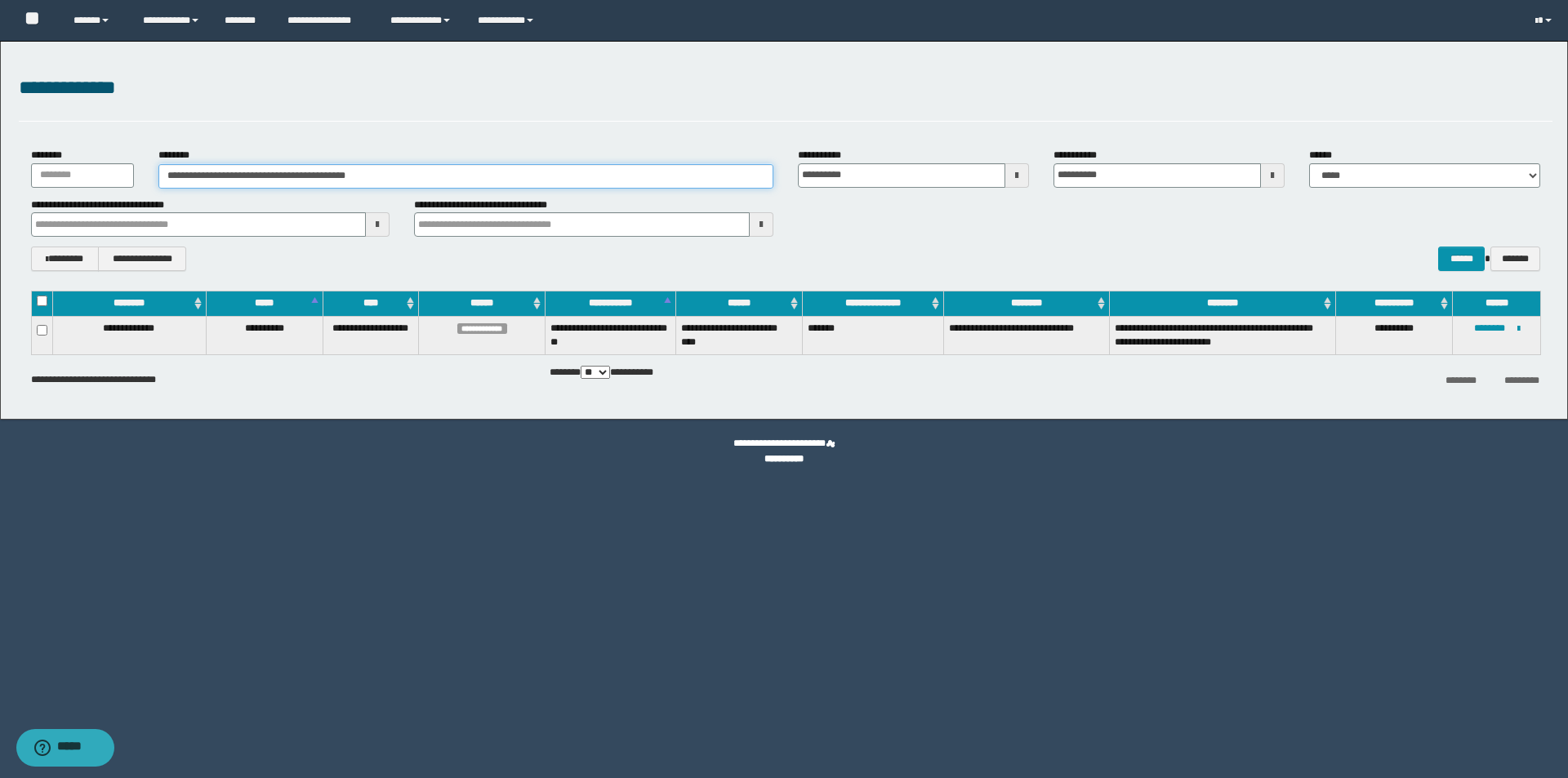 paste 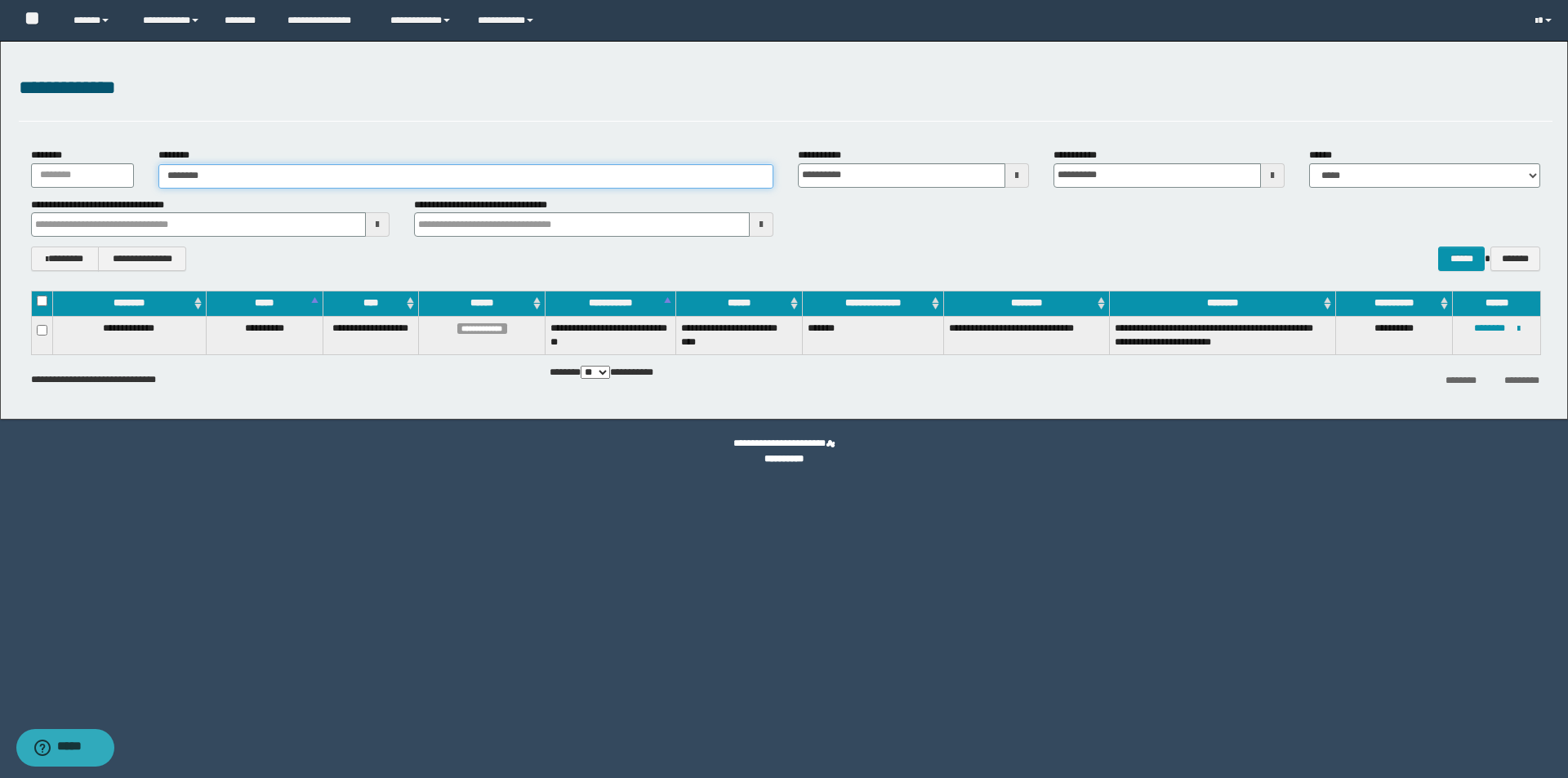 type on "********" 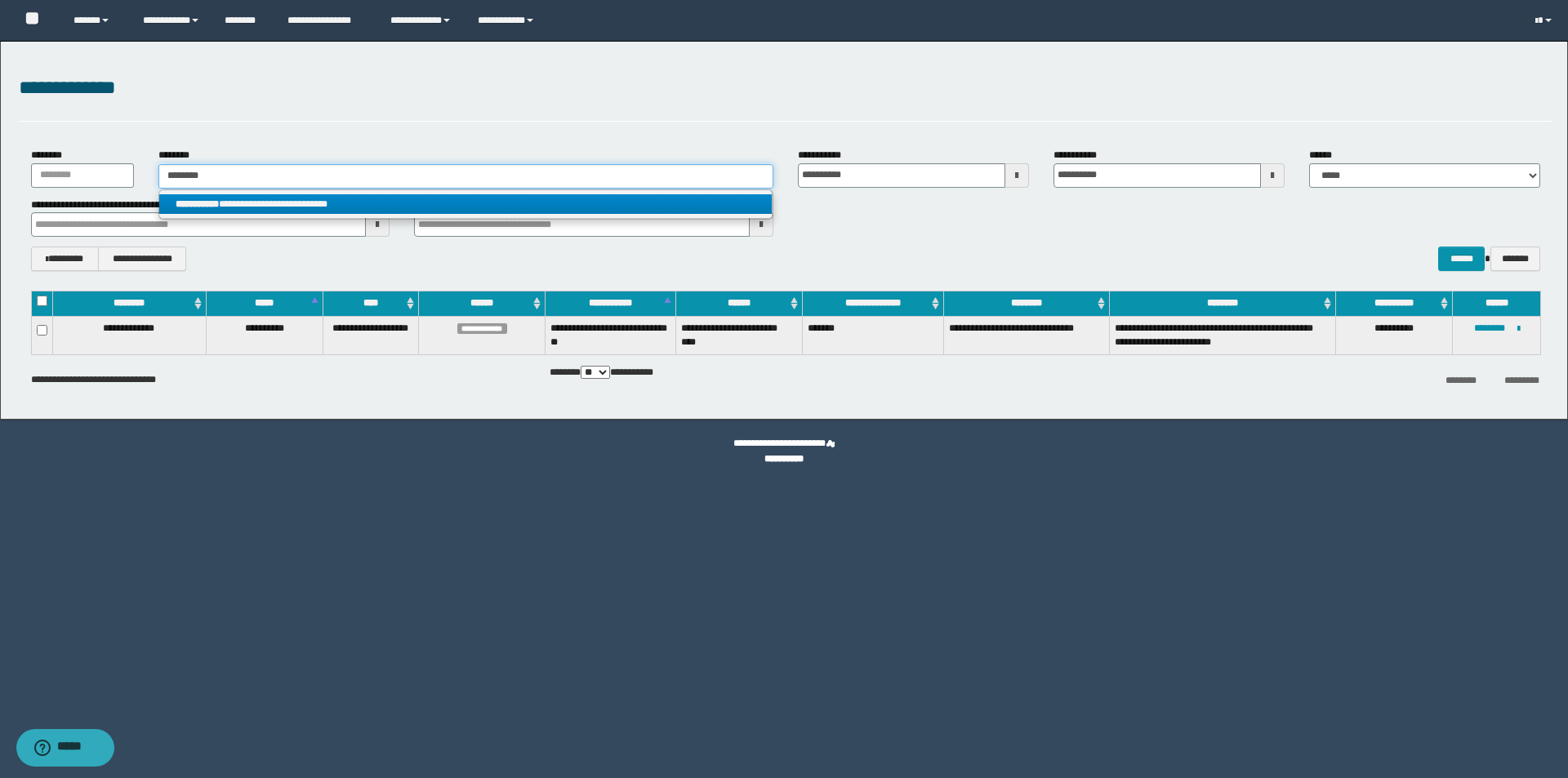 type on "********" 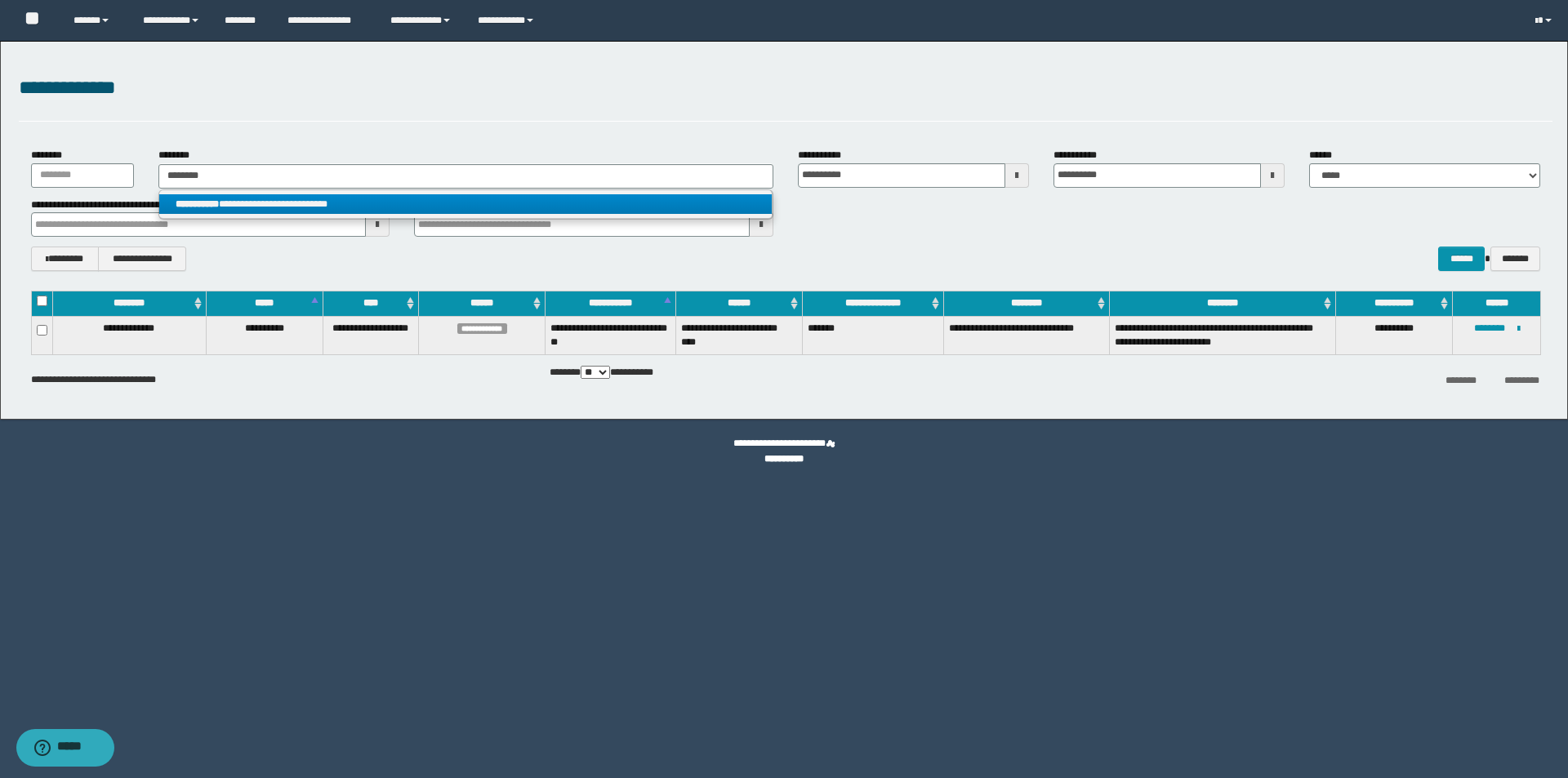 drag, startPoint x: 248, startPoint y: 200, endPoint x: 327, endPoint y: 192, distance: 79.404 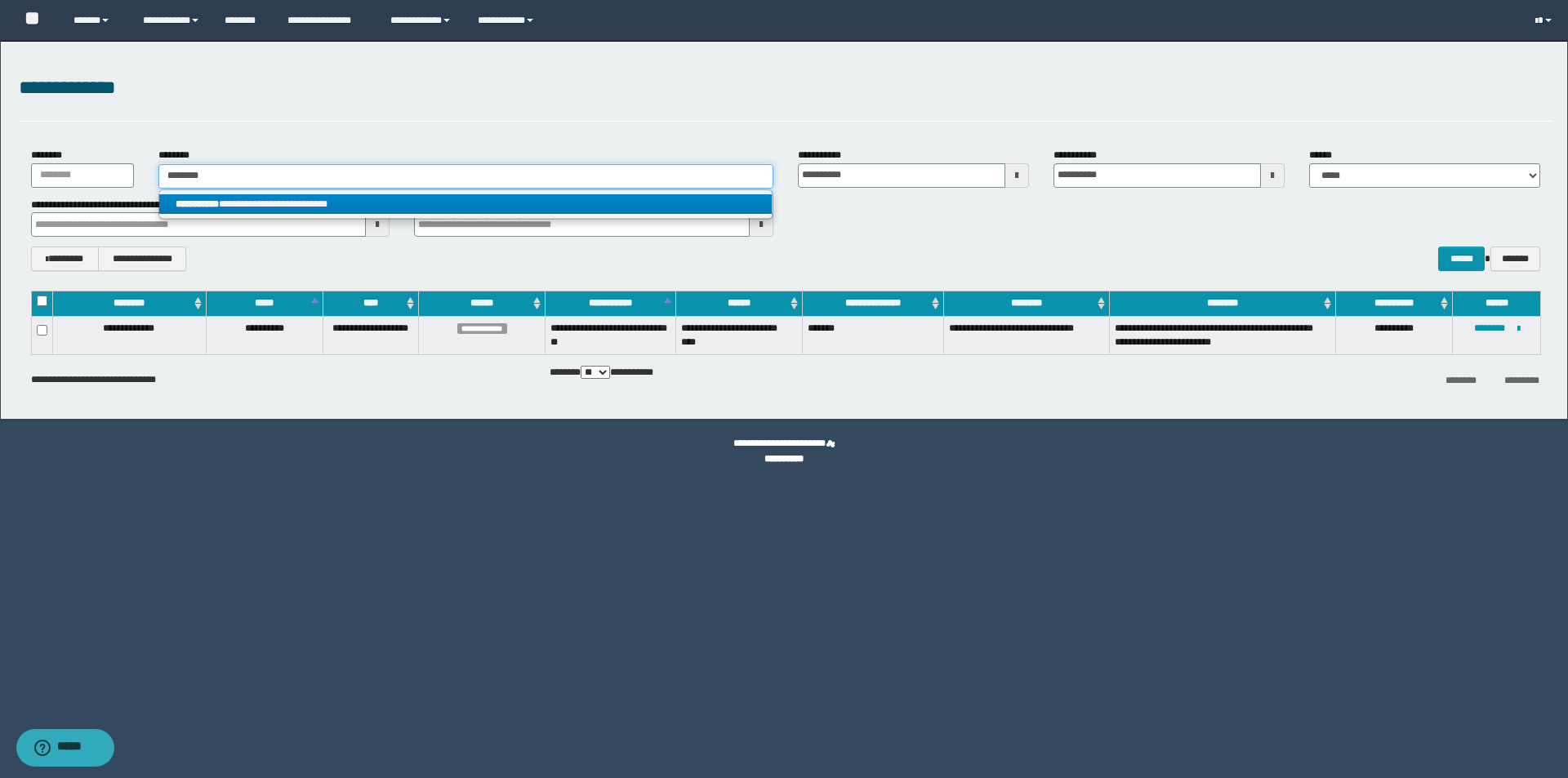 type 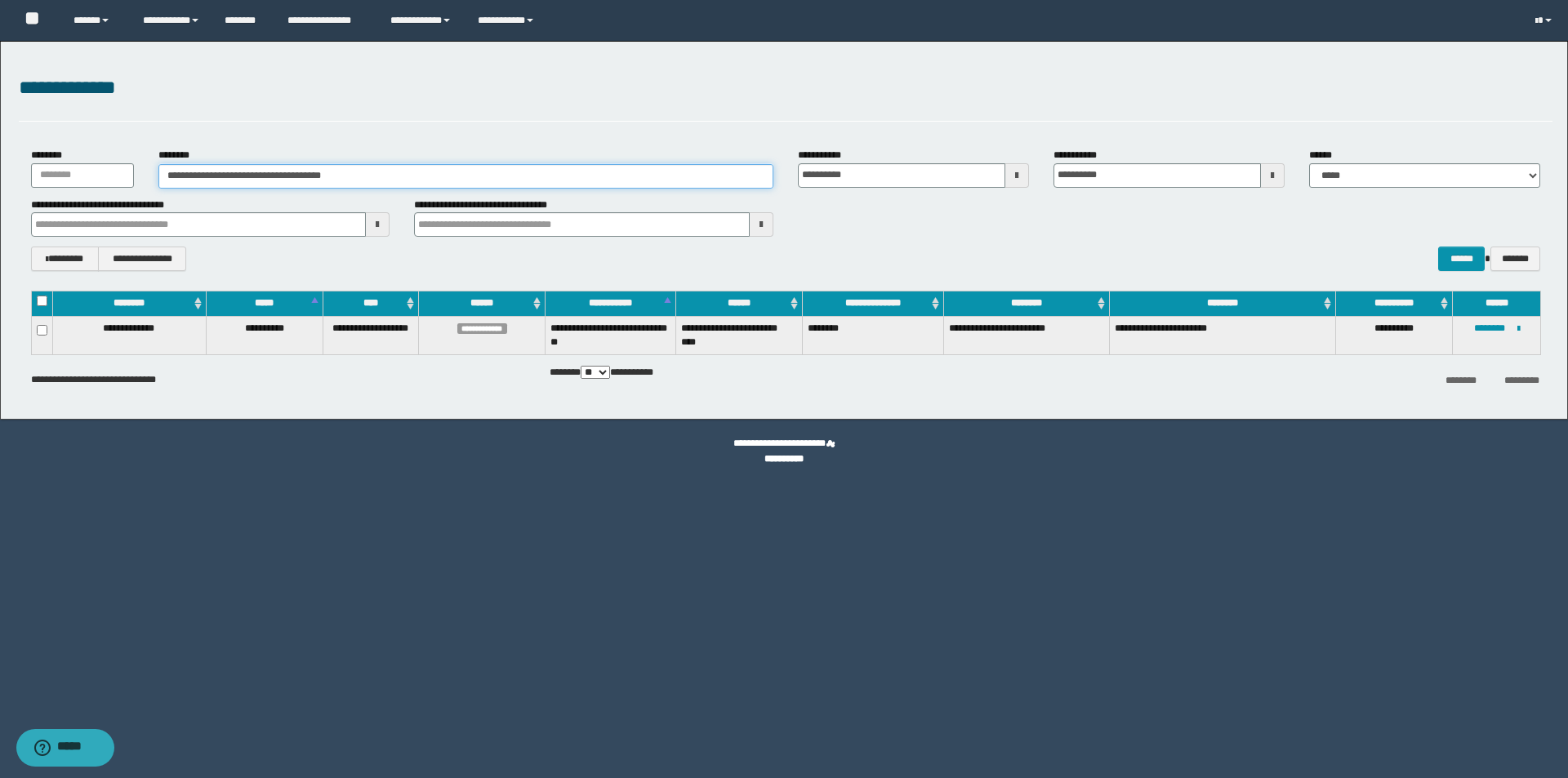drag, startPoint x: 377, startPoint y: 176, endPoint x: 155, endPoint y: 172, distance: 222.03603 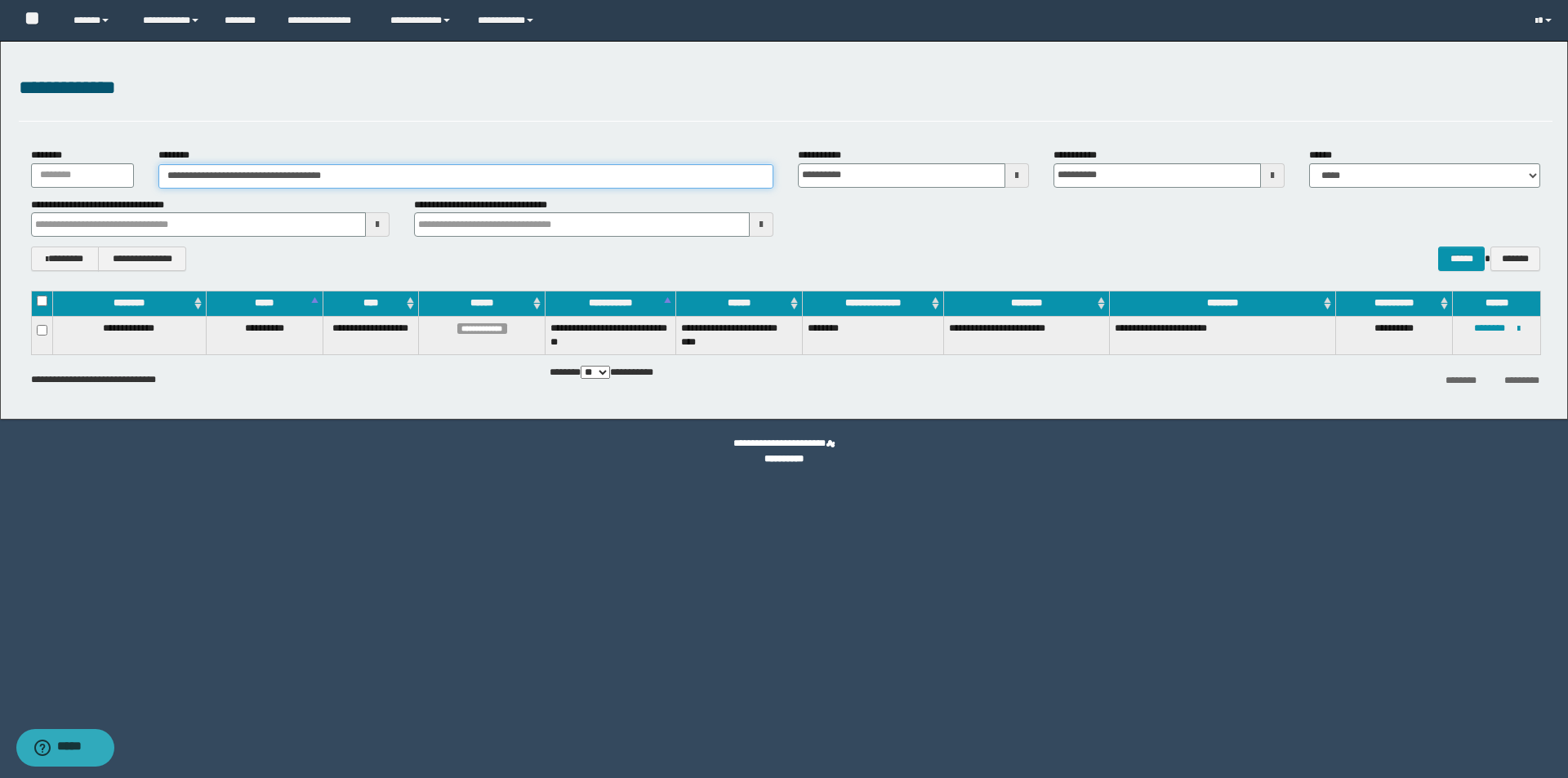 click on "**********" at bounding box center (466, 176) 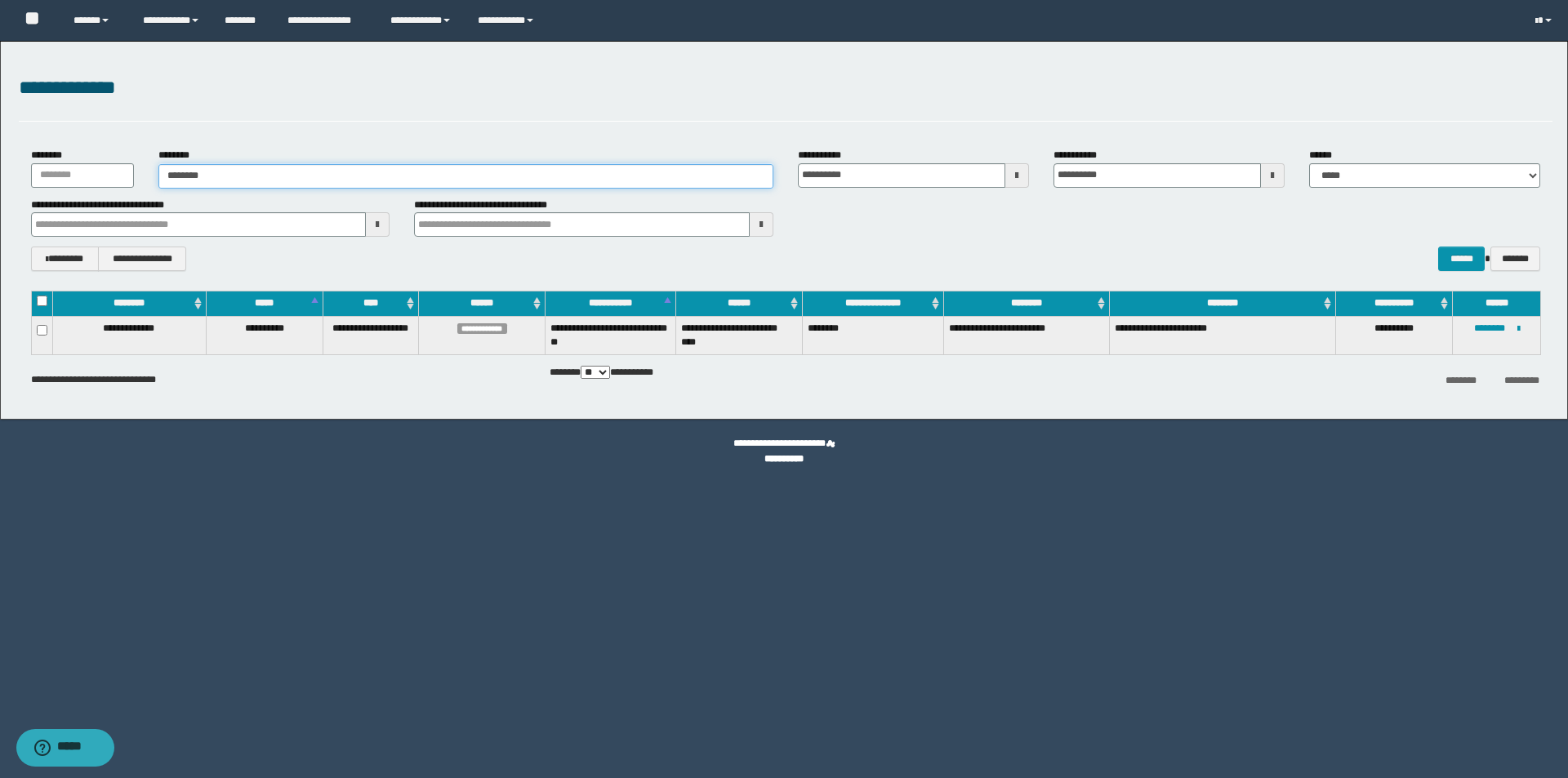 type on "********" 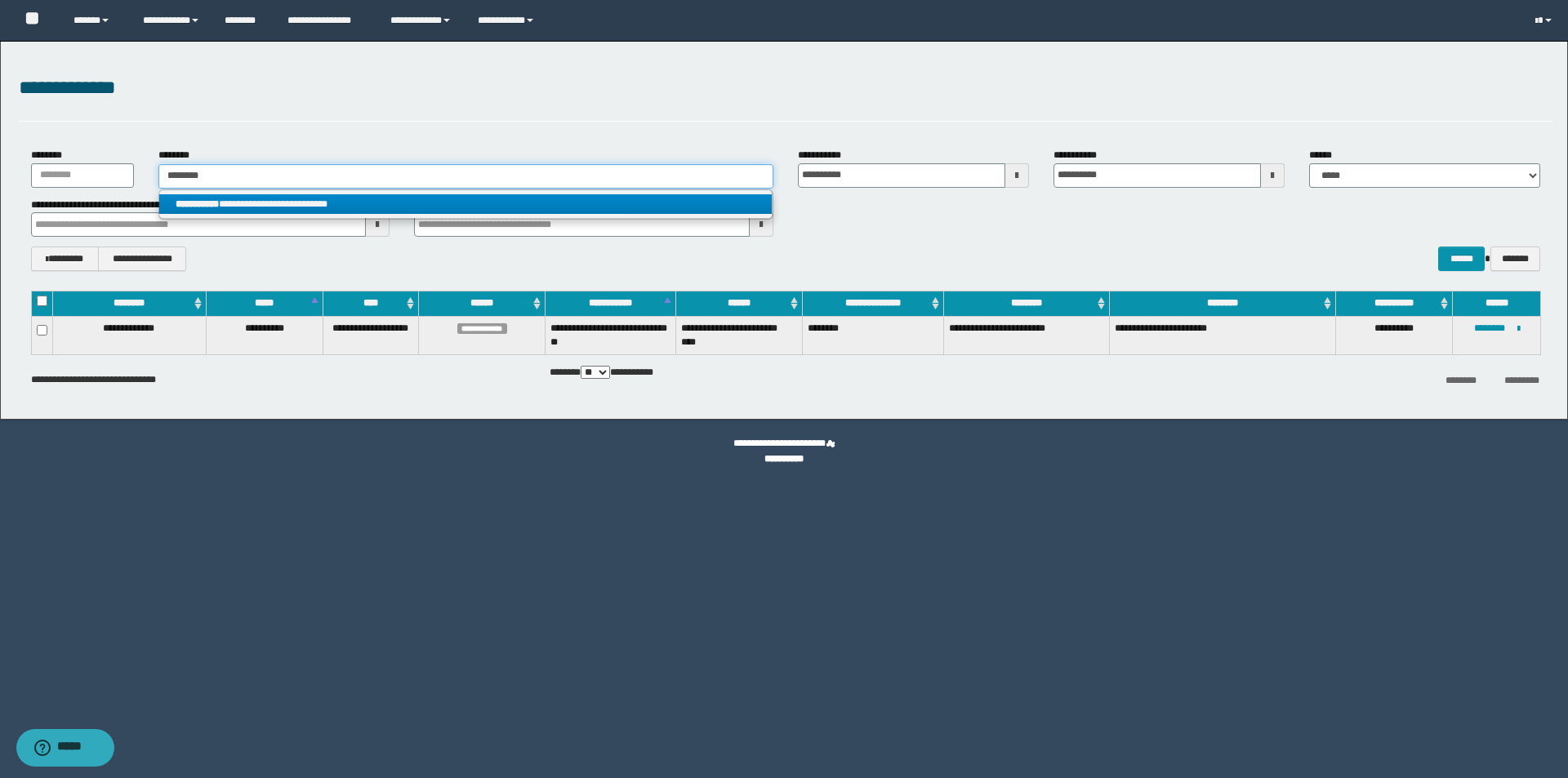 type on "********" 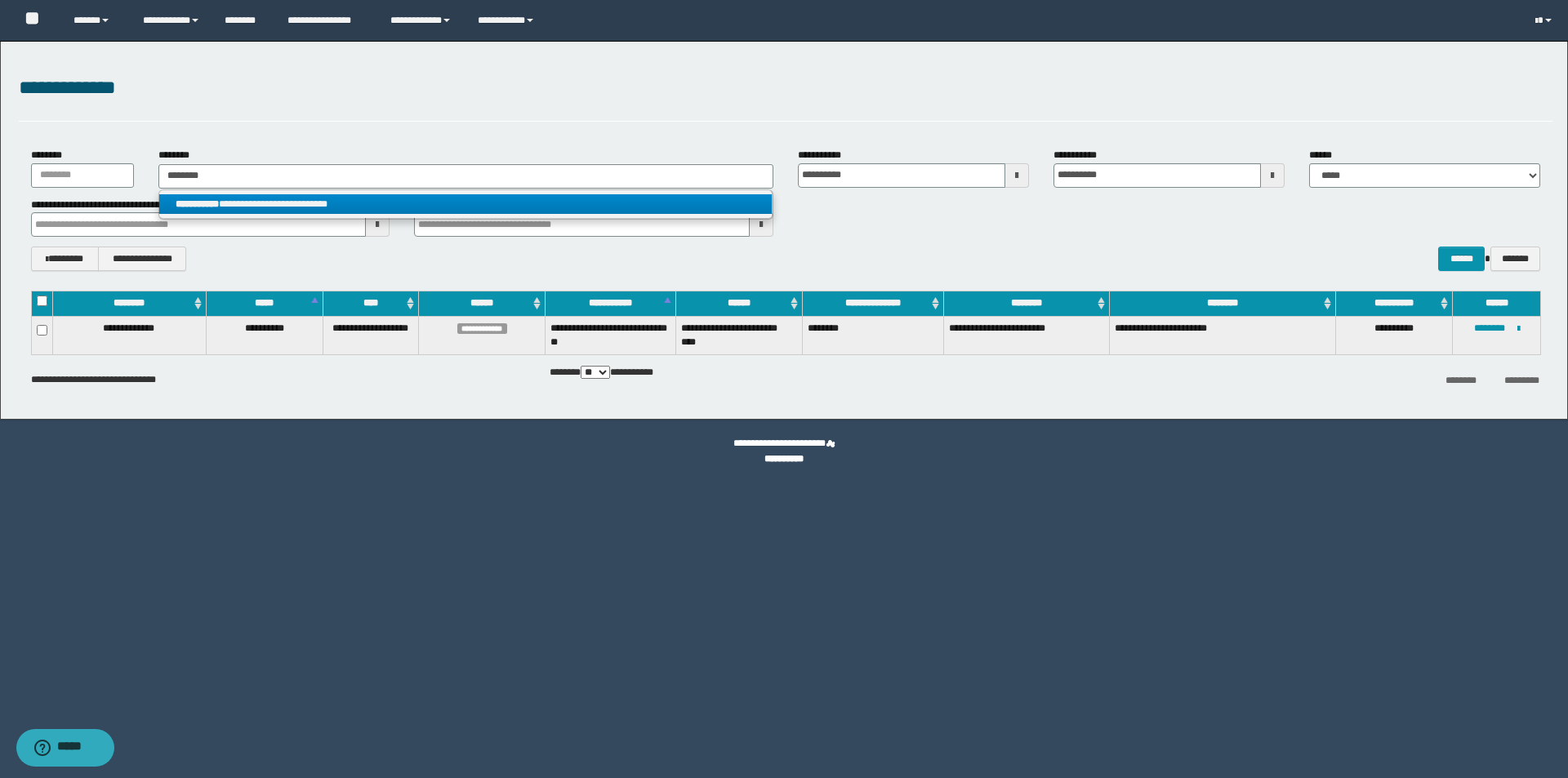 click on "**********" at bounding box center (466, 204) 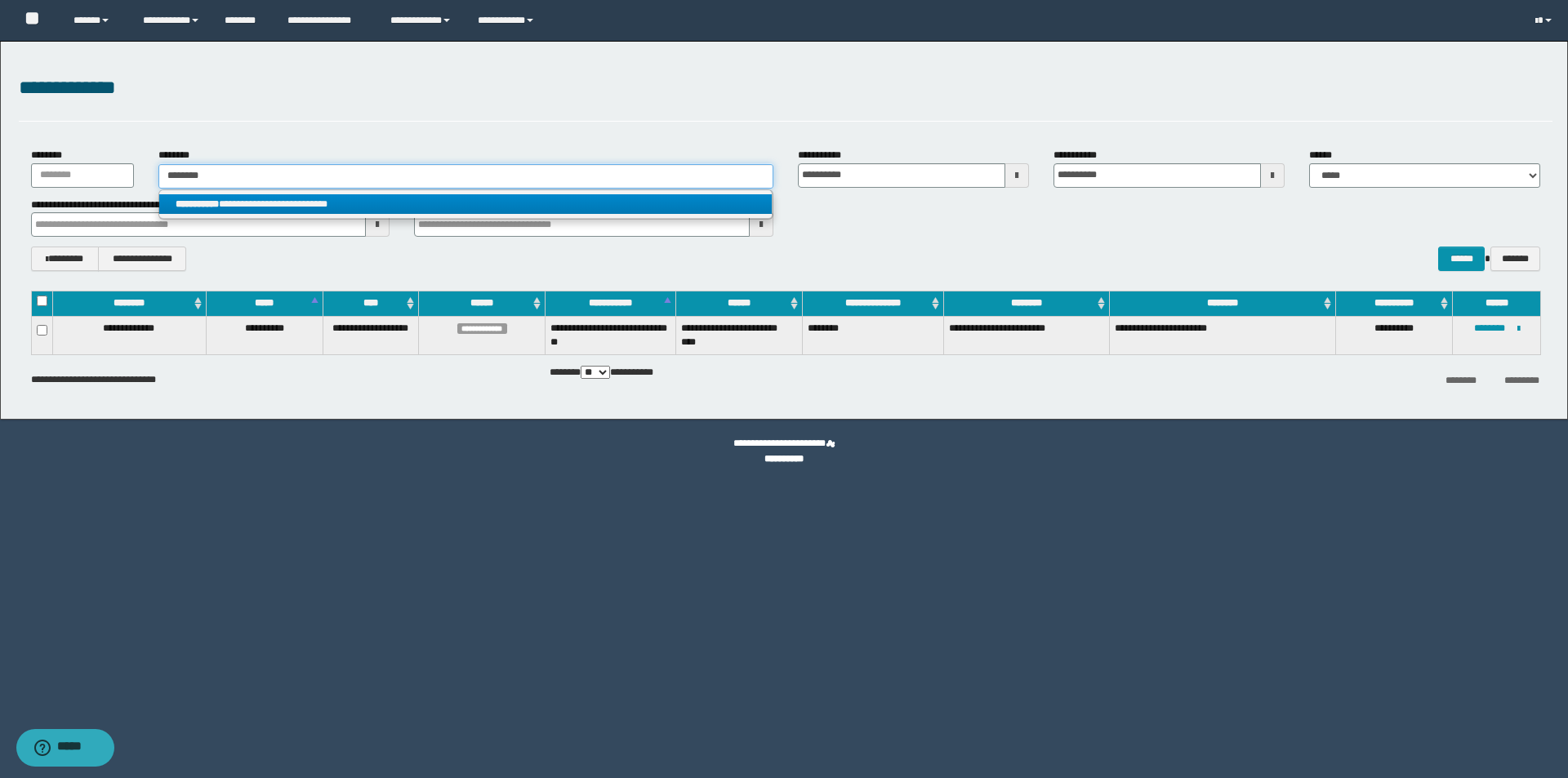 type 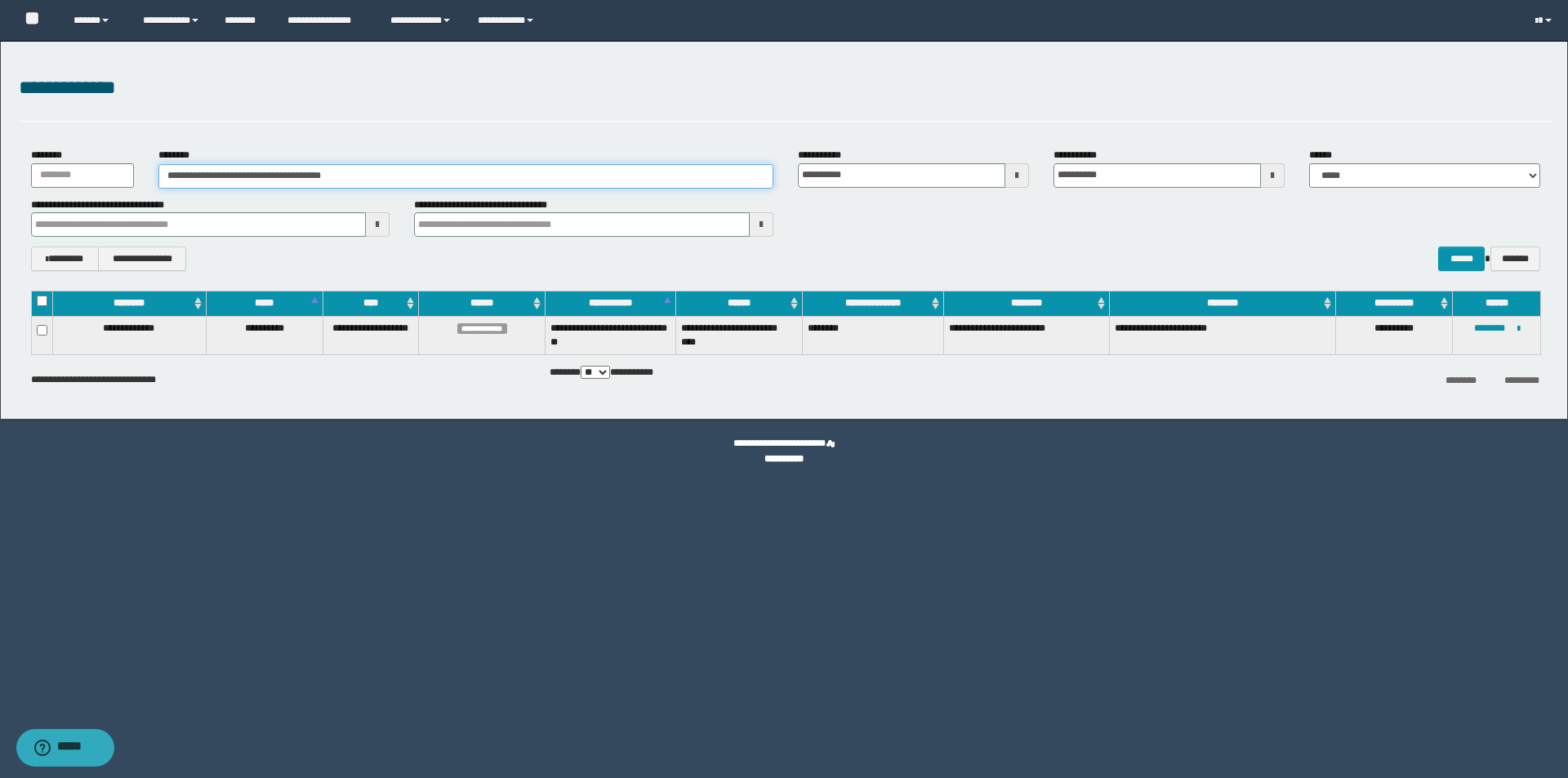 drag, startPoint x: 180, startPoint y: 178, endPoint x: 489, endPoint y: 191, distance: 309.2733 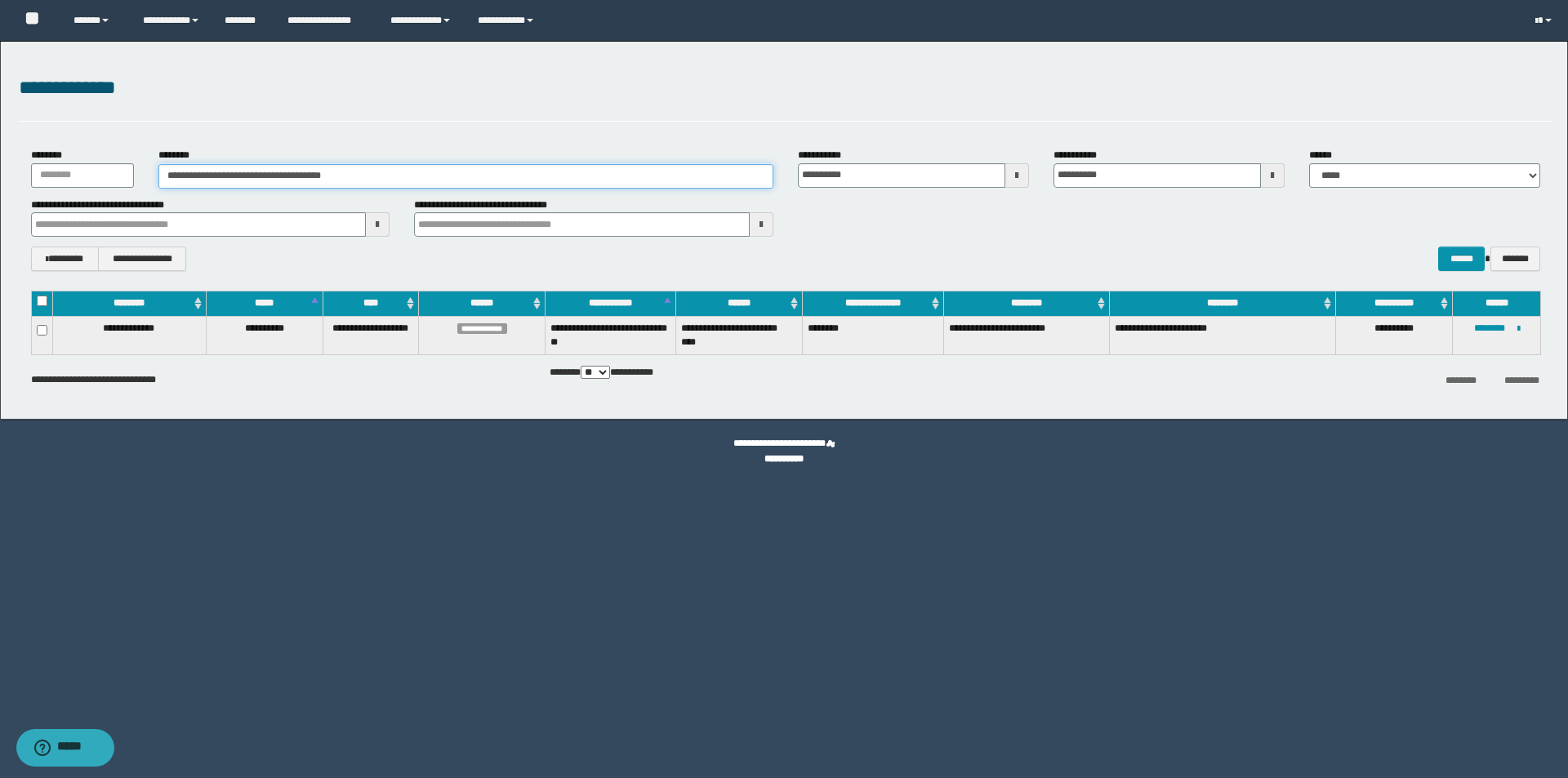 click on "**********" at bounding box center (466, 176) 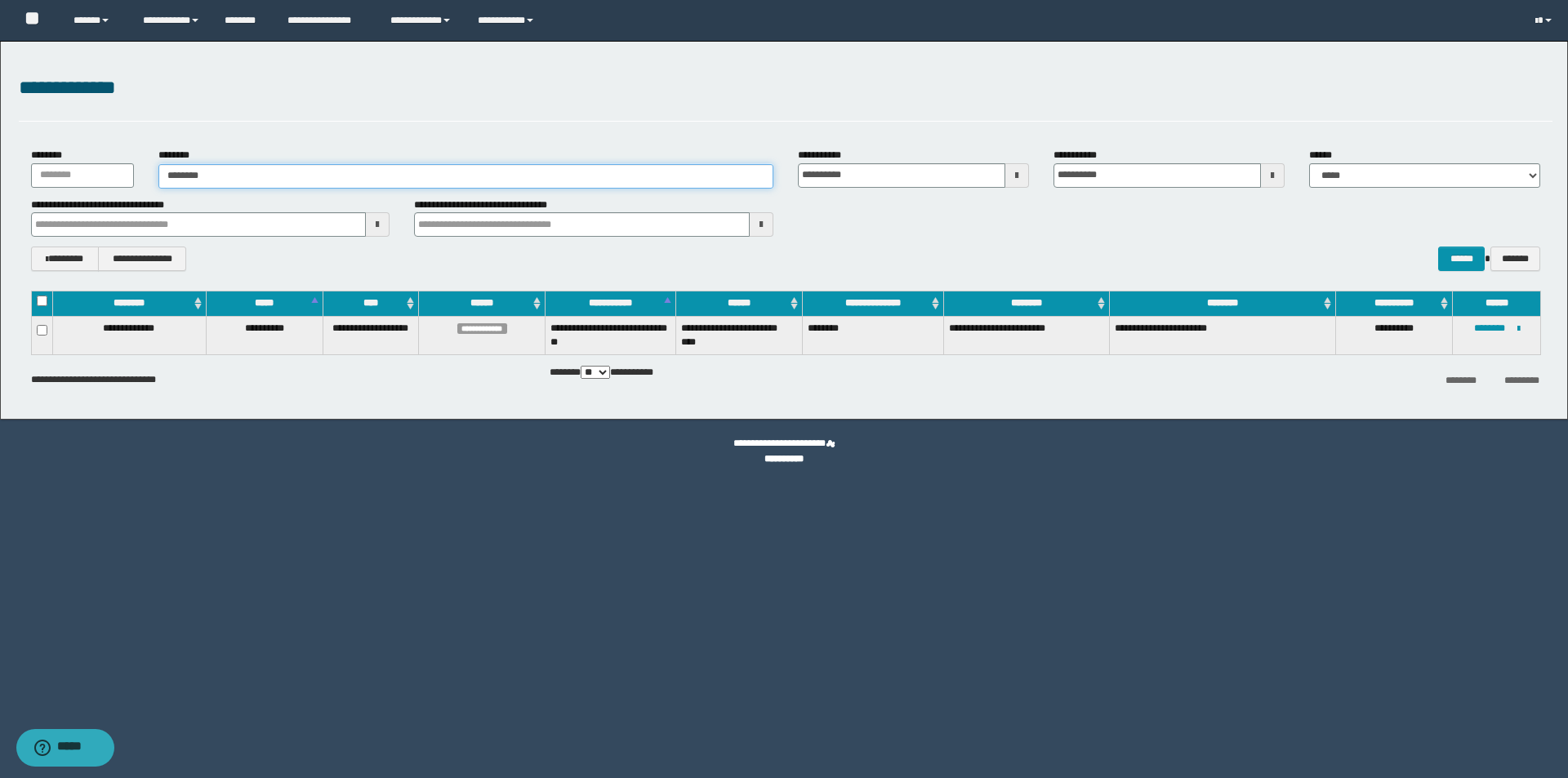 type on "********" 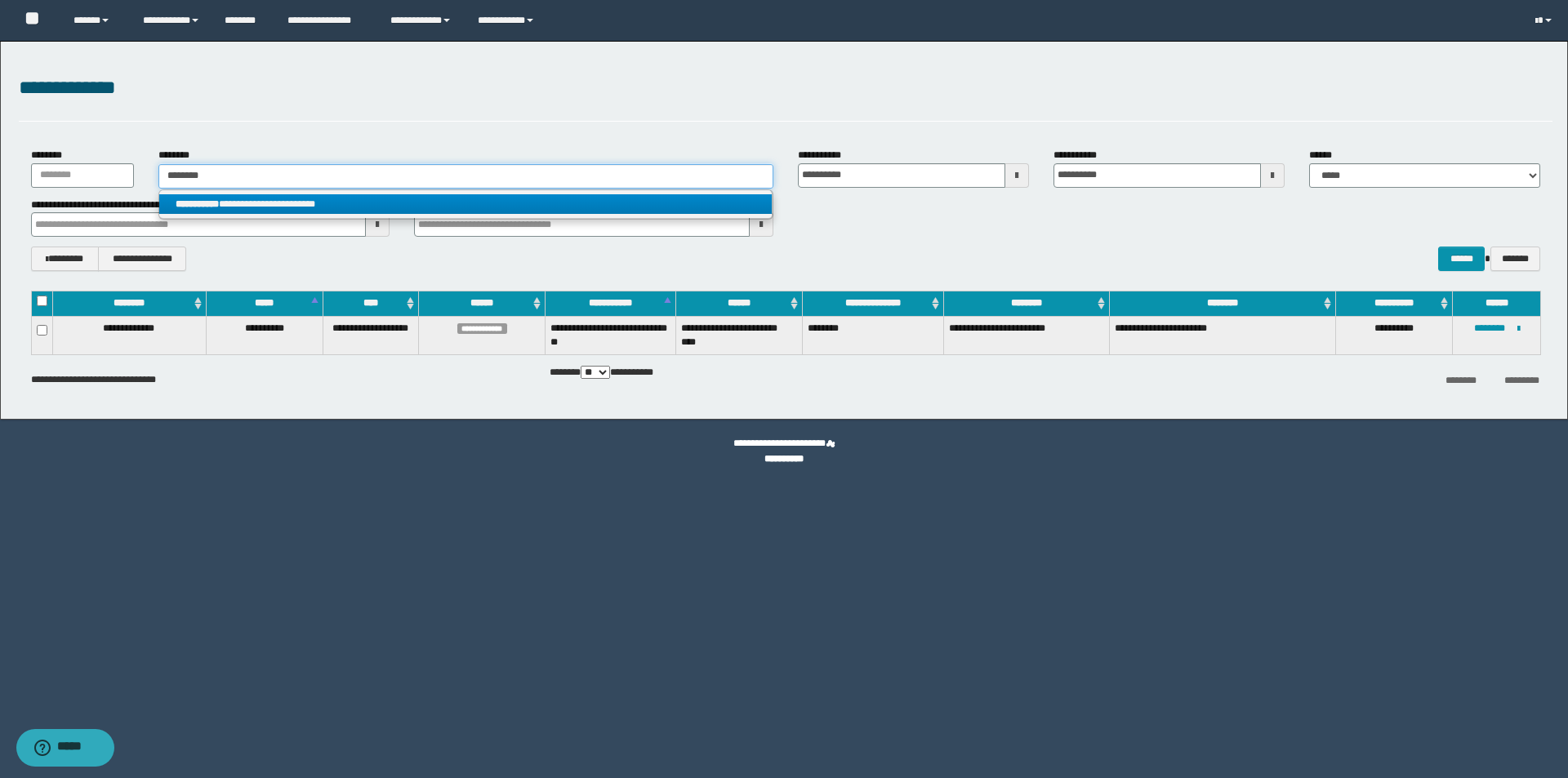 type on "********" 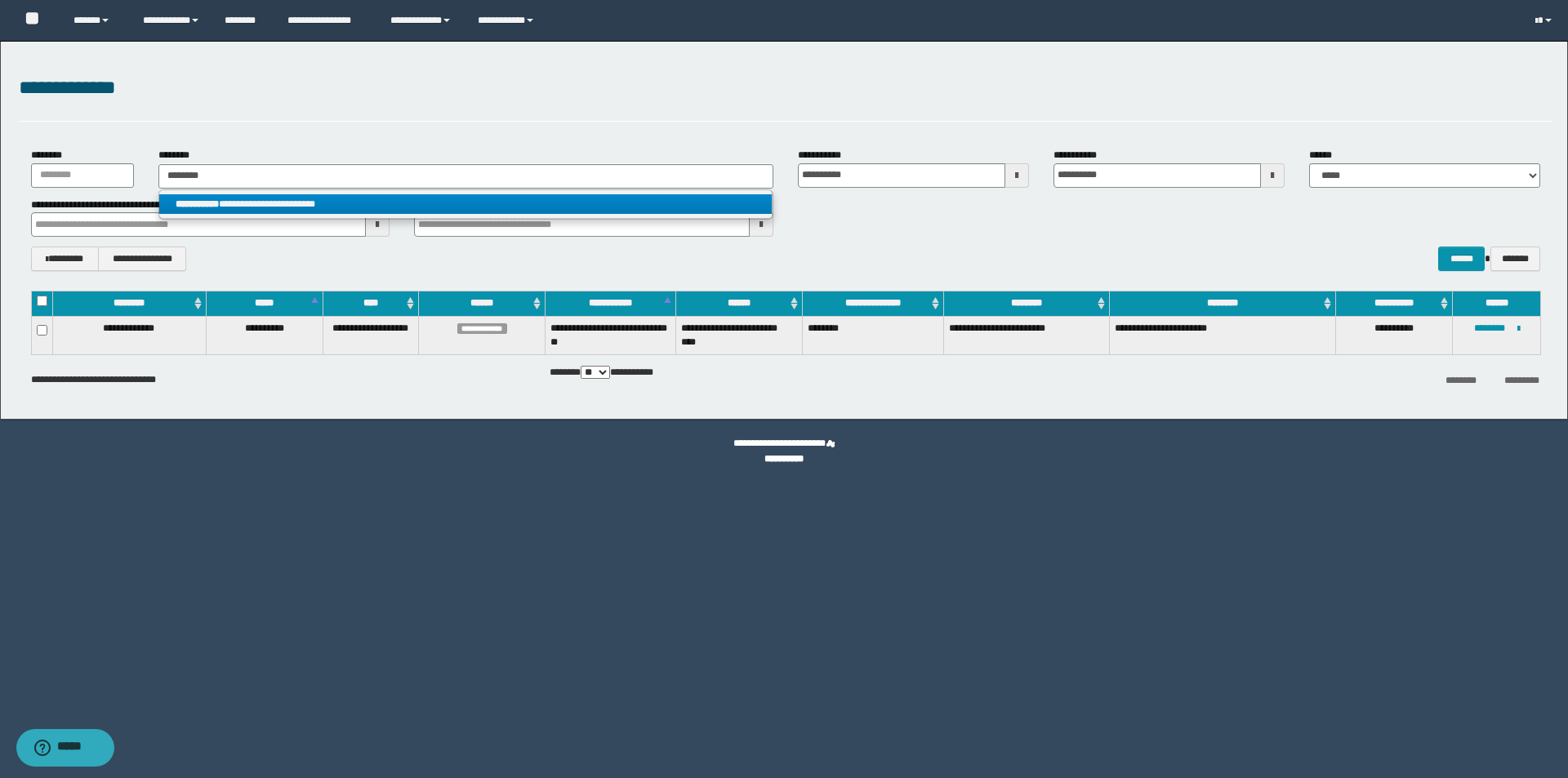 click on "**********" at bounding box center (466, 204) 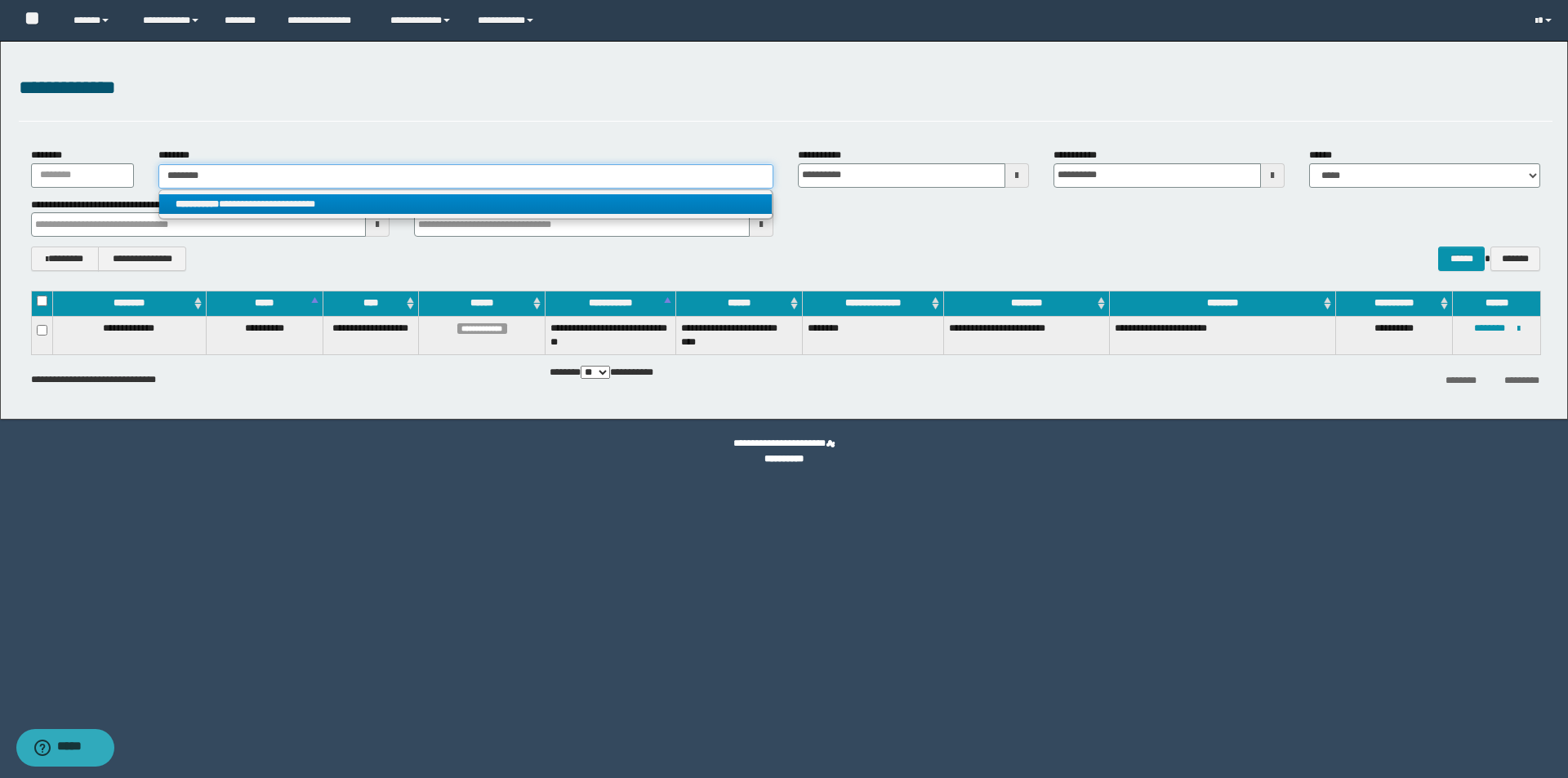 type 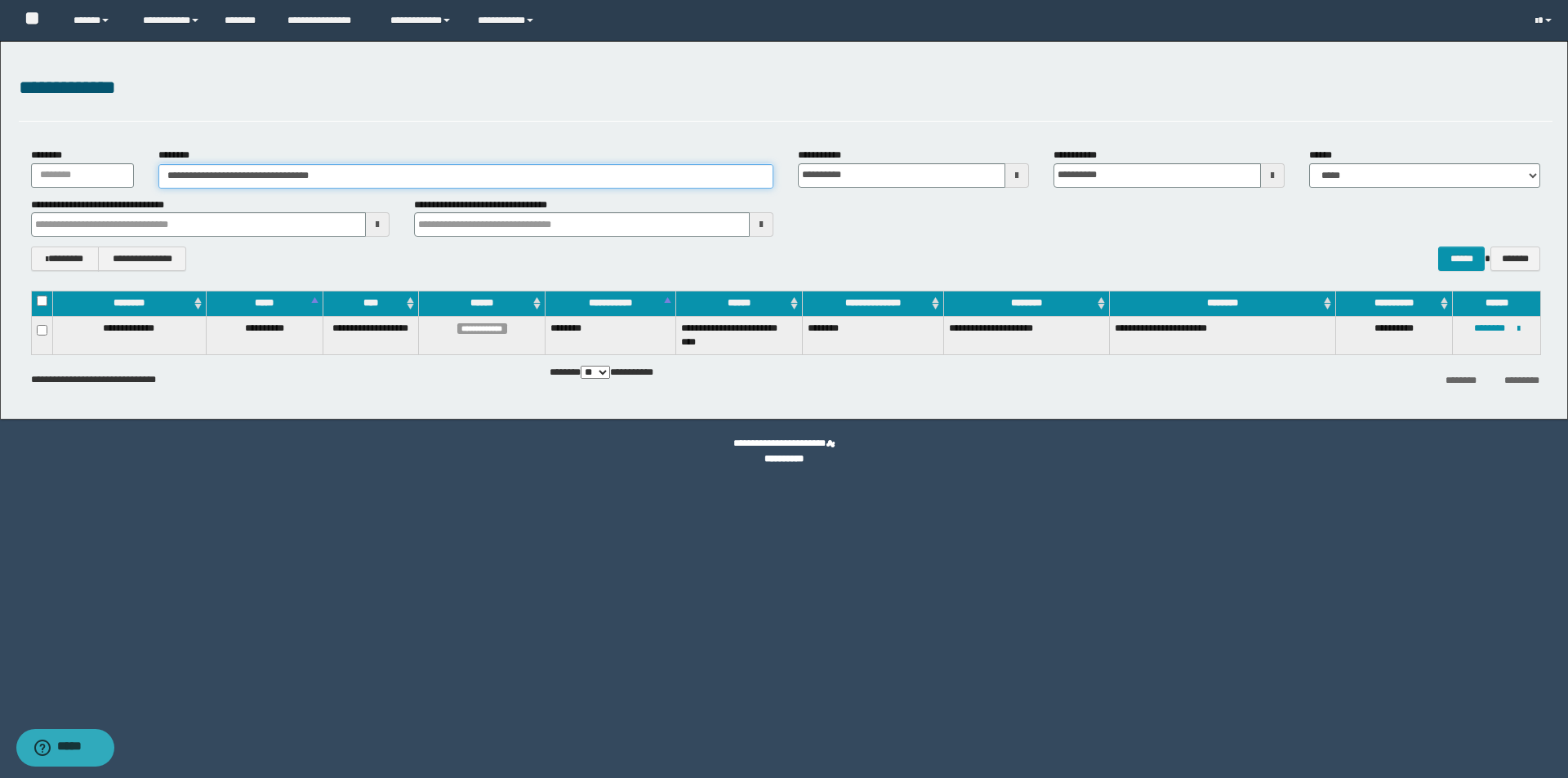 drag, startPoint x: 184, startPoint y: 177, endPoint x: 428, endPoint y: 81, distance: 262.20603 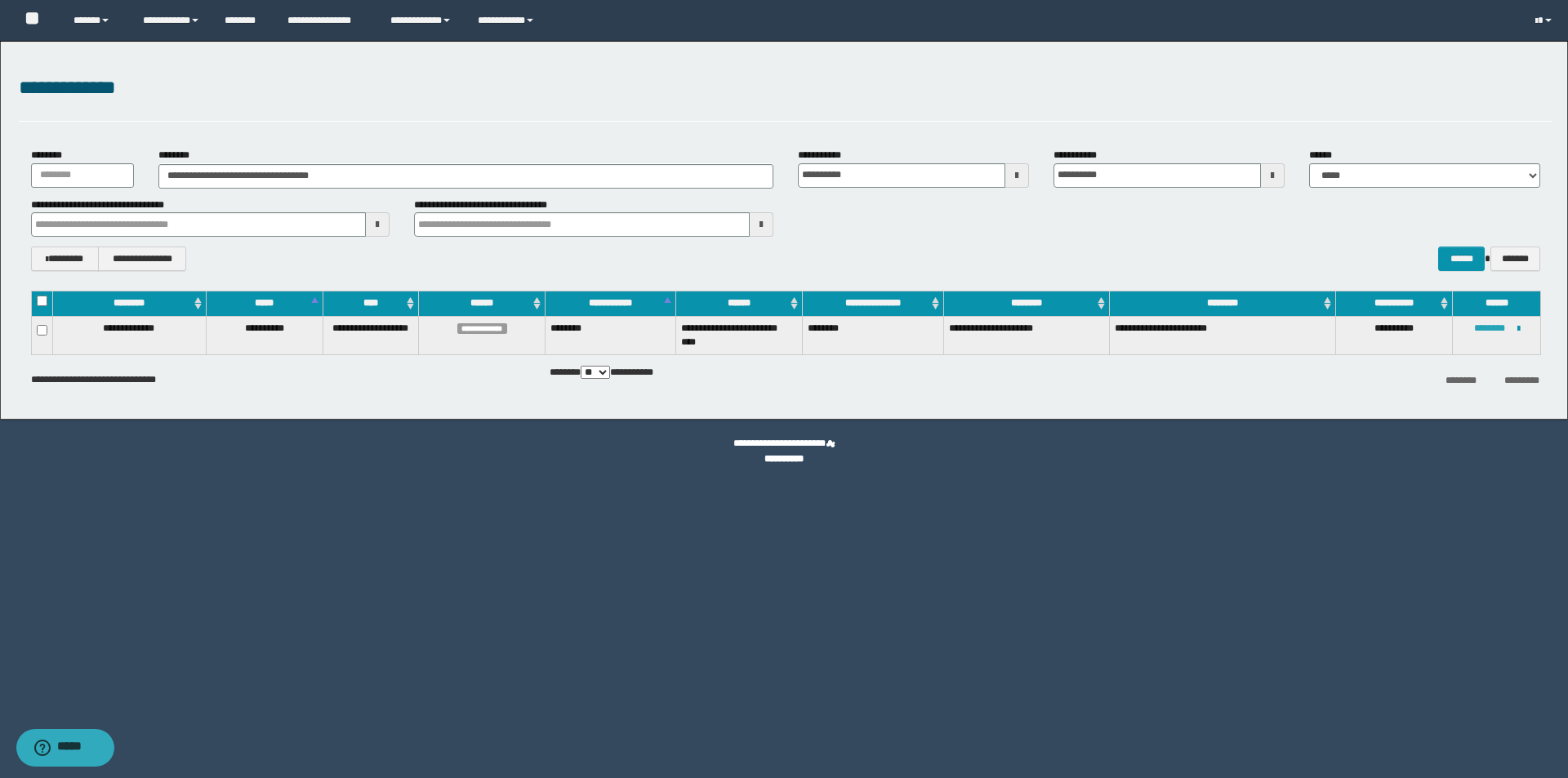 click on "********" at bounding box center [1490, 328] 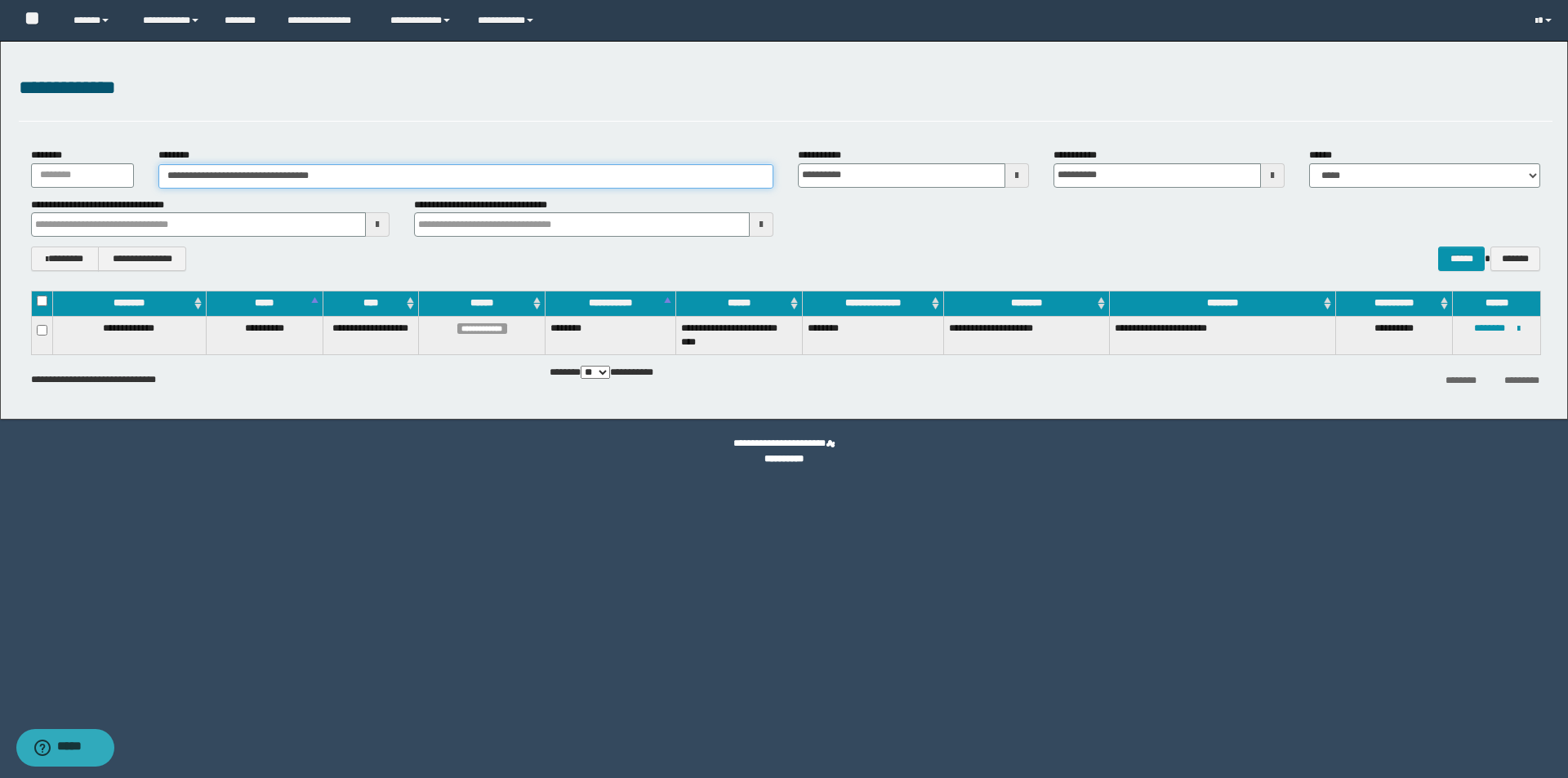 click on "**********" at bounding box center (466, 176) 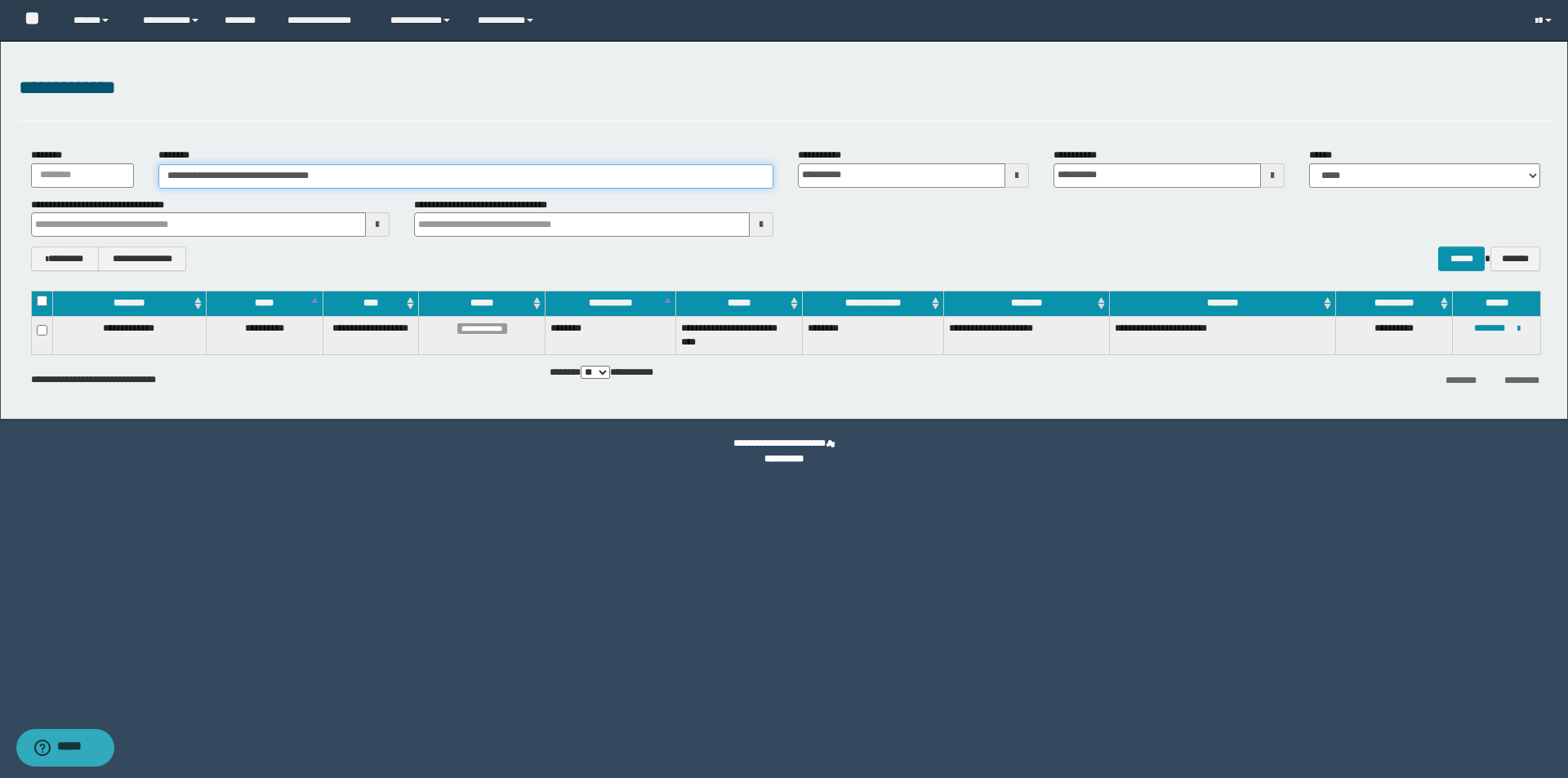 drag, startPoint x: 366, startPoint y: 180, endPoint x: 0, endPoint y: 176, distance: 366.0219 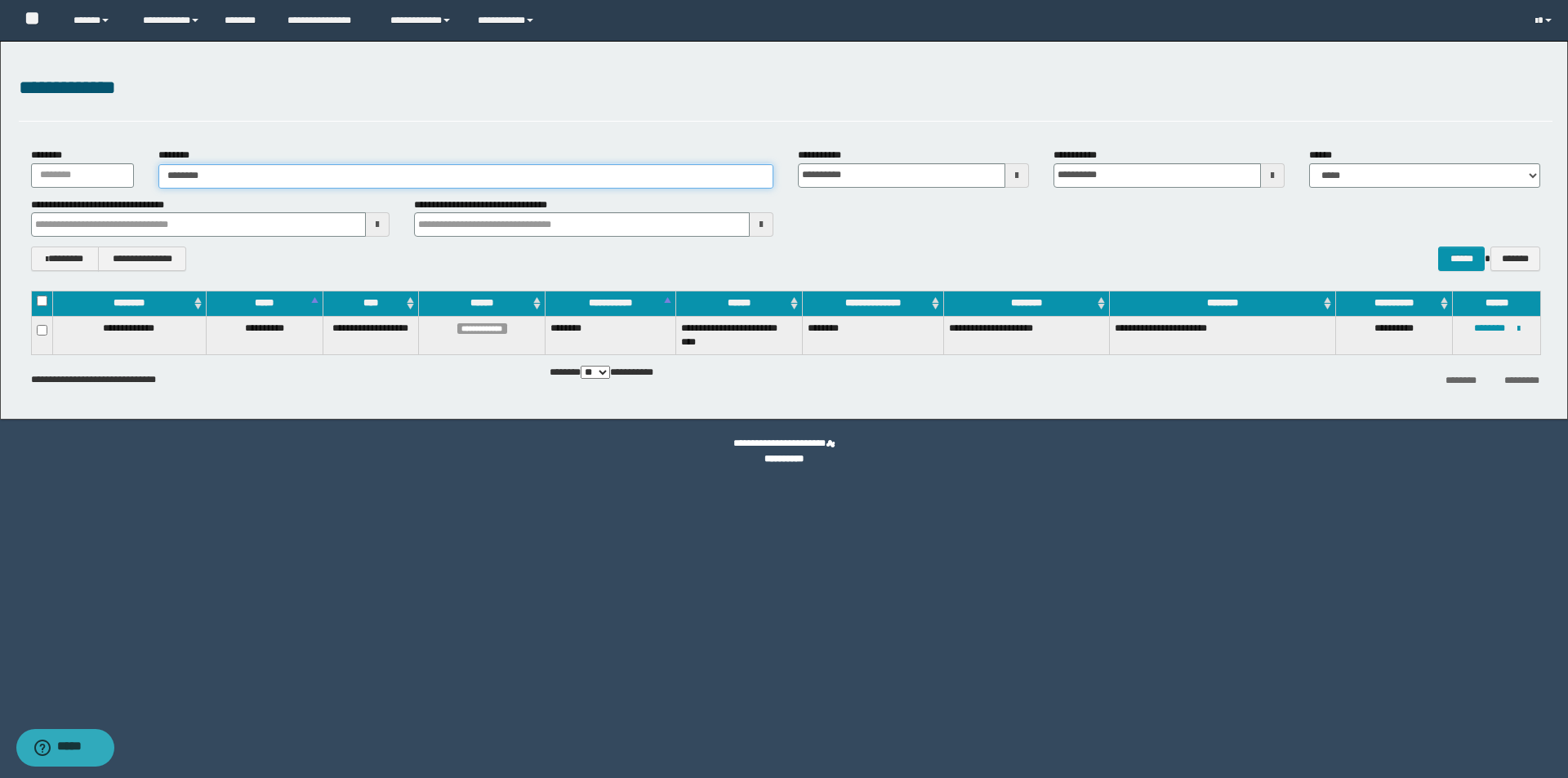 type on "********" 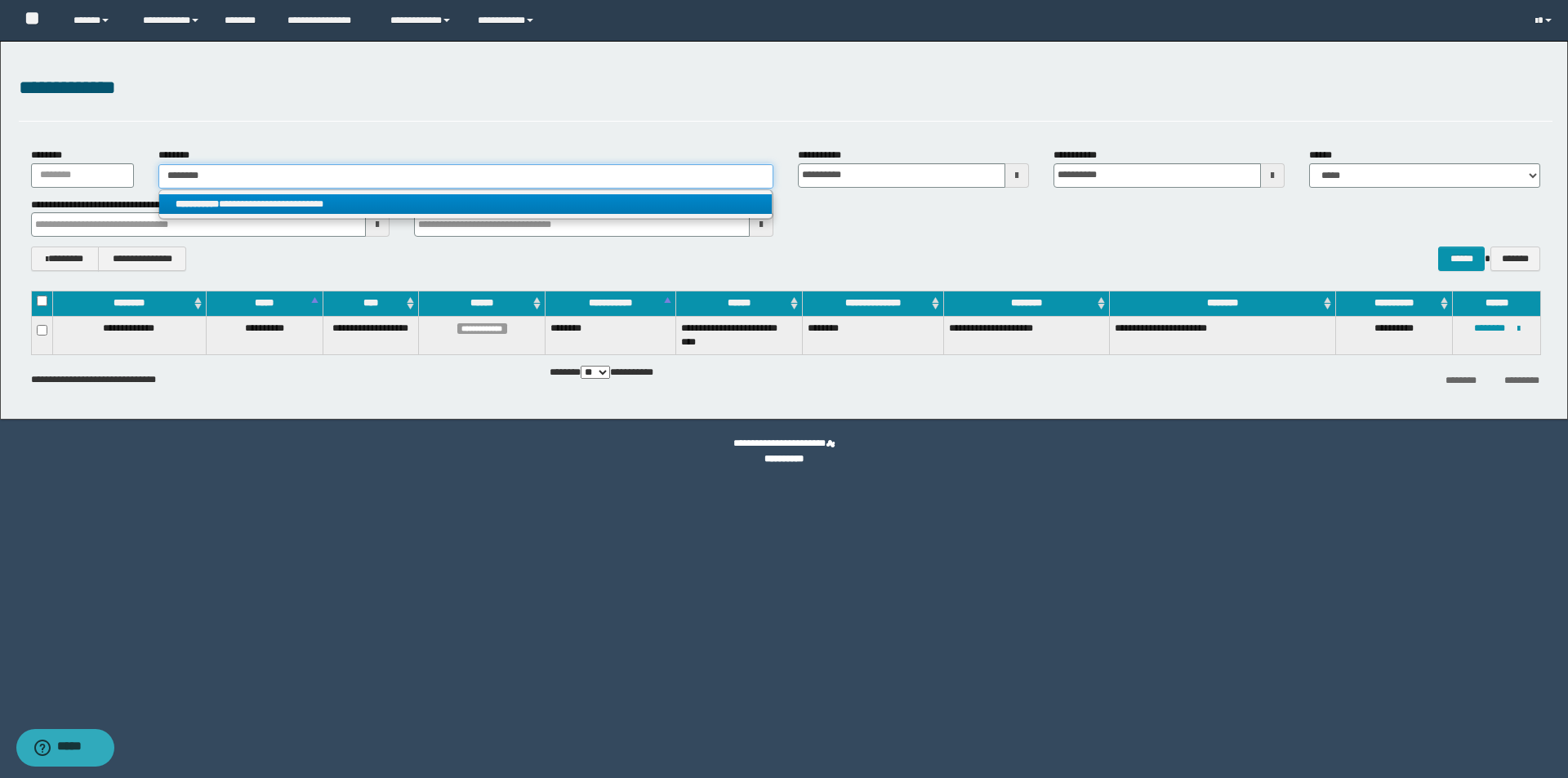 type on "********" 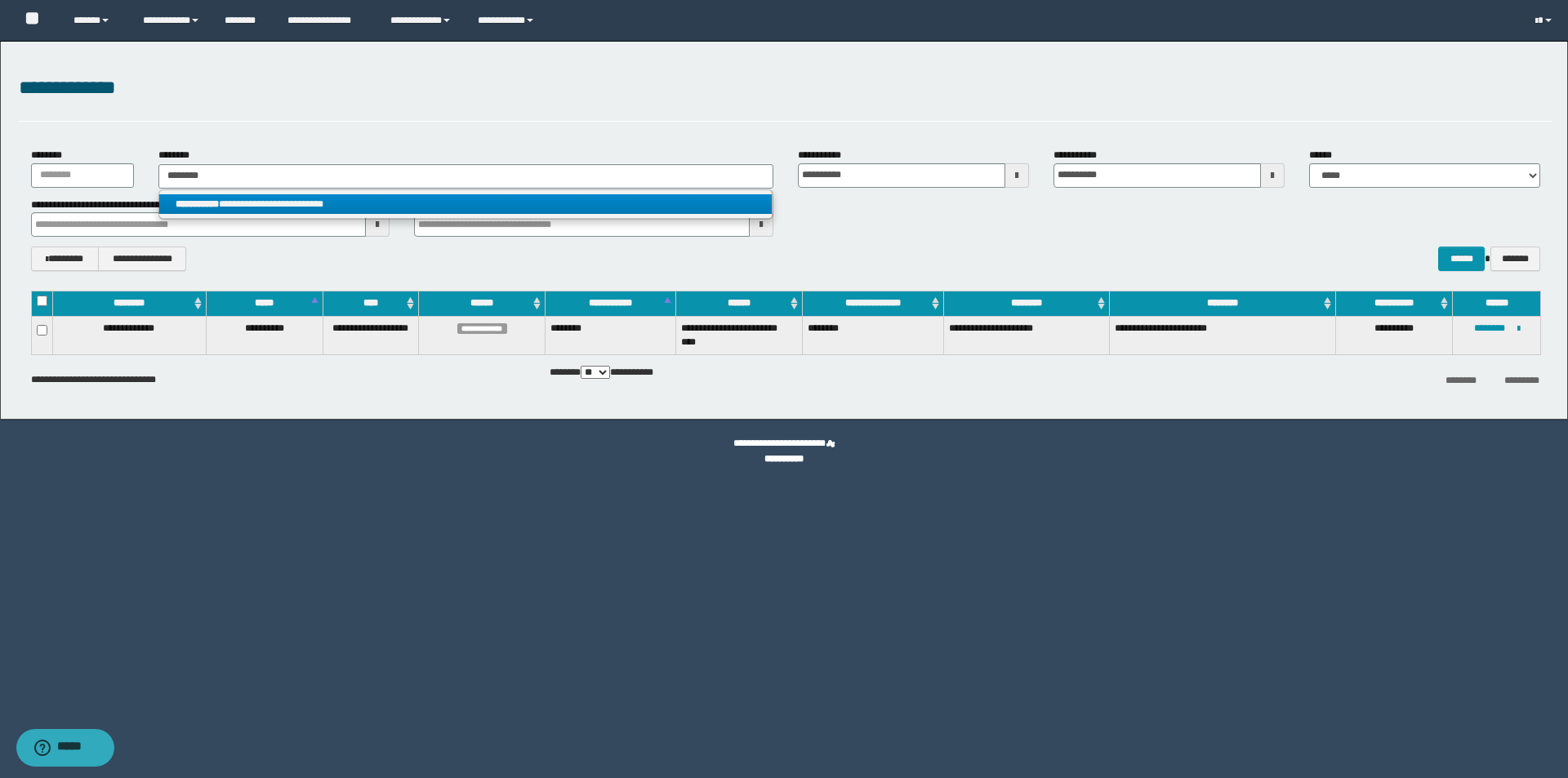 click on "**********" at bounding box center [466, 204] 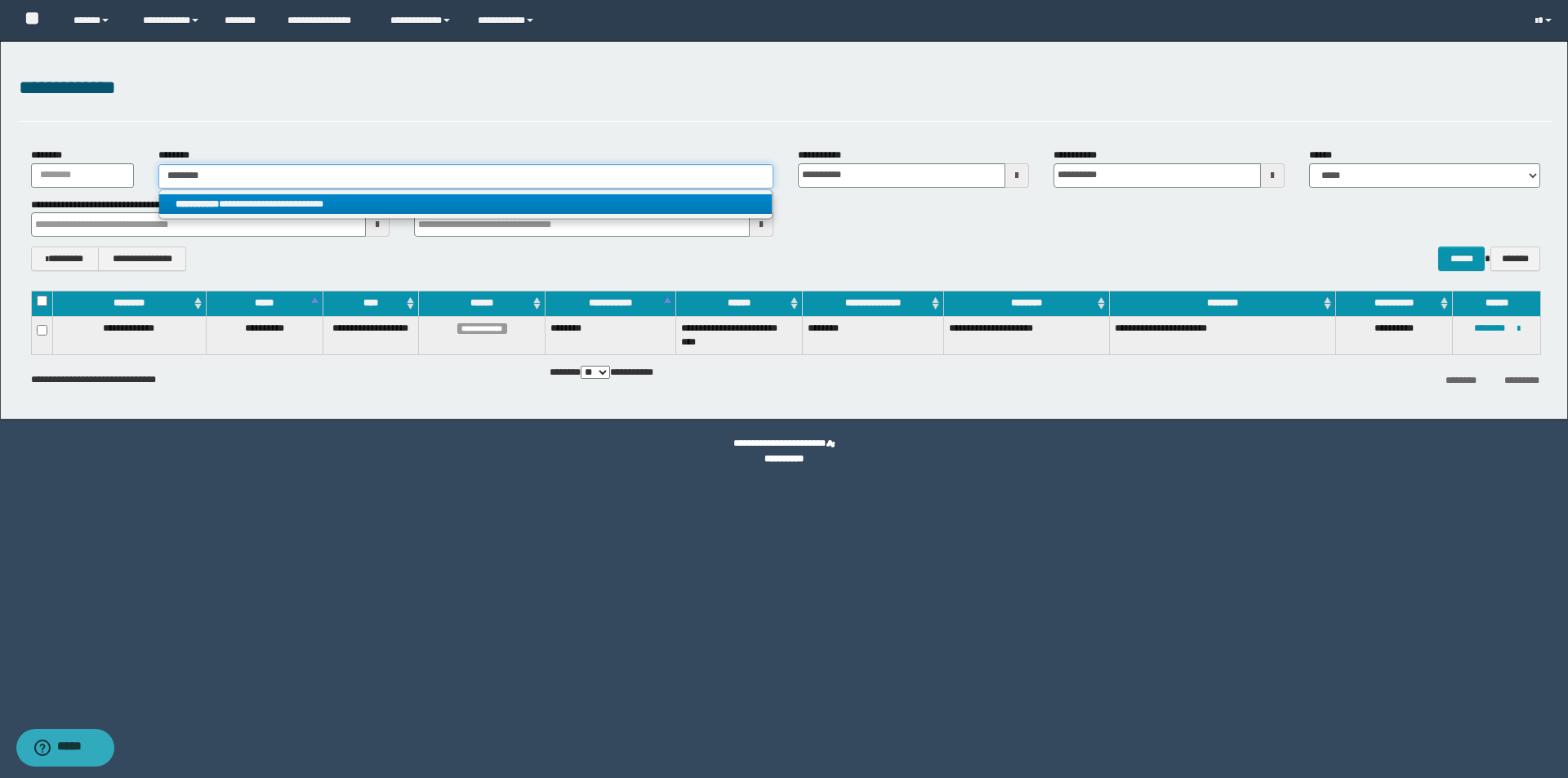 type 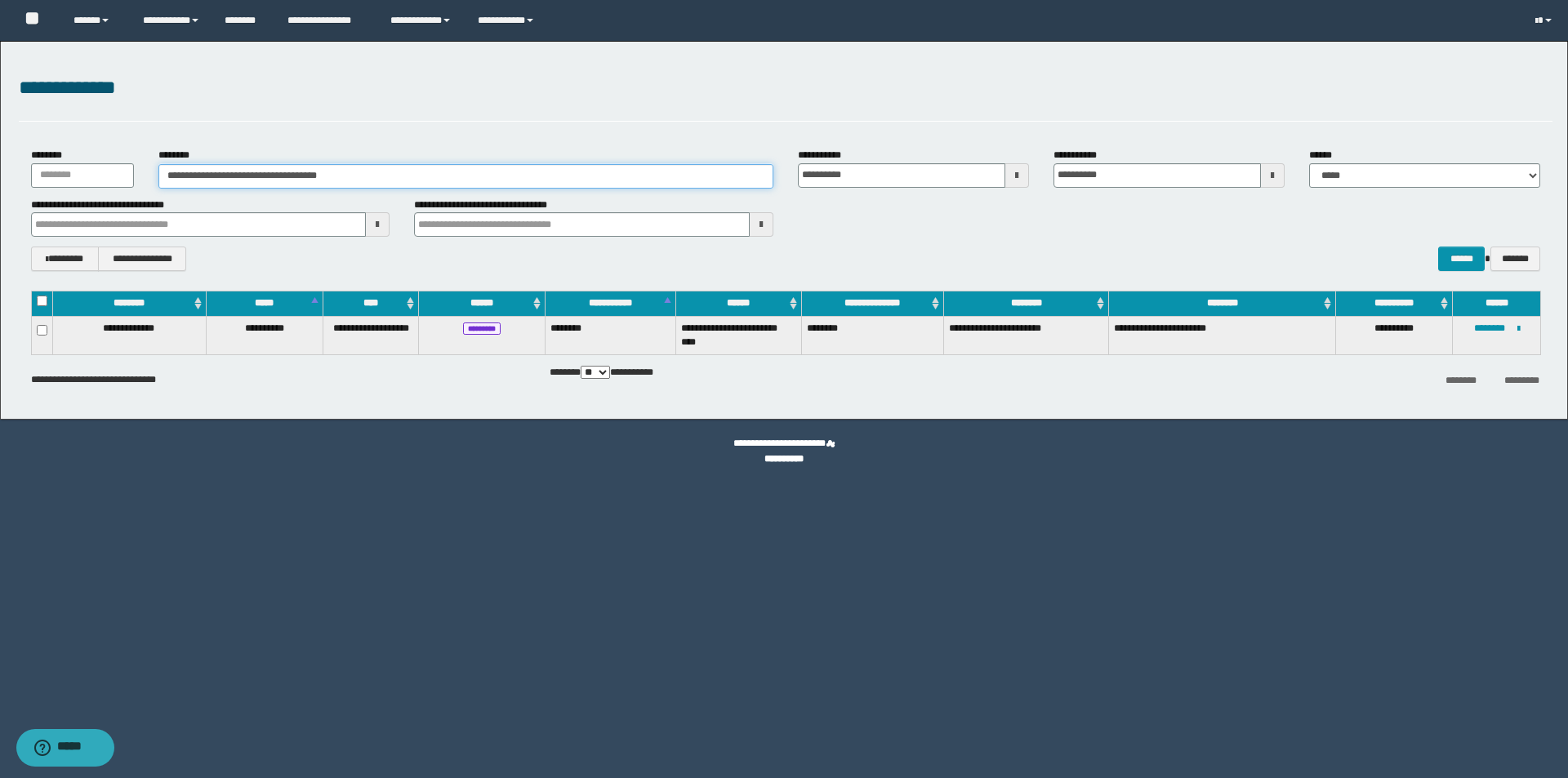 drag, startPoint x: 374, startPoint y: 177, endPoint x: 230, endPoint y: 179, distance: 144.01389 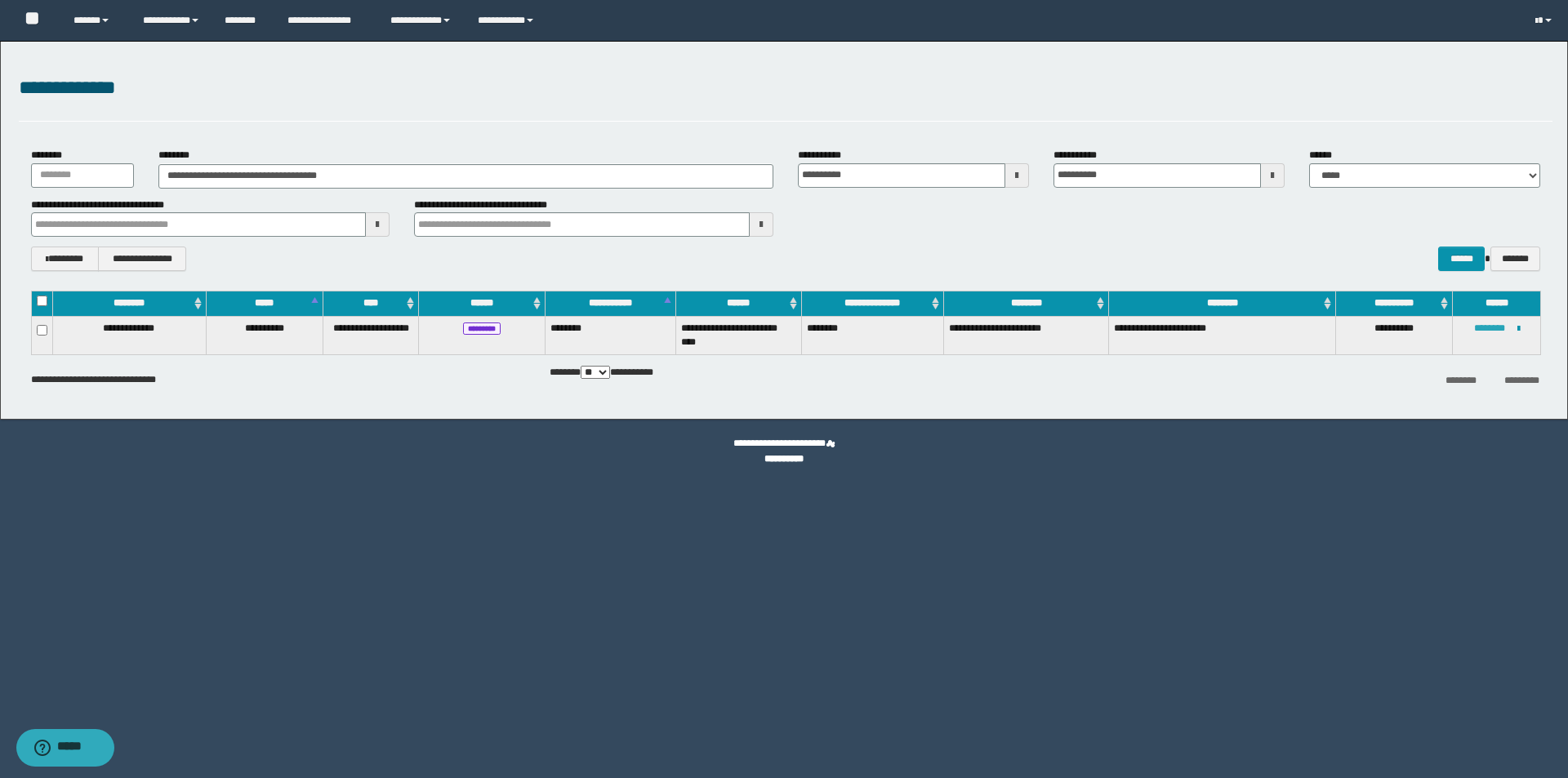 click on "********" at bounding box center [1490, 328] 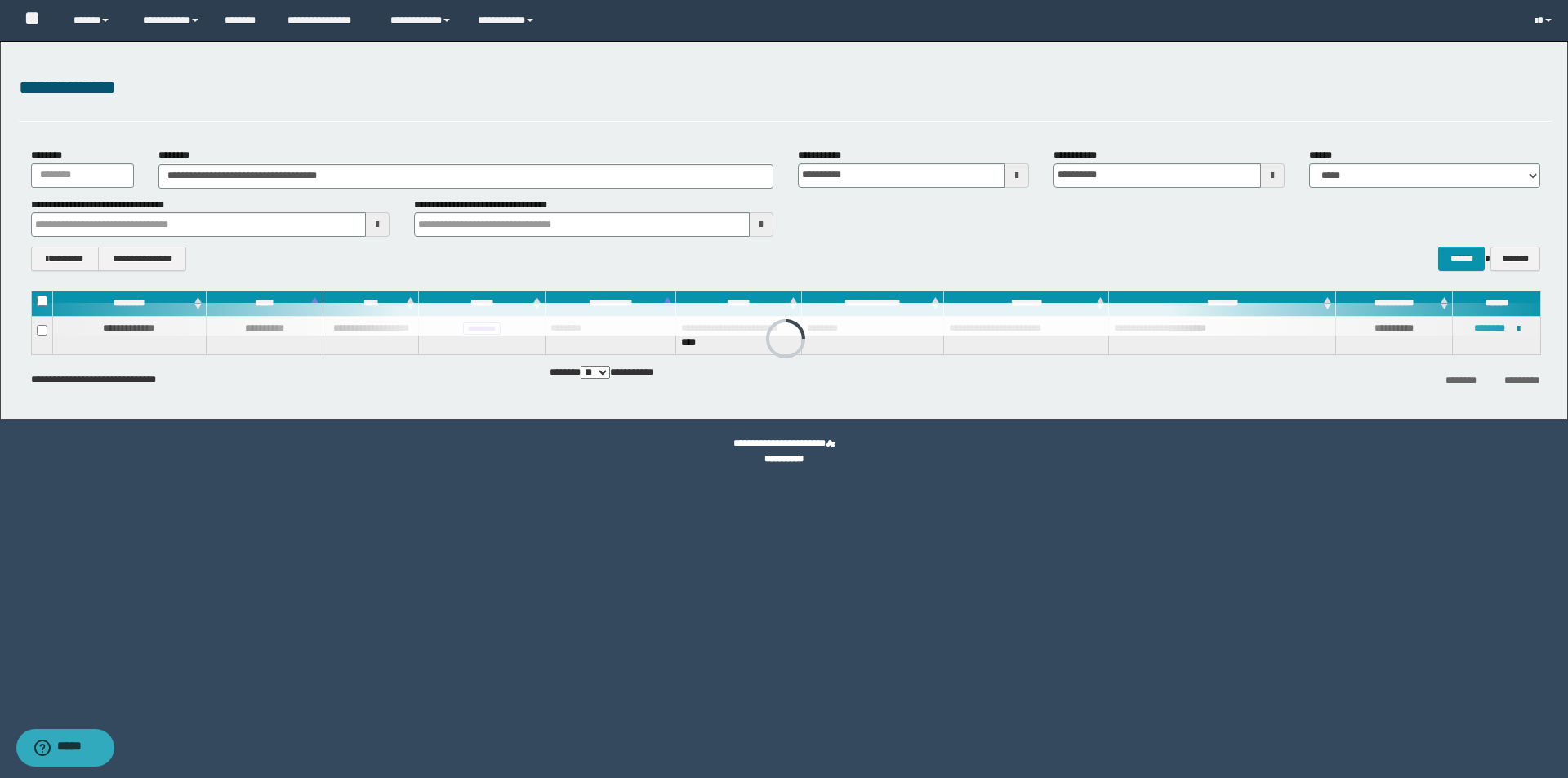 click on "**********" at bounding box center (784, 230) 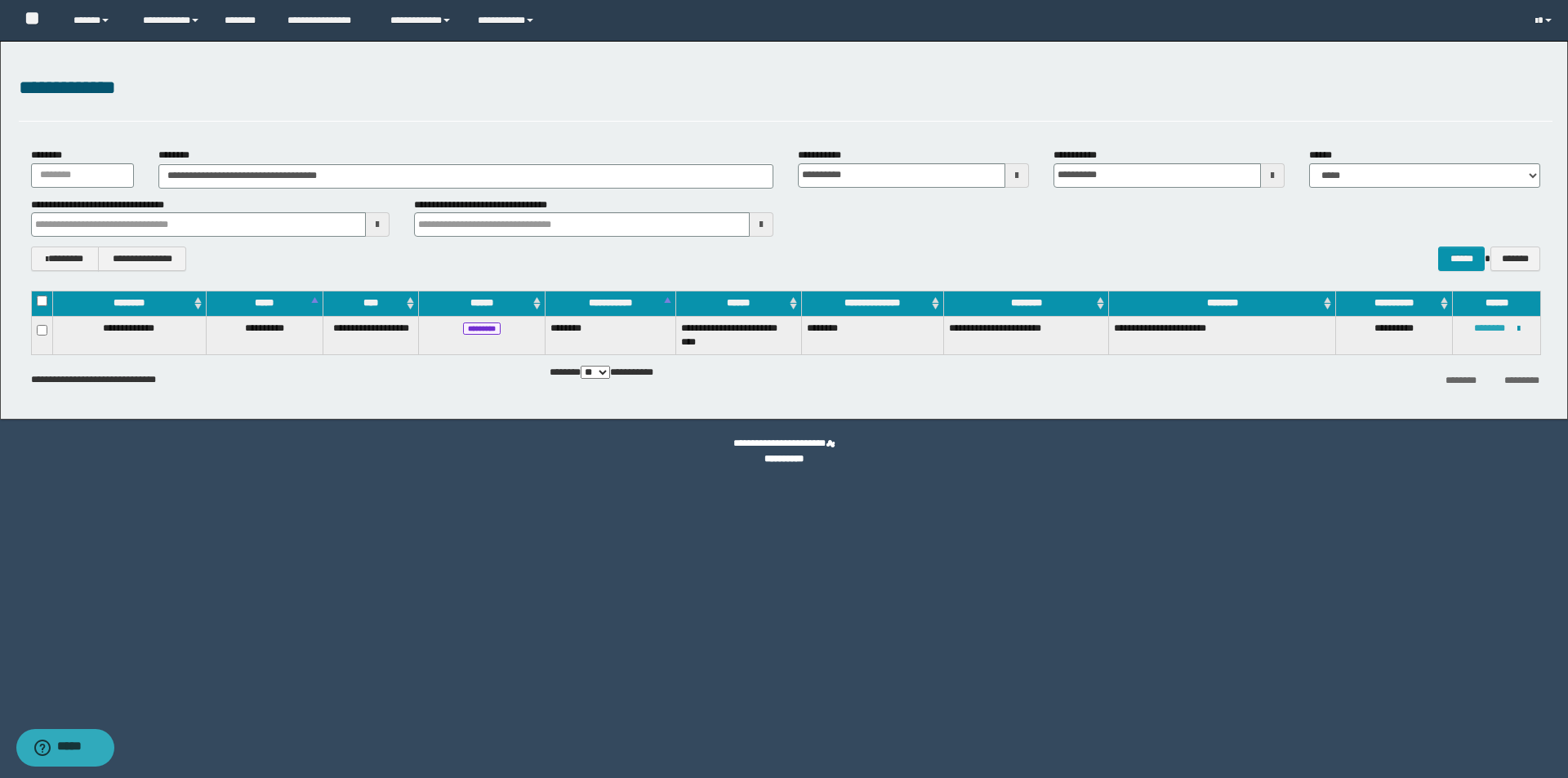 click on "********" at bounding box center (1490, 328) 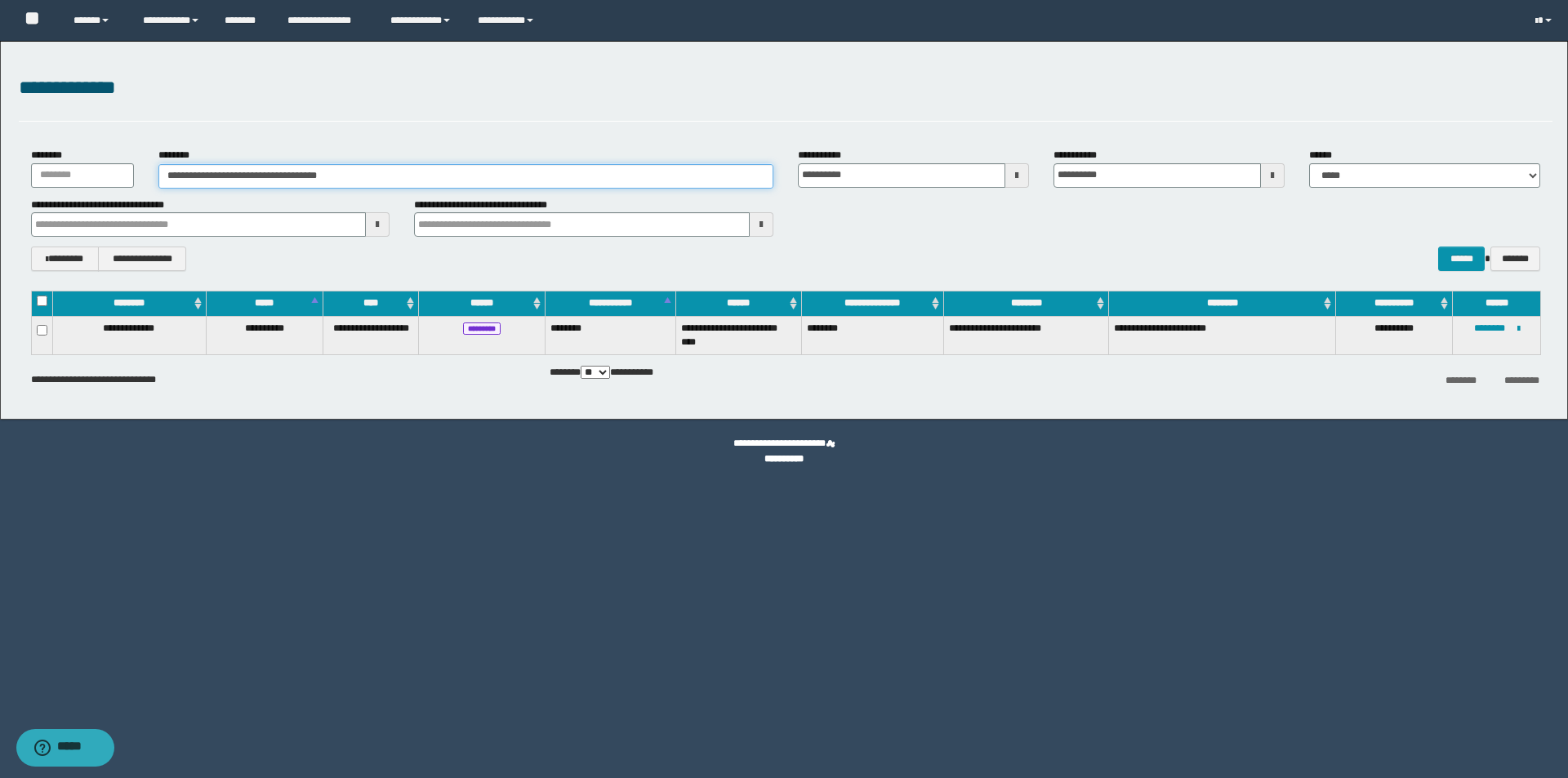 drag, startPoint x: 372, startPoint y: 172, endPoint x: 0, endPoint y: 174, distance: 372.0054 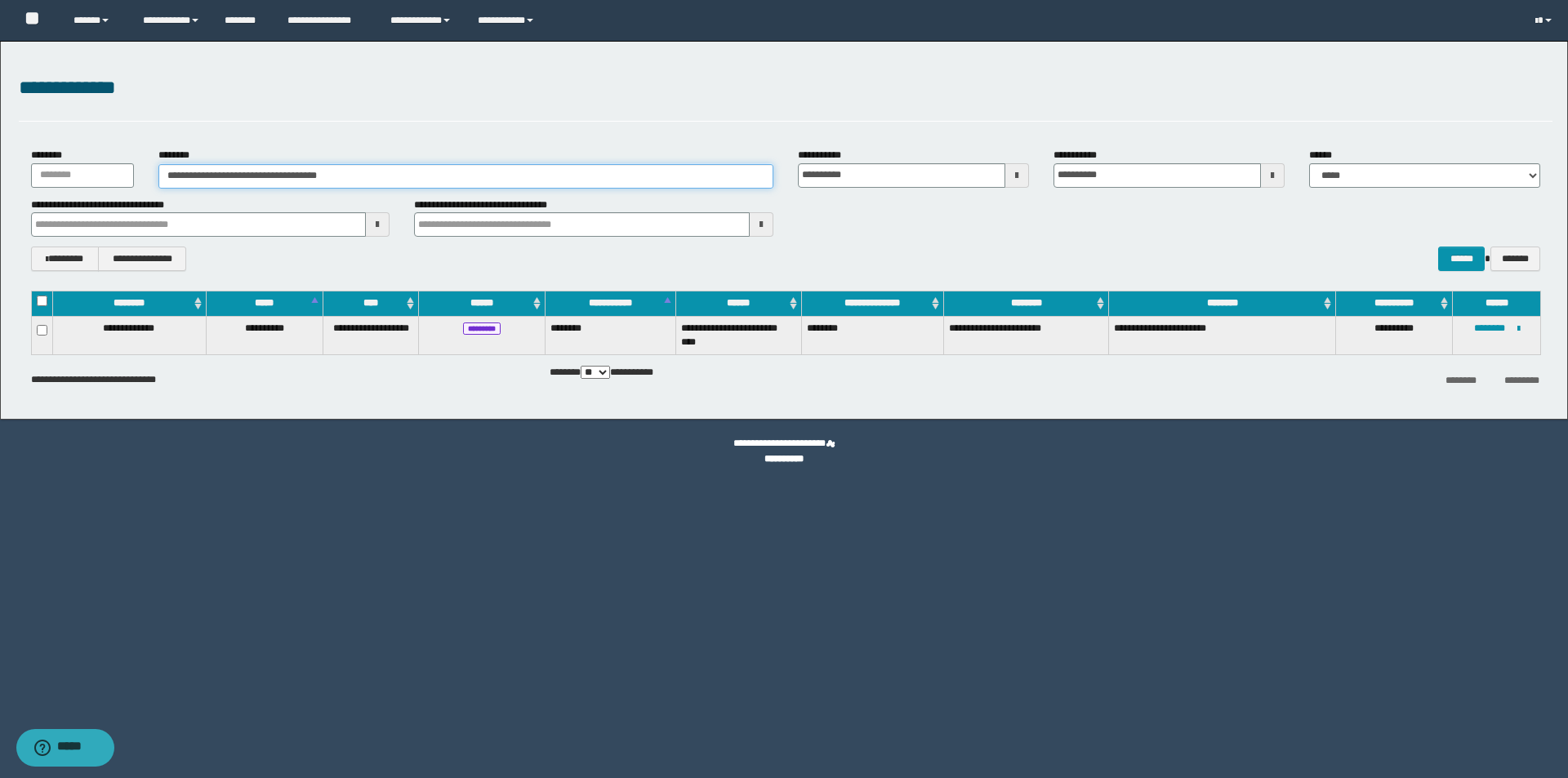 paste 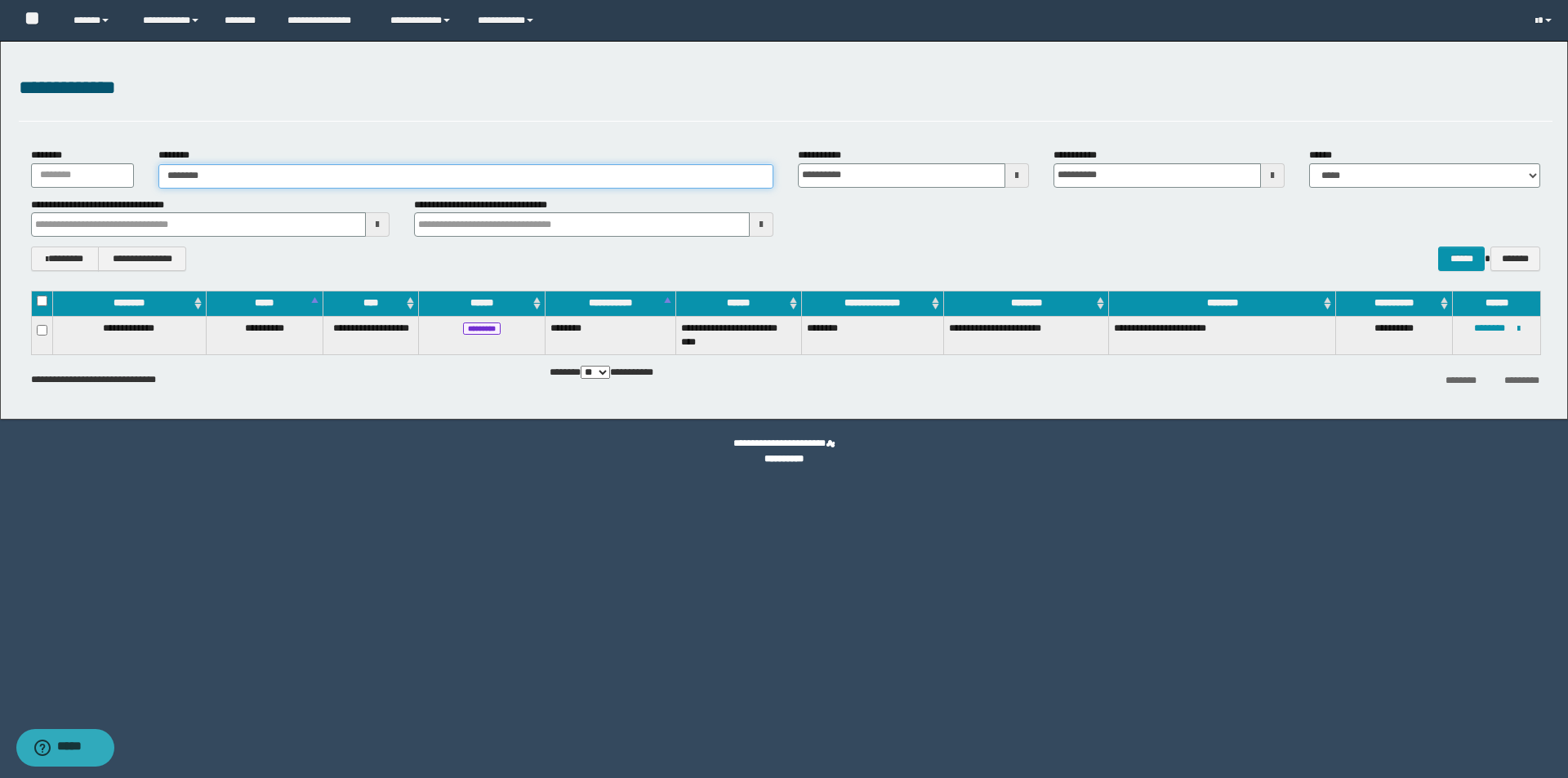 type on "********" 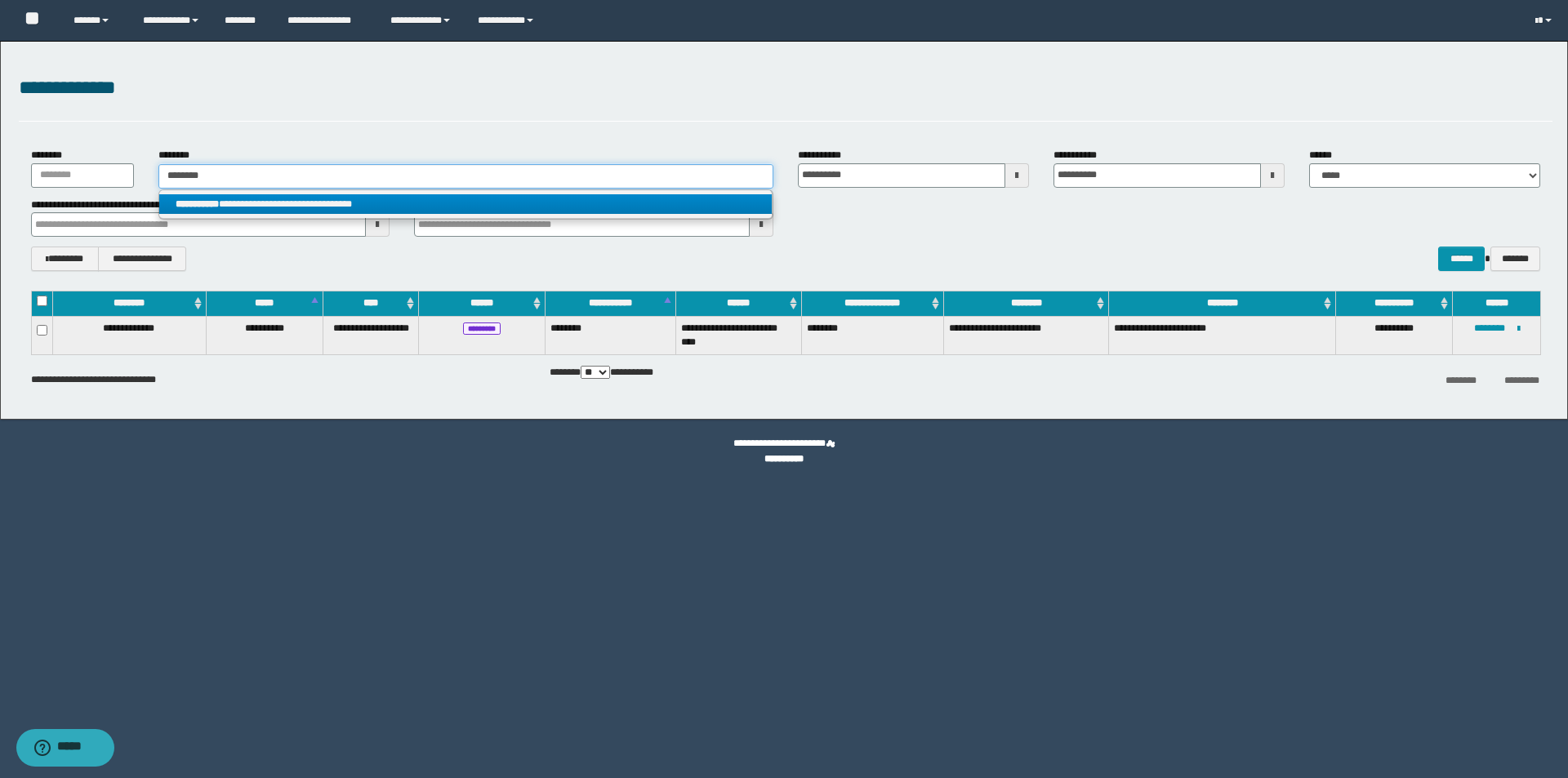 type on "********" 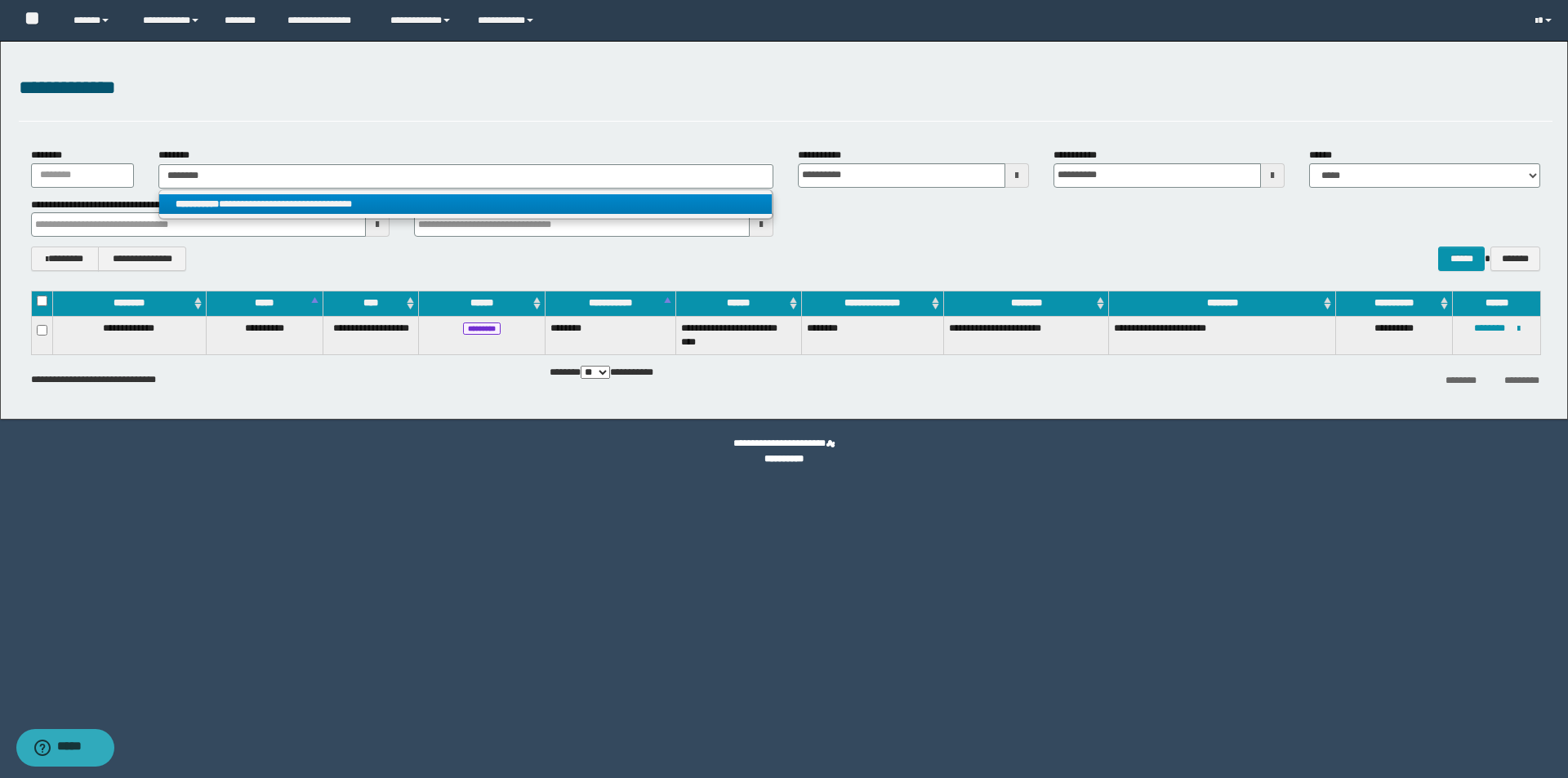 click on "**********" at bounding box center [466, 204] 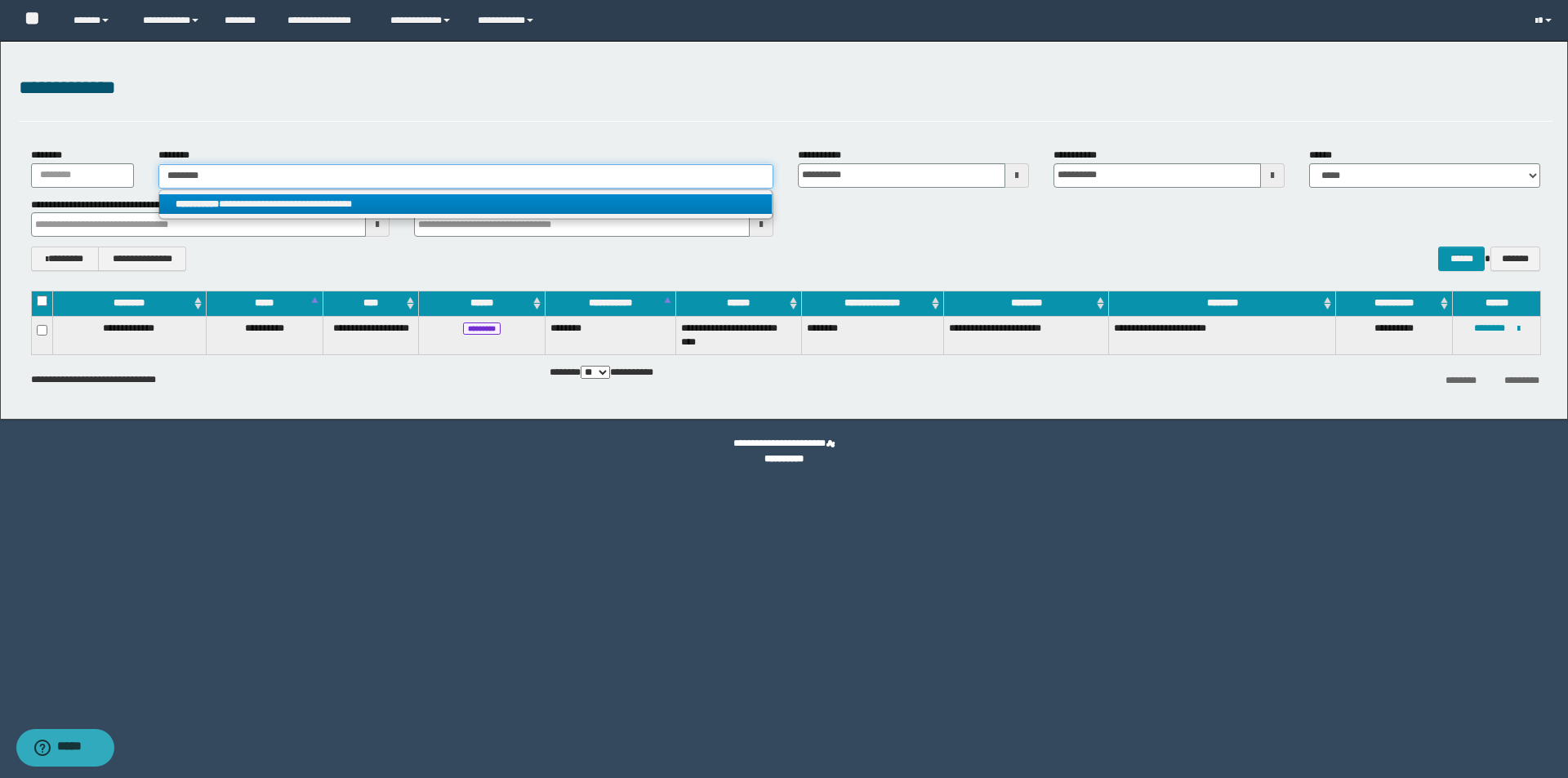 type 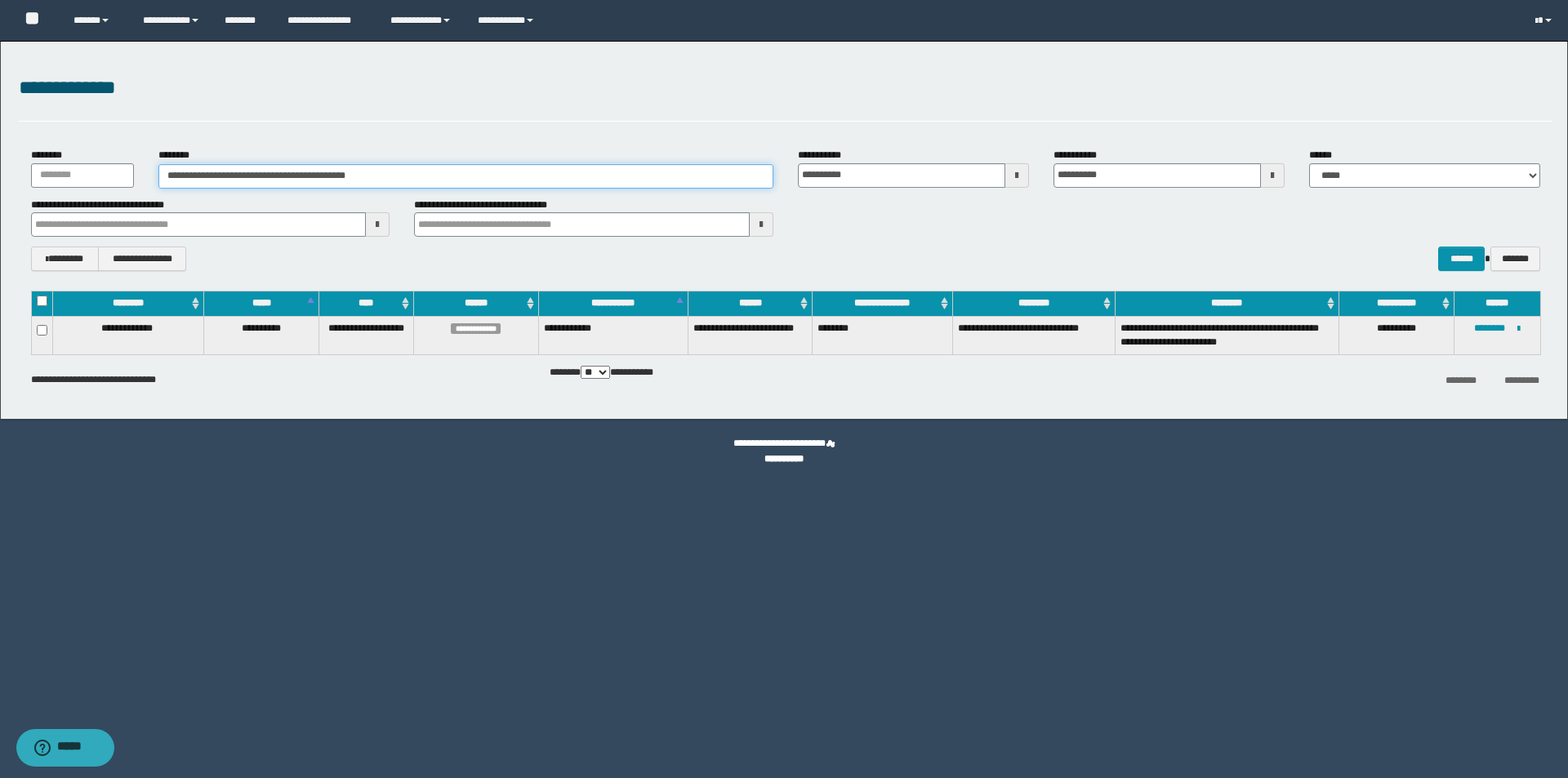drag, startPoint x: 184, startPoint y: 178, endPoint x: 449, endPoint y: 190, distance: 265.27156 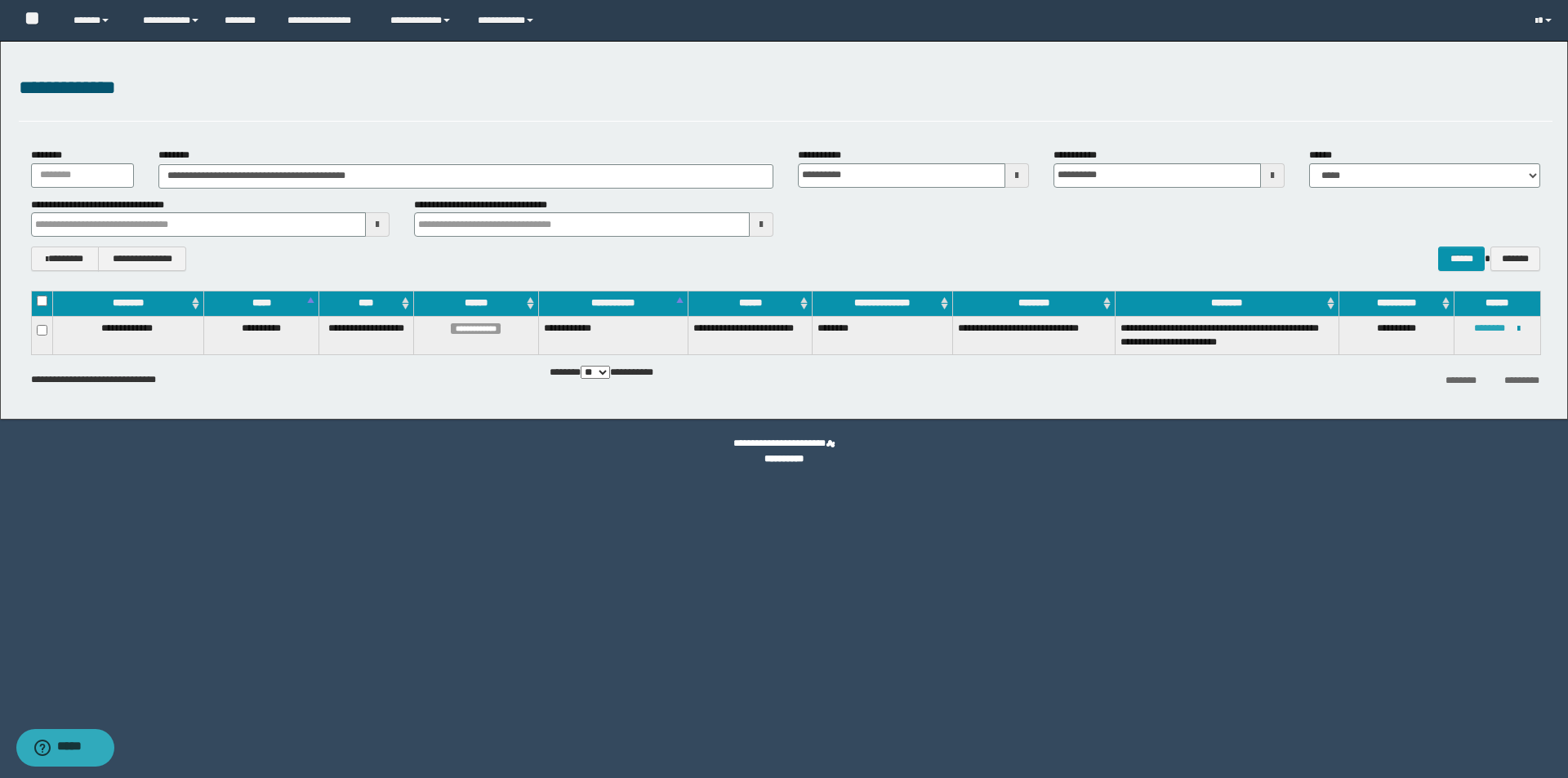 click on "********" at bounding box center [1490, 328] 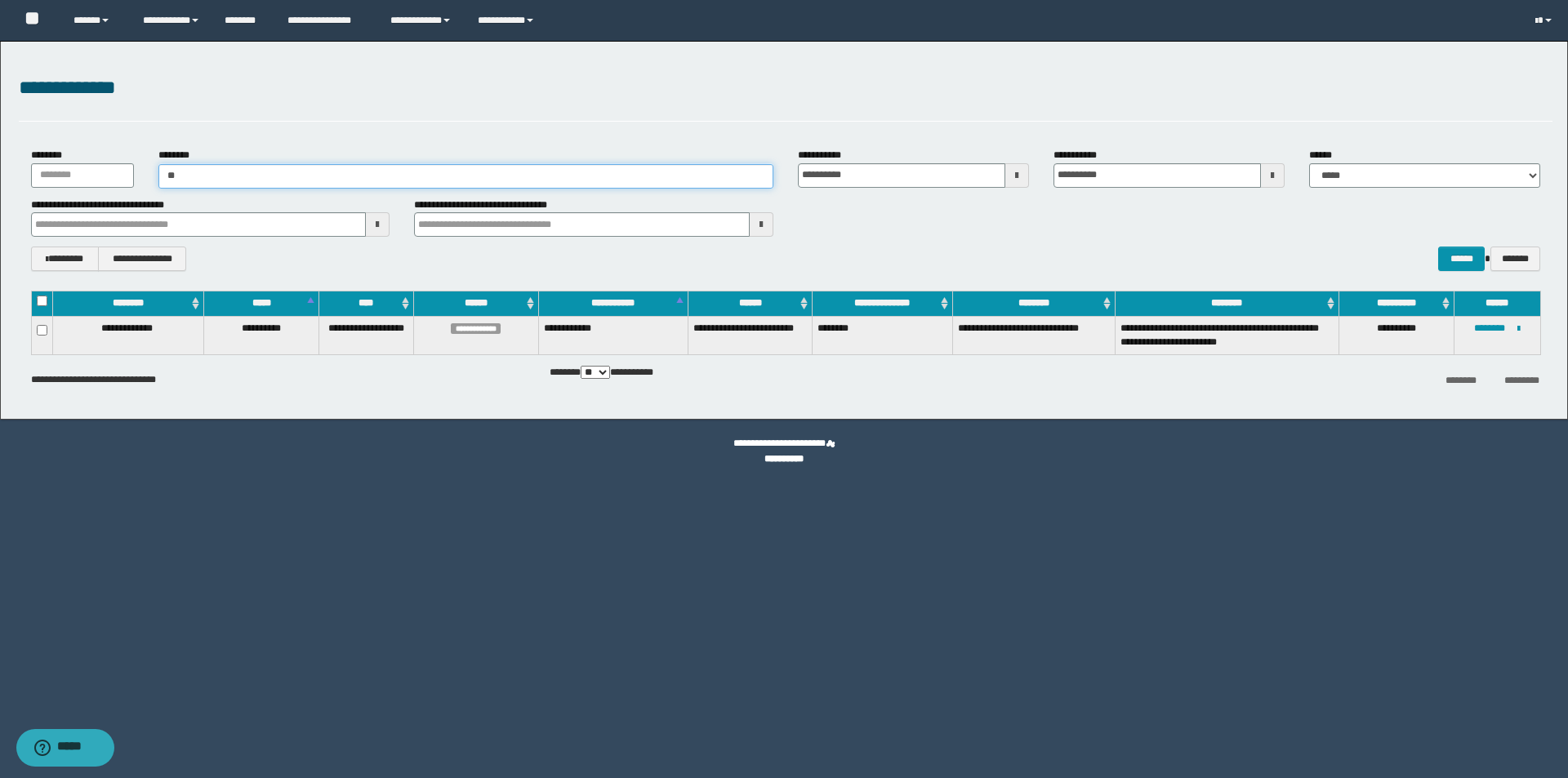 type on "*" 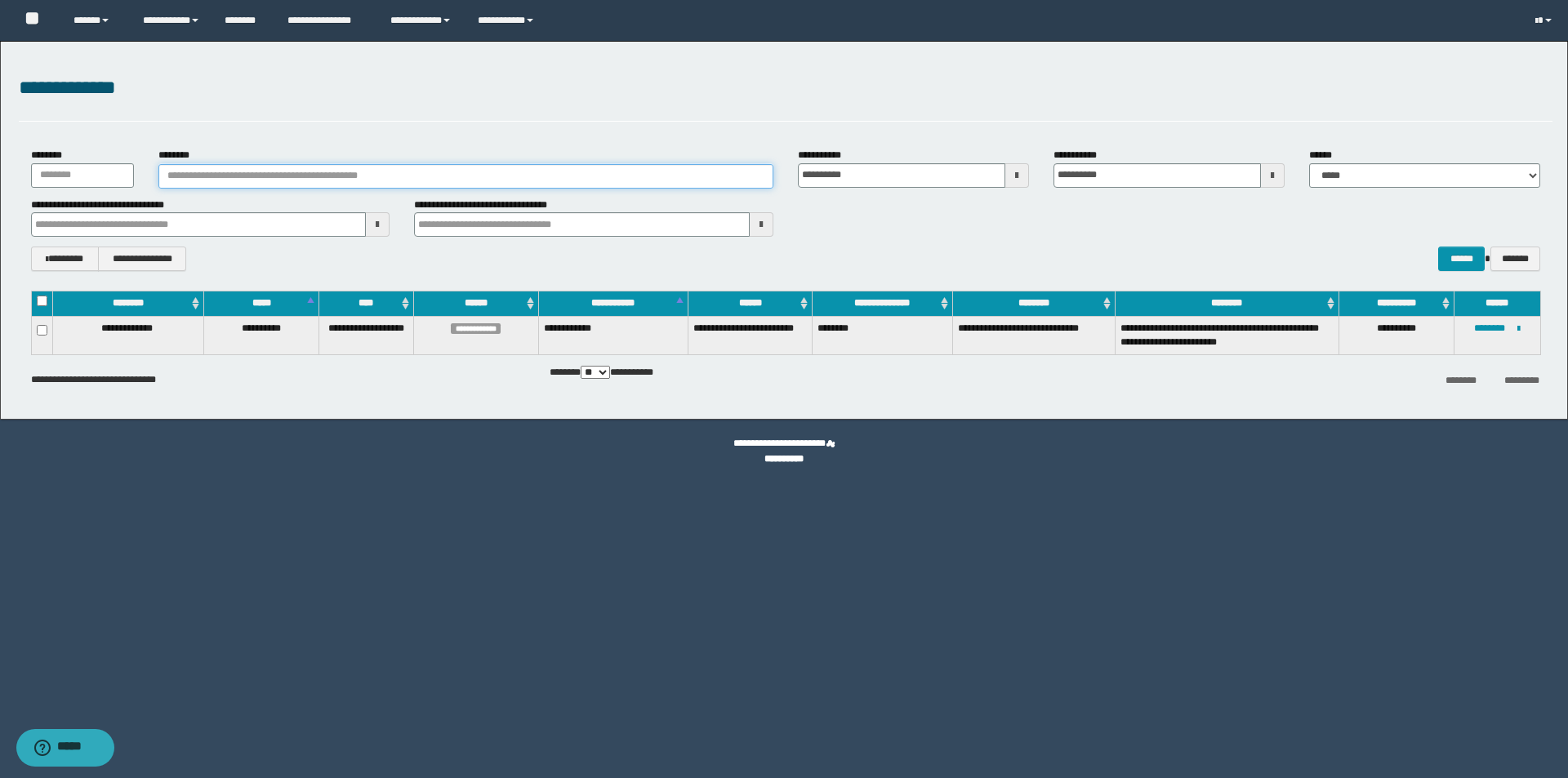 paste on "********" 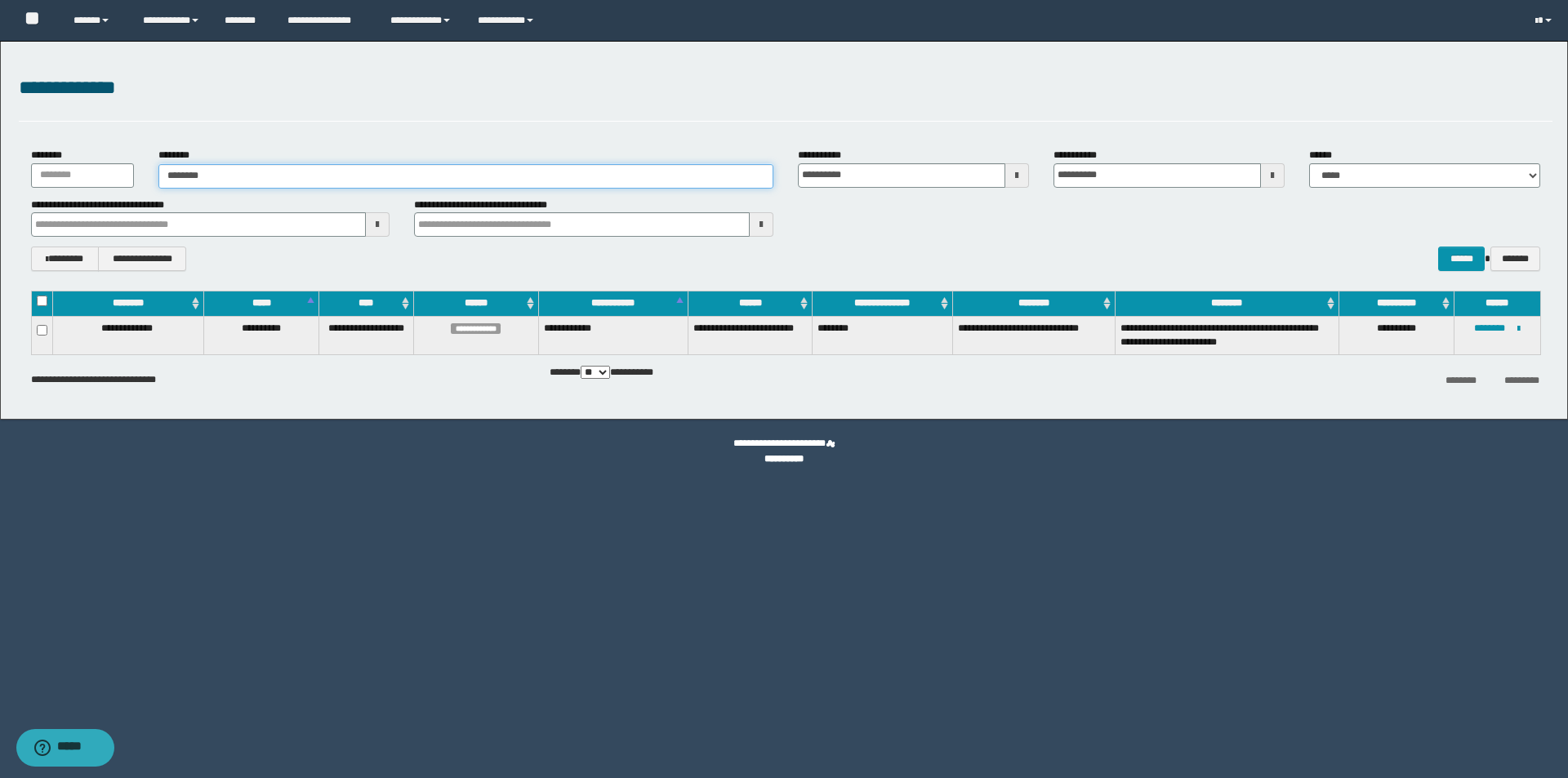 click on "********" at bounding box center (466, 176) 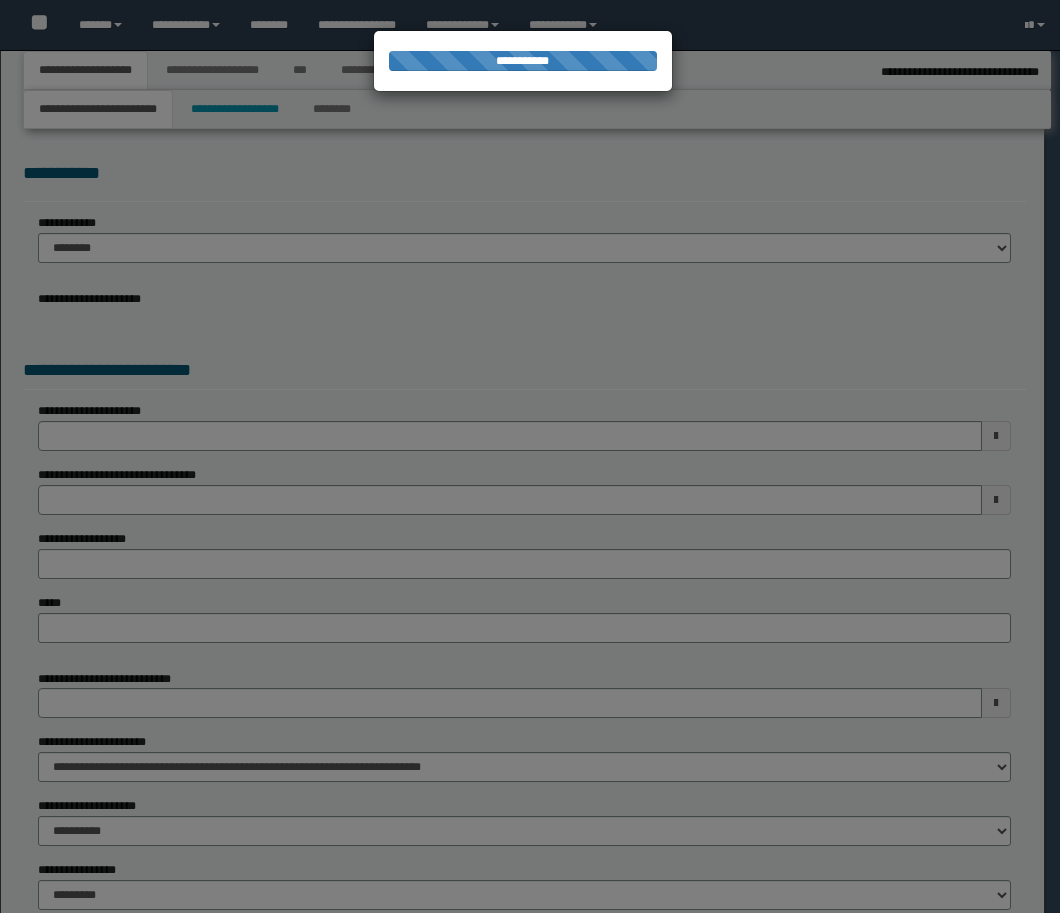 select on "*" 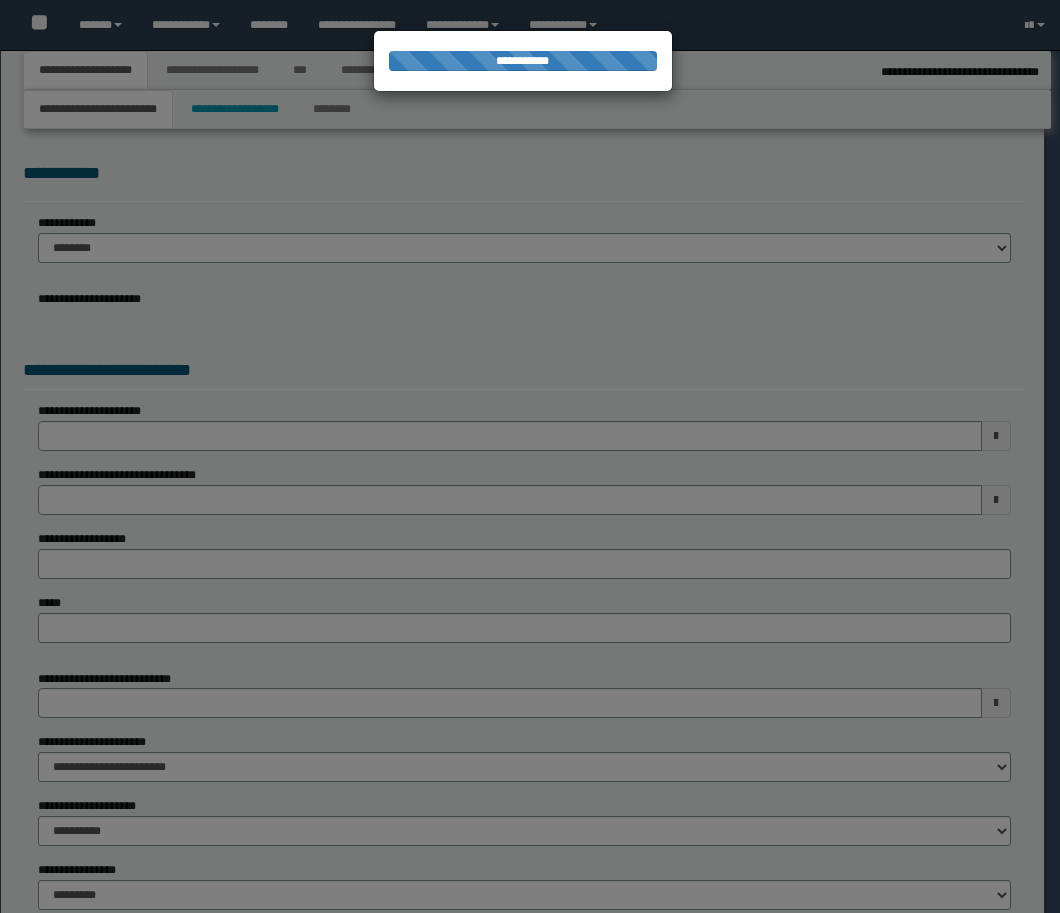 select on "*" 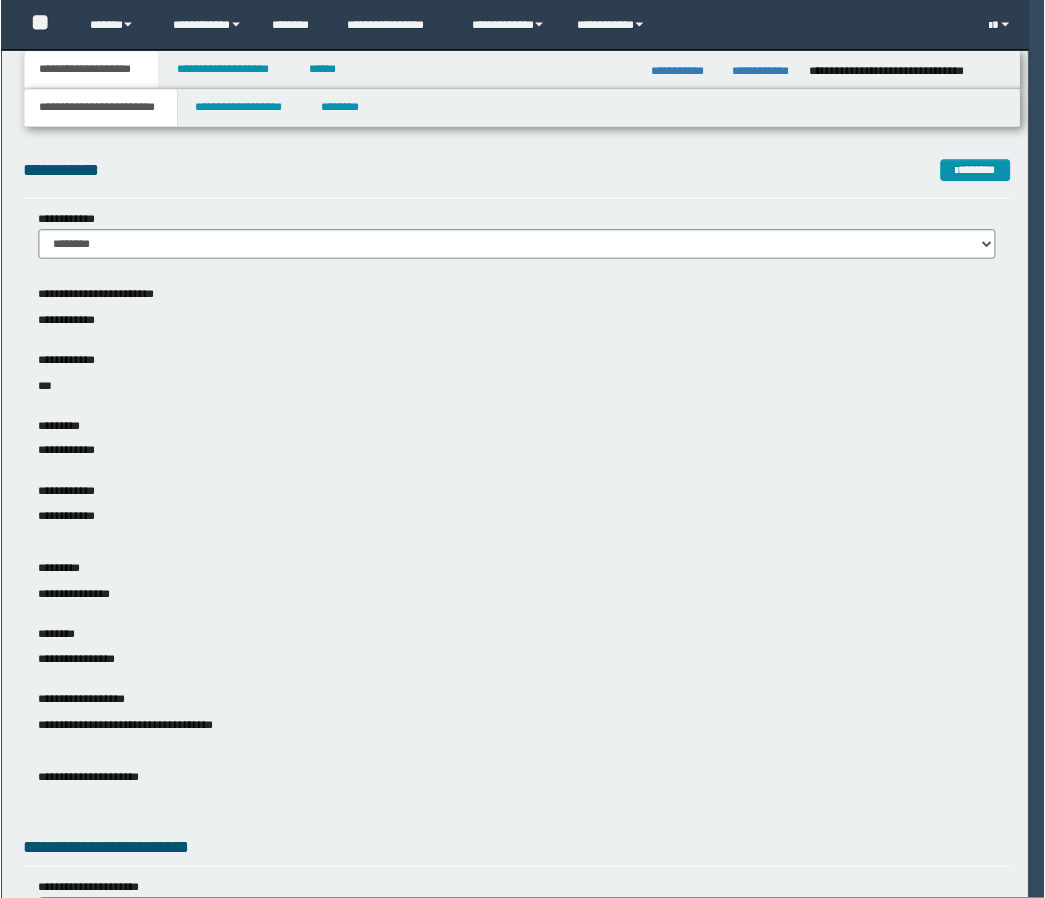 scroll, scrollTop: 0, scrollLeft: 0, axis: both 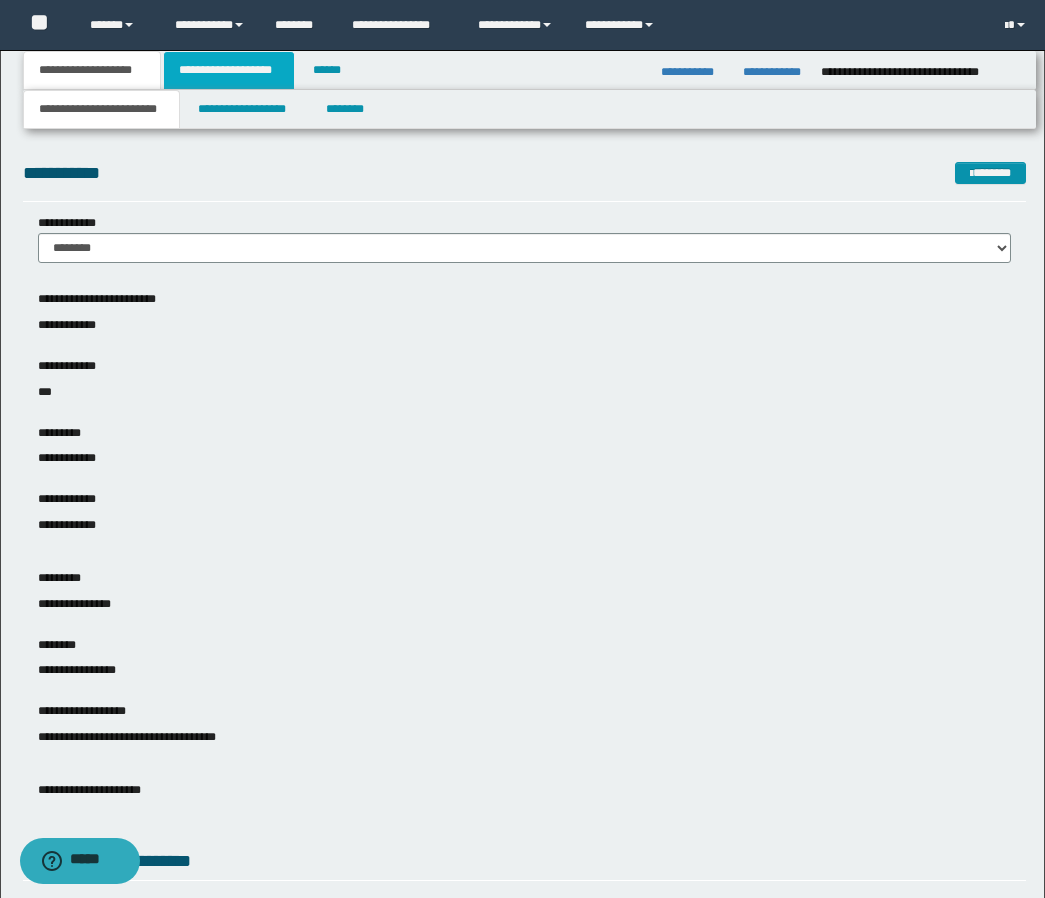 click on "**********" at bounding box center (229, 70) 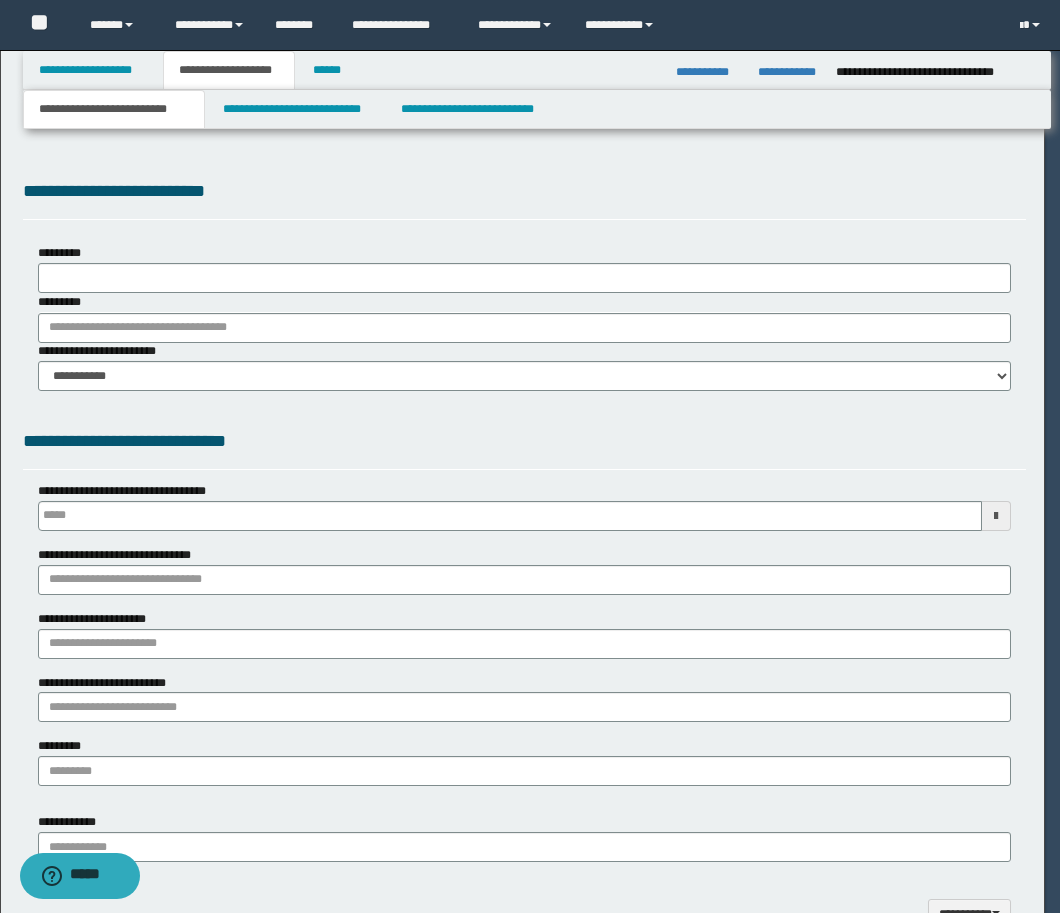 type 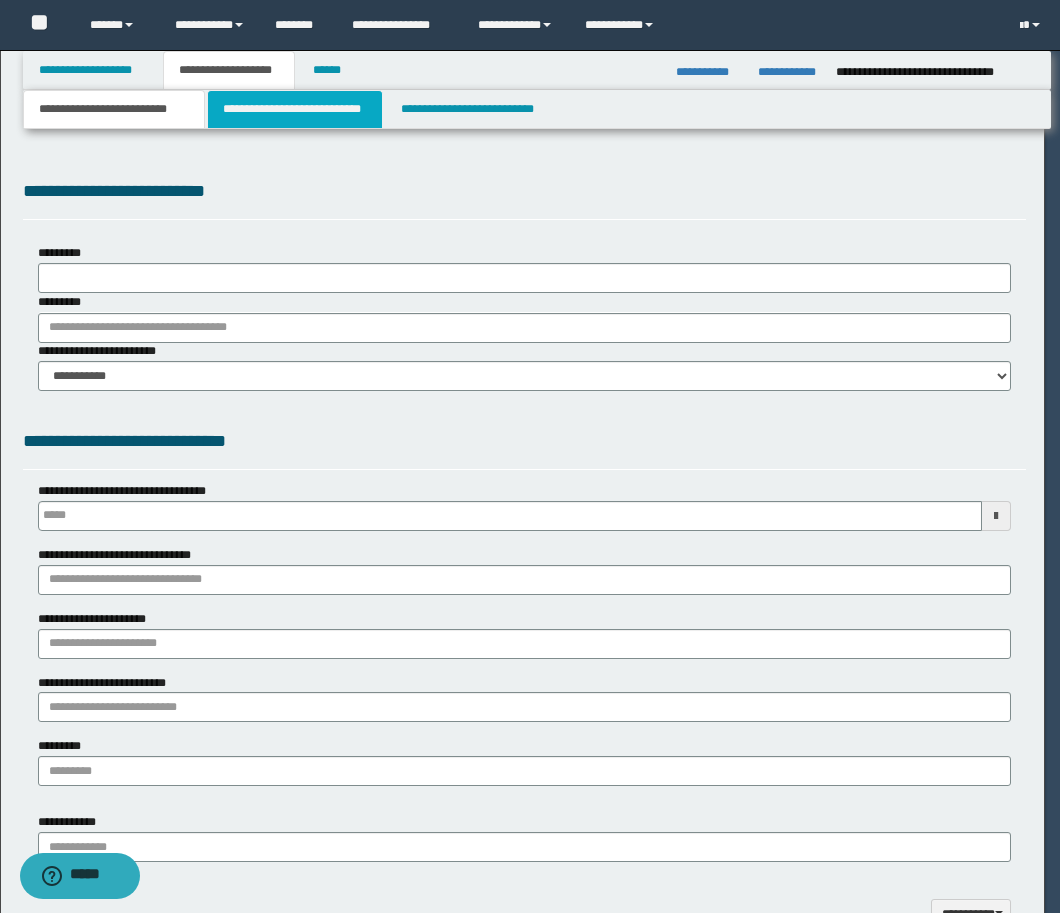scroll, scrollTop: 0, scrollLeft: 0, axis: both 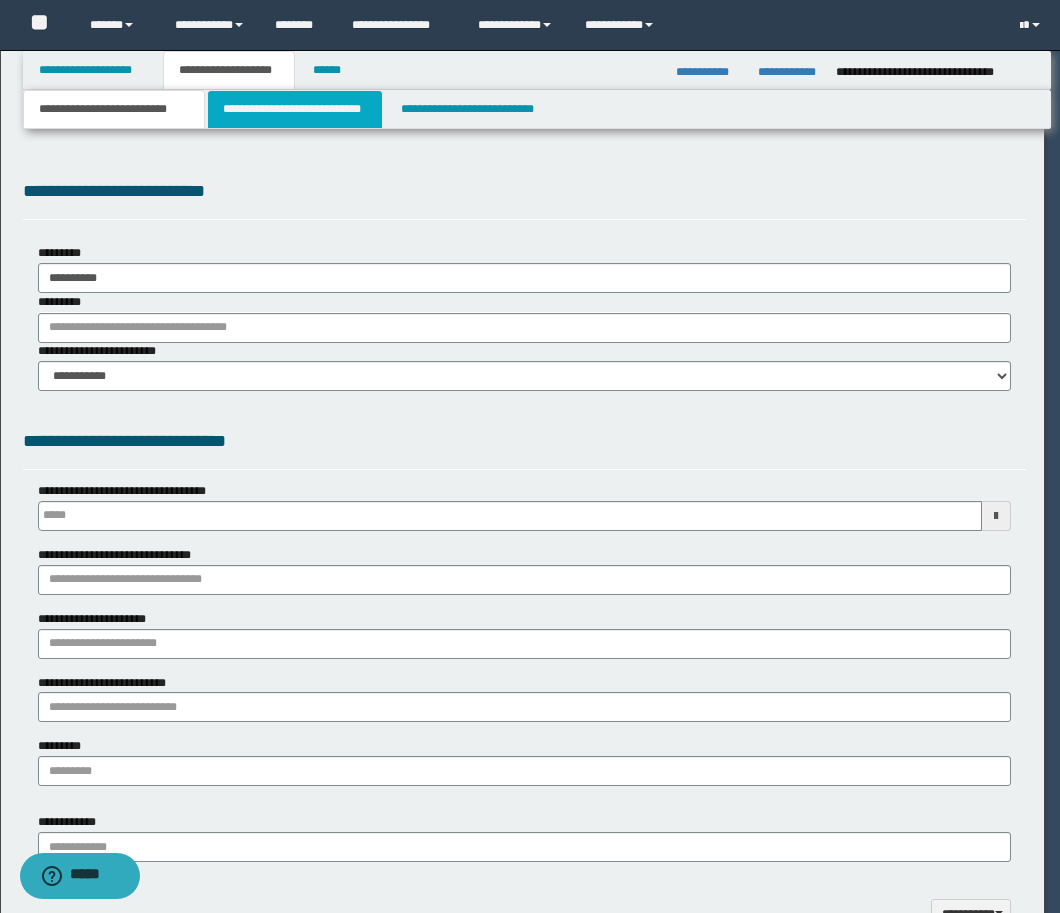 click on "**********" at bounding box center (295, 109) 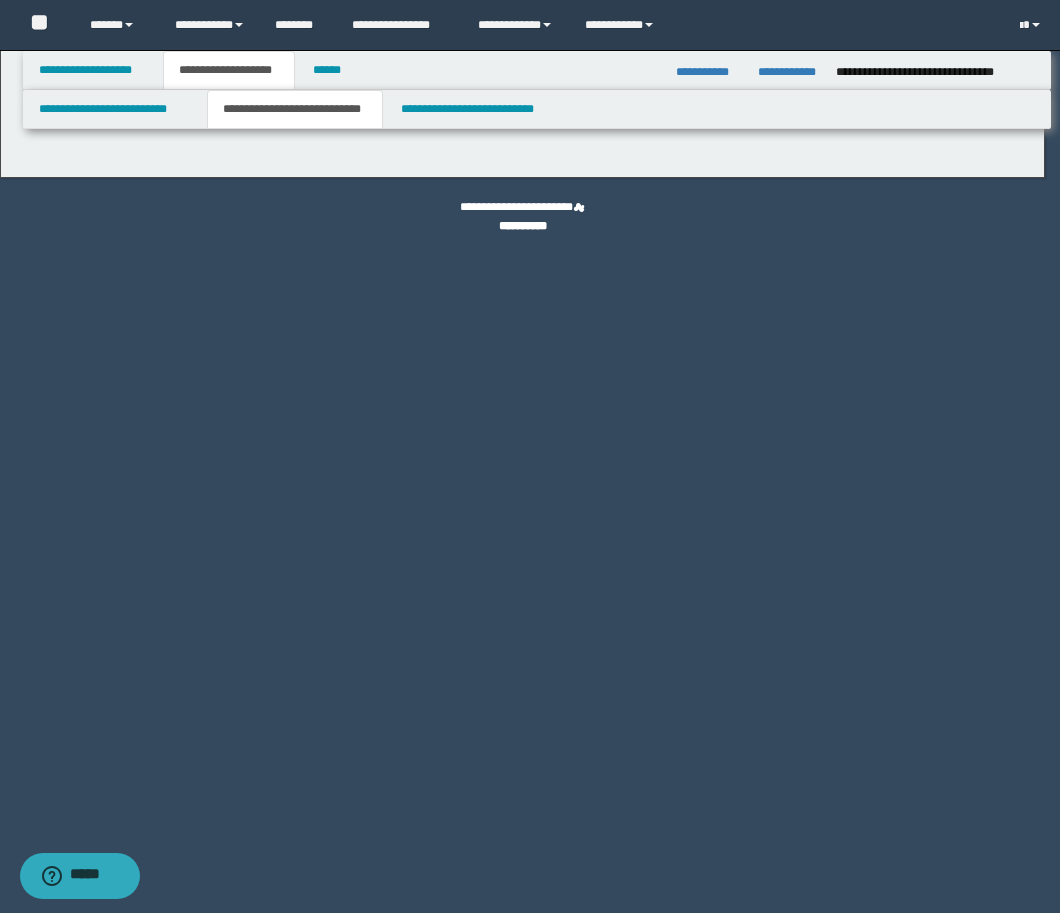 select on "*" 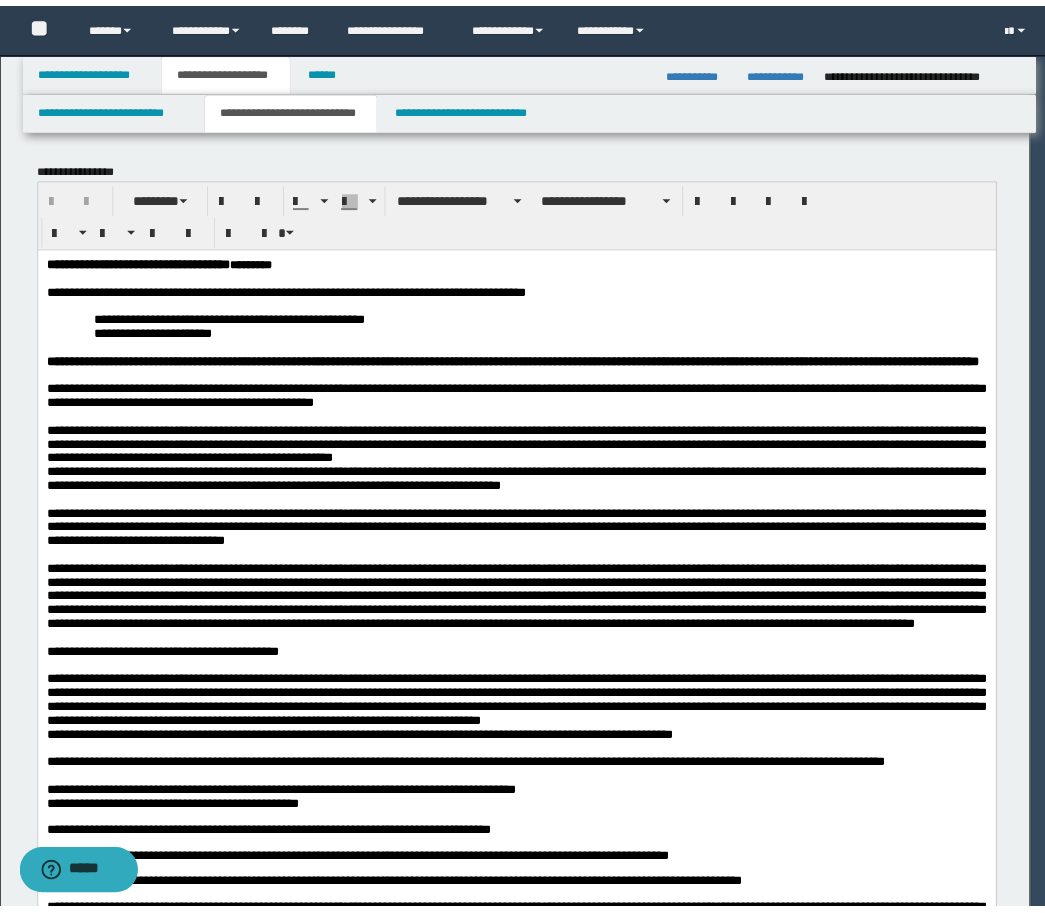 scroll, scrollTop: 0, scrollLeft: 0, axis: both 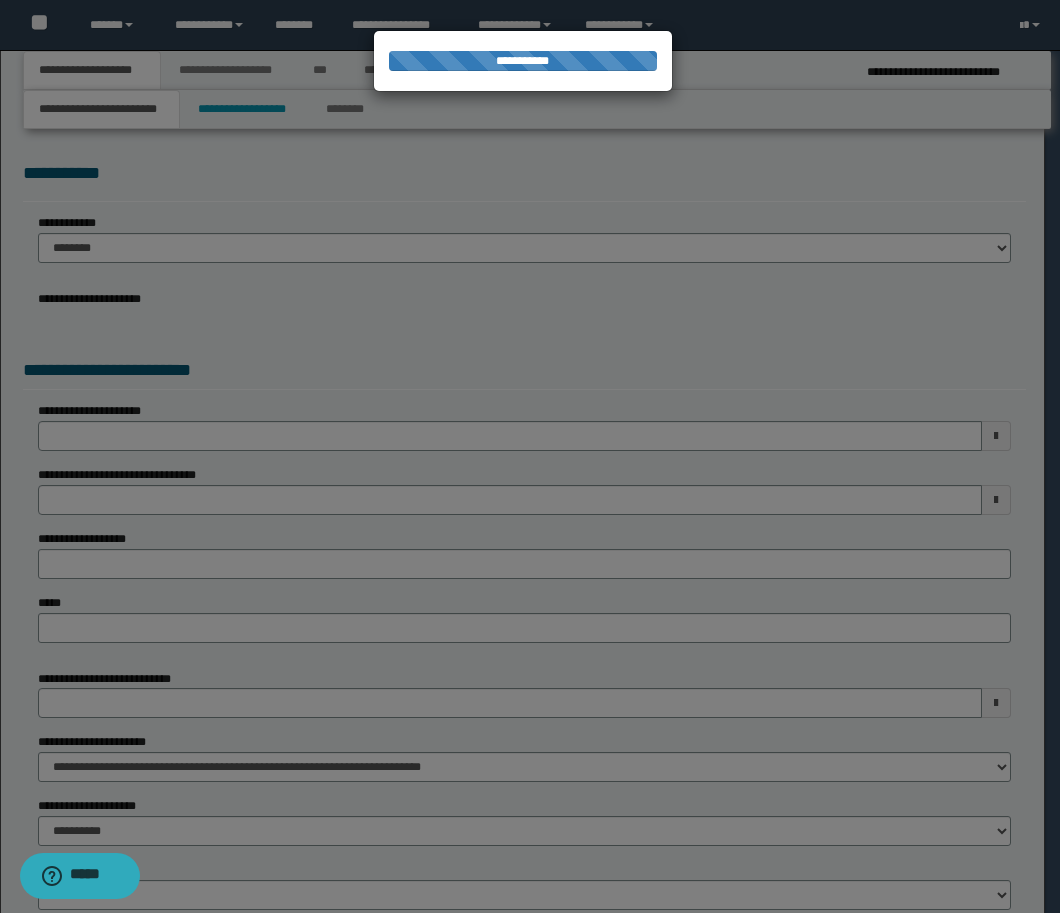 select on "*" 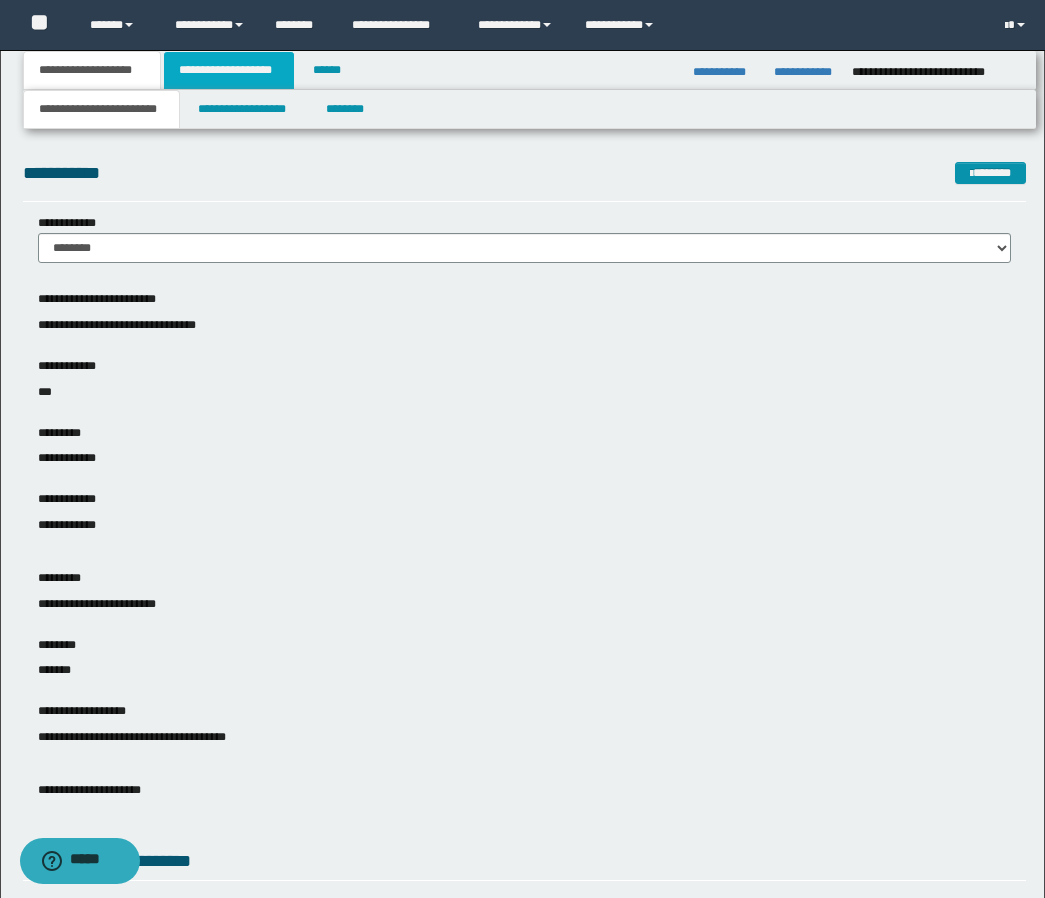 click on "**********" at bounding box center [229, 70] 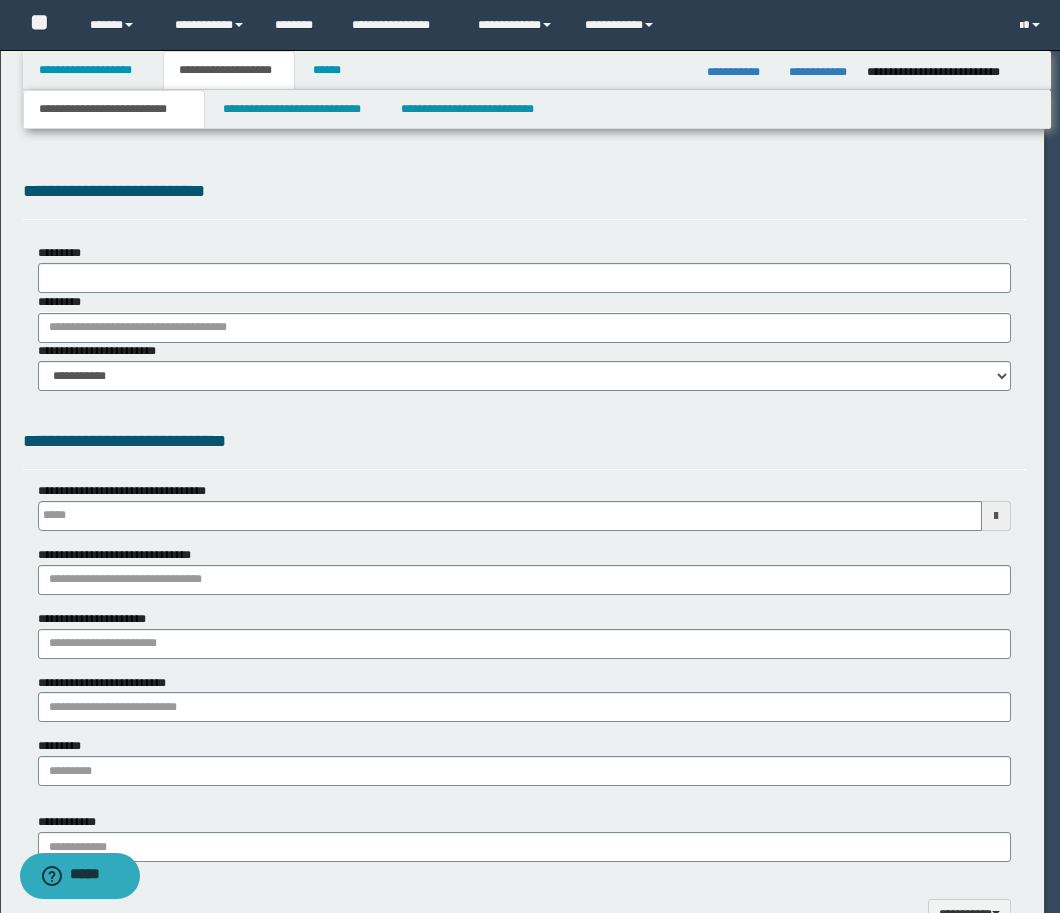 type 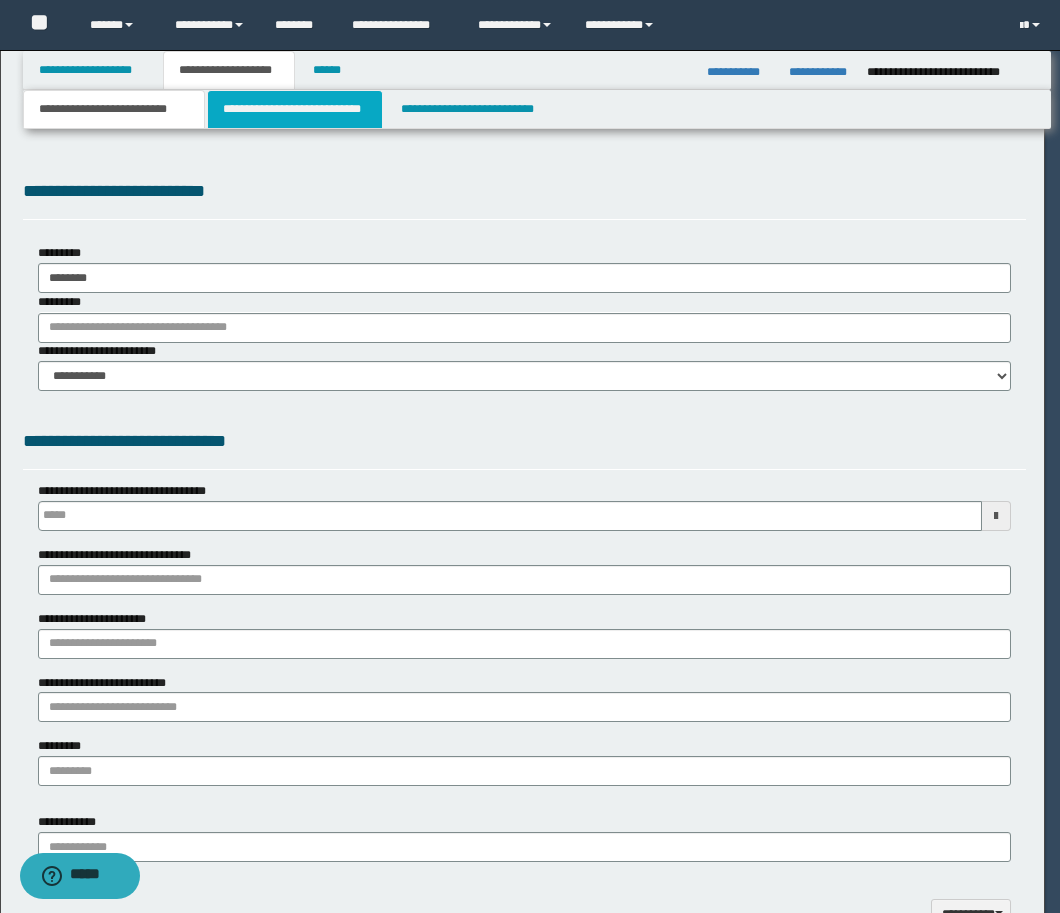 click on "**********" at bounding box center (295, 109) 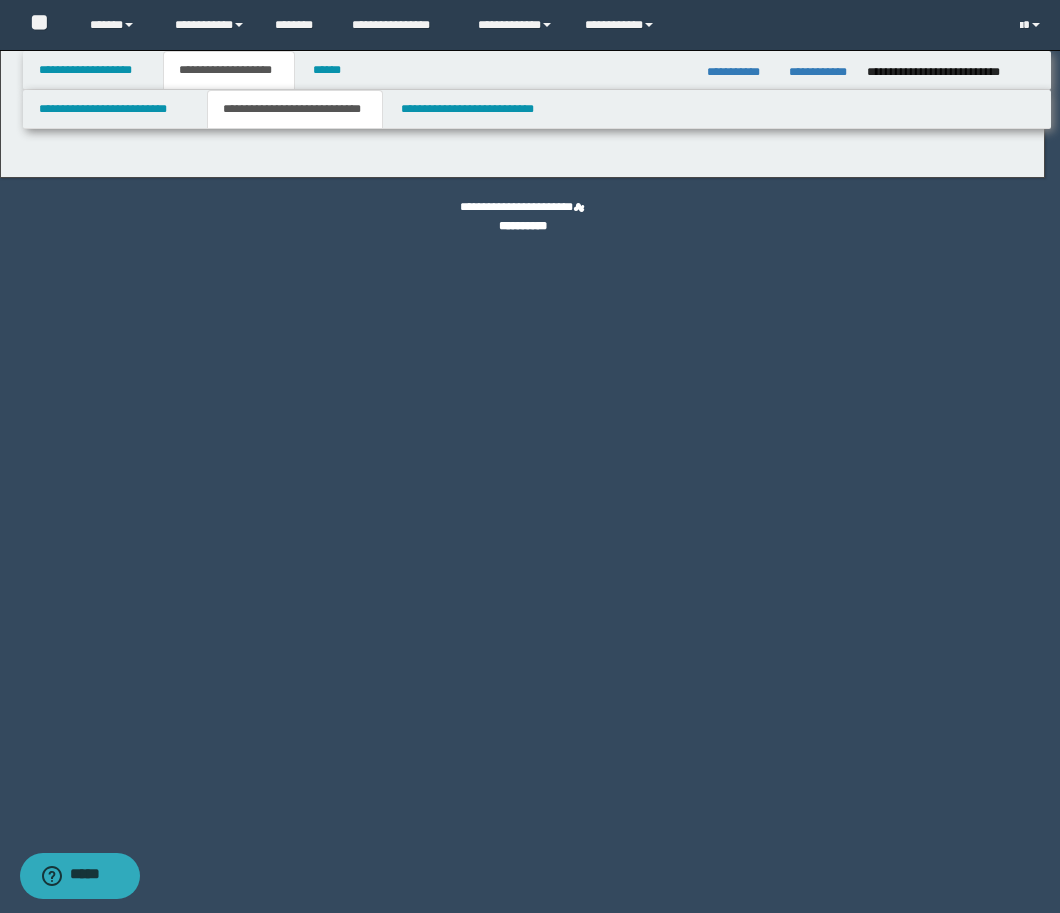 select on "*" 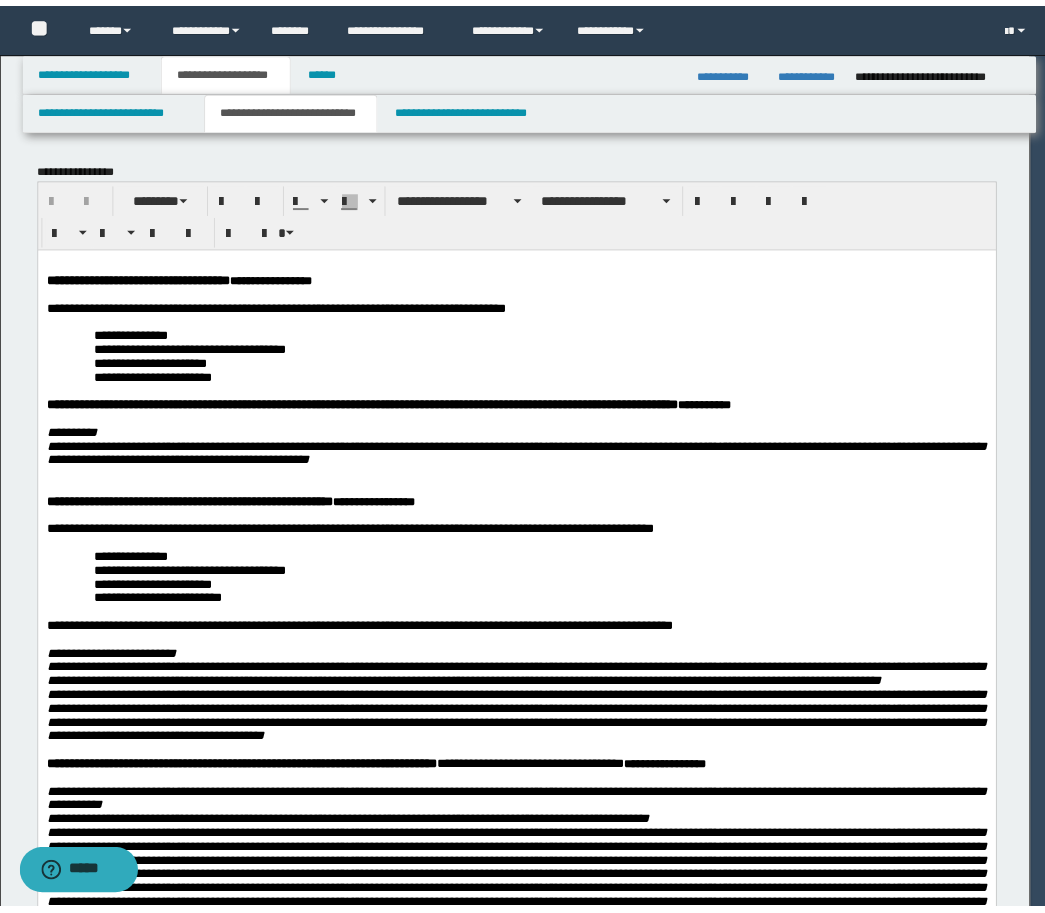 scroll, scrollTop: 0, scrollLeft: 0, axis: both 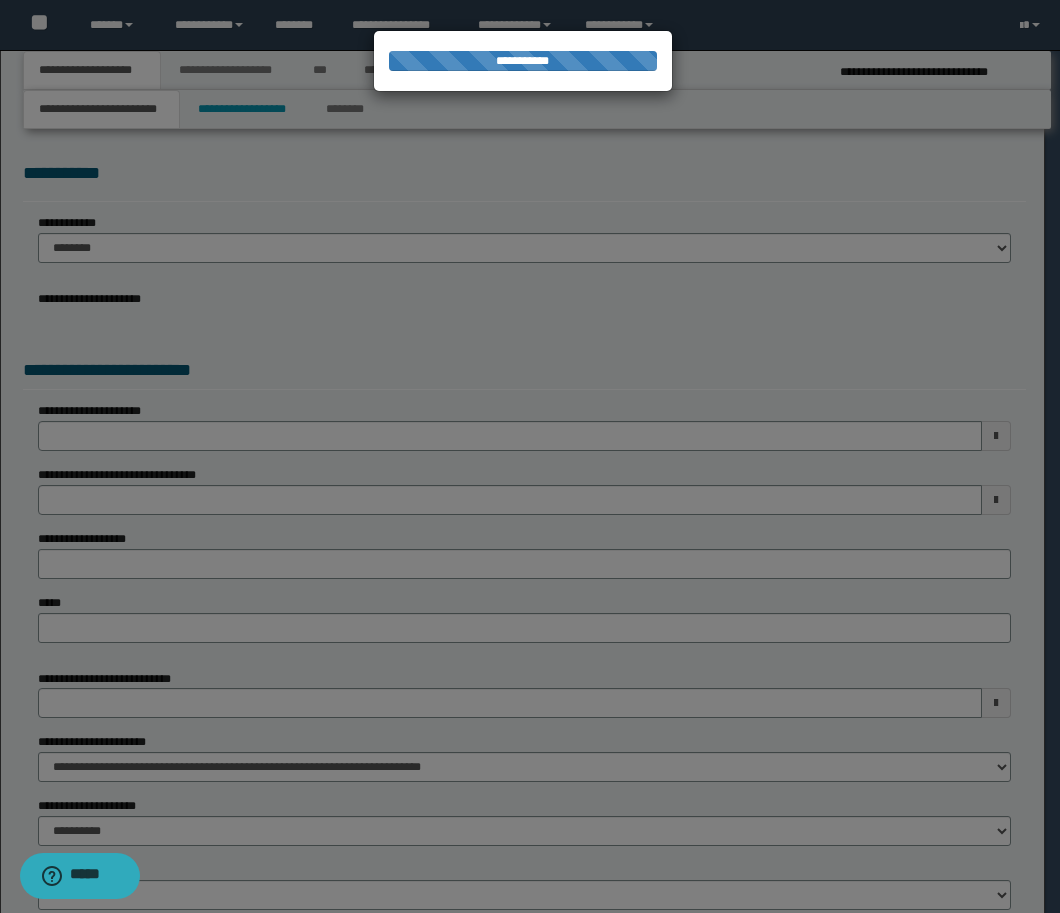 select on "*" 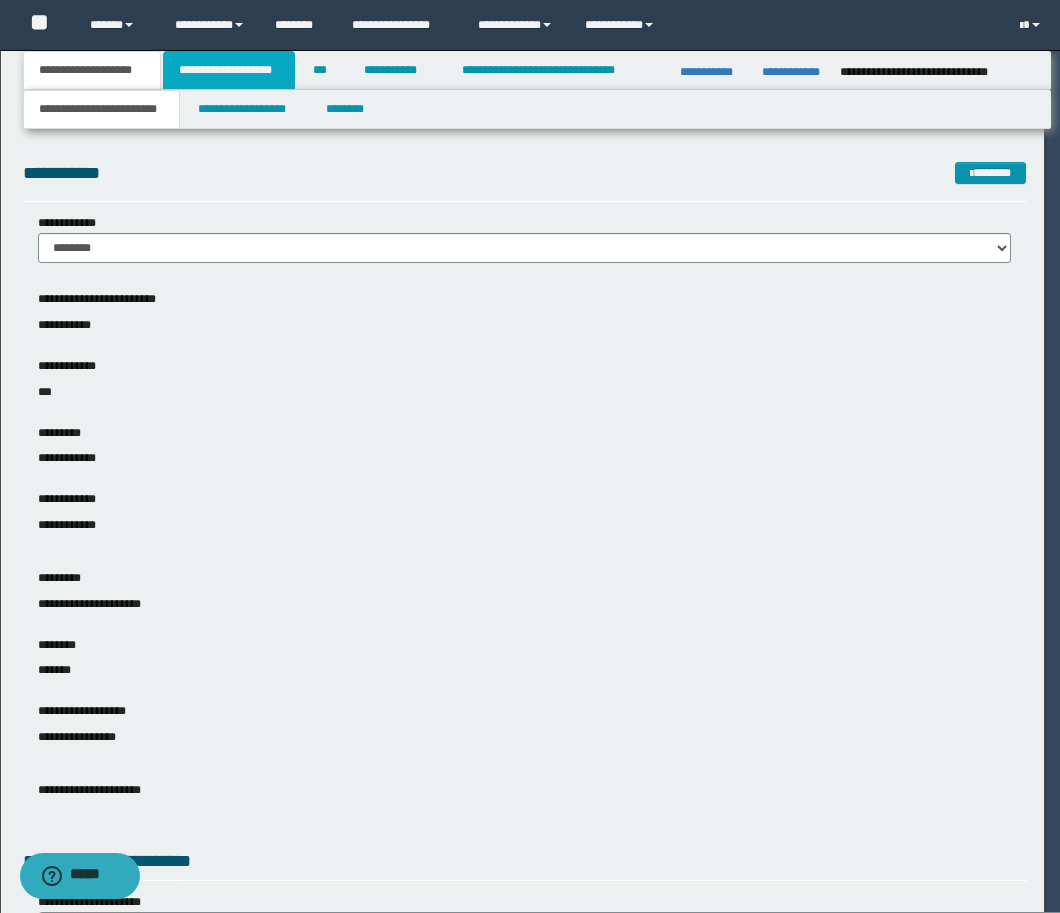 click on "**********" at bounding box center (229, 70) 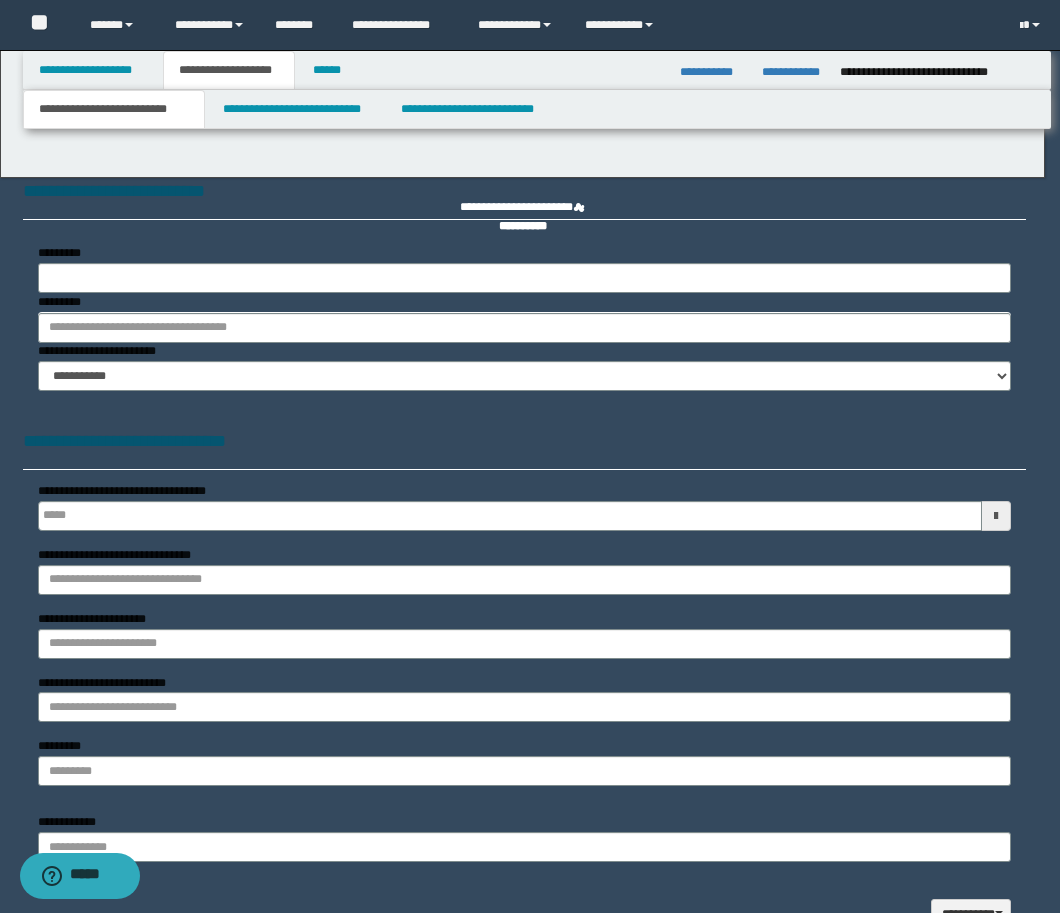 type 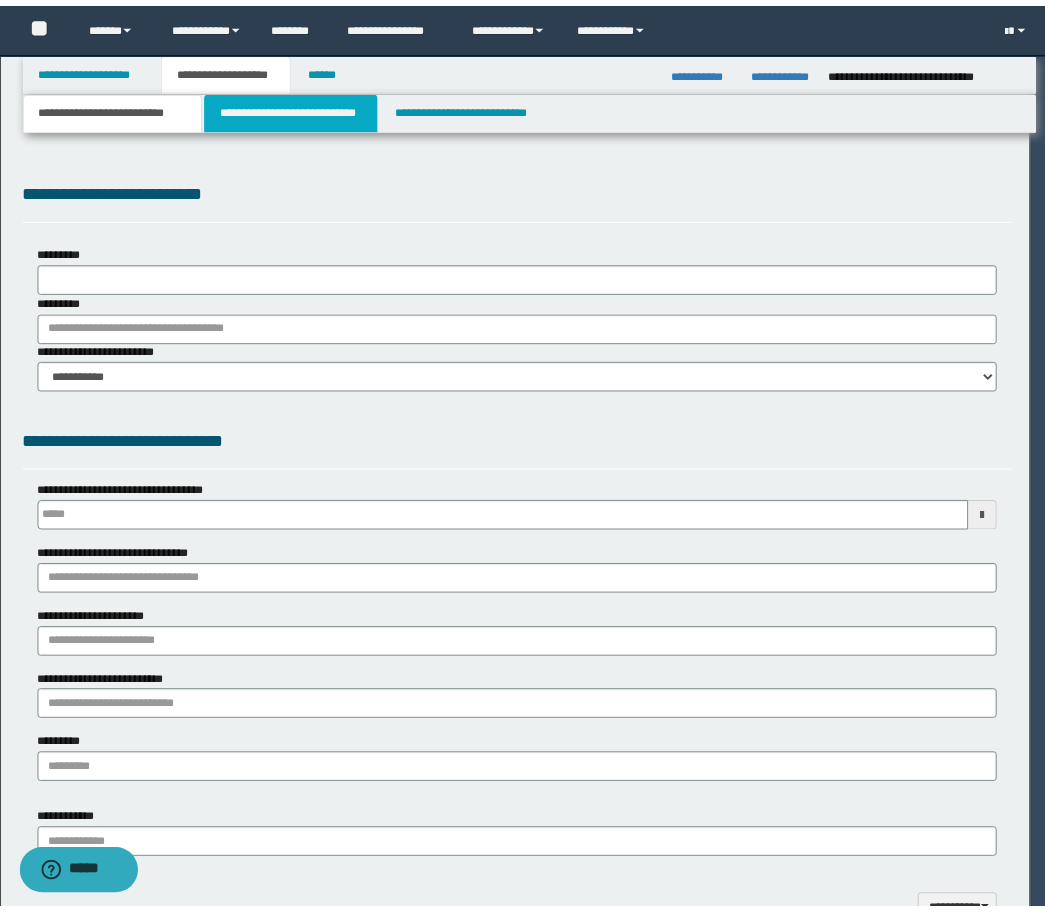 scroll, scrollTop: 0, scrollLeft: 0, axis: both 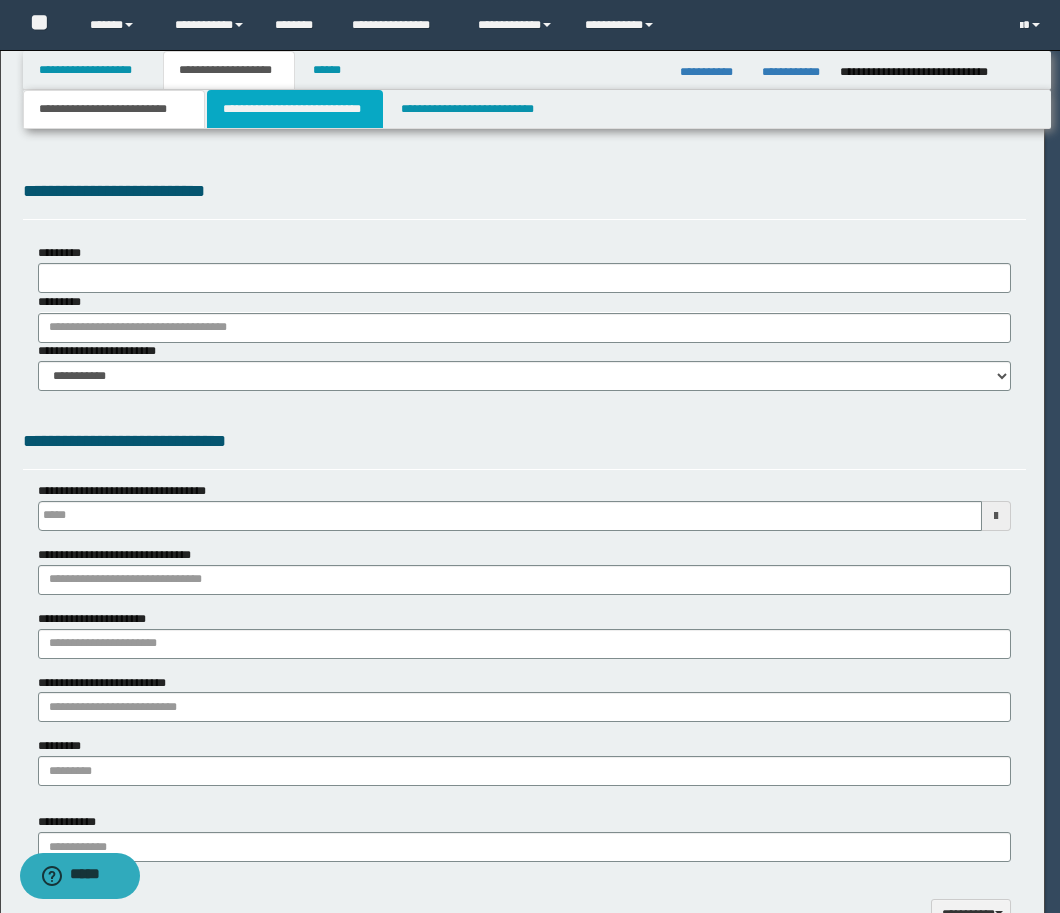 click on "**********" at bounding box center (295, 109) 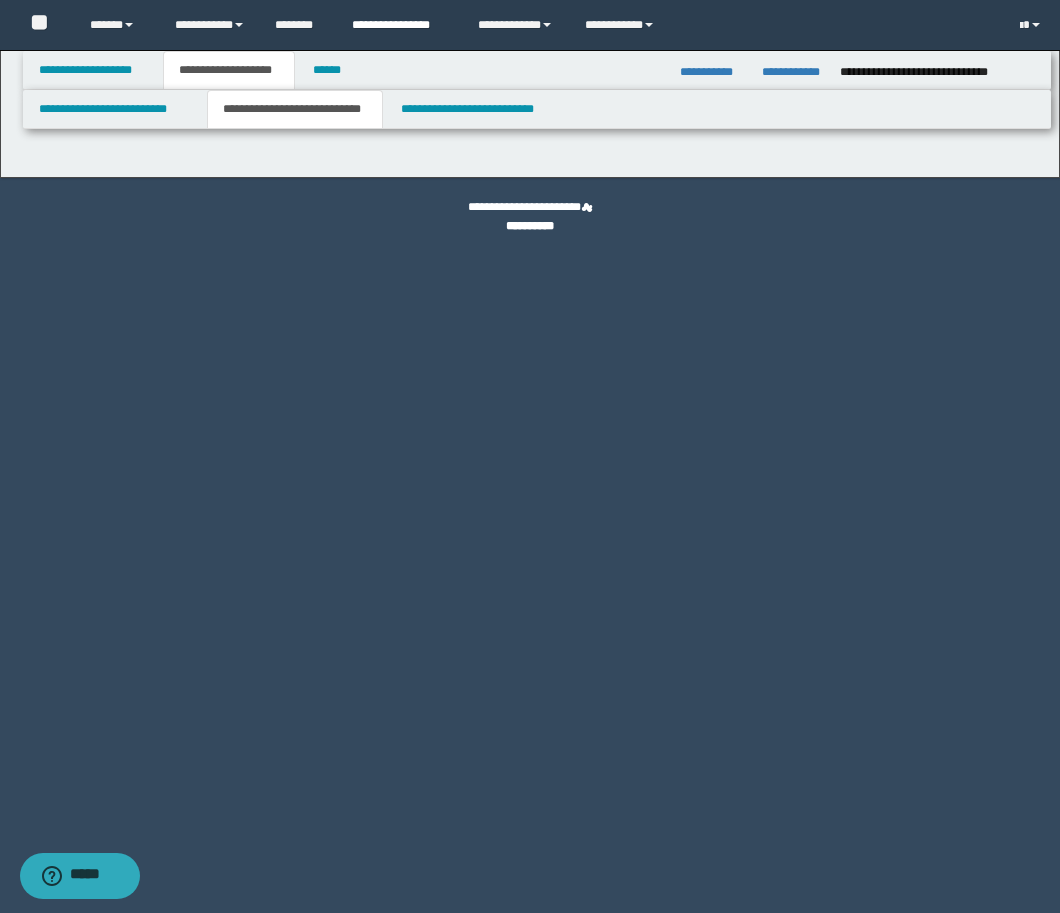 select on "*" 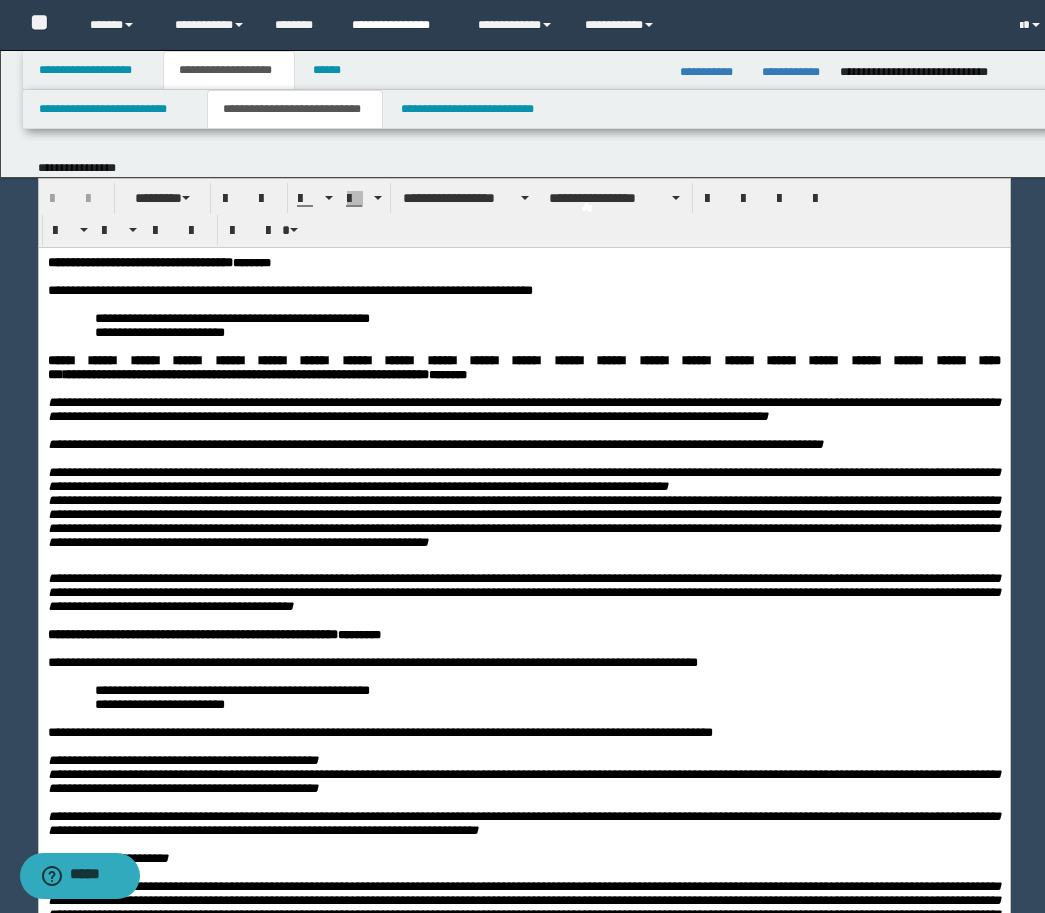 scroll, scrollTop: 0, scrollLeft: 0, axis: both 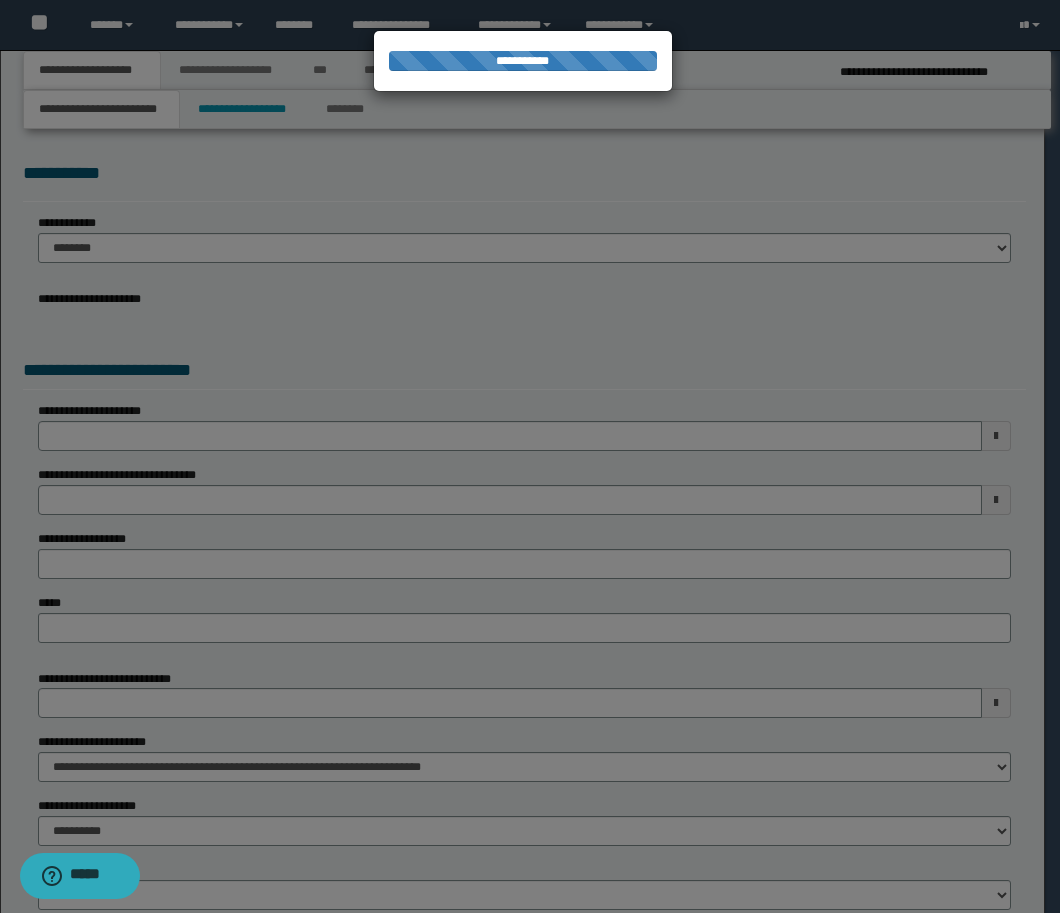 select on "*" 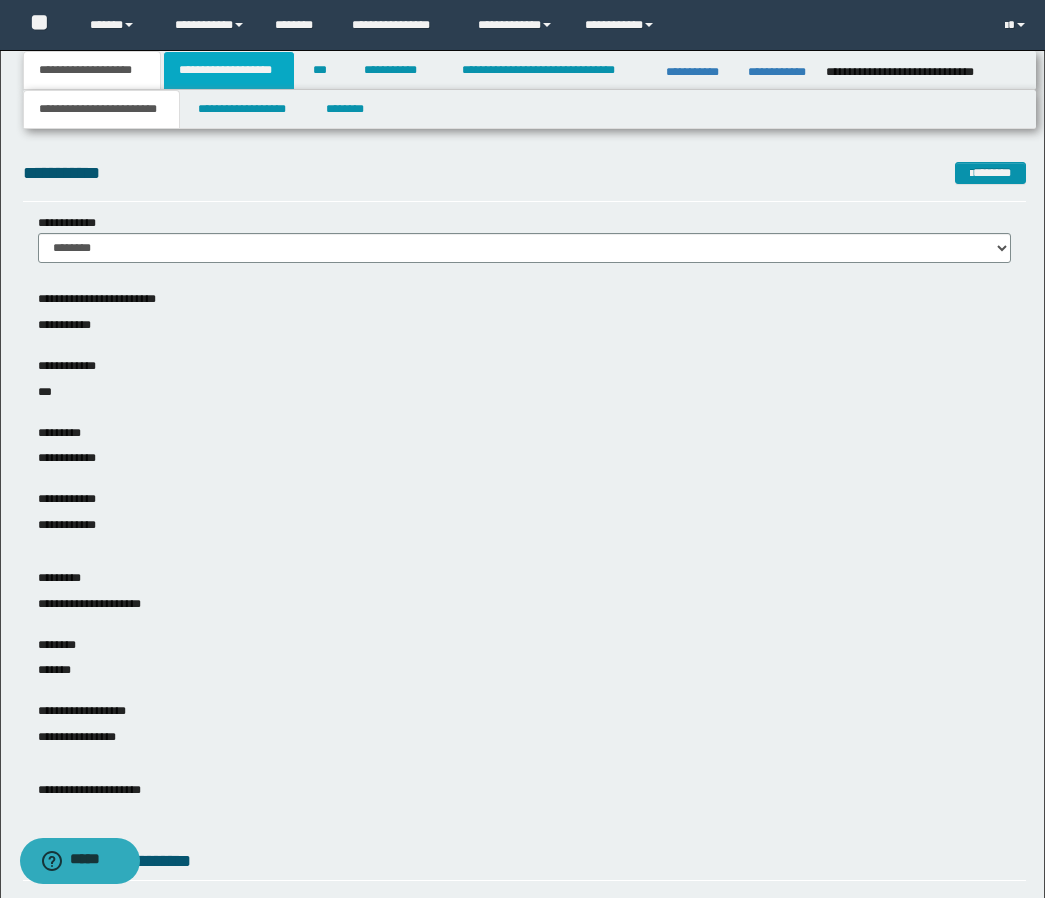 click on "**********" at bounding box center (229, 70) 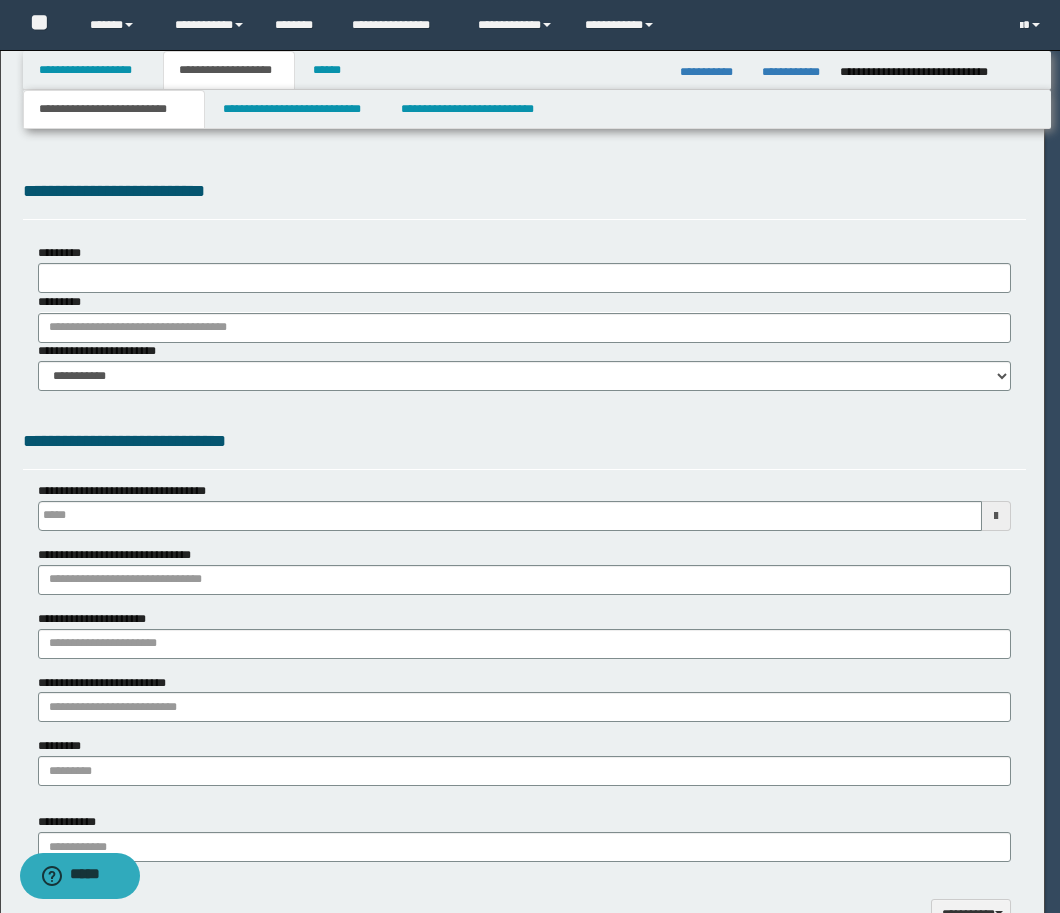 scroll, scrollTop: 0, scrollLeft: 0, axis: both 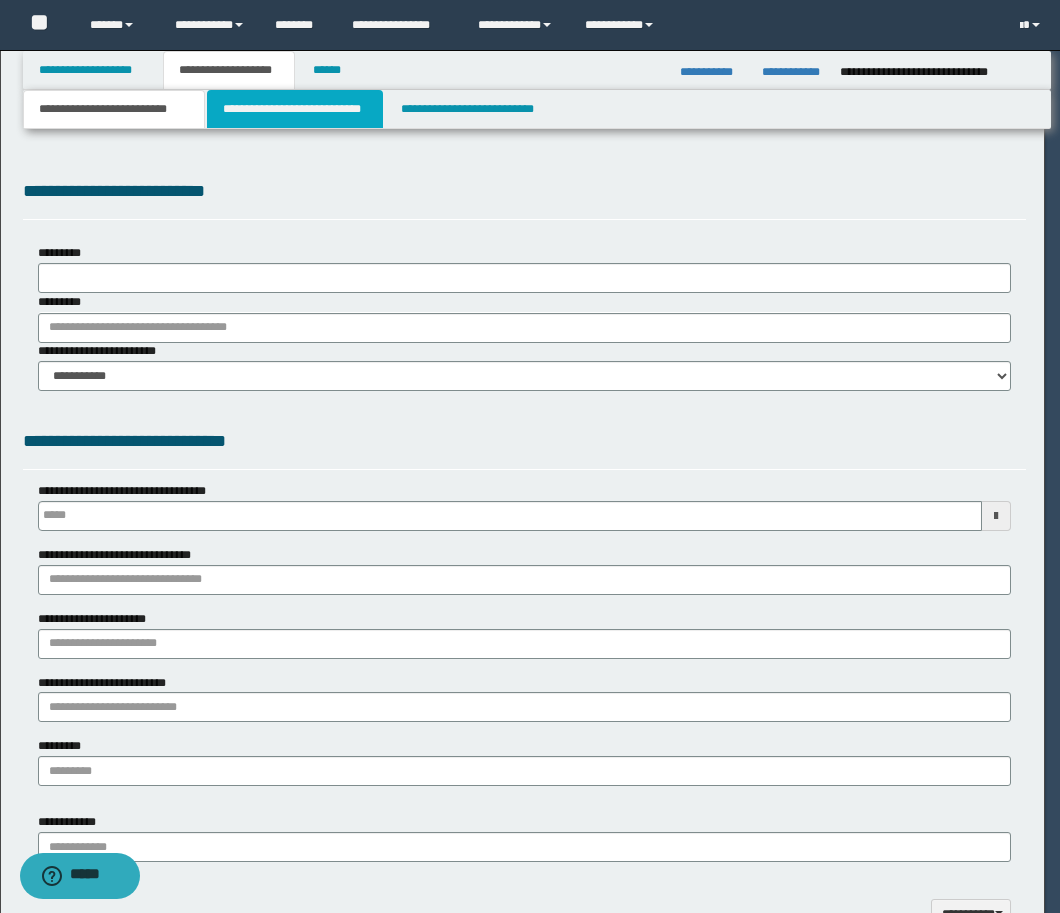 select on "*" 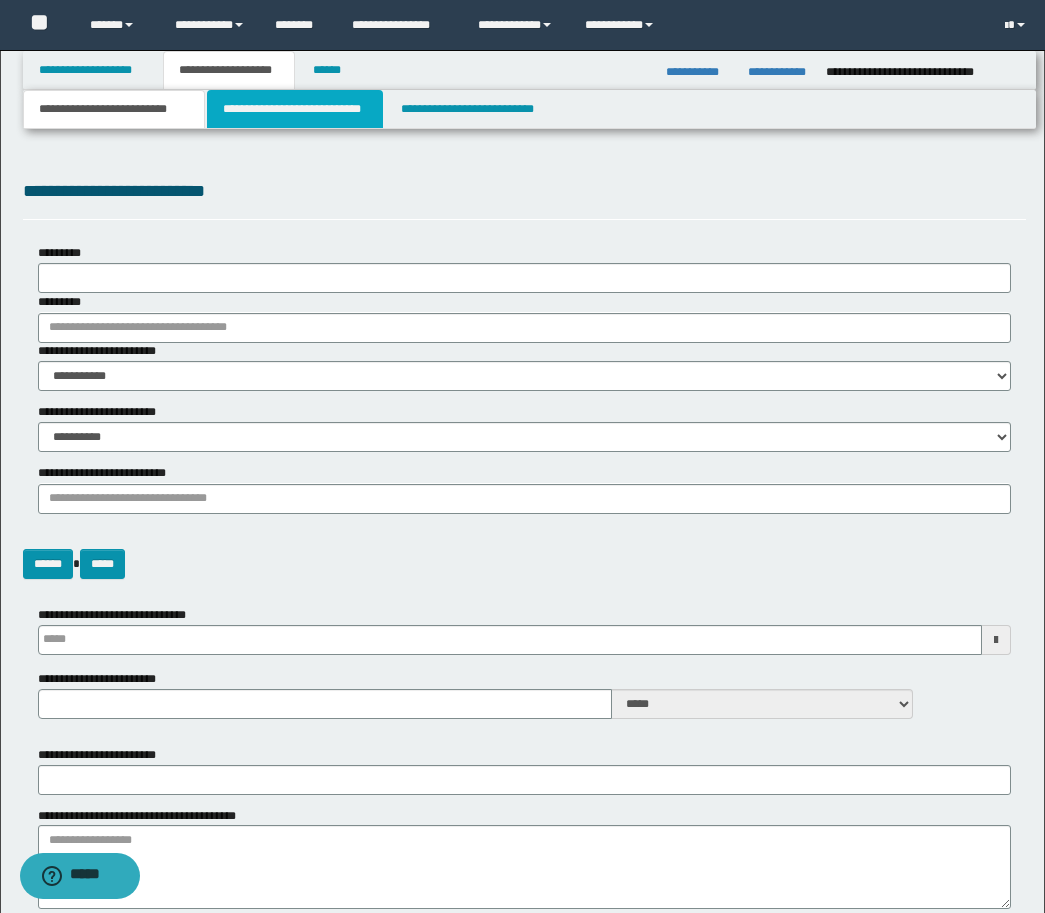 click on "**********" at bounding box center (295, 109) 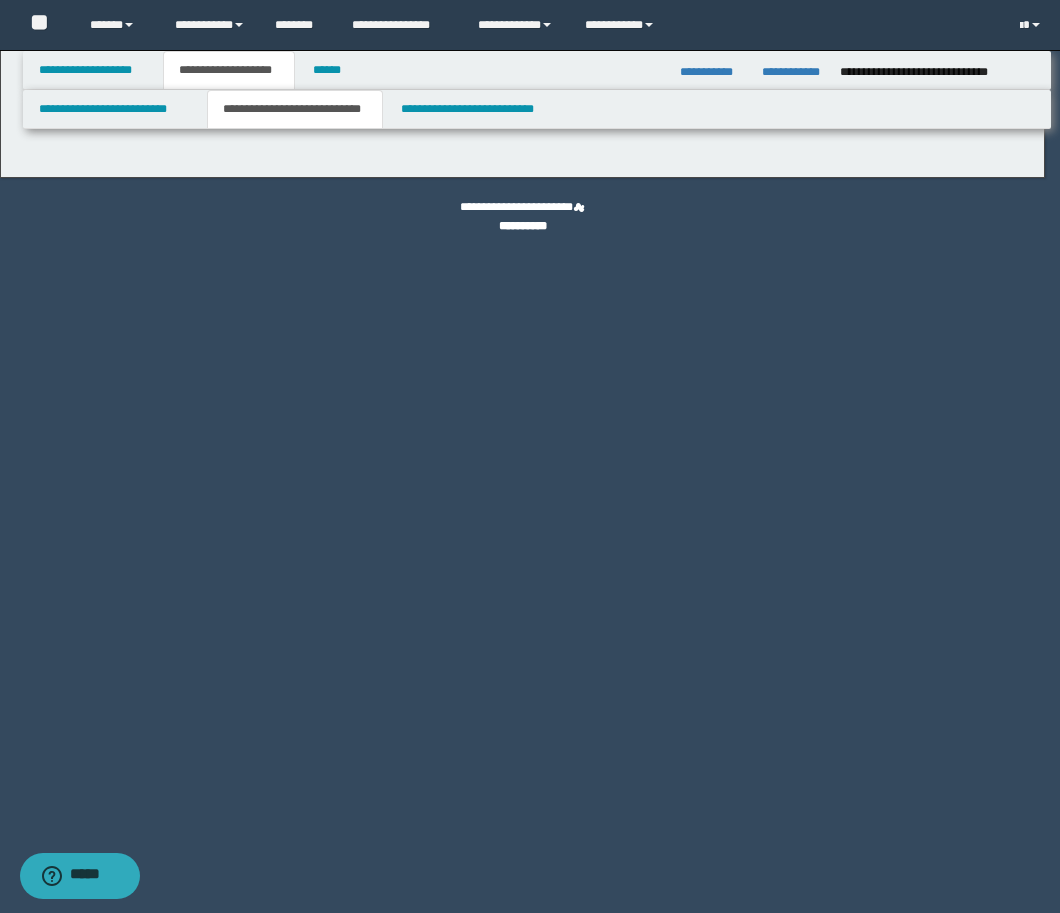 select on "*" 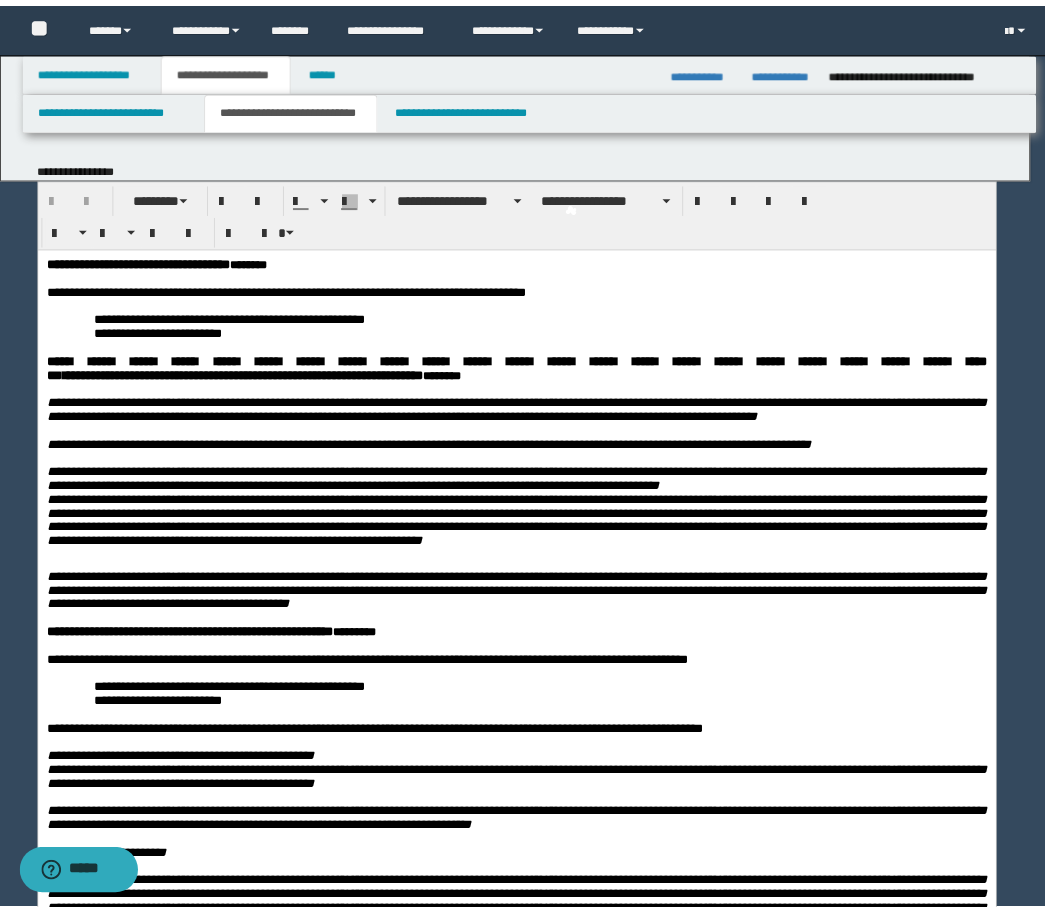 scroll, scrollTop: 0, scrollLeft: 0, axis: both 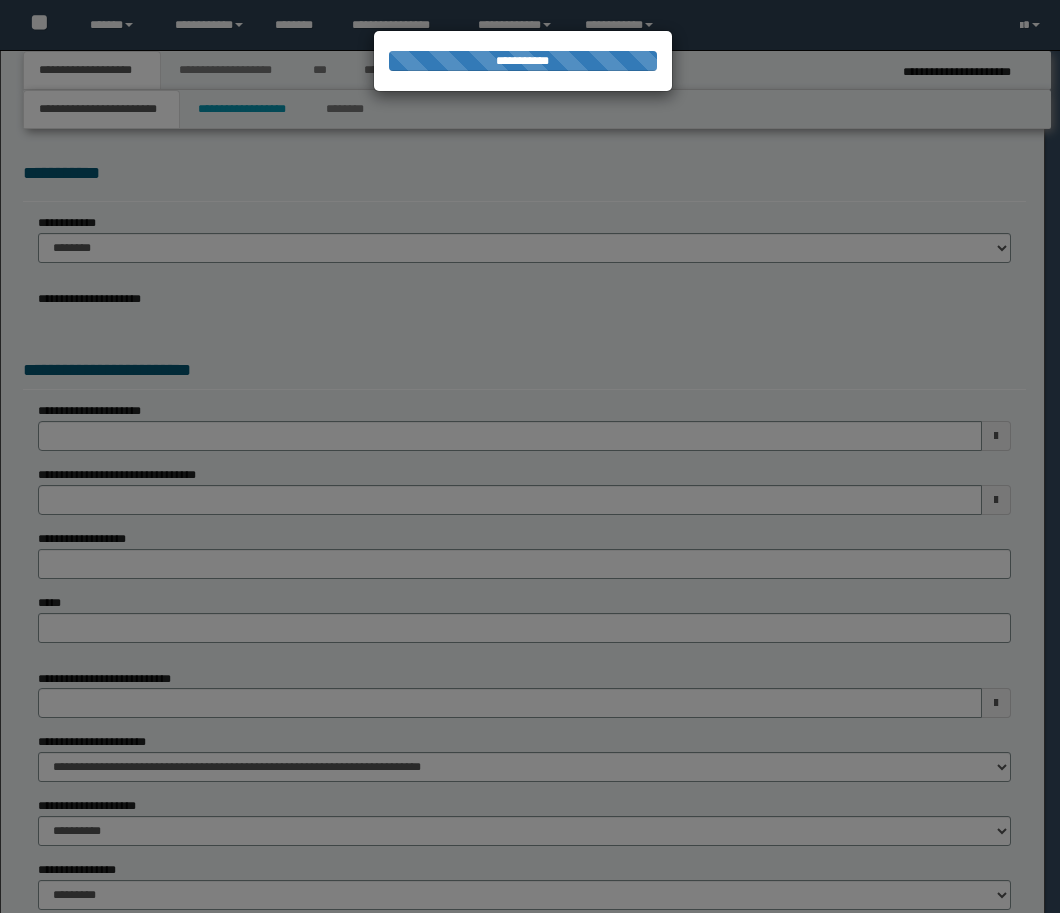 select on "*" 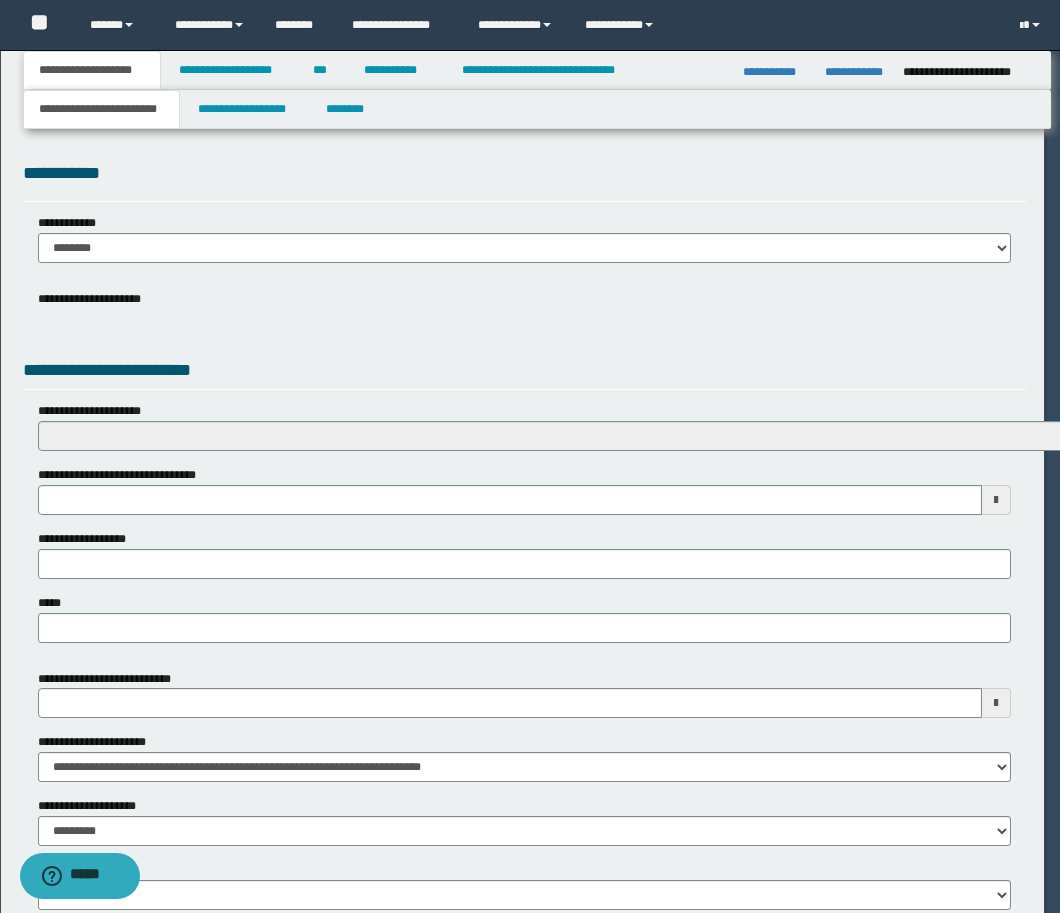 scroll, scrollTop: 0, scrollLeft: 0, axis: both 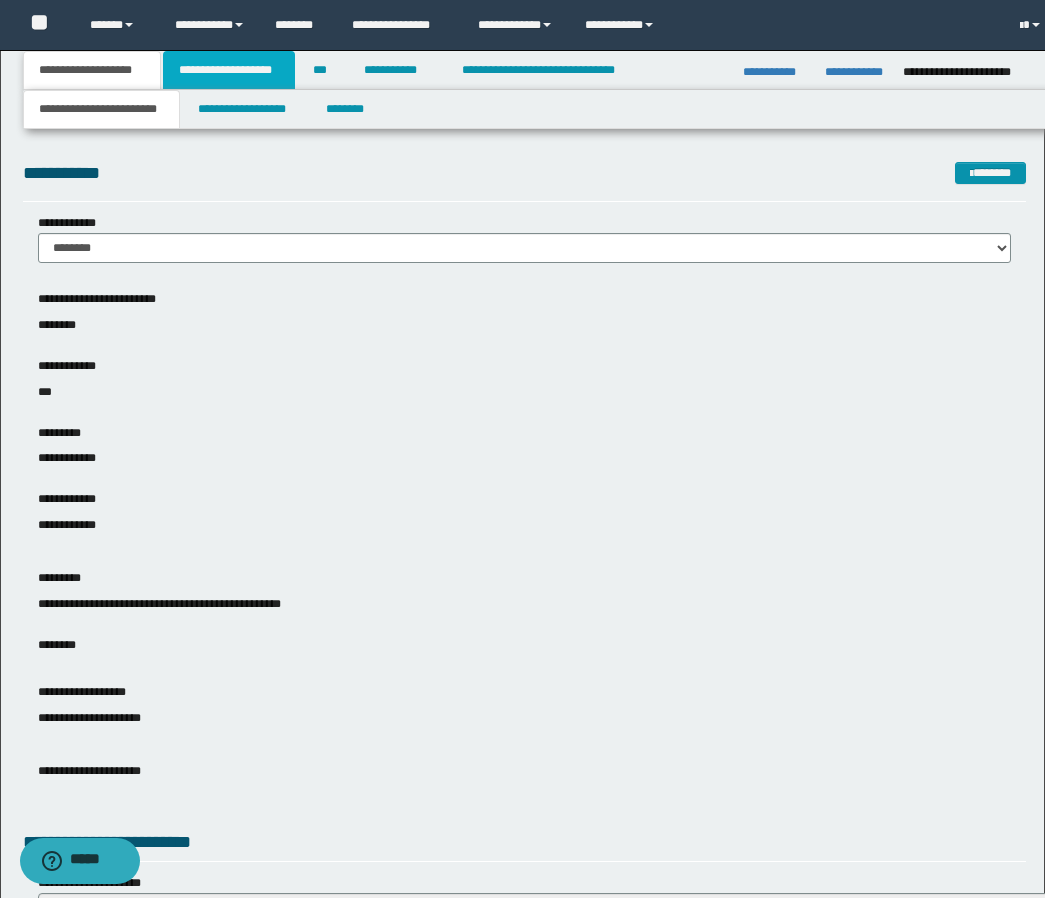 click on "**********" at bounding box center [229, 70] 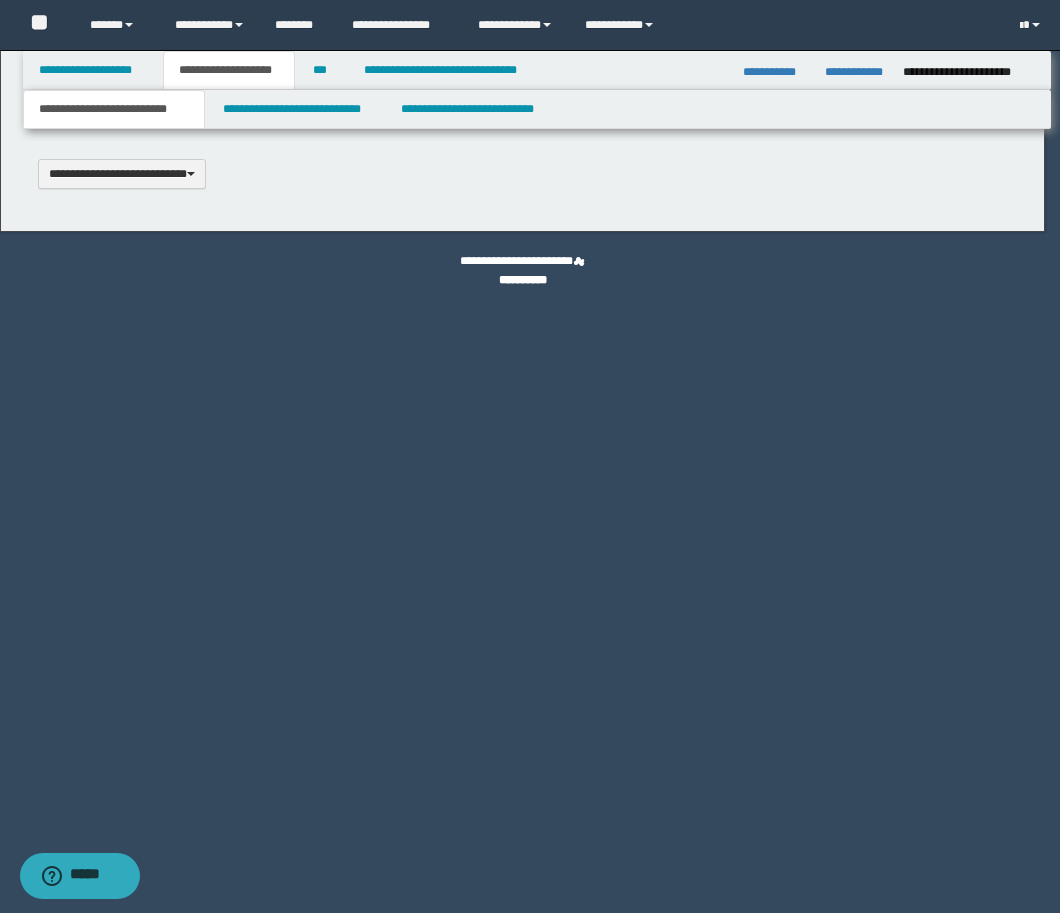 type 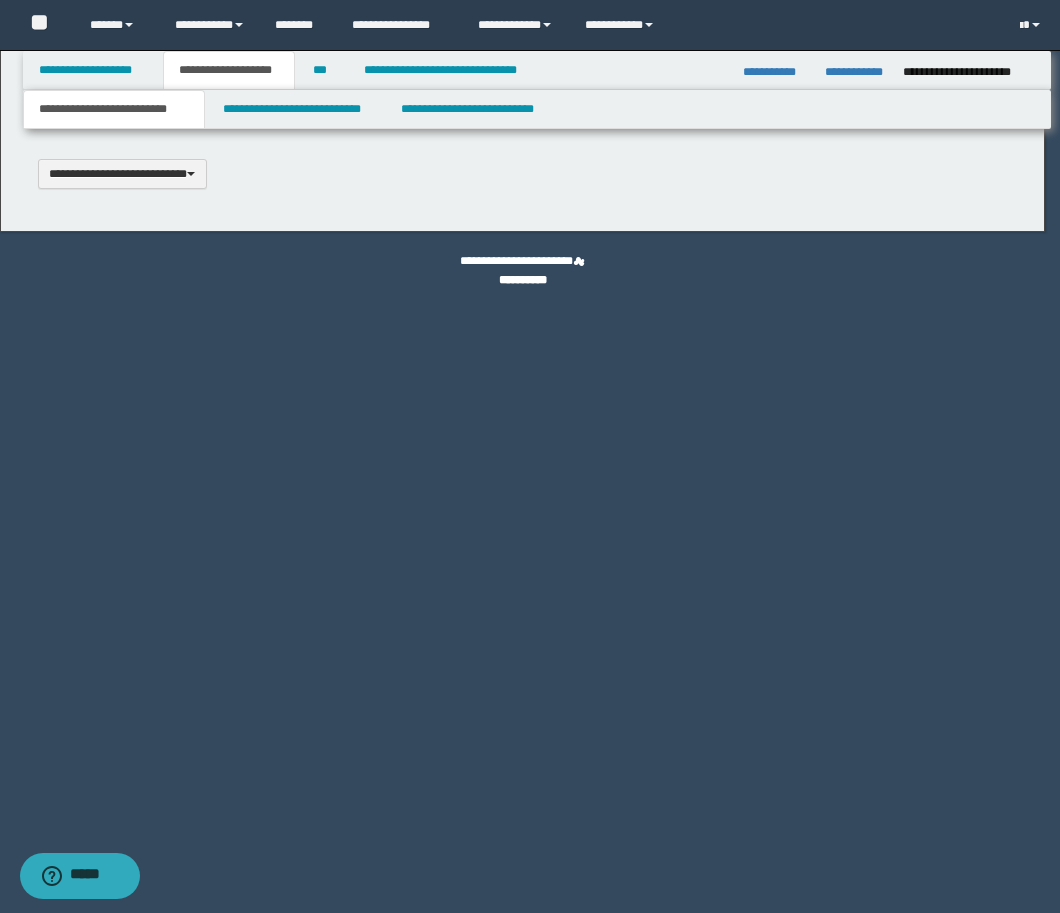 select on "*" 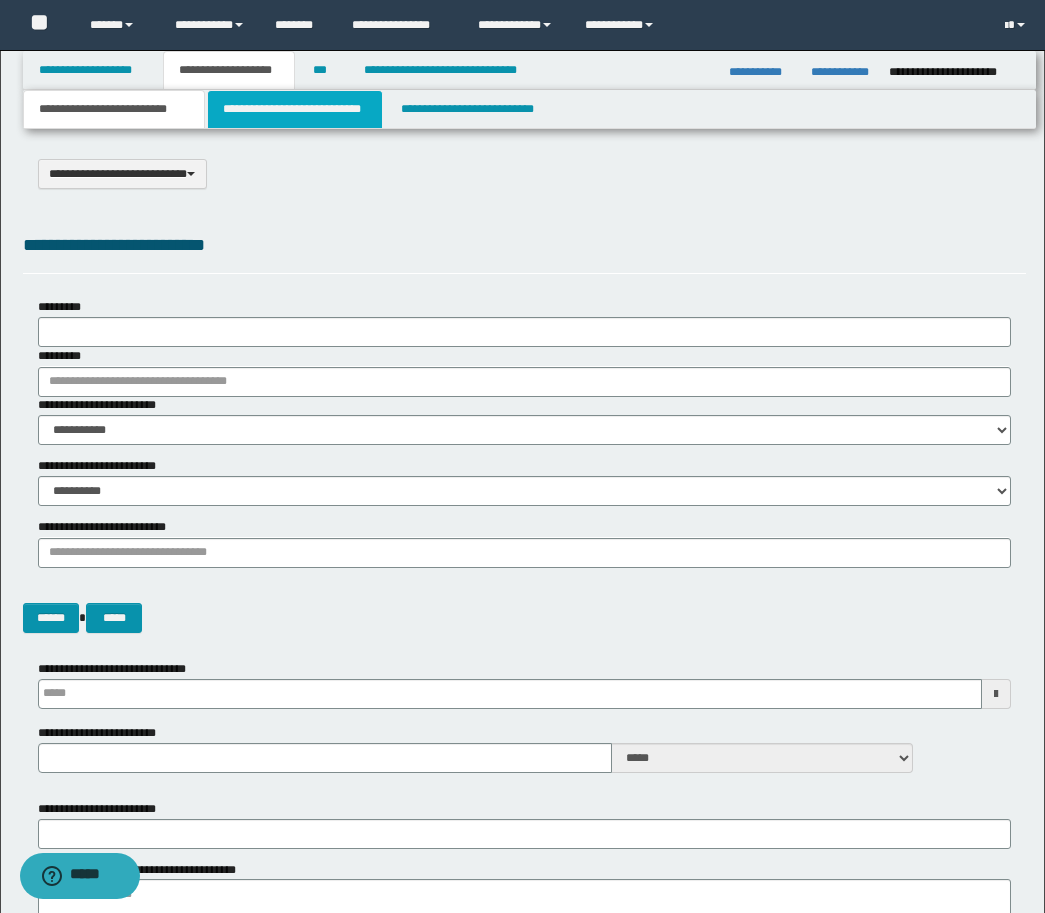 click on "**********" at bounding box center [295, 109] 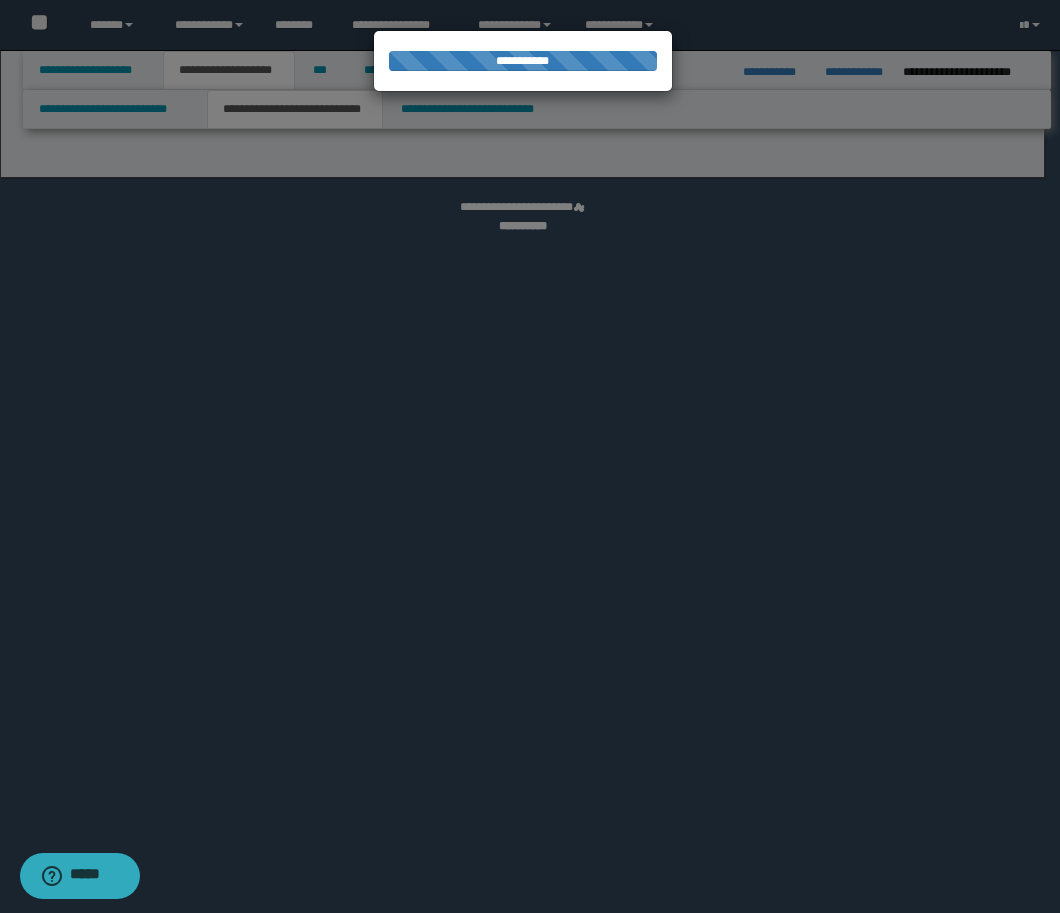 select on "*" 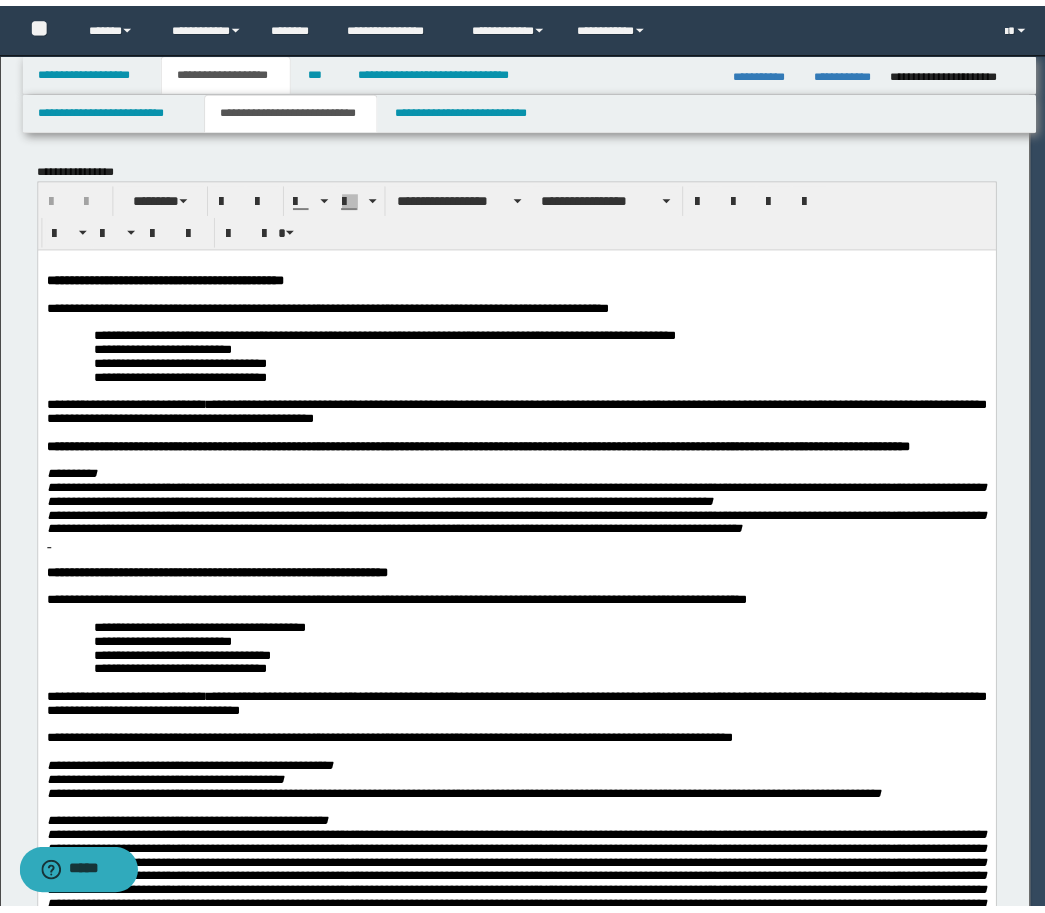 scroll, scrollTop: 0, scrollLeft: 0, axis: both 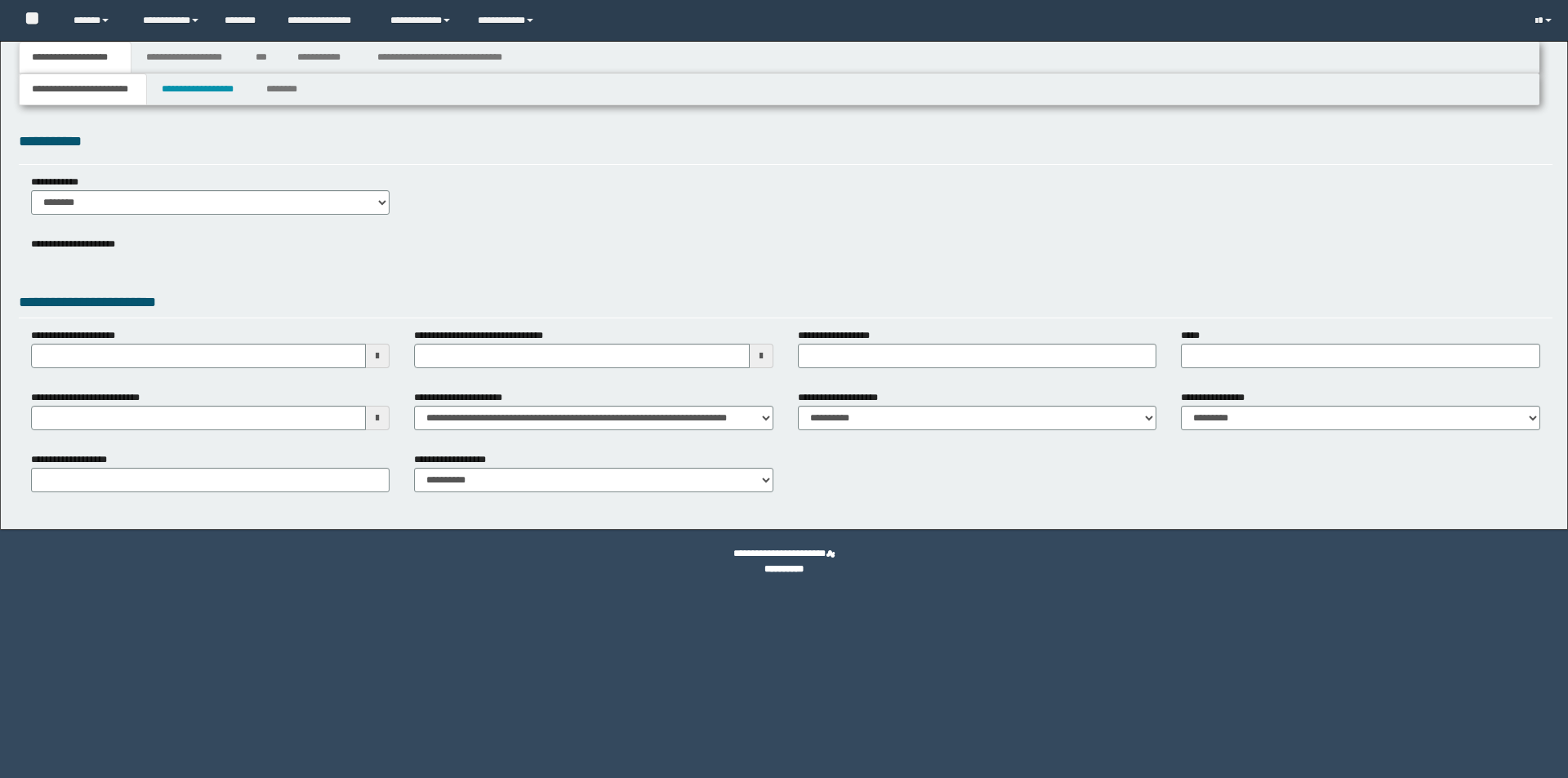 select on "*" 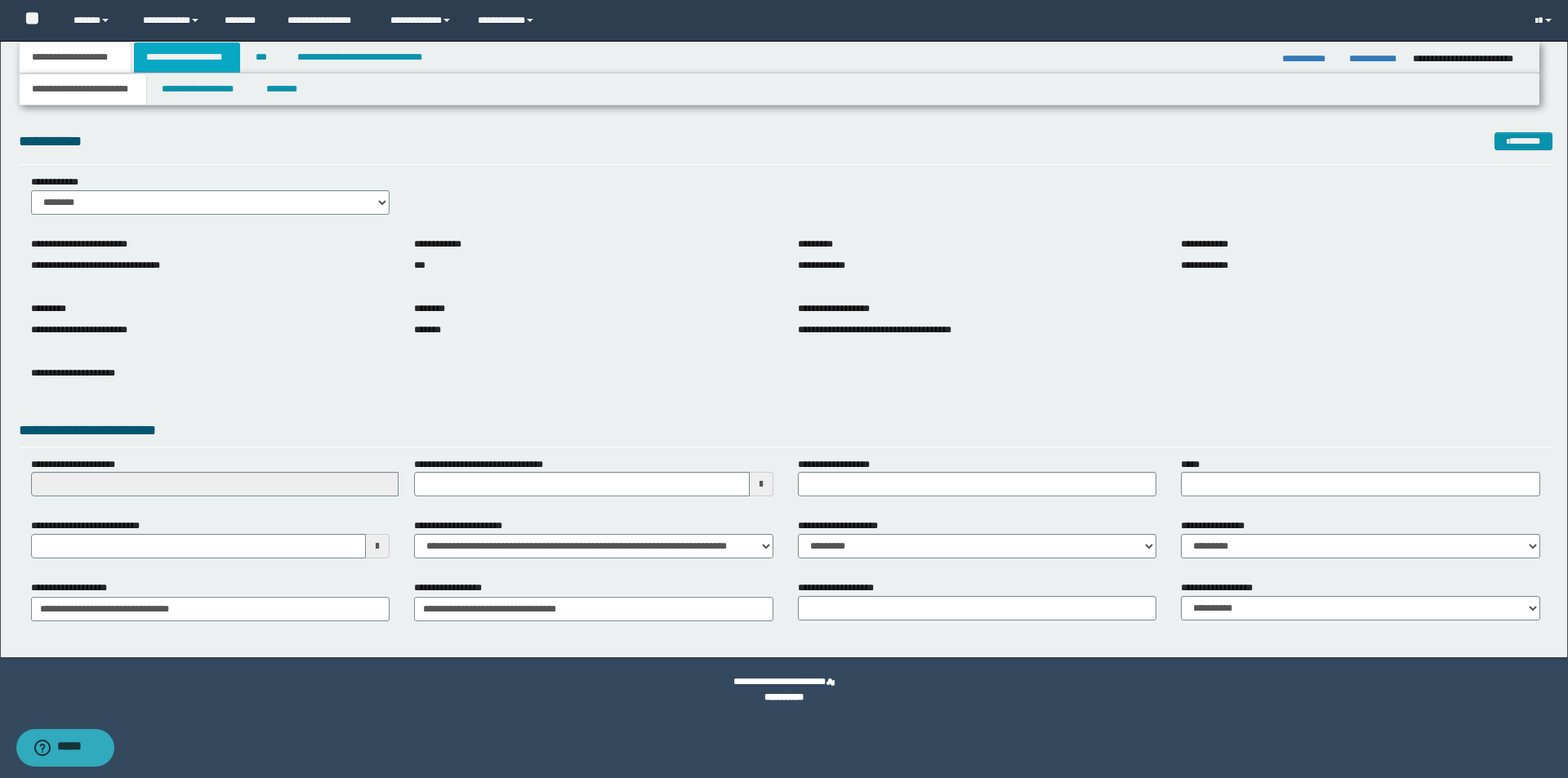 click on "**********" at bounding box center (187, 57) 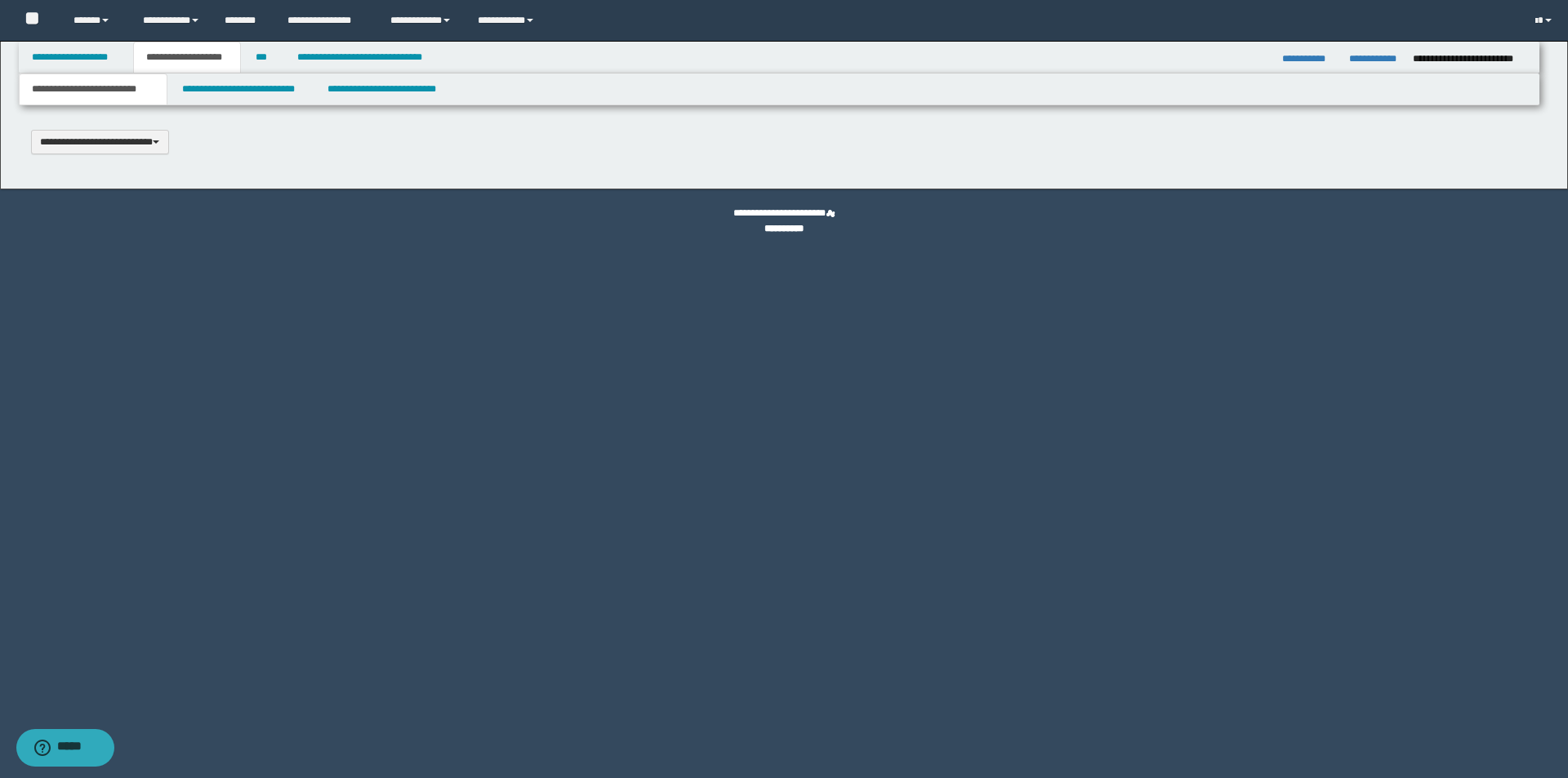 type 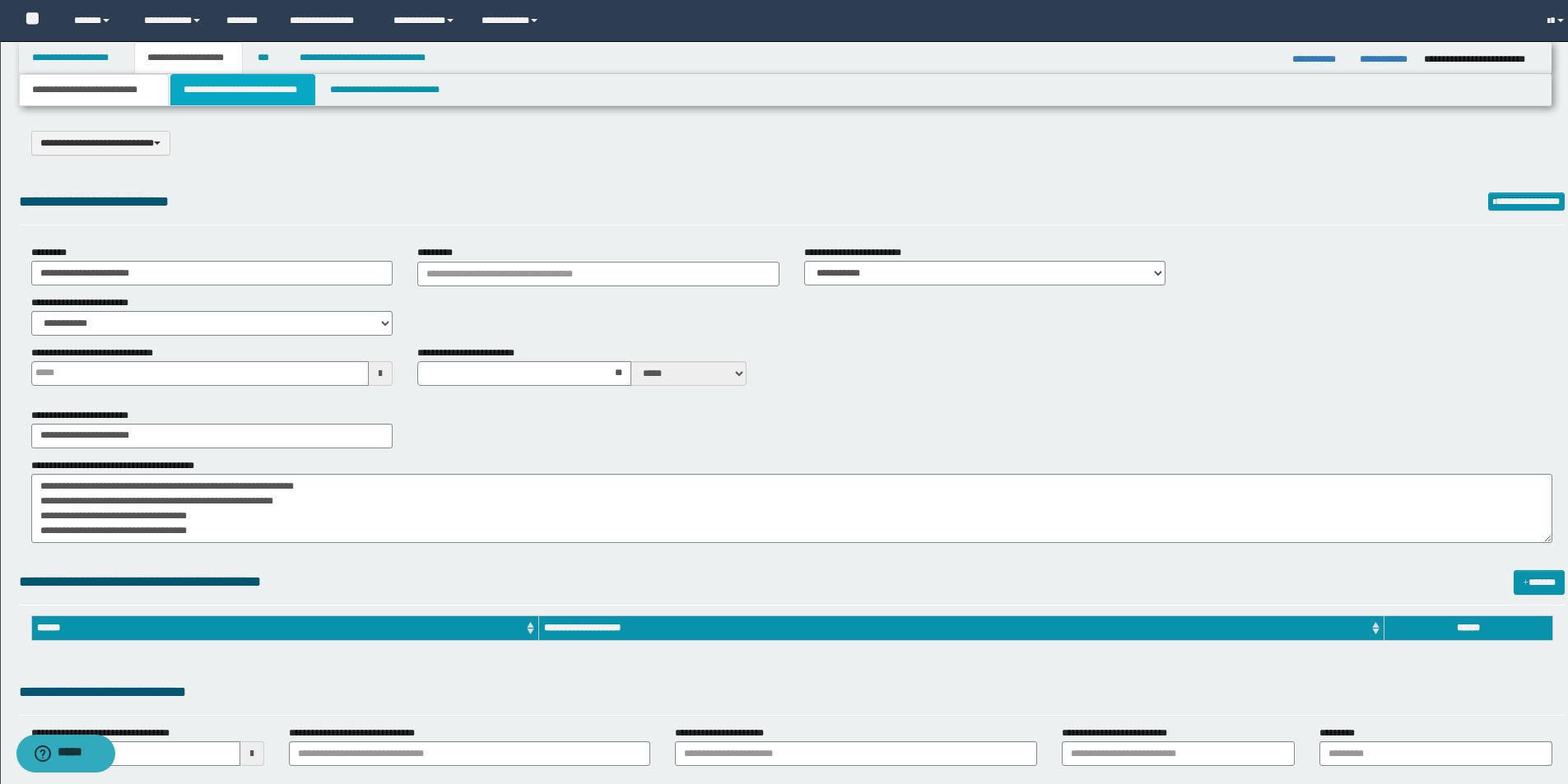 click on "**********" at bounding box center [243, 90] 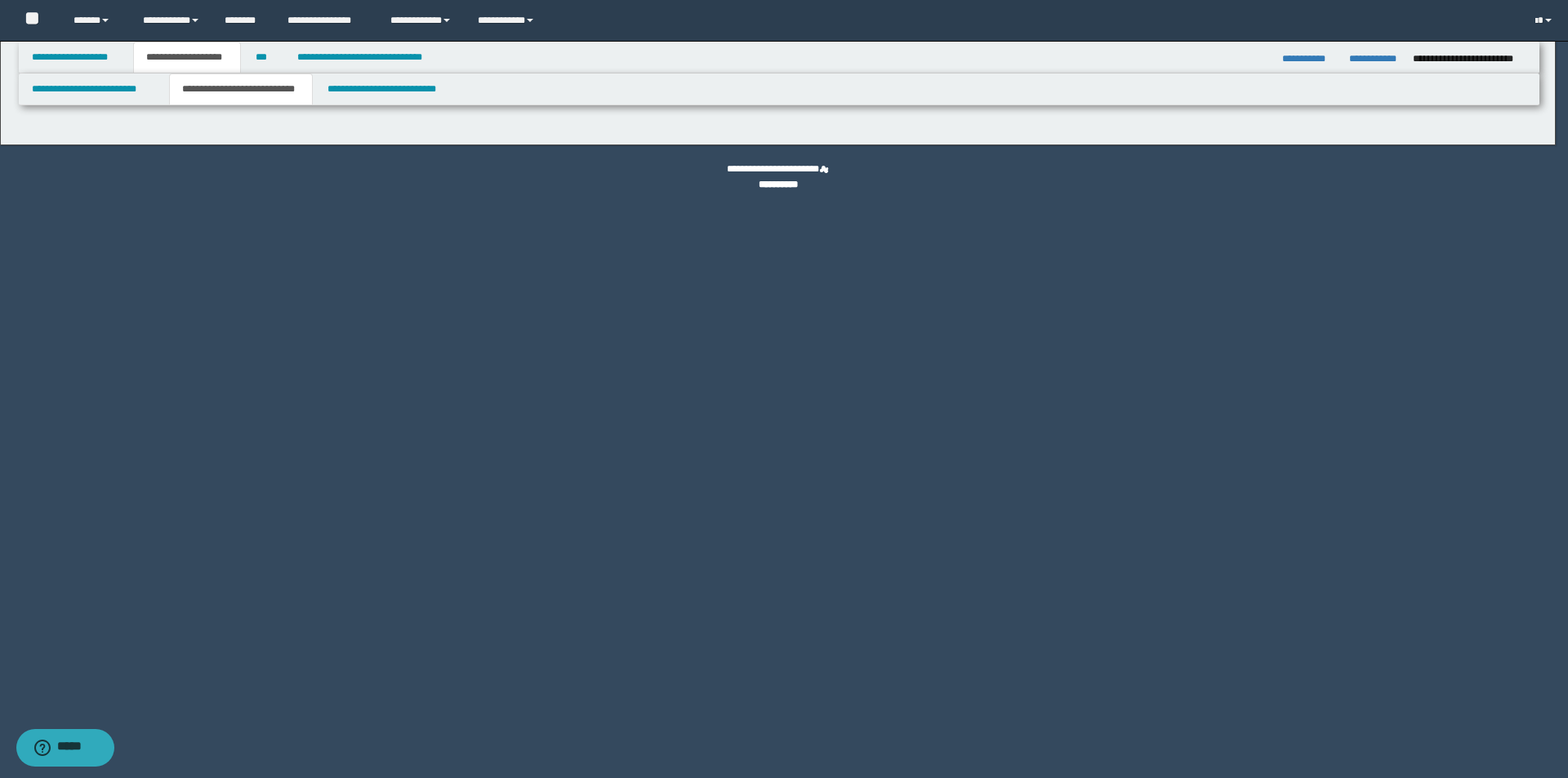 select on "*" 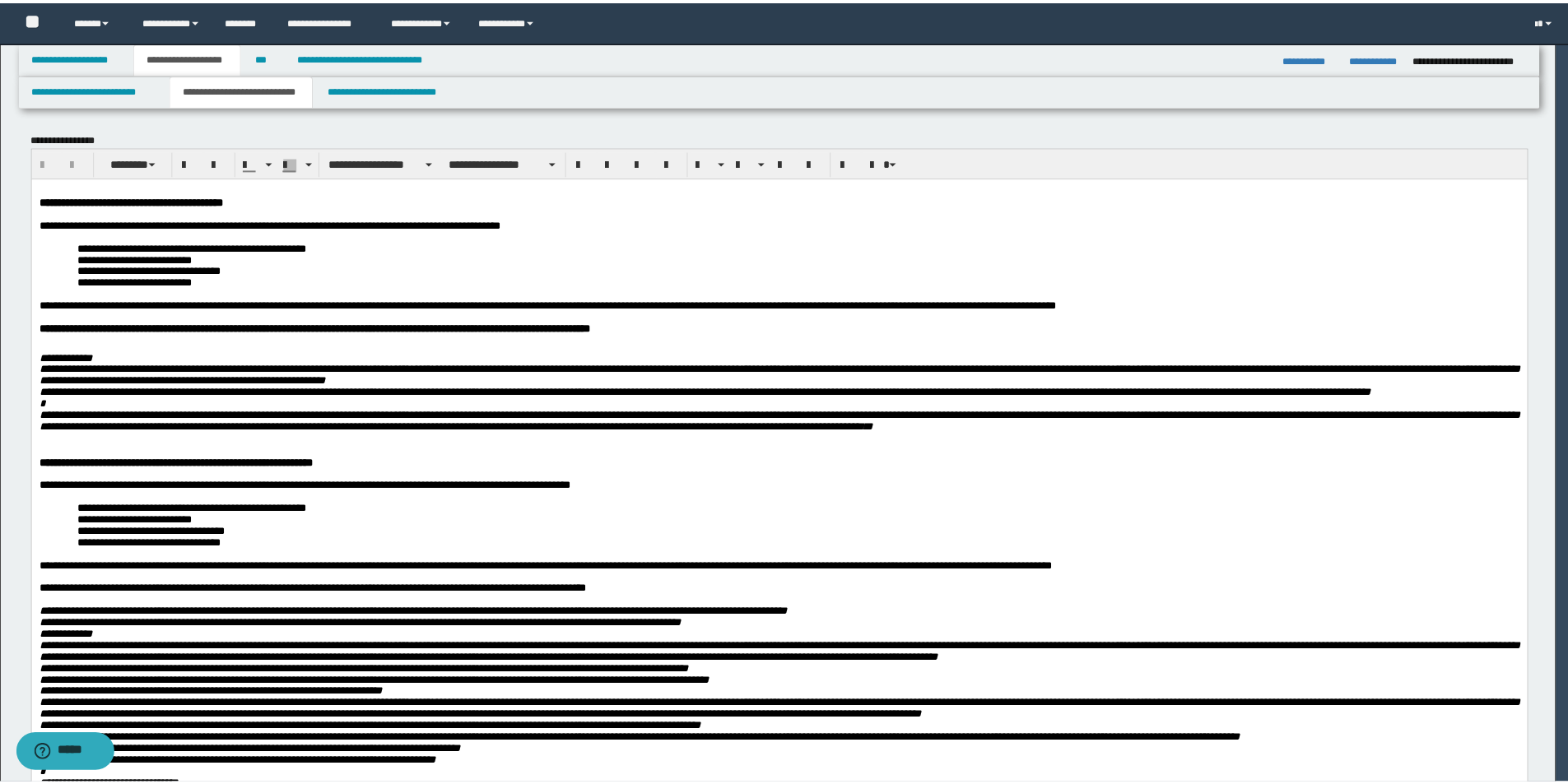 scroll, scrollTop: 0, scrollLeft: 0, axis: both 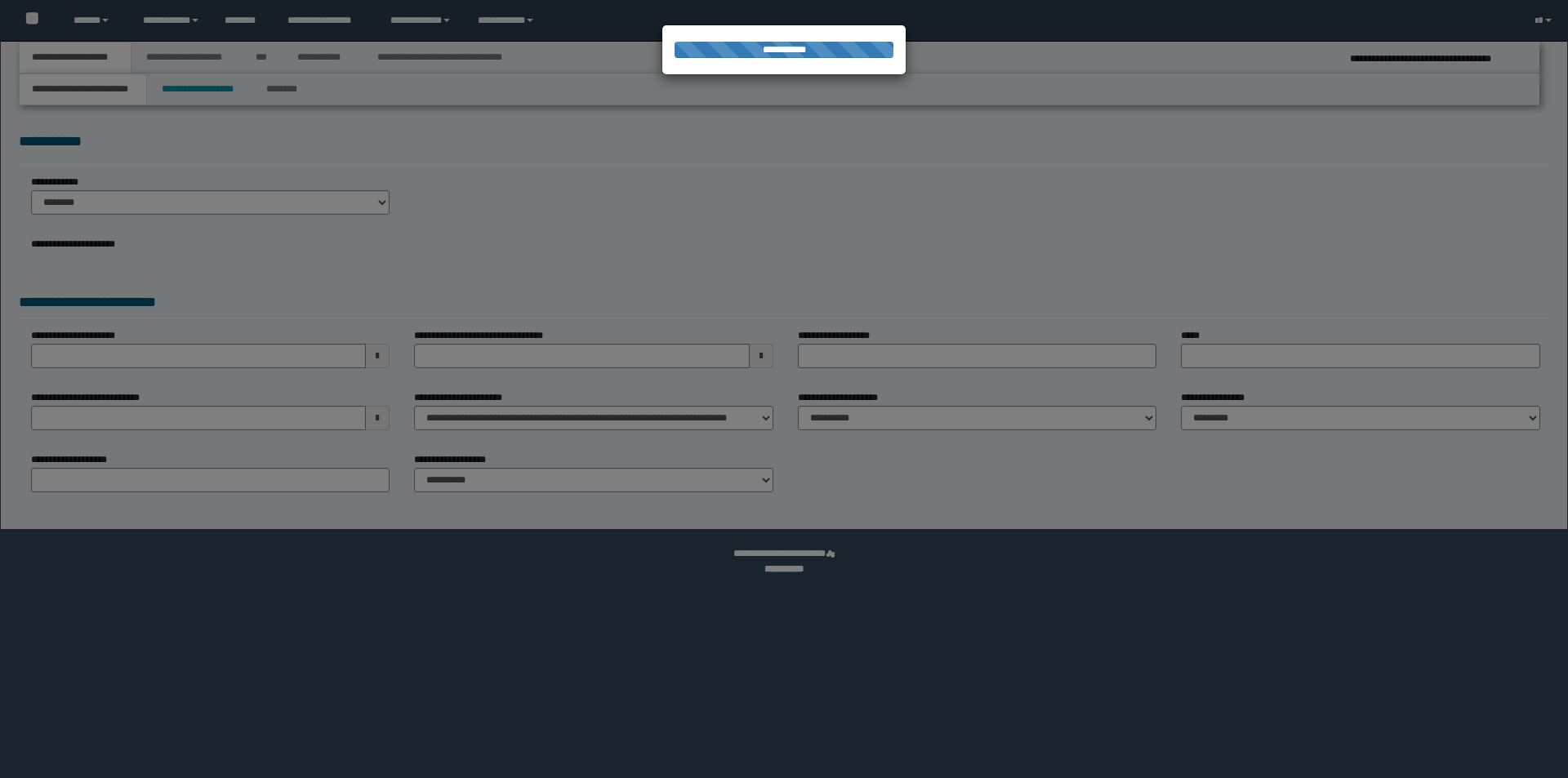 select on "*" 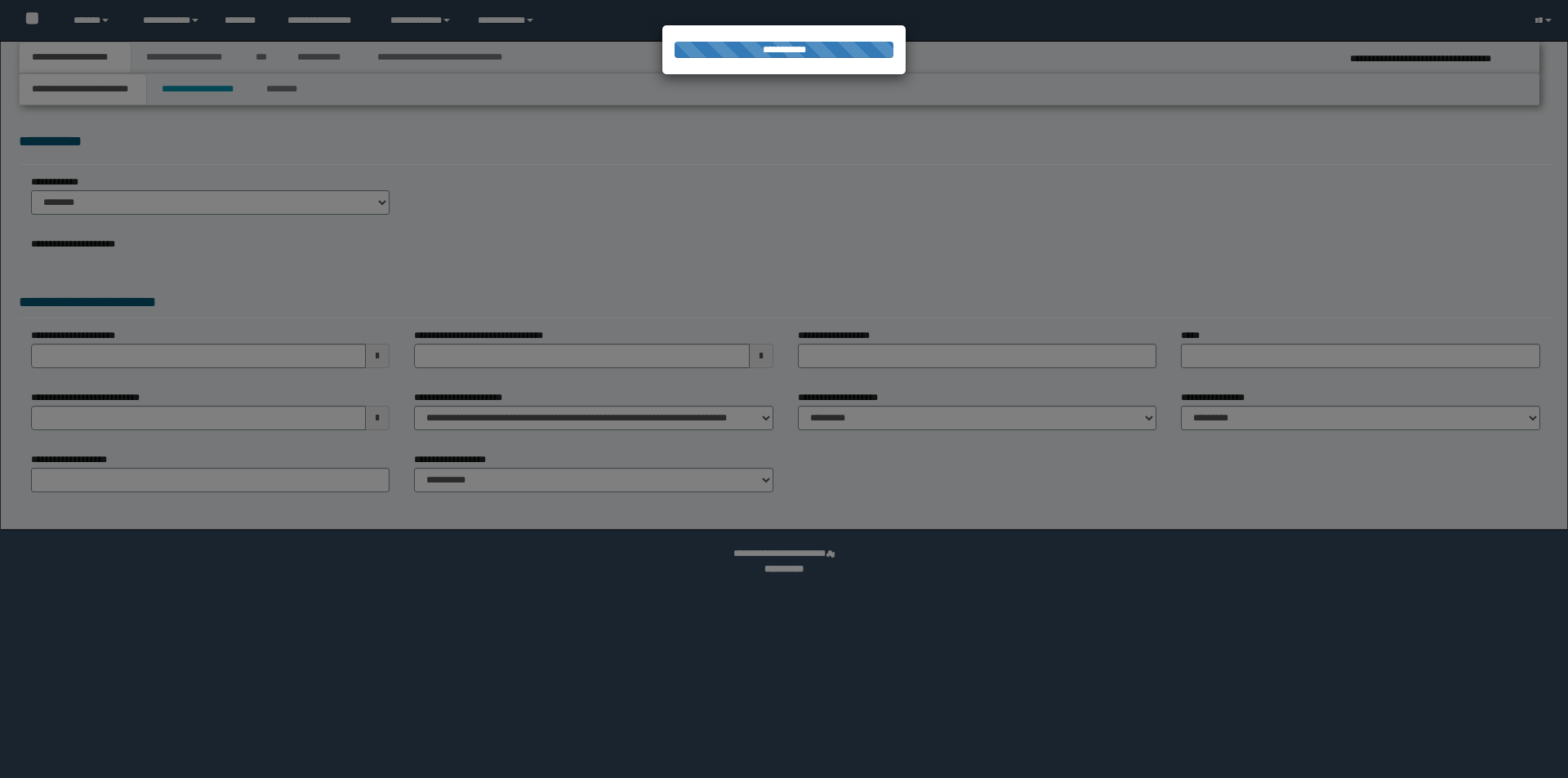 scroll, scrollTop: 0, scrollLeft: 0, axis: both 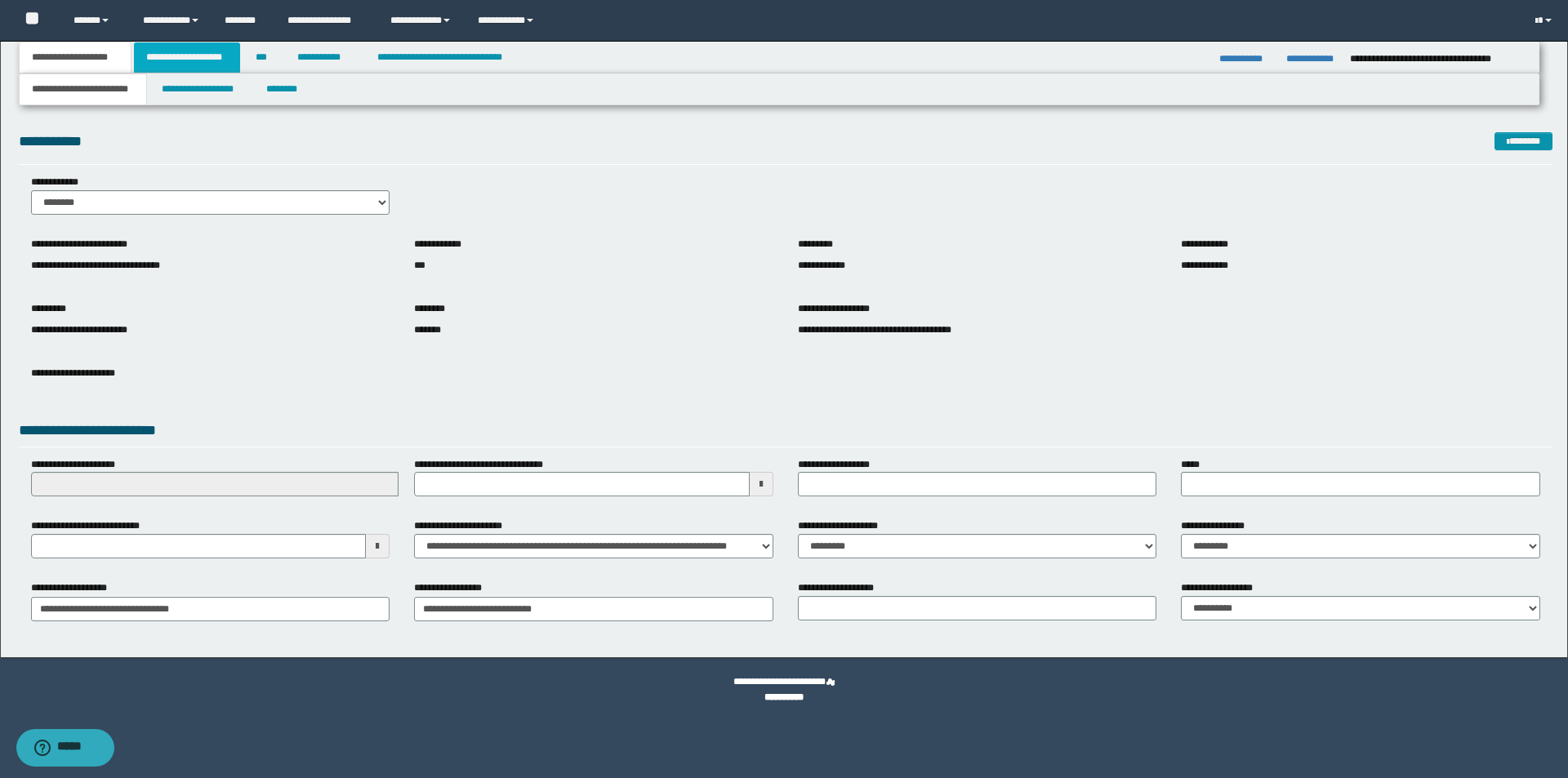 click on "**********" at bounding box center [187, 57] 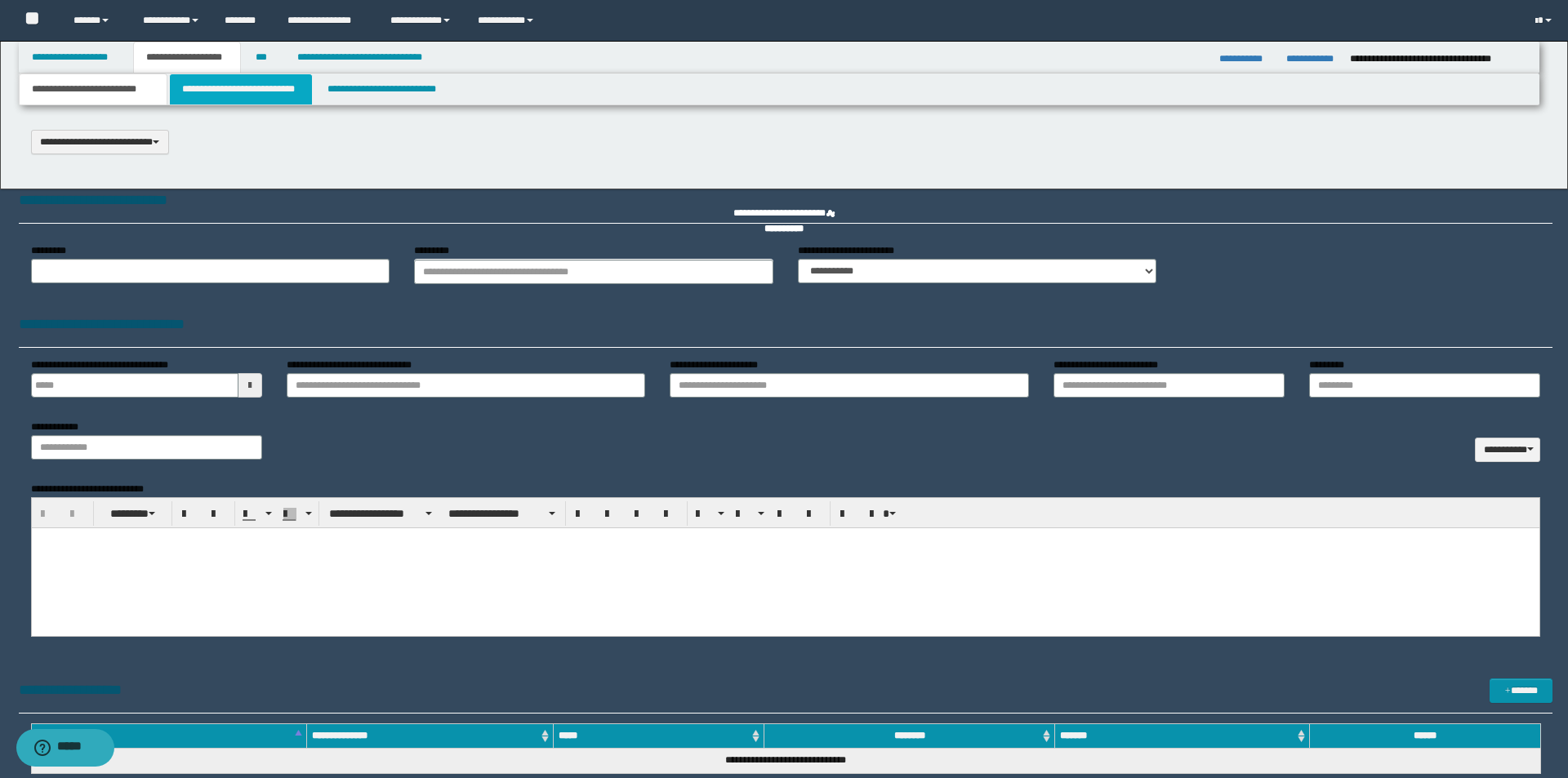 scroll, scrollTop: 0, scrollLeft: 0, axis: both 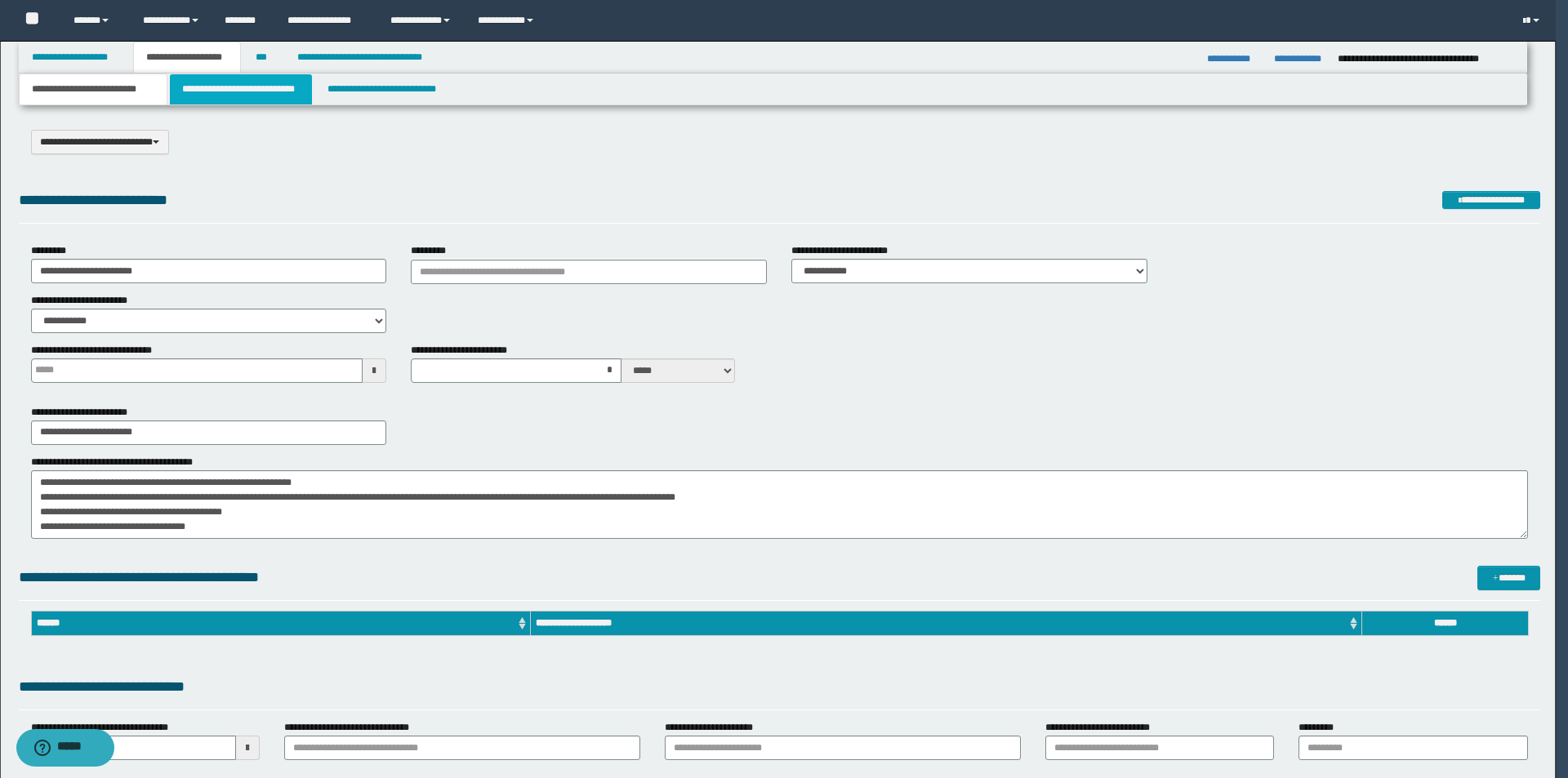 drag, startPoint x: 222, startPoint y: 90, endPoint x: 233, endPoint y: 83, distance: 13.038405 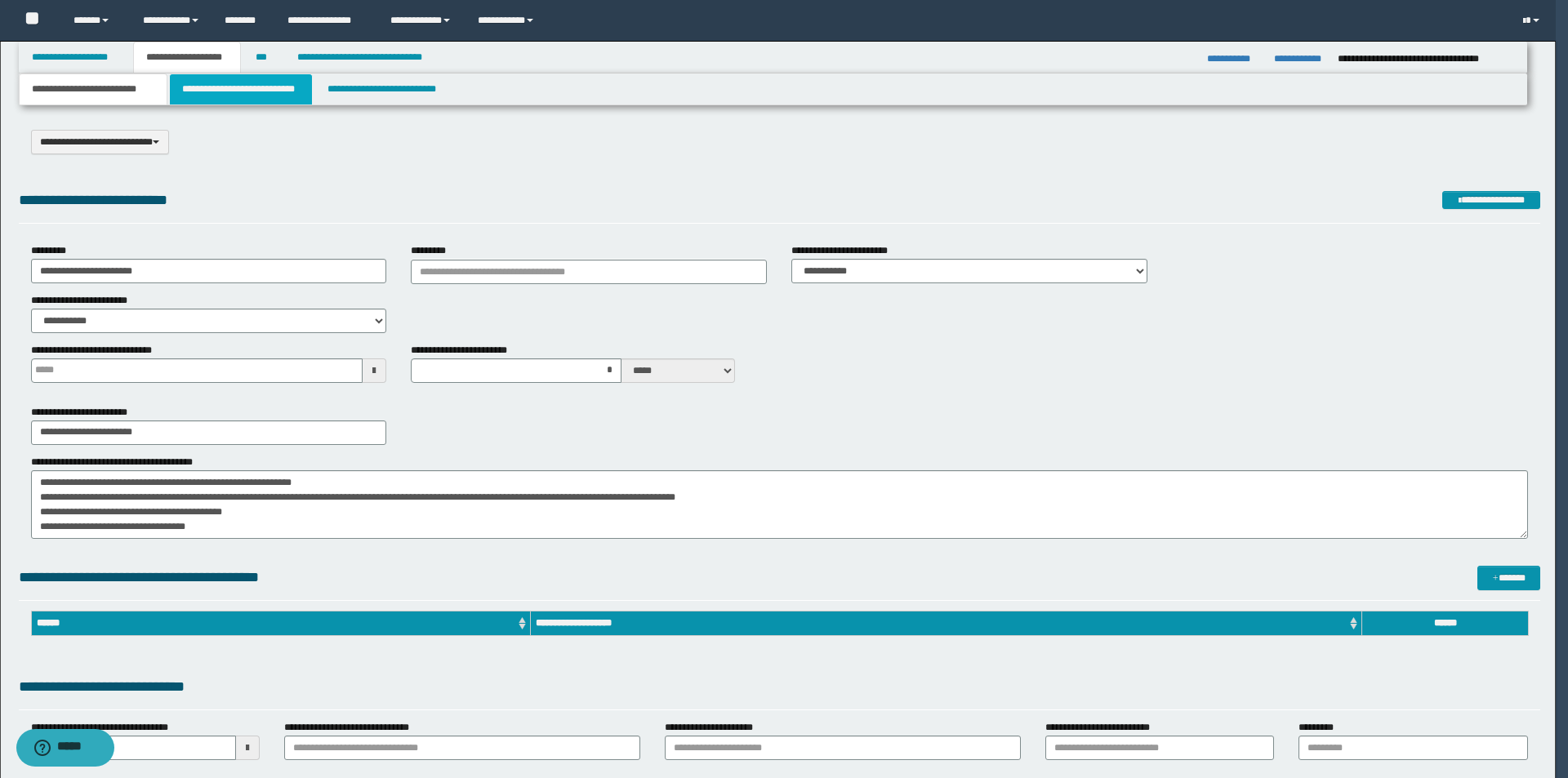 click on "**********" at bounding box center (241, 89) 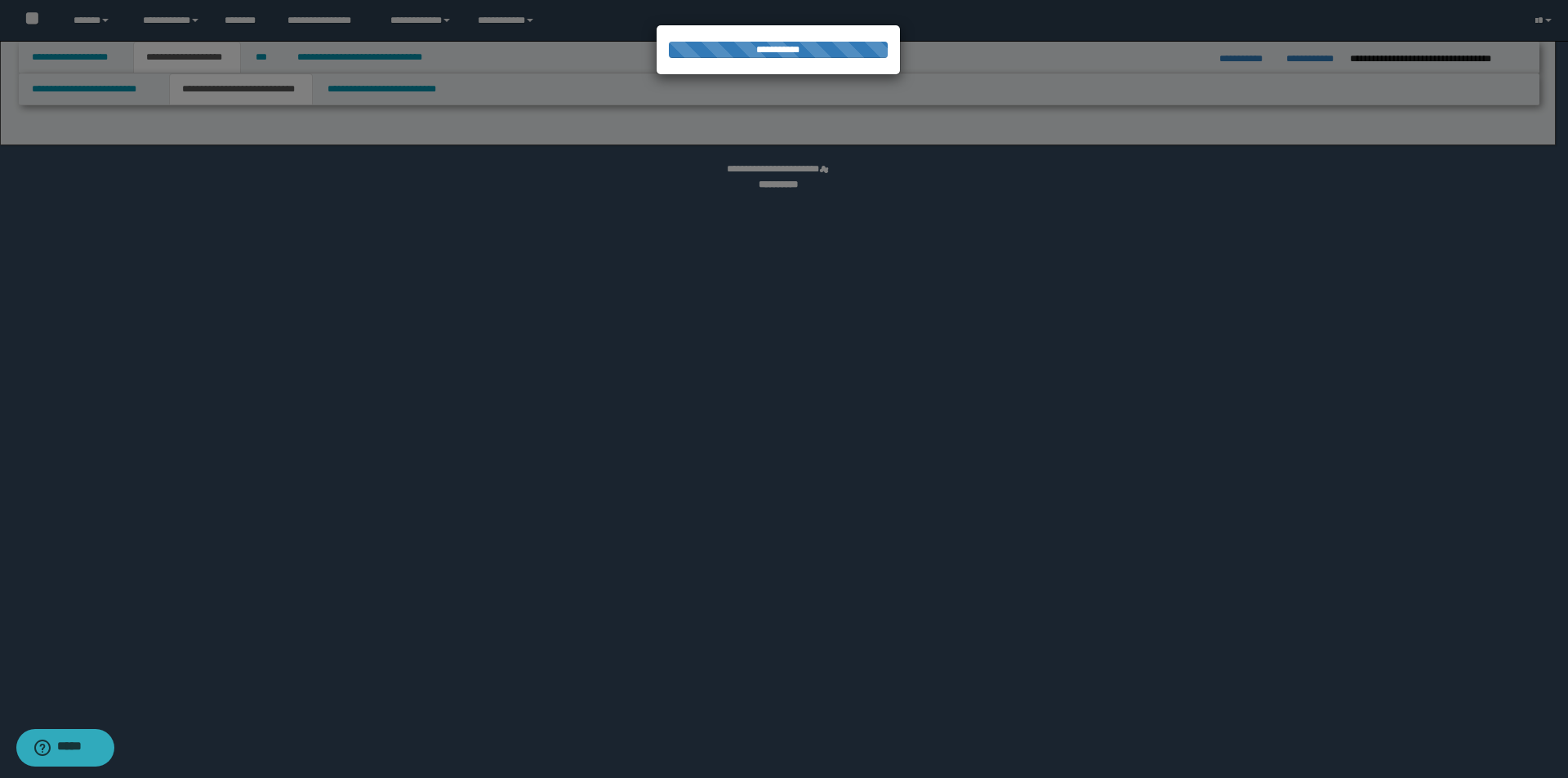 select on "*" 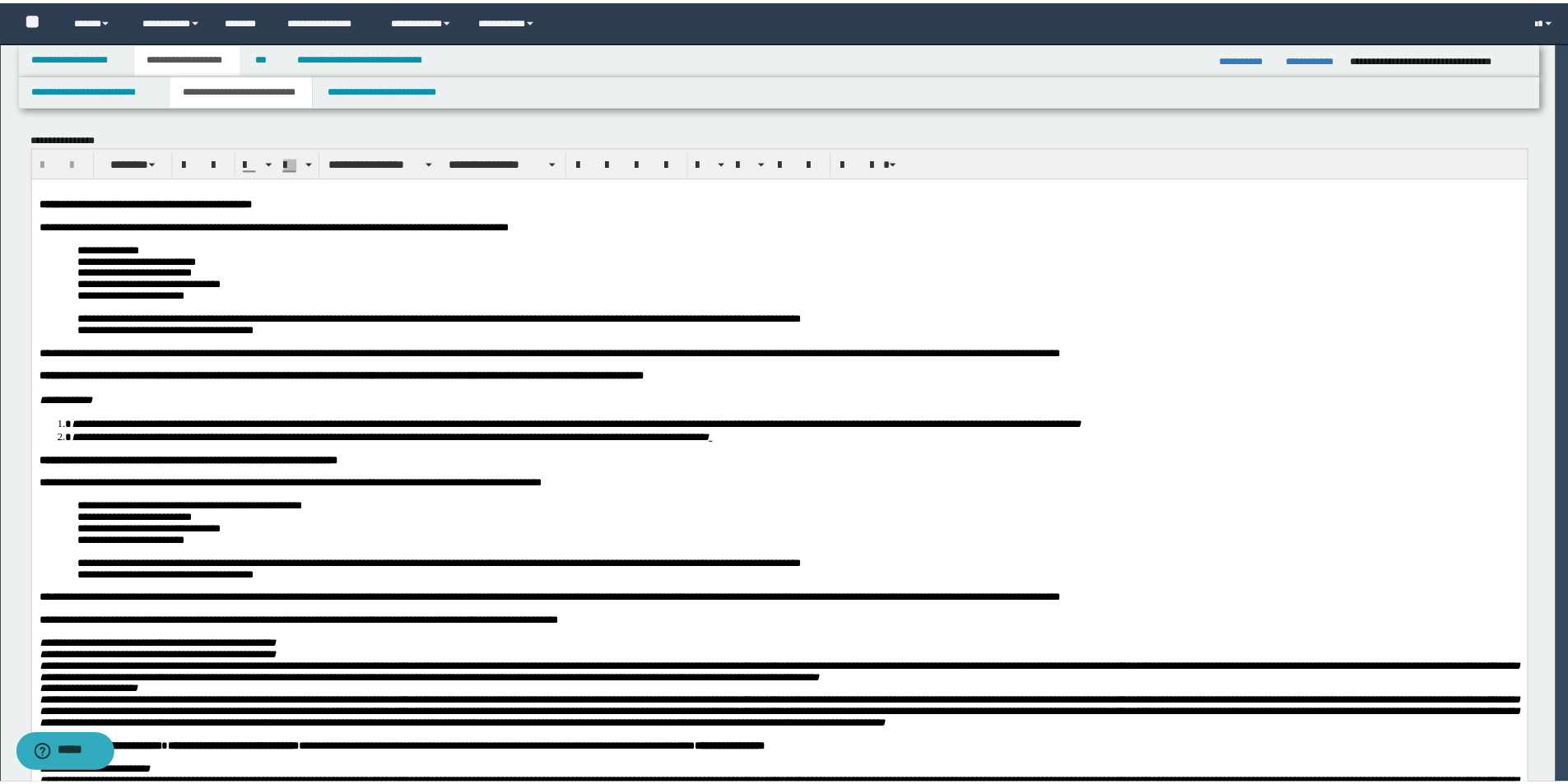 scroll, scrollTop: 0, scrollLeft: 0, axis: both 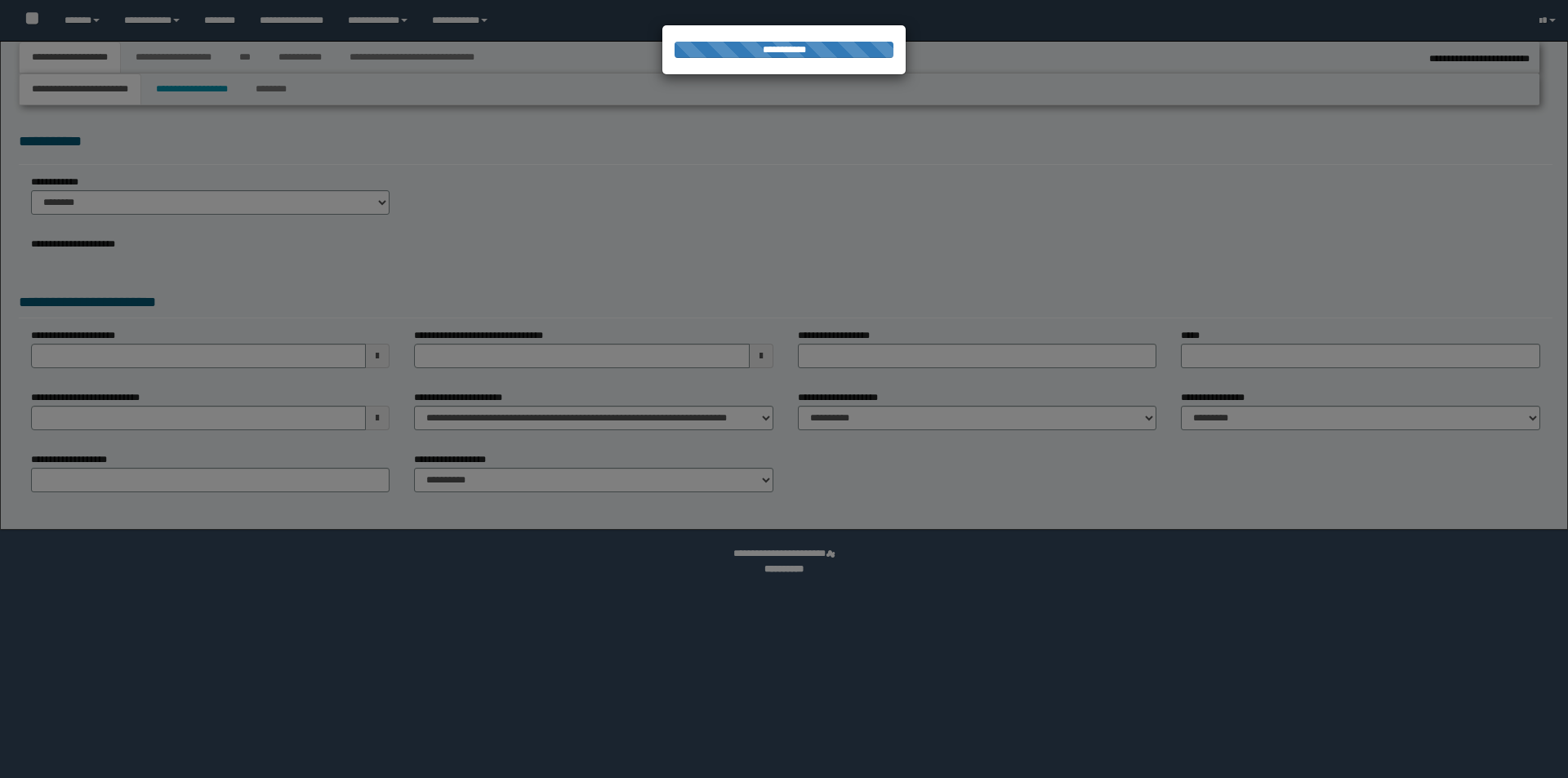 select on "*" 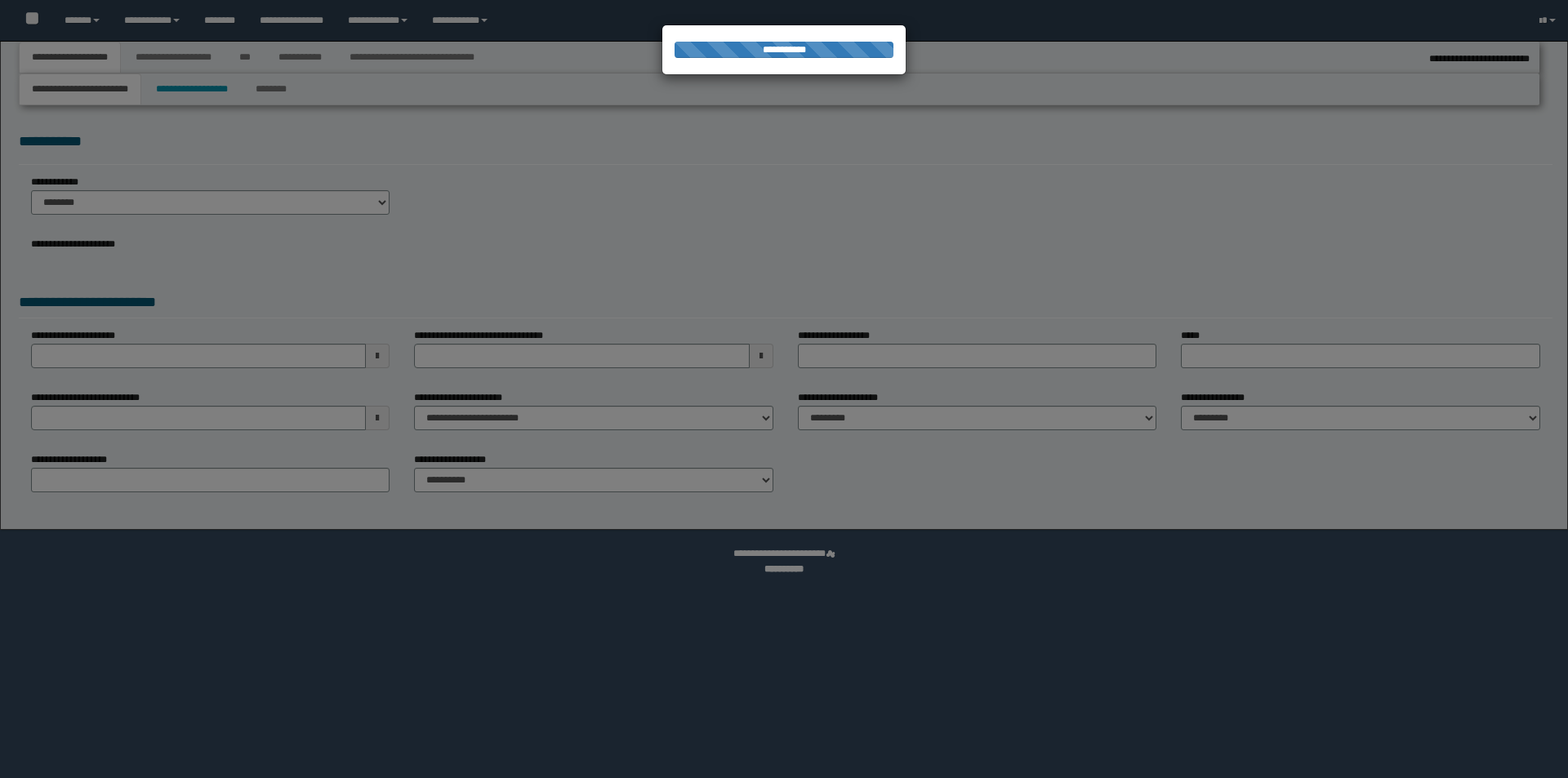 type on "**********" 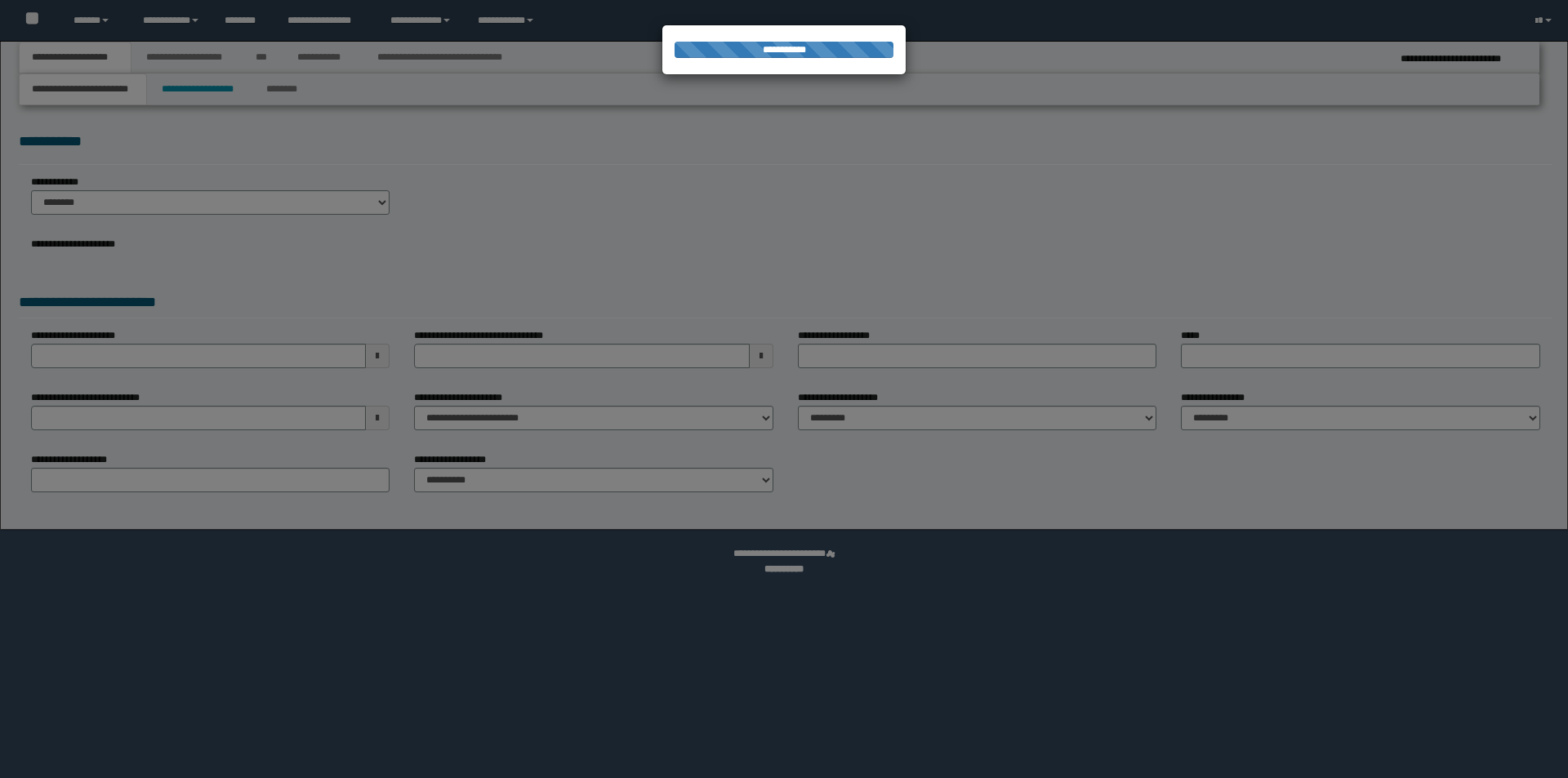 scroll, scrollTop: 0, scrollLeft: 0, axis: both 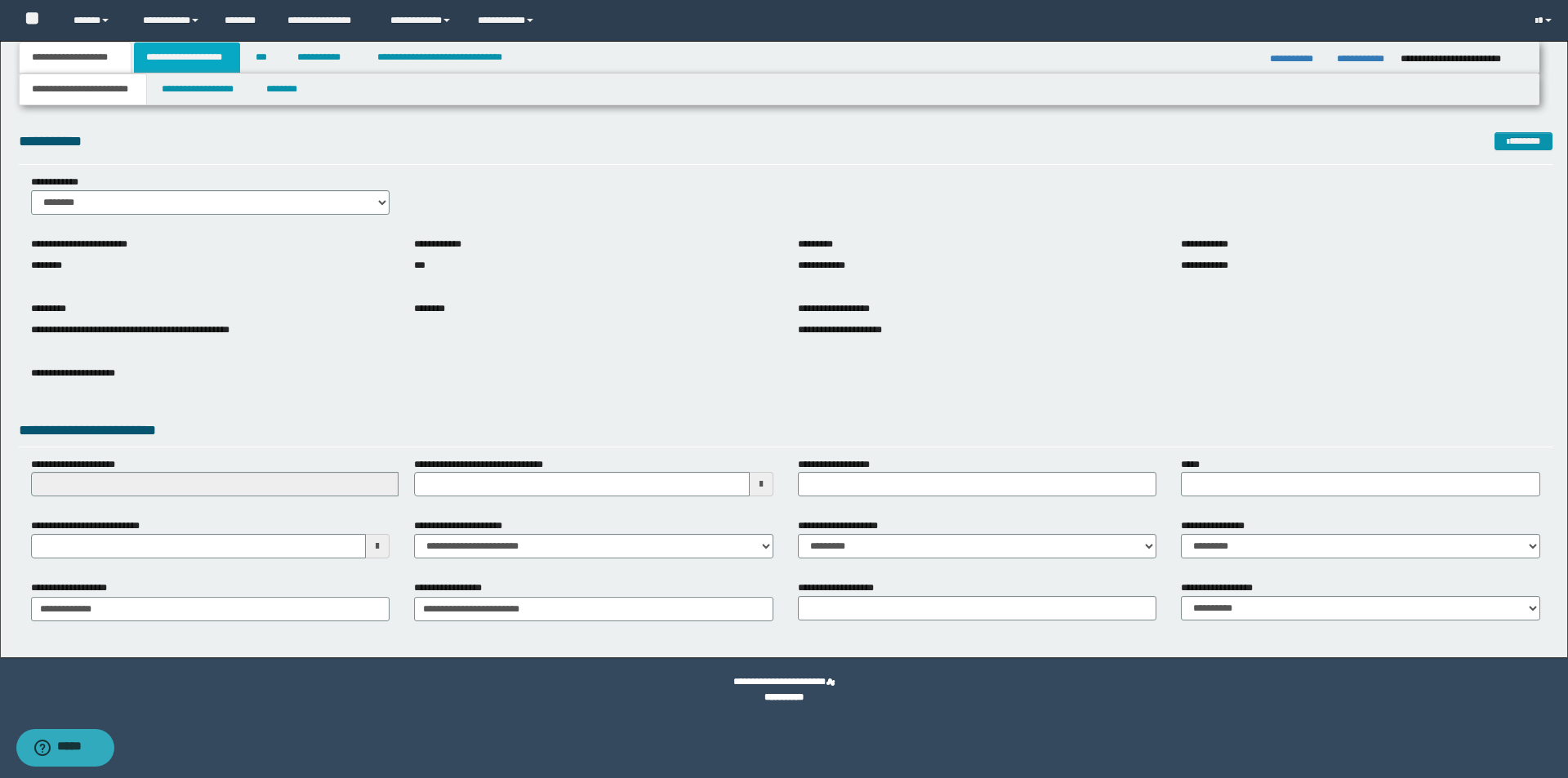 click on "**********" at bounding box center [187, 57] 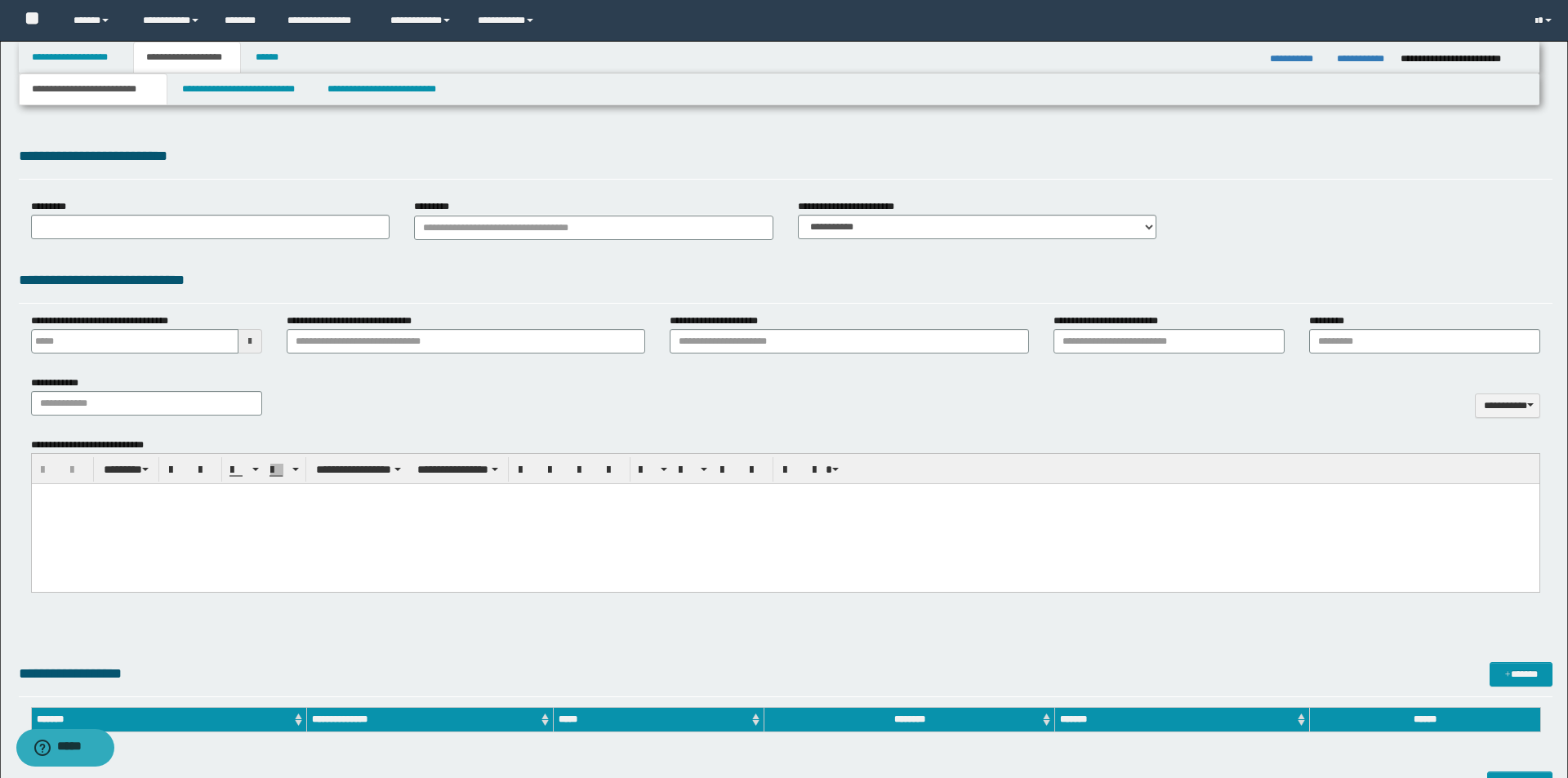 type 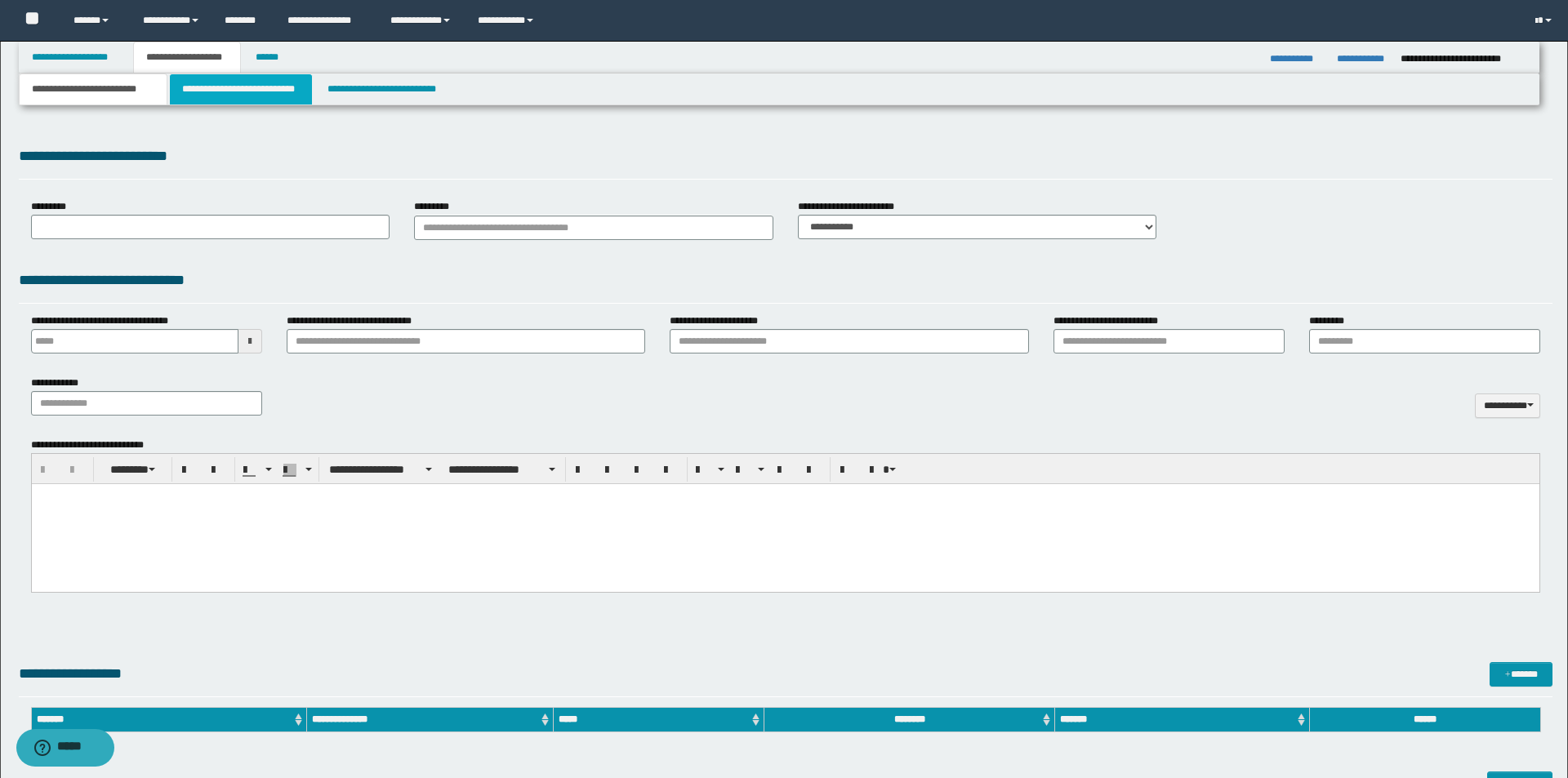 scroll, scrollTop: 0, scrollLeft: 0, axis: both 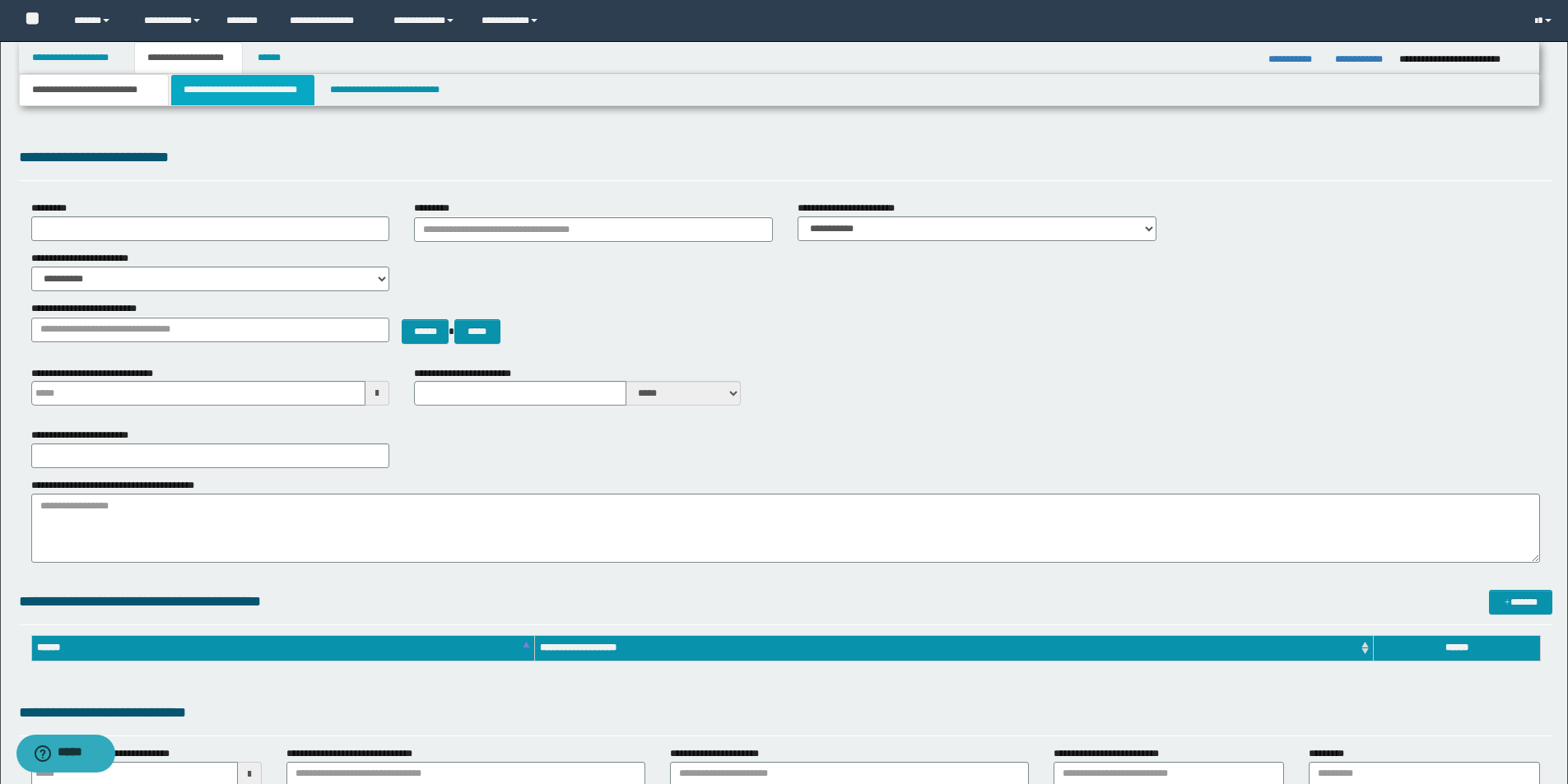 click on "**********" at bounding box center (243, 90) 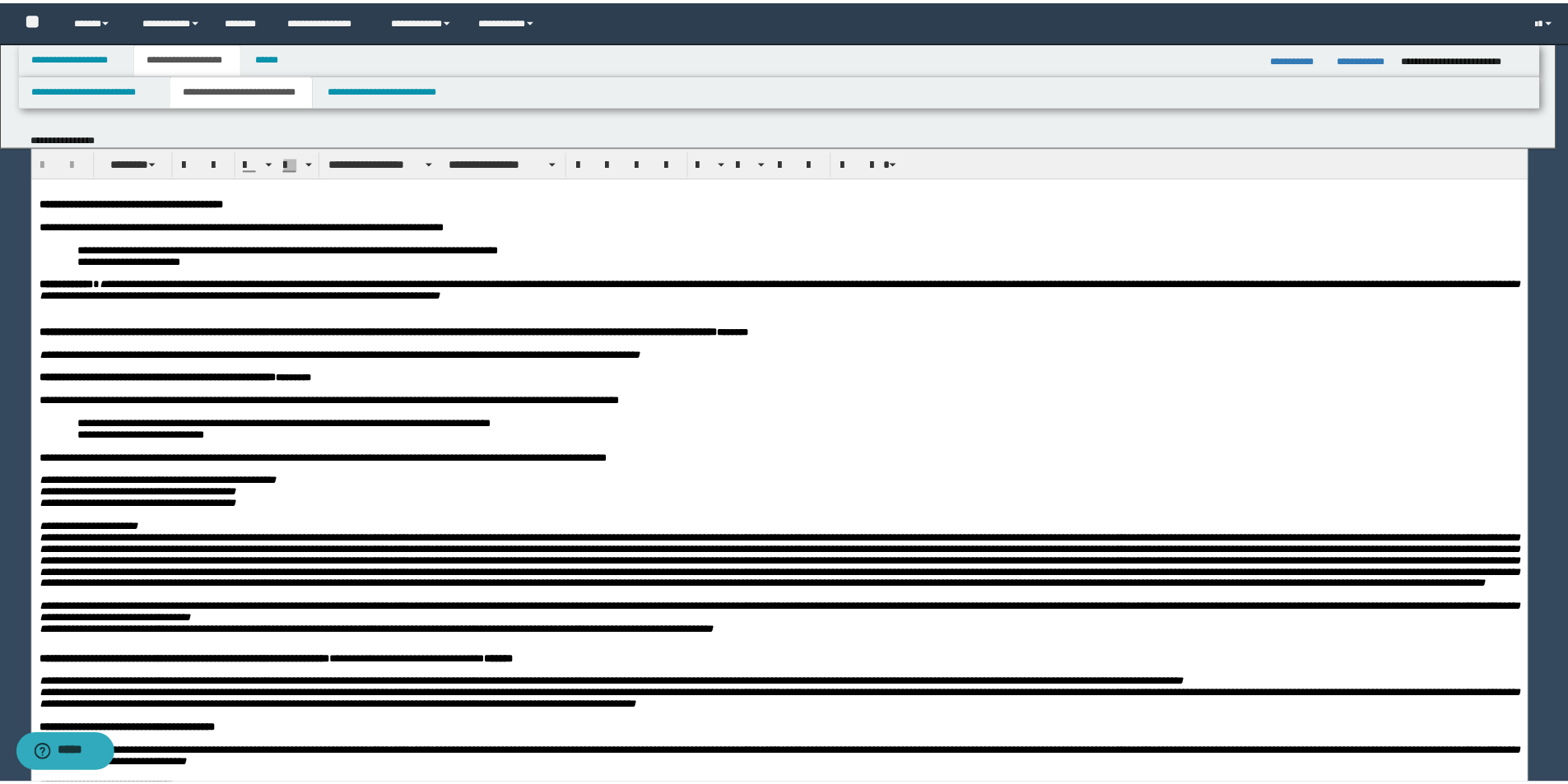 scroll, scrollTop: 0, scrollLeft: 0, axis: both 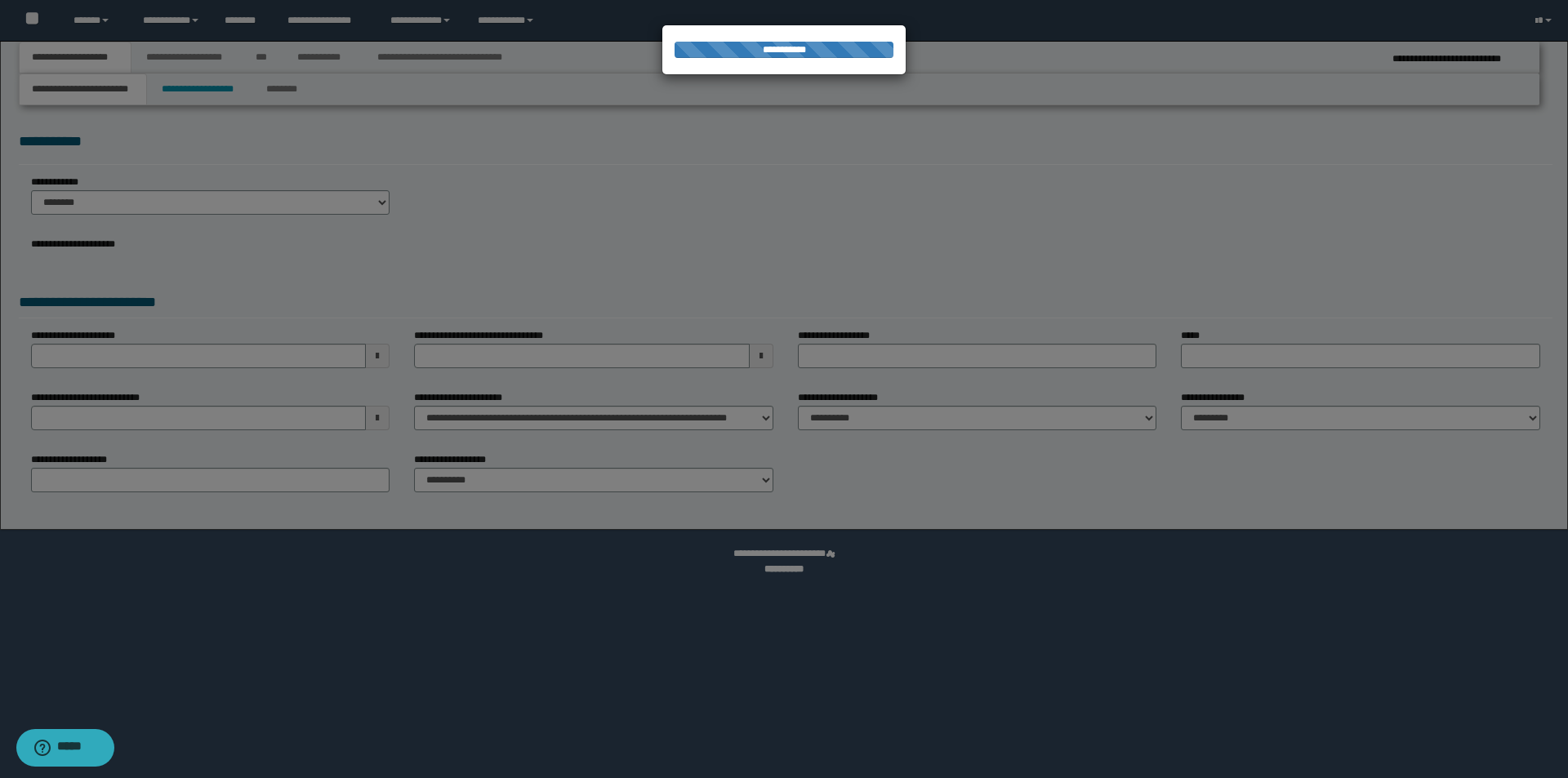 select on "*" 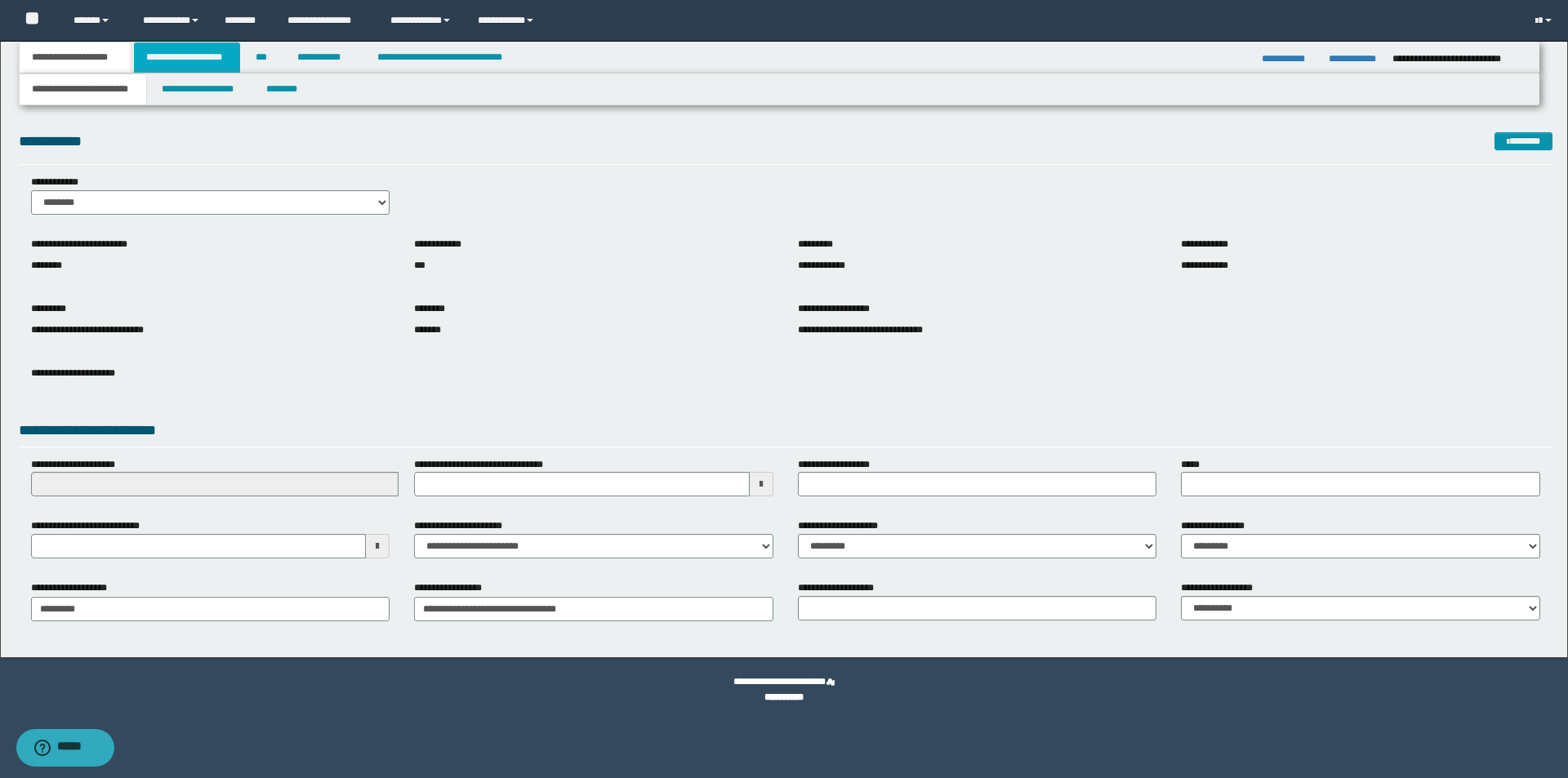 click on "**********" at bounding box center [187, 57] 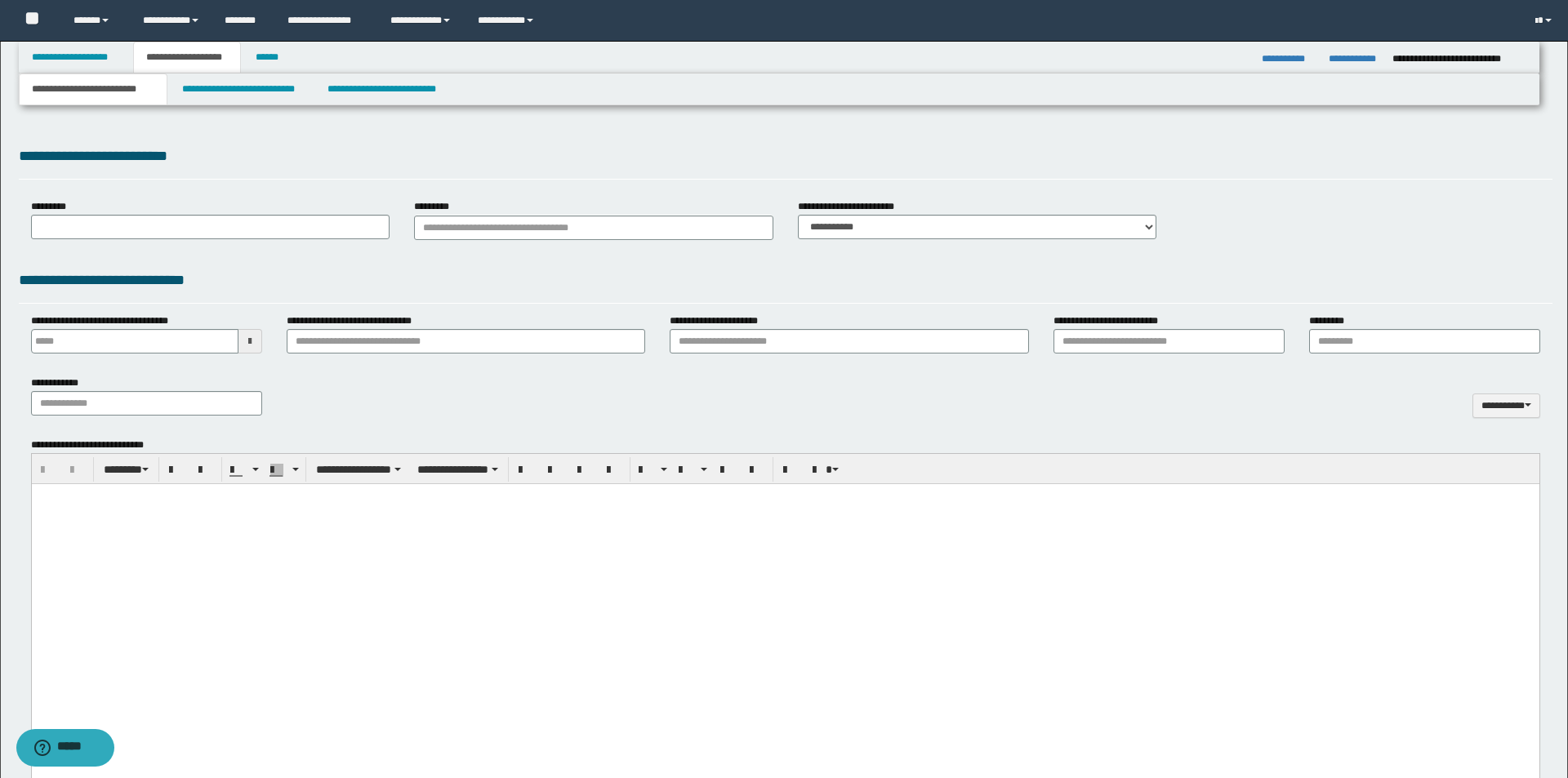 type 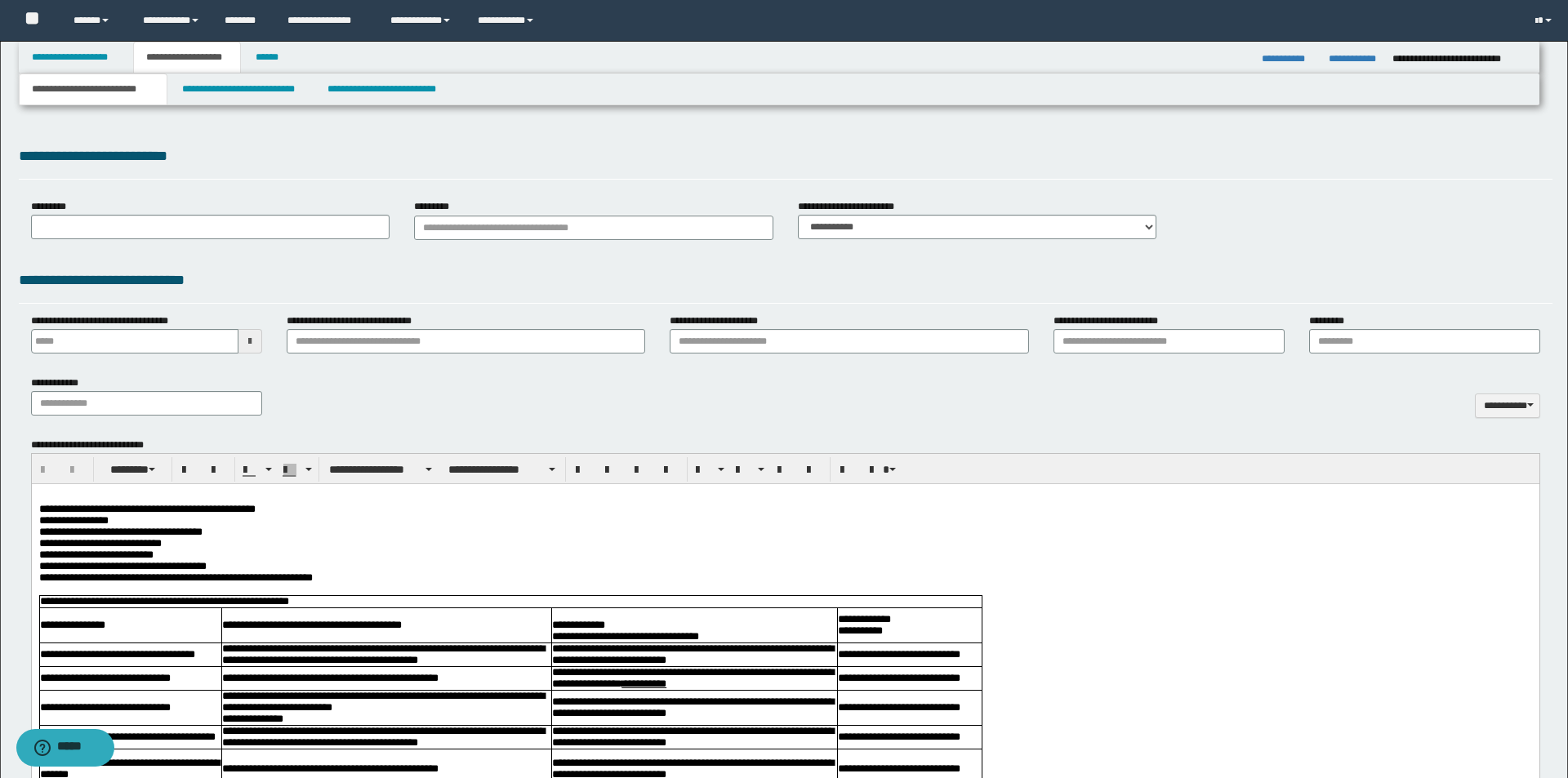 scroll, scrollTop: 0, scrollLeft: 0, axis: both 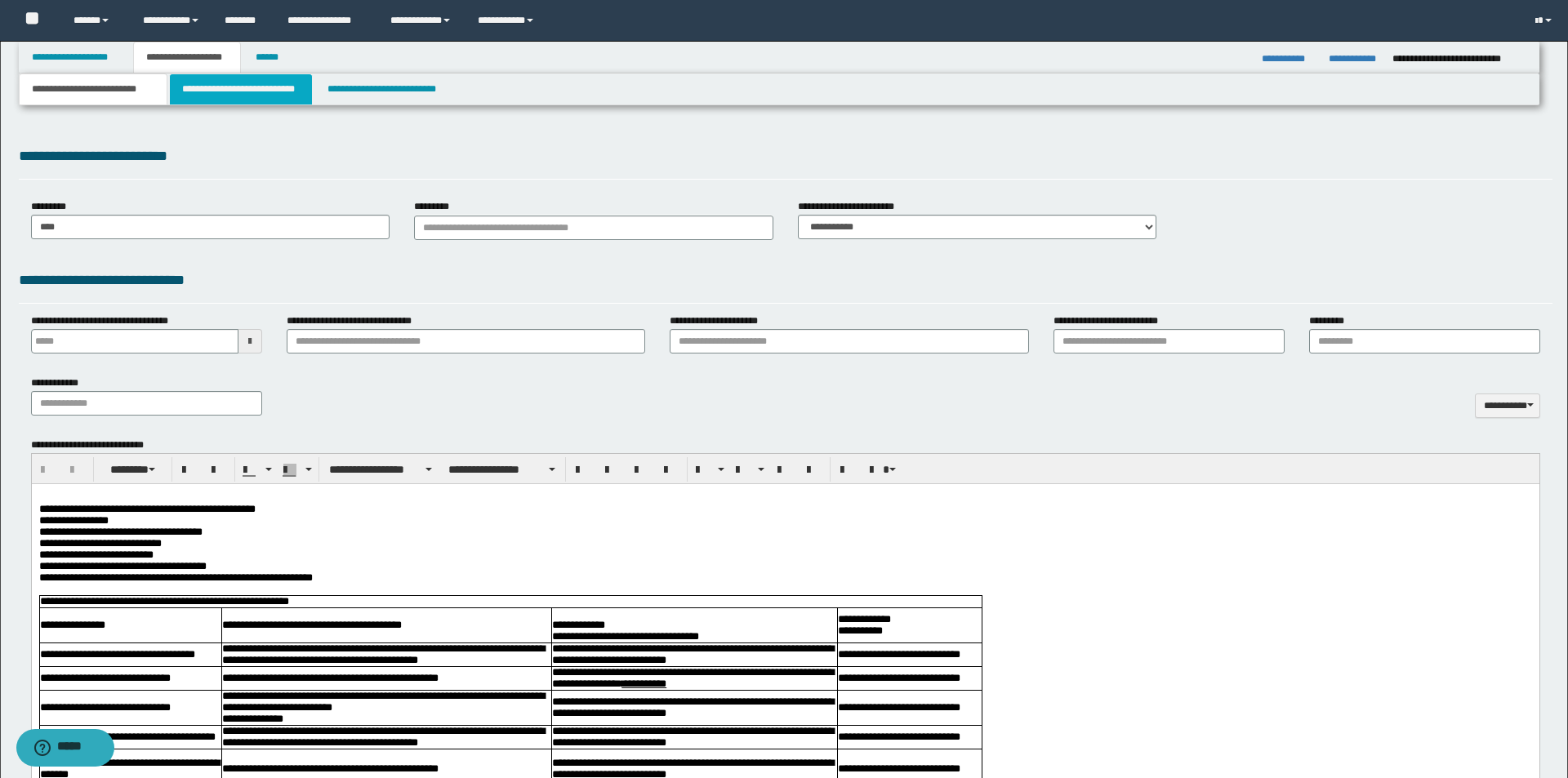 click on "**********" at bounding box center [241, 89] 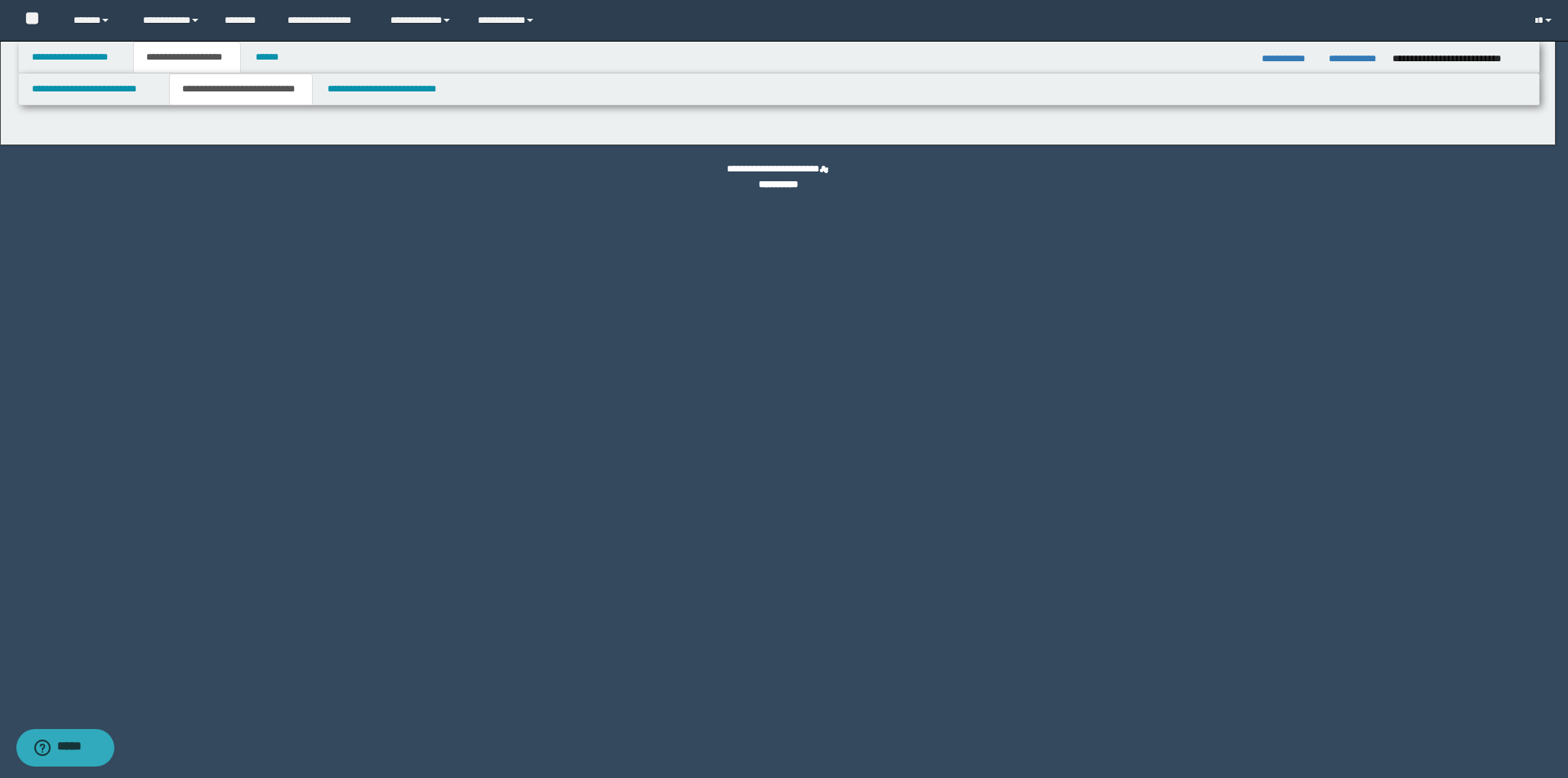 select on "*" 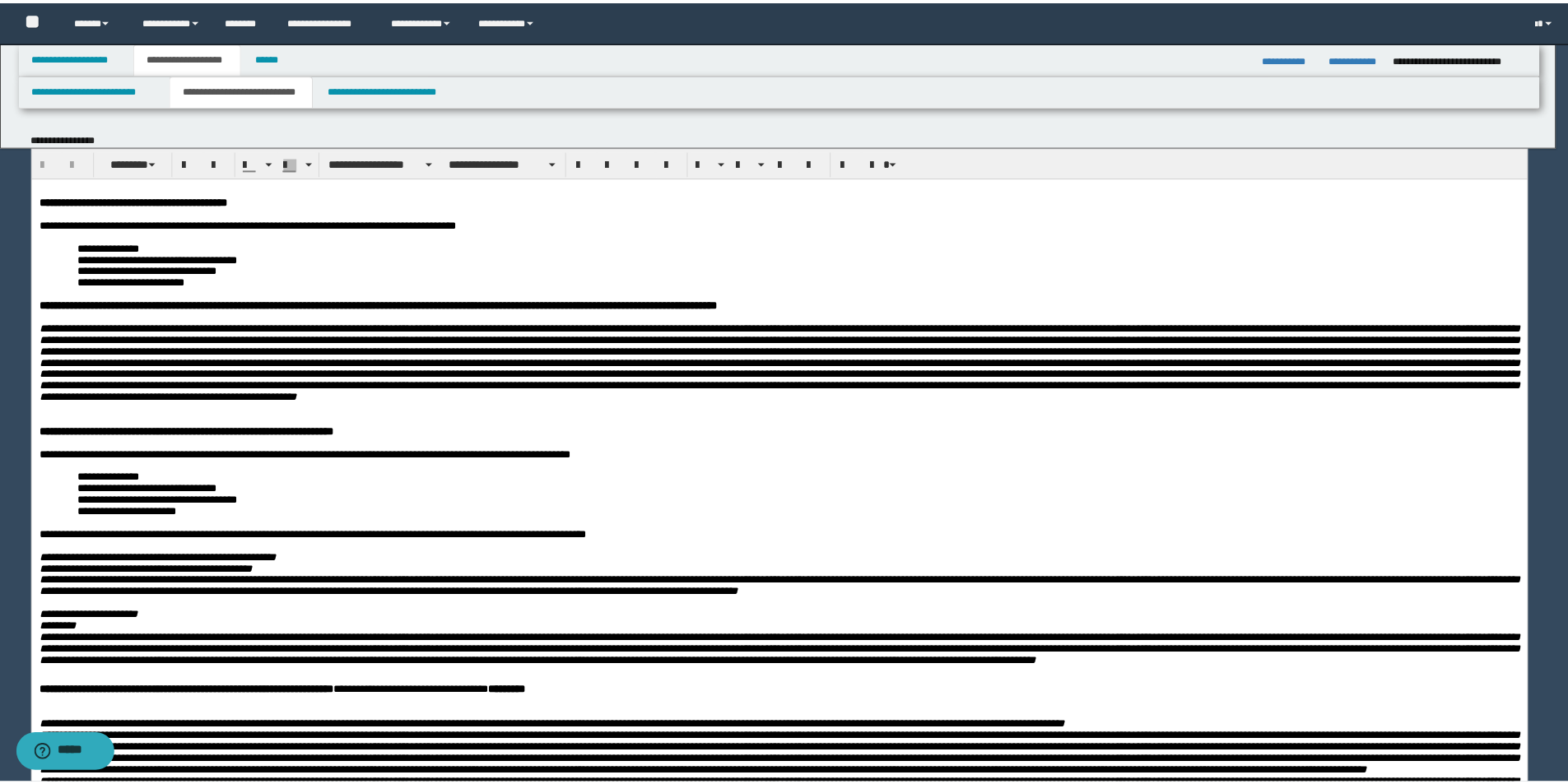 scroll, scrollTop: 0, scrollLeft: 0, axis: both 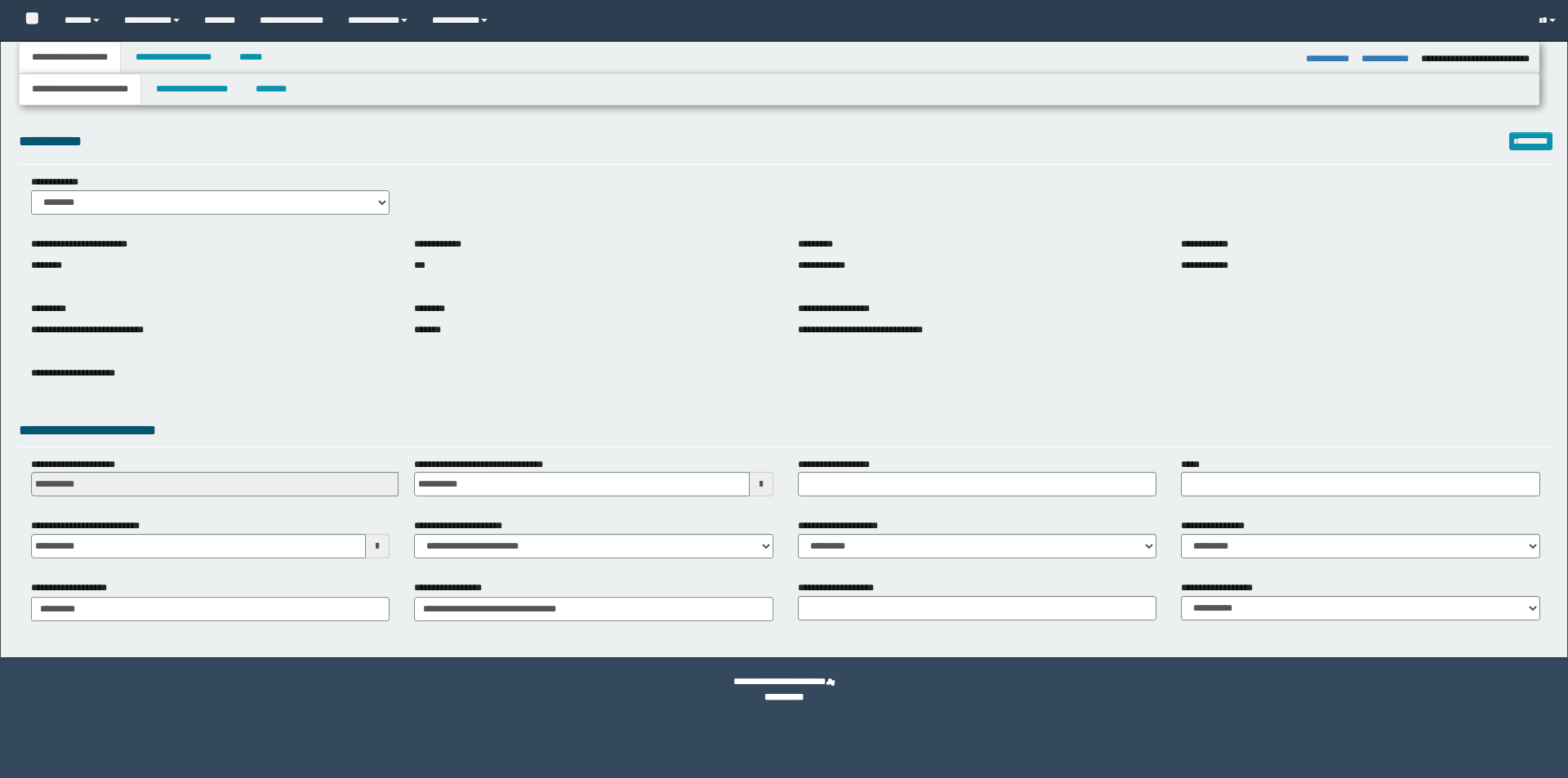 select on "*" 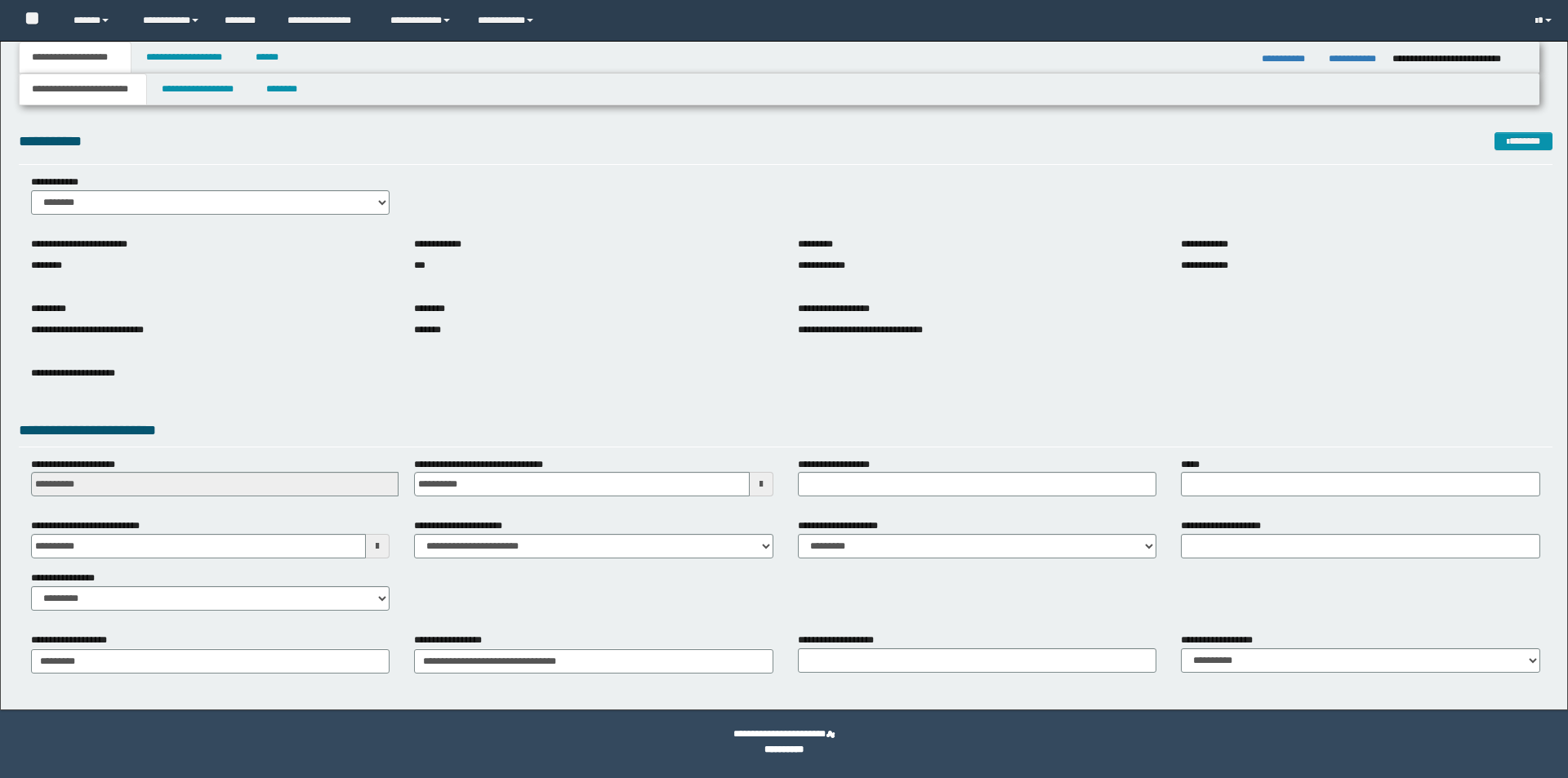 scroll, scrollTop: 0, scrollLeft: 0, axis: both 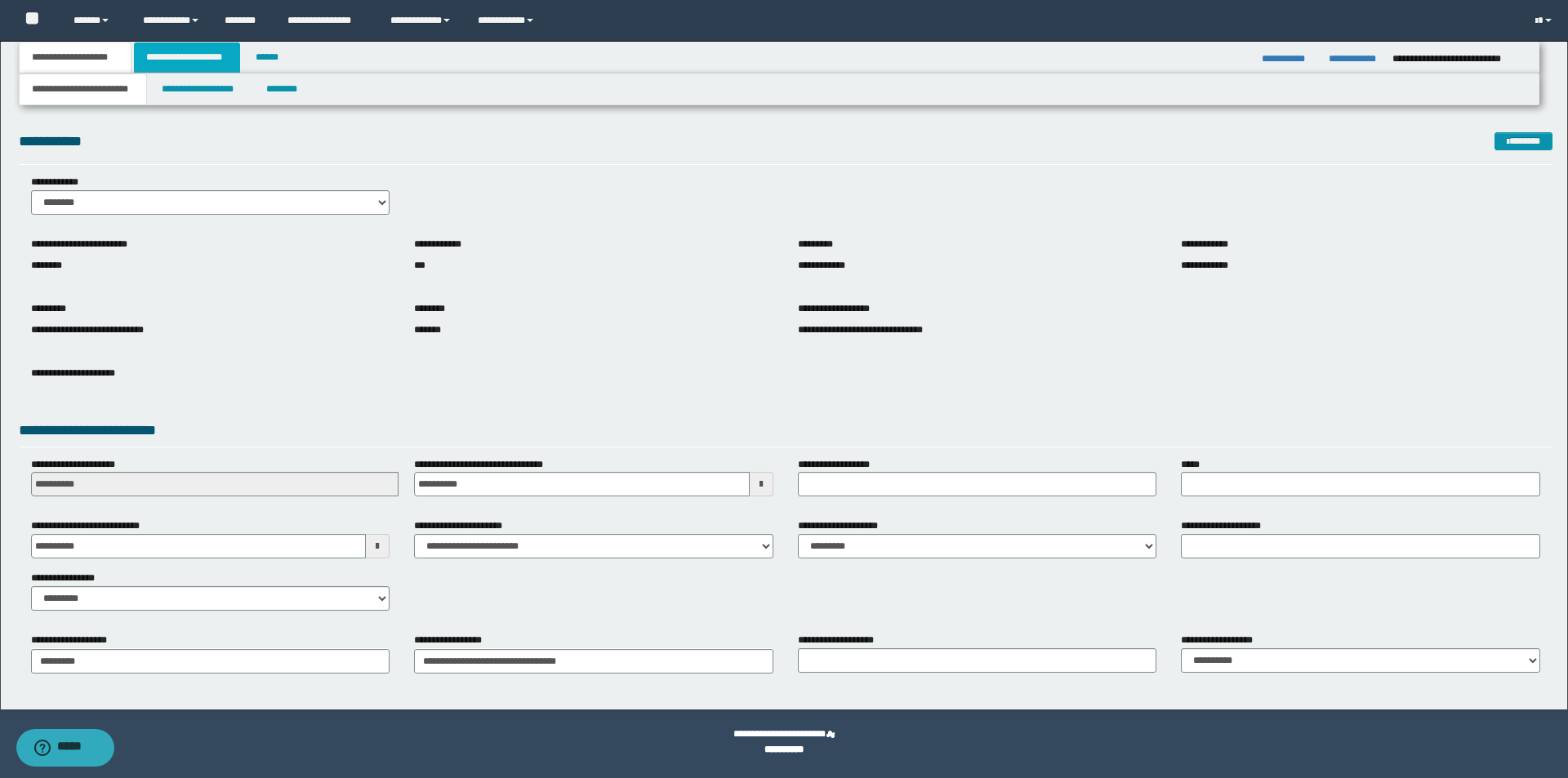 click on "**********" at bounding box center (187, 57) 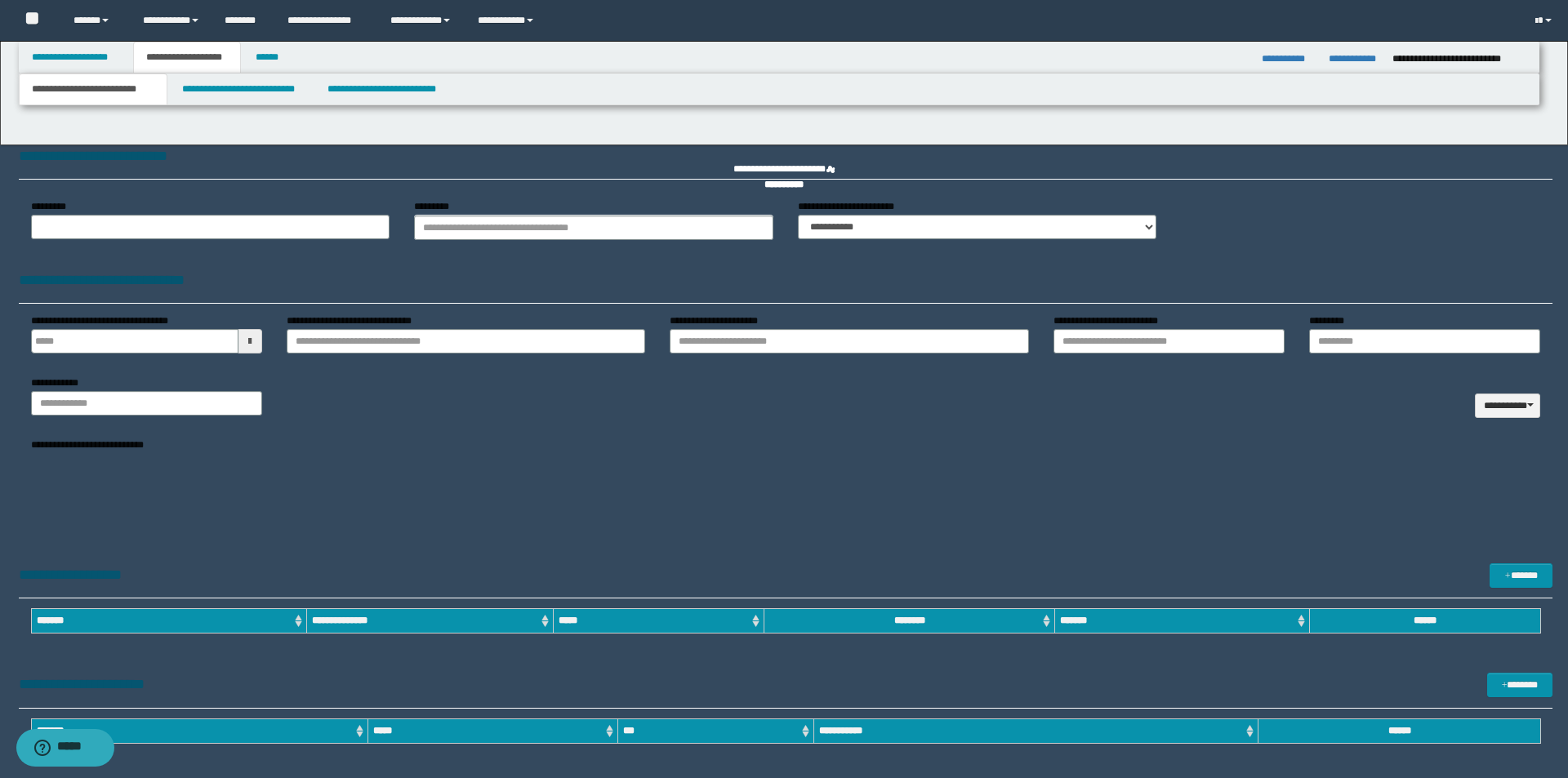 type 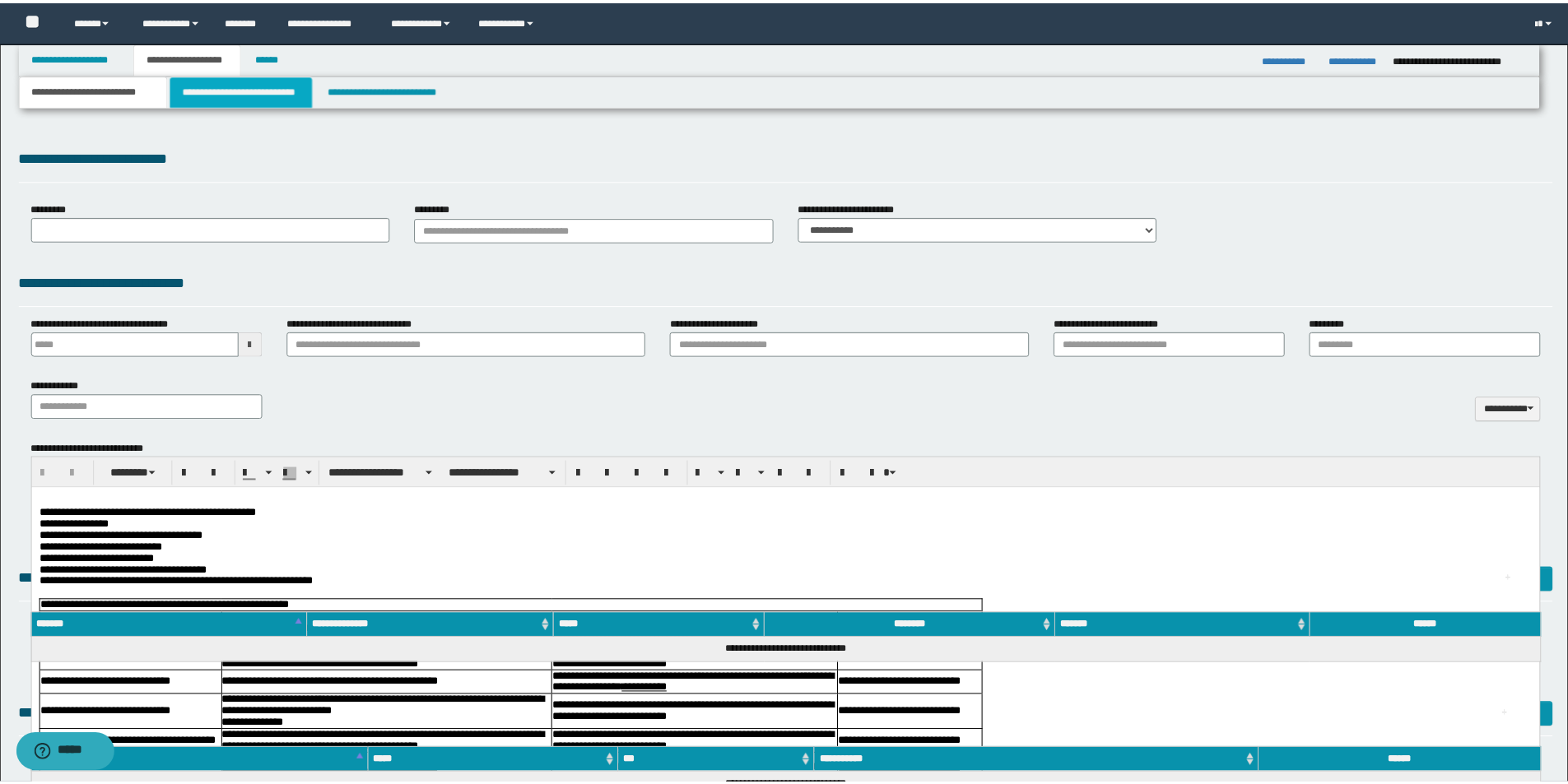 scroll, scrollTop: 0, scrollLeft: 0, axis: both 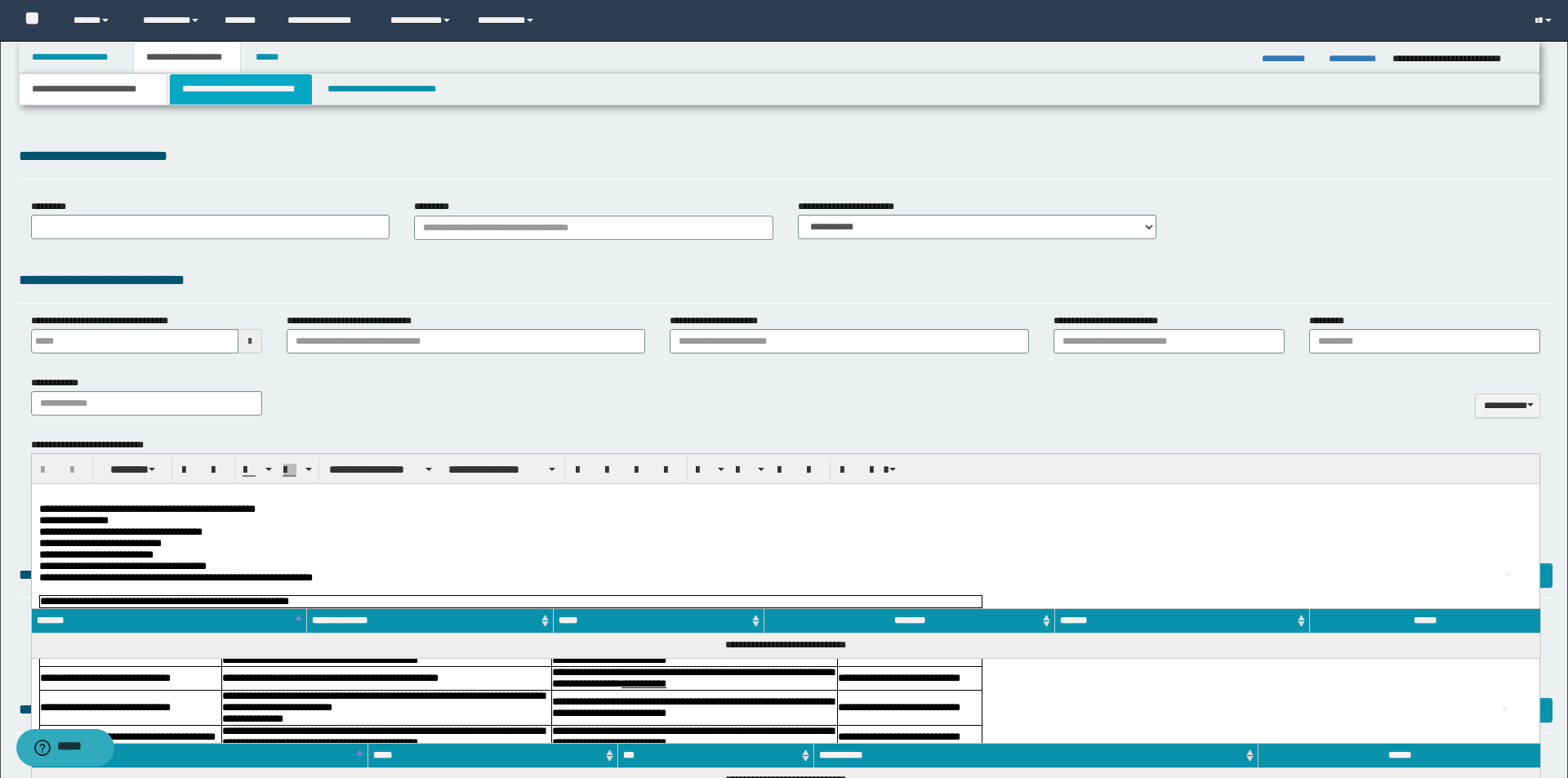 type on "****" 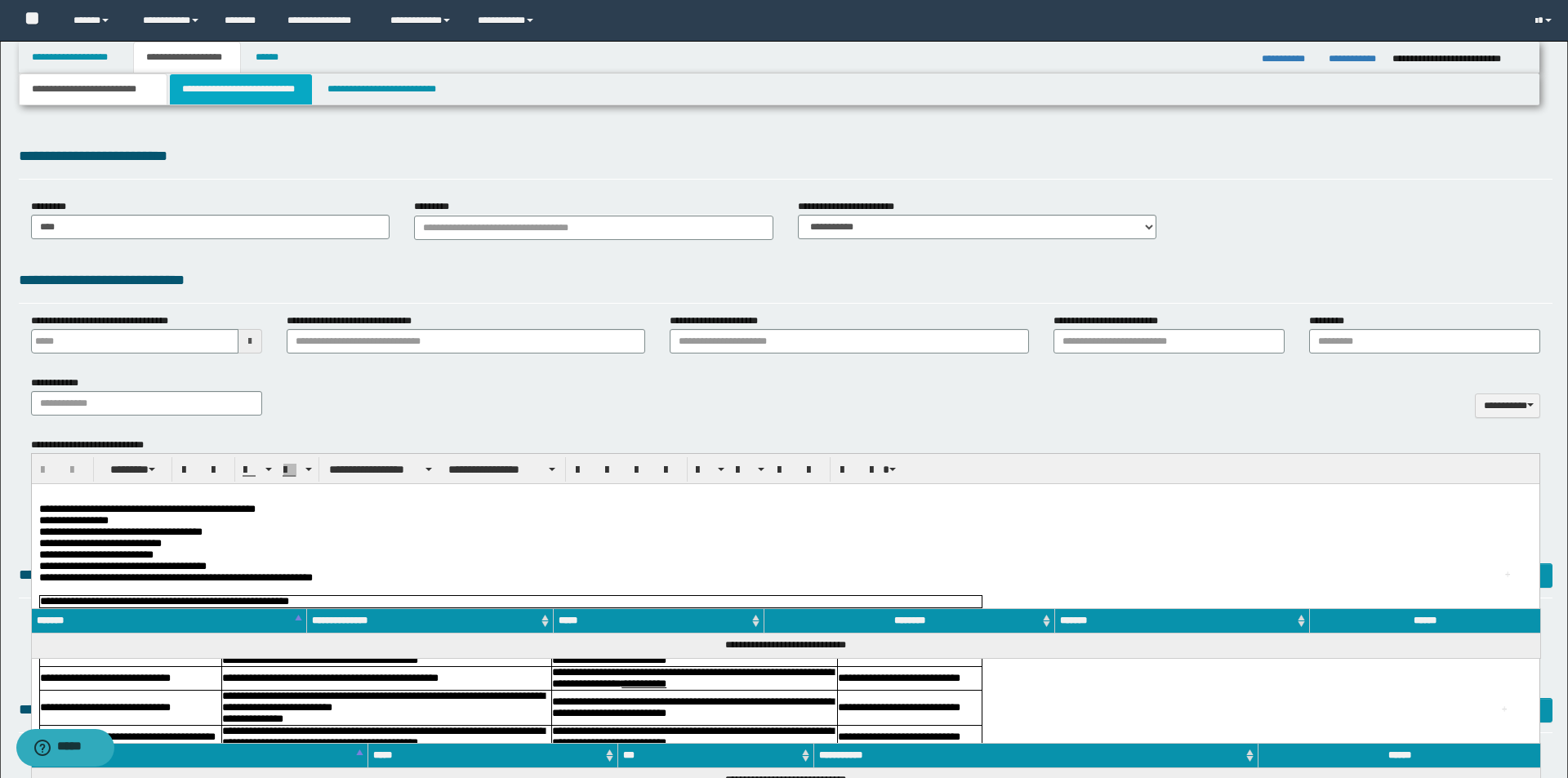 type 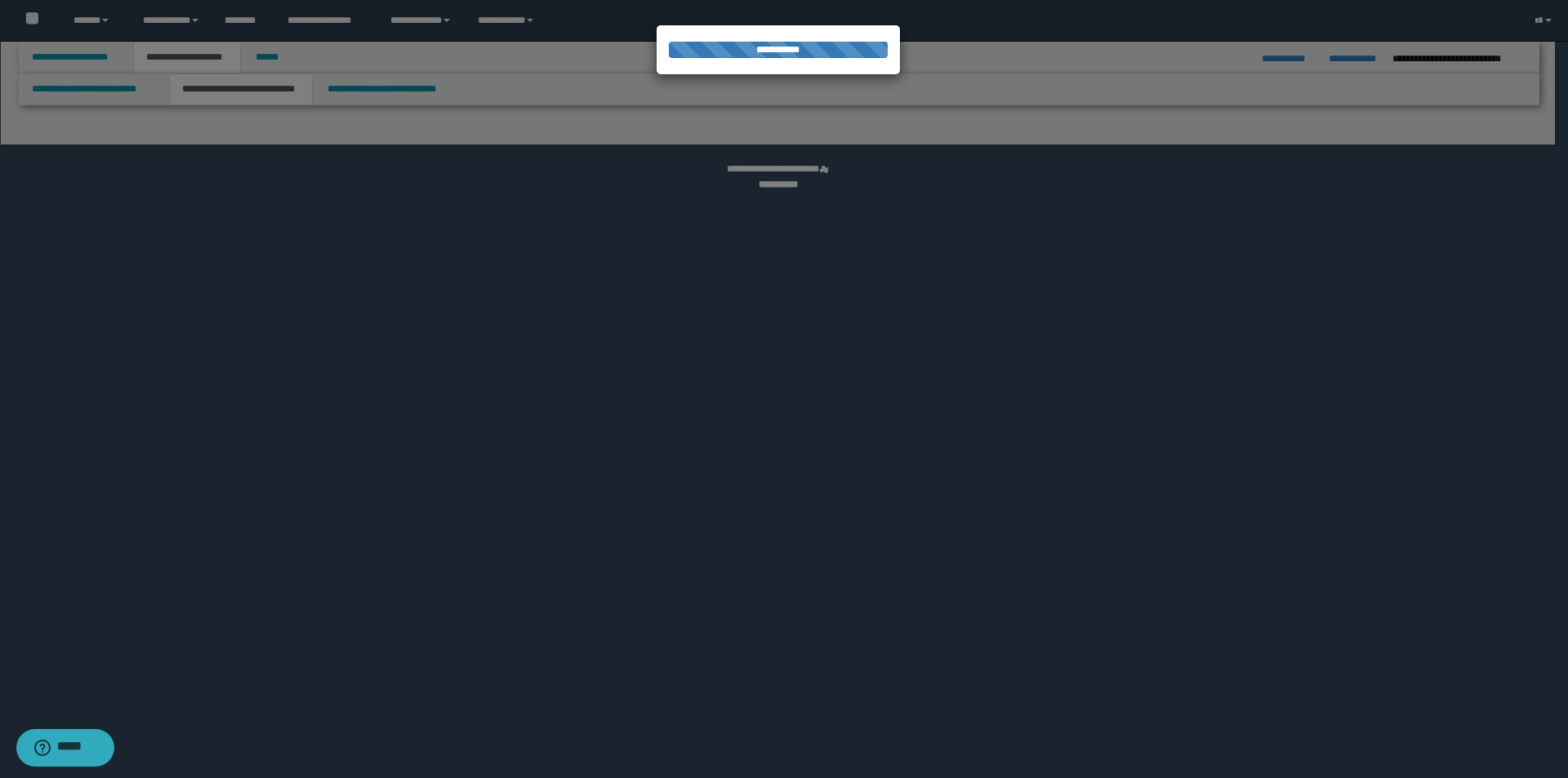 select on "*" 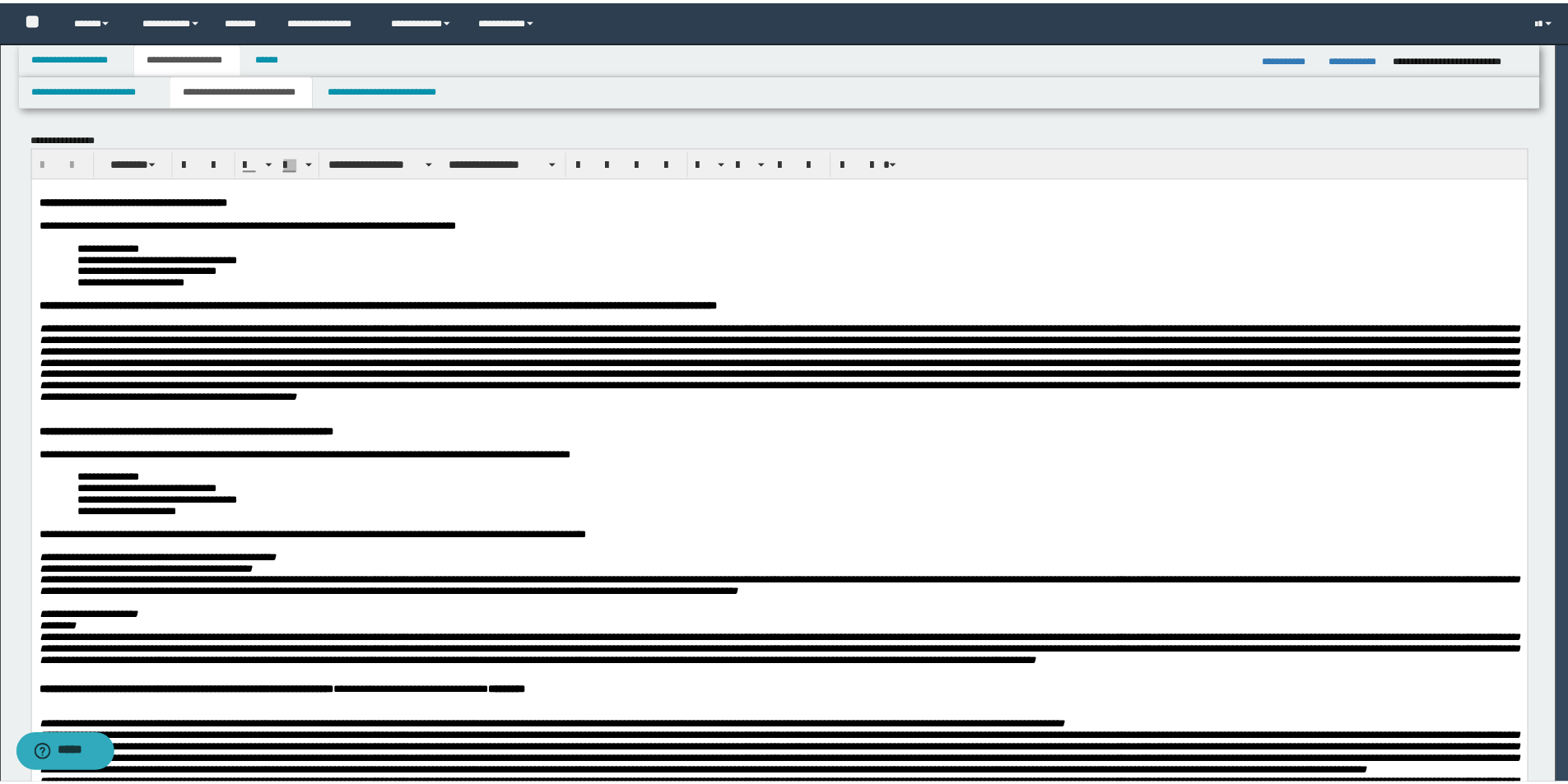 scroll, scrollTop: 0, scrollLeft: 0, axis: both 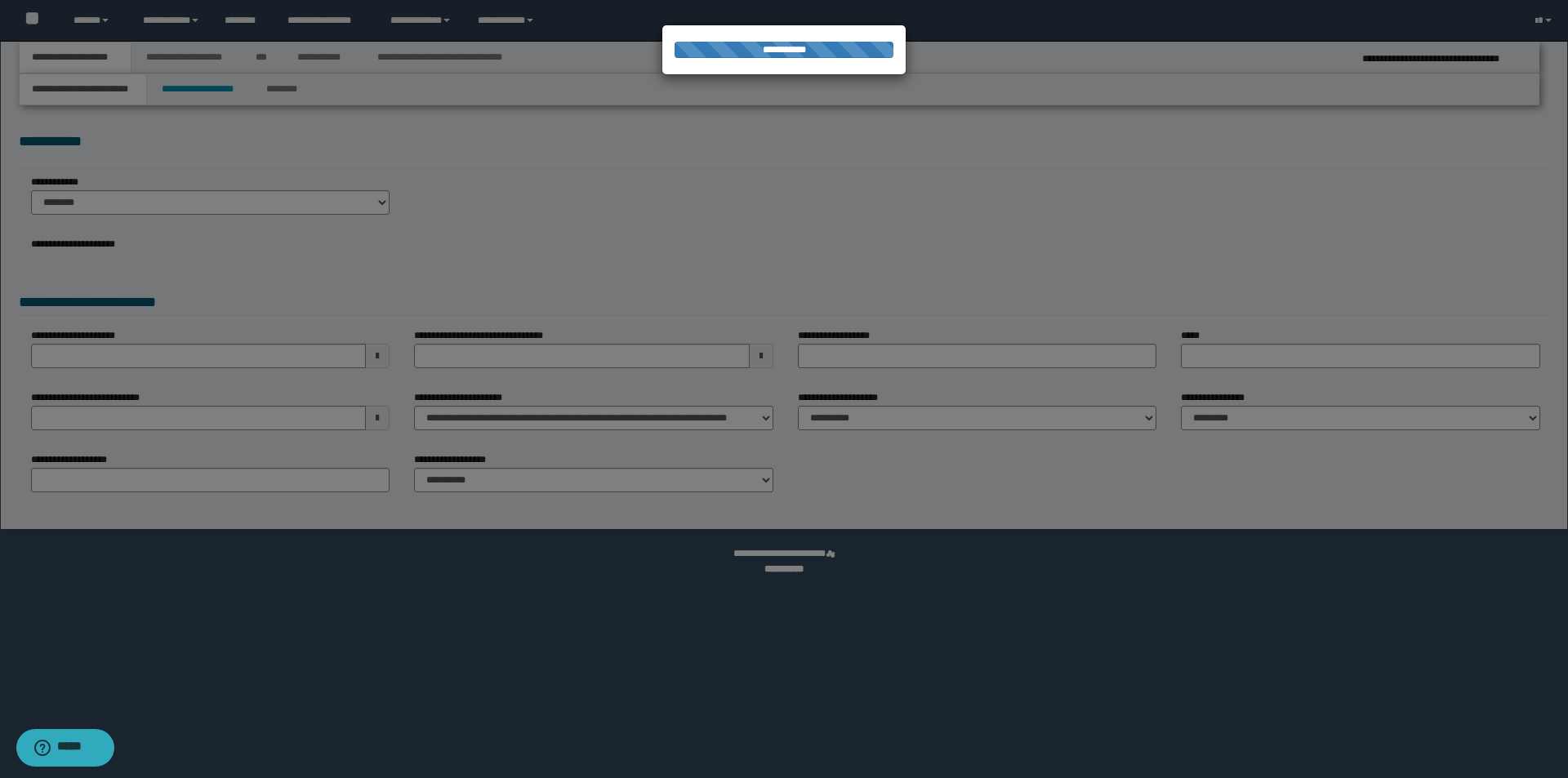 select on "*" 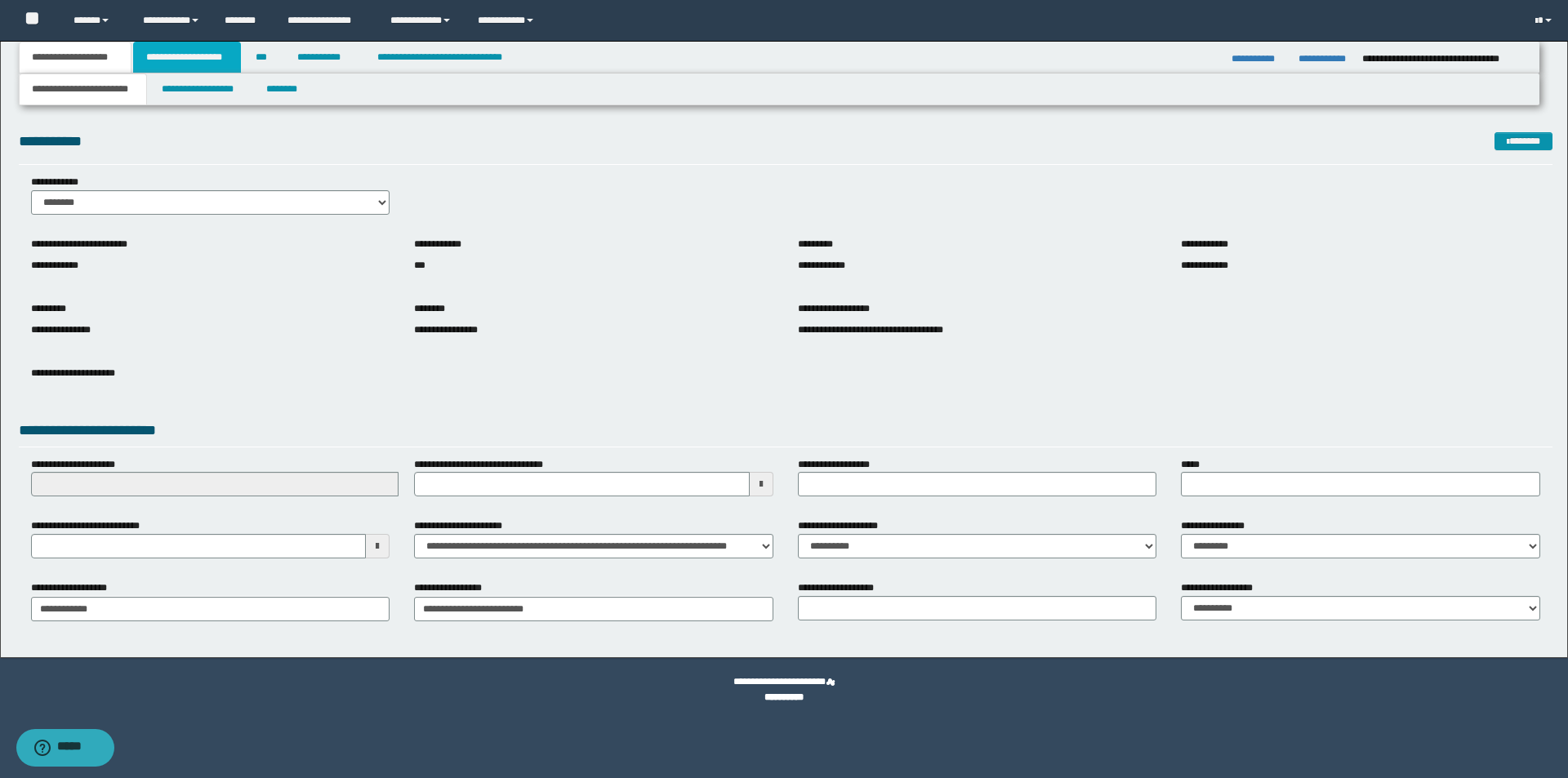 click on "**********" at bounding box center [187, 57] 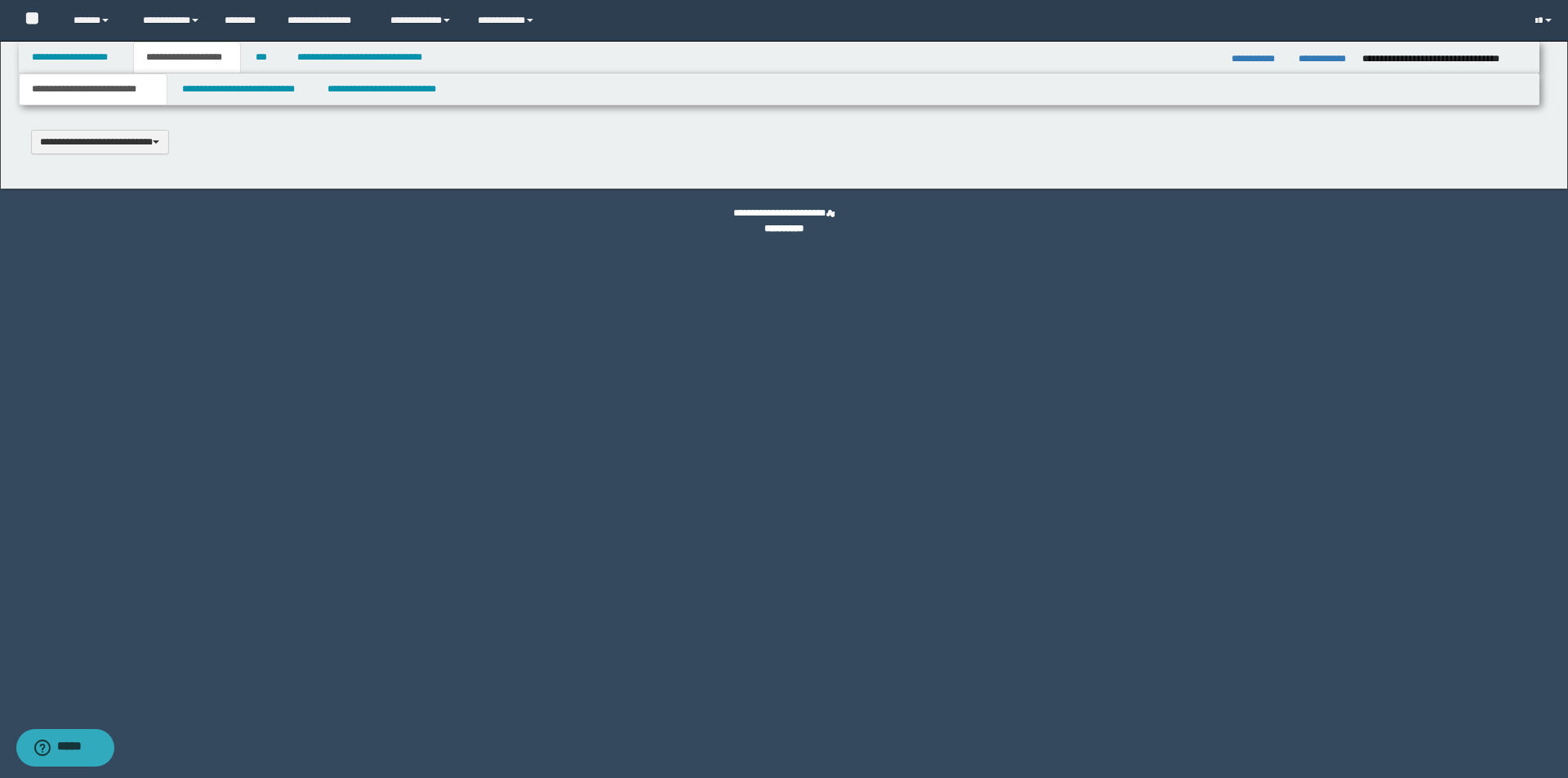 type 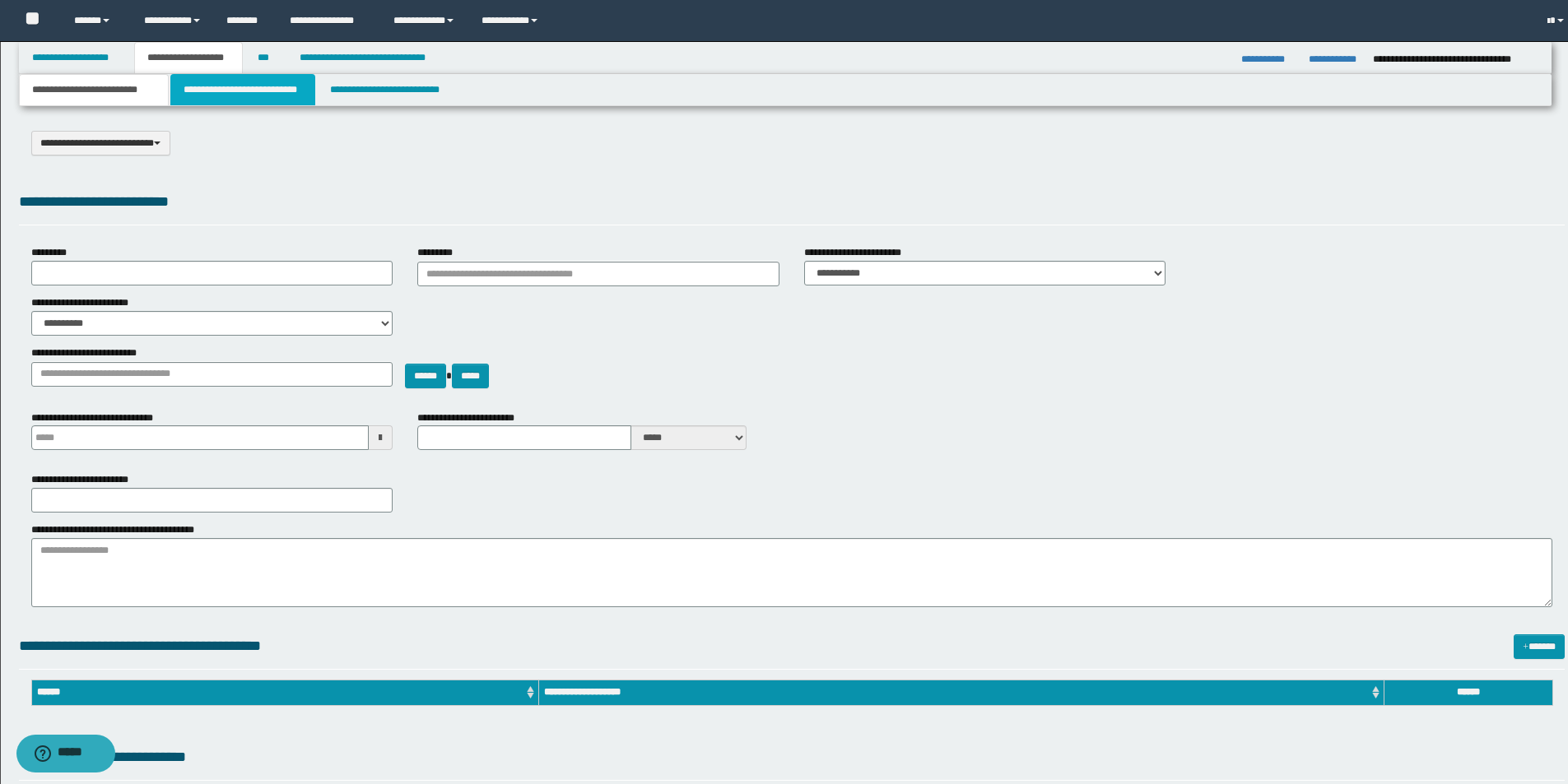 click on "**********" at bounding box center [243, 90] 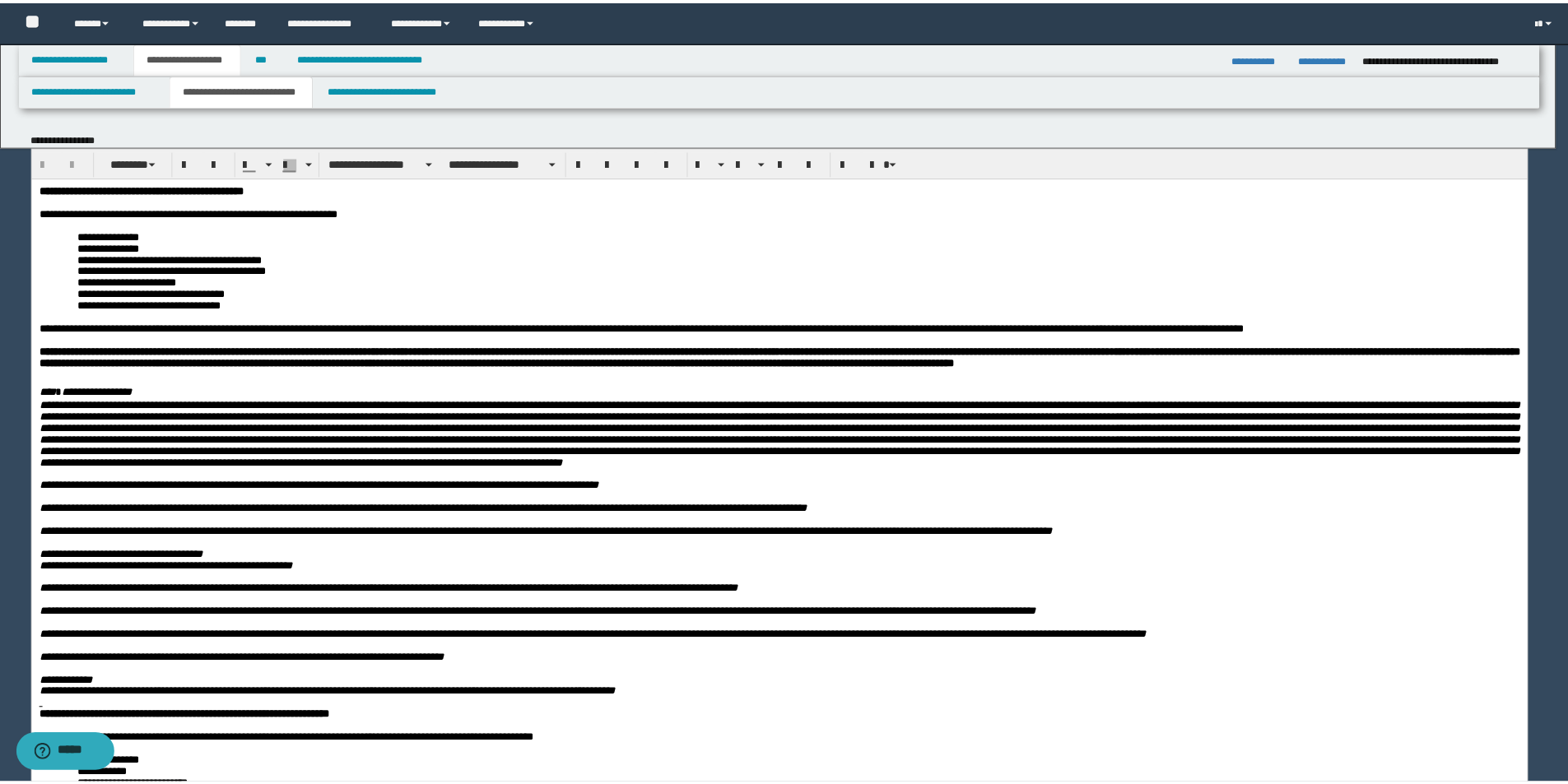 scroll, scrollTop: 0, scrollLeft: 0, axis: both 